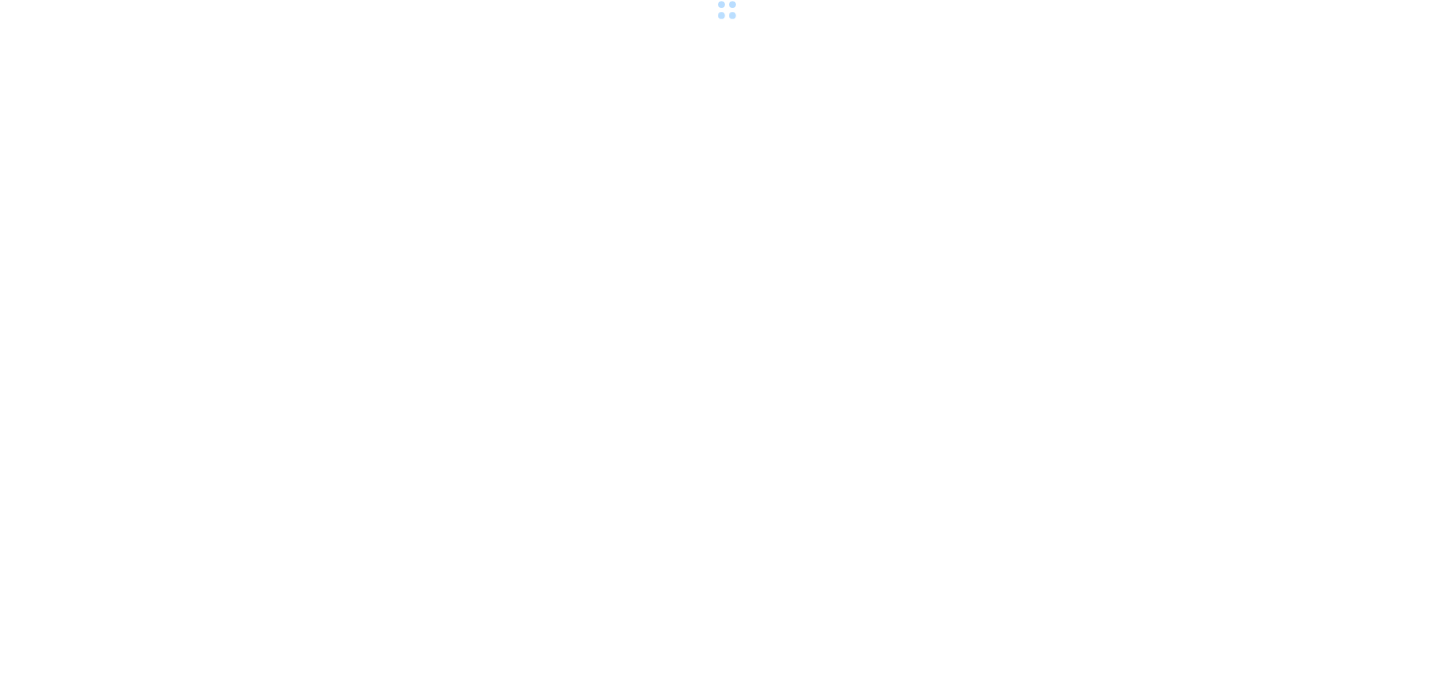 scroll, scrollTop: 0, scrollLeft: 0, axis: both 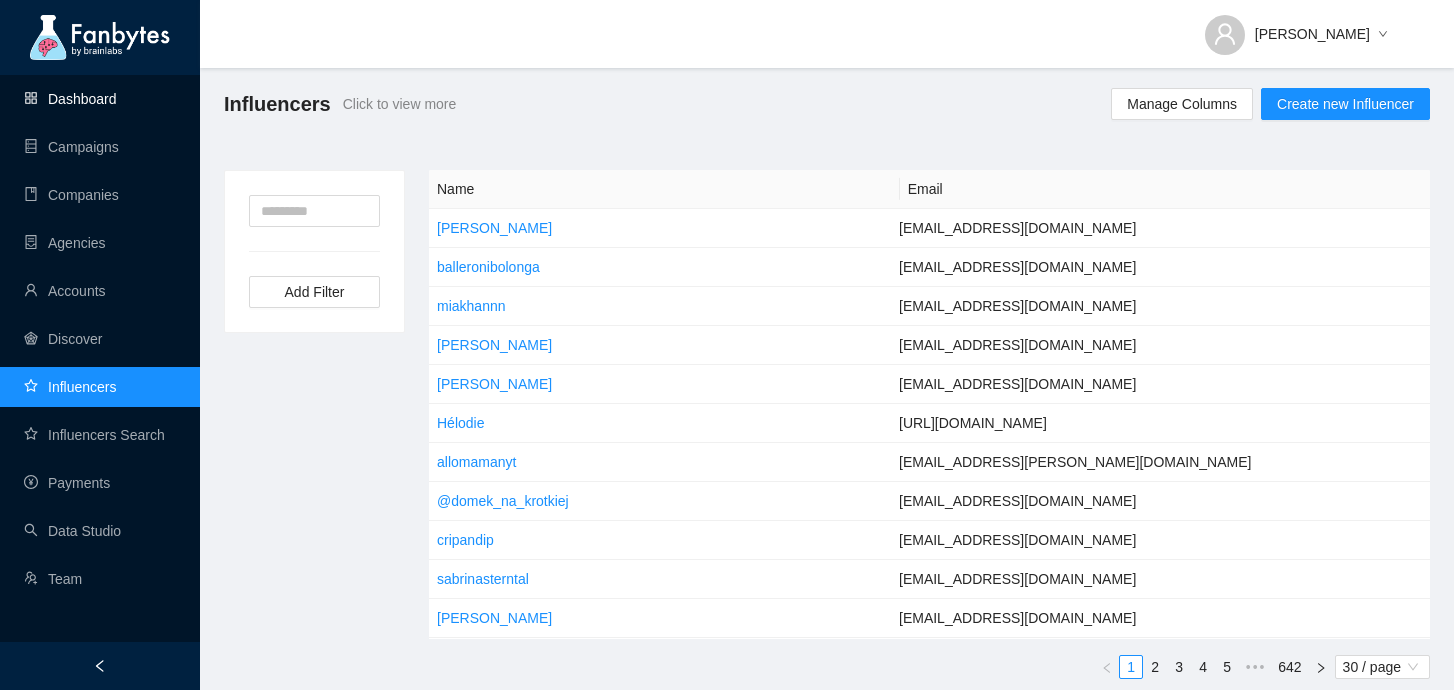 click on "Dashboard" at bounding box center [70, 99] 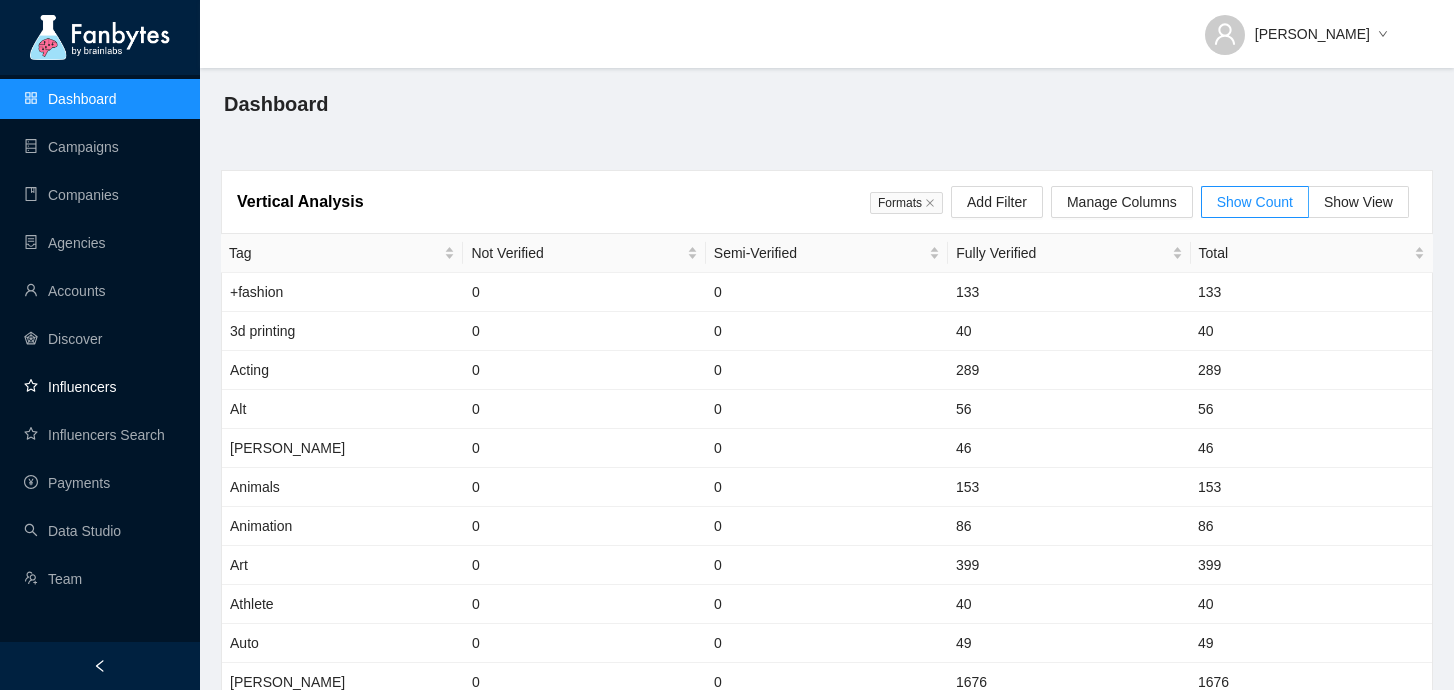 click on "Influencers" at bounding box center (70, 387) 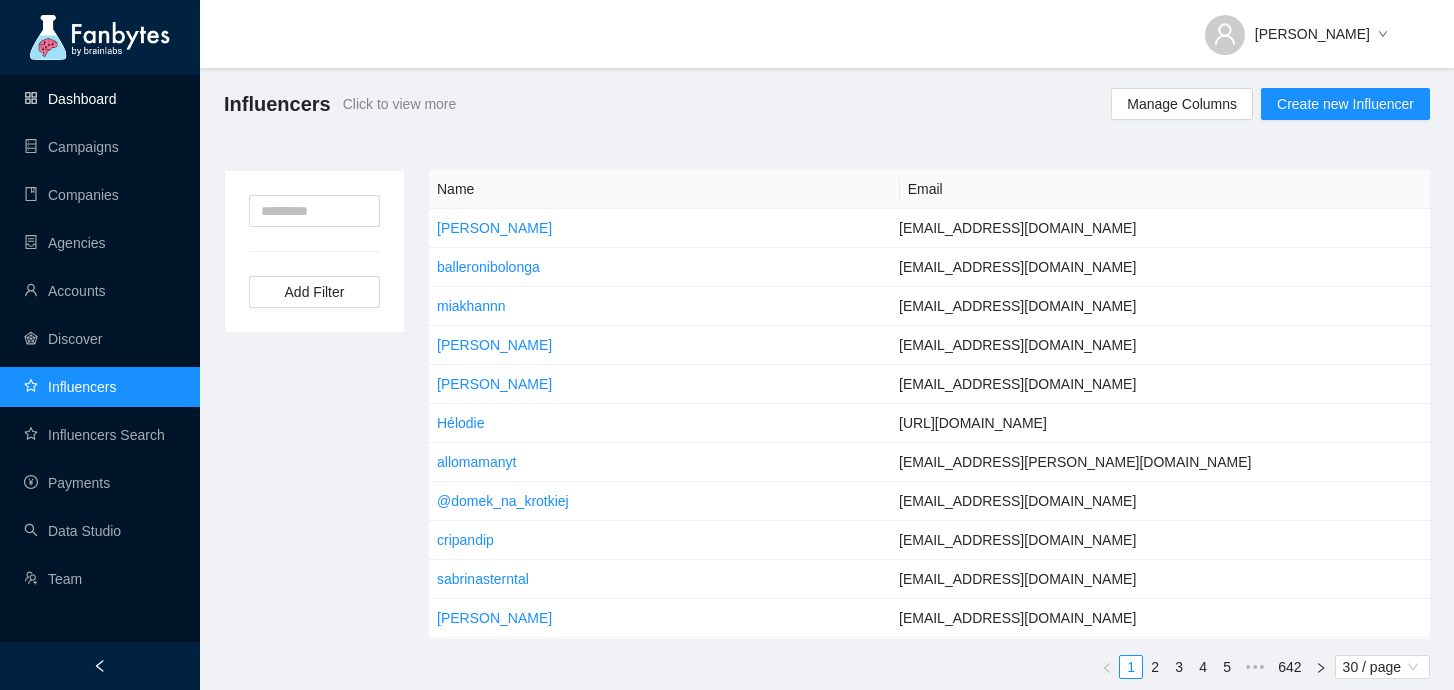 click on "Dashboard" at bounding box center [70, 99] 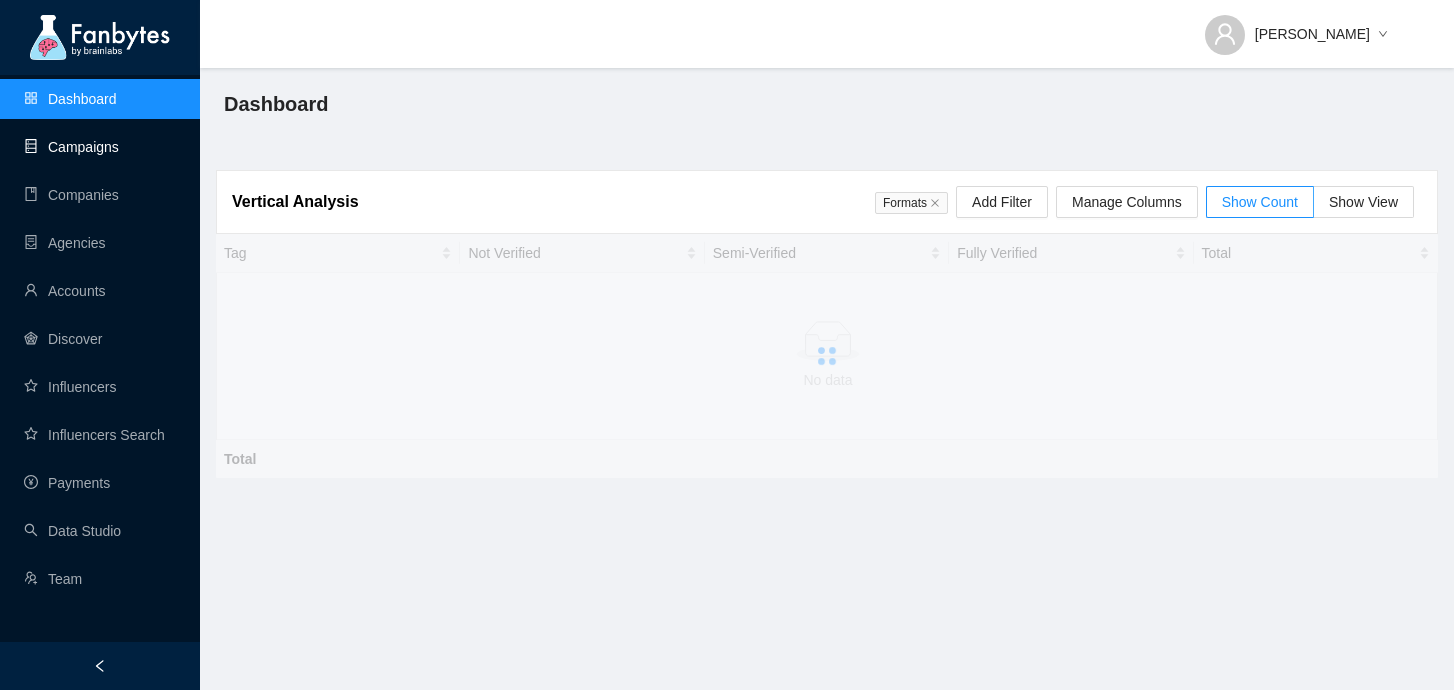 click on "Campaigns" at bounding box center [71, 147] 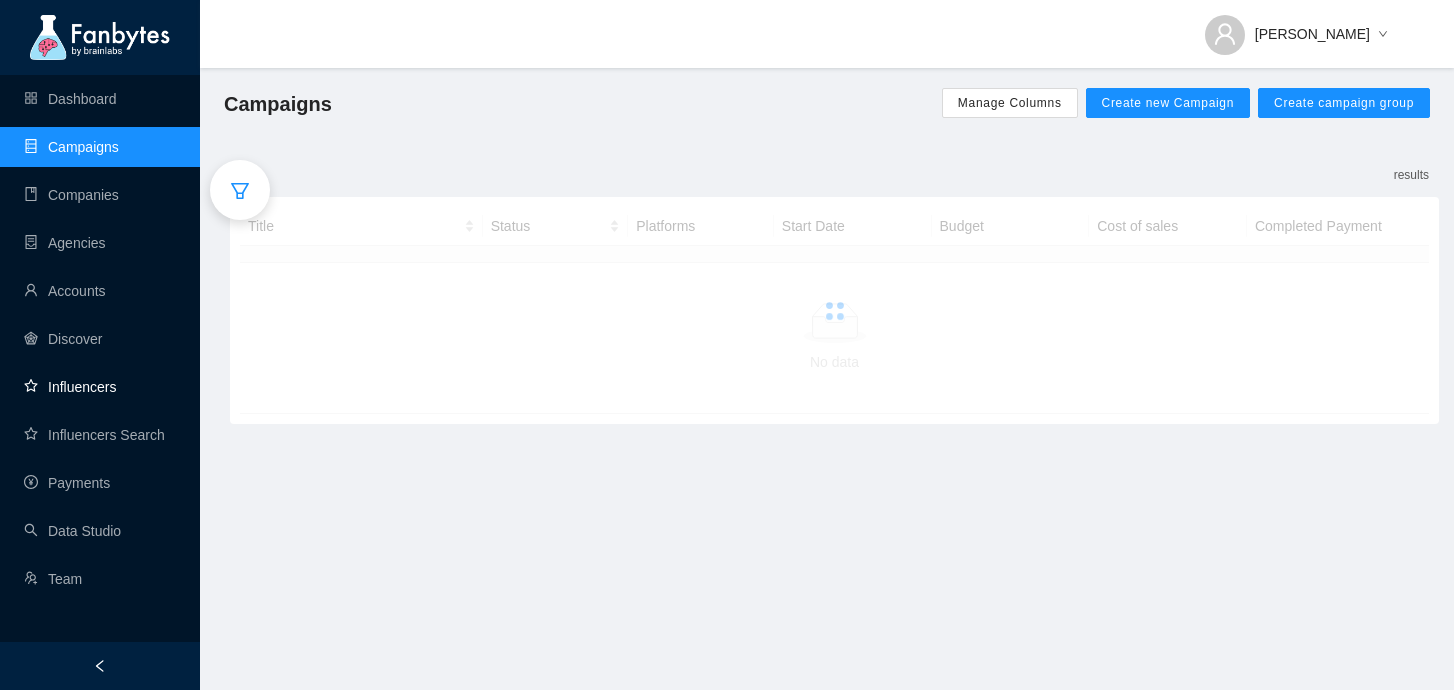 click on "Influencers" at bounding box center [70, 387] 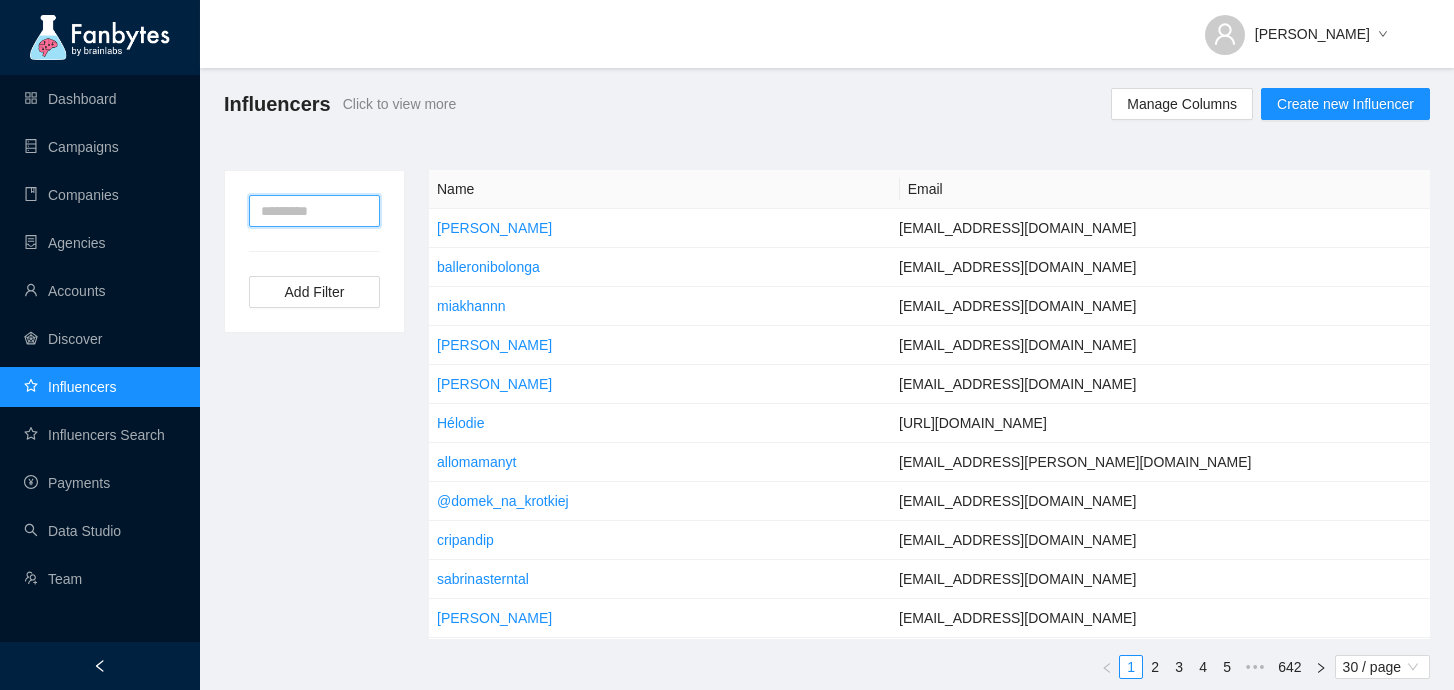 click at bounding box center (314, 211) 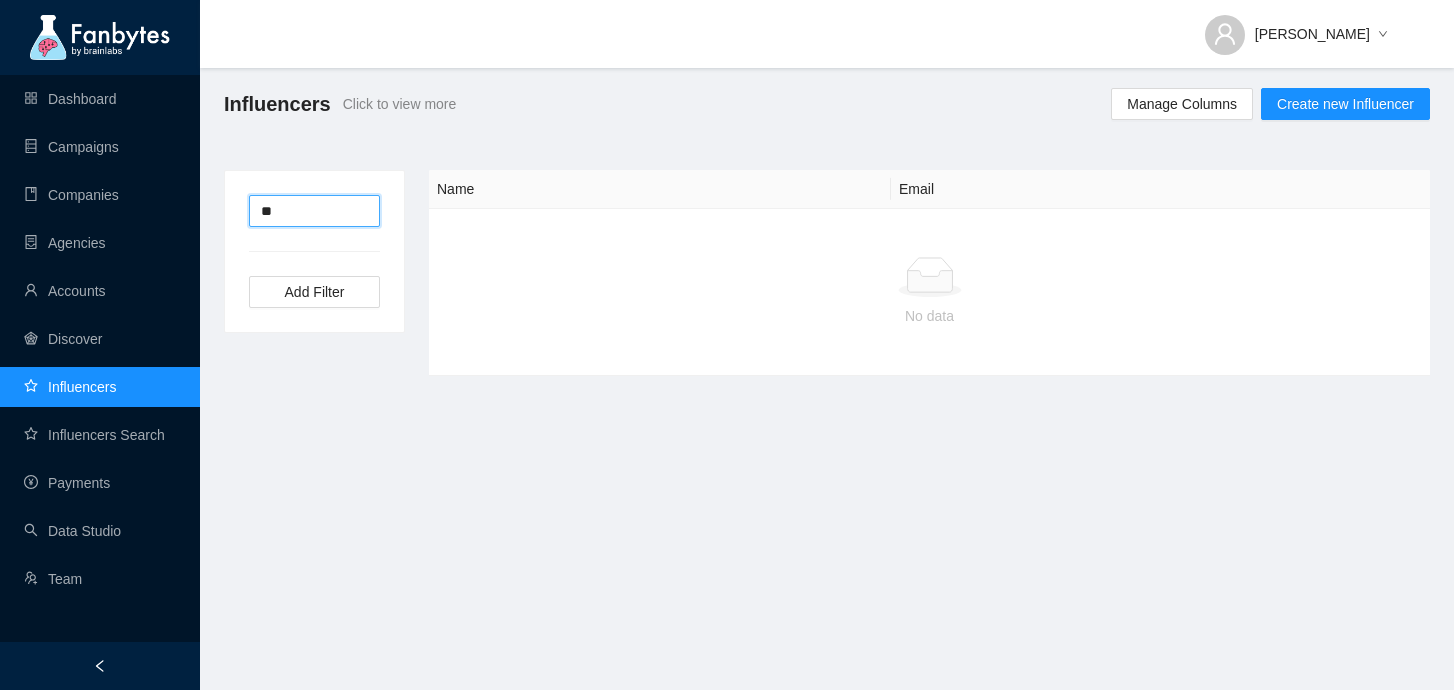 type on "*" 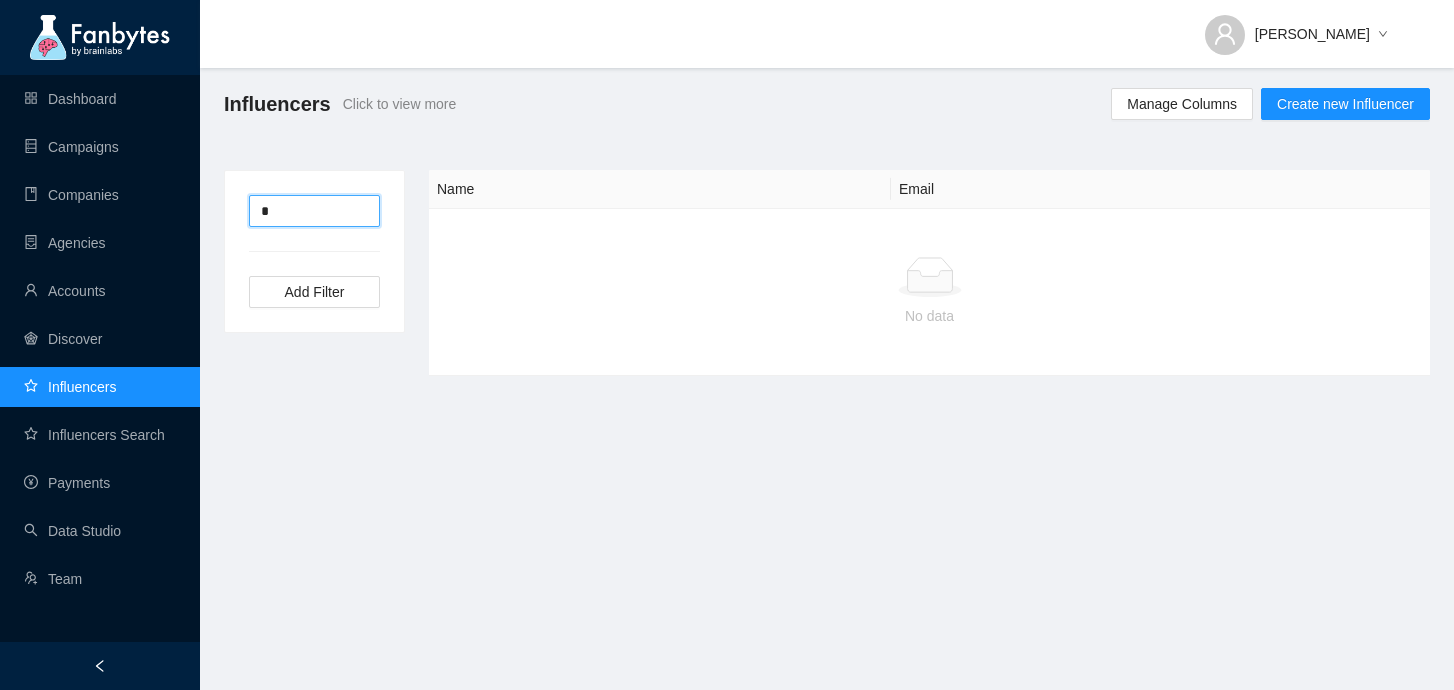 type 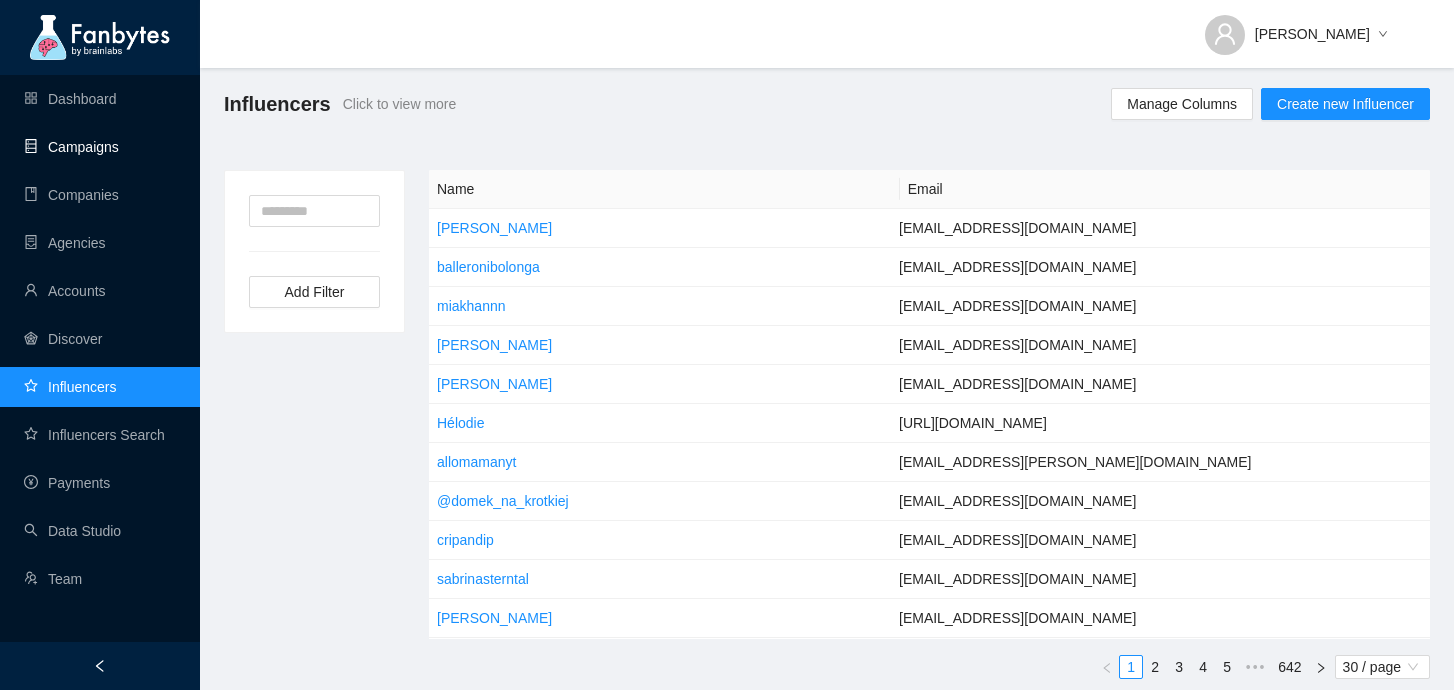 click on "Campaigns" at bounding box center (71, 147) 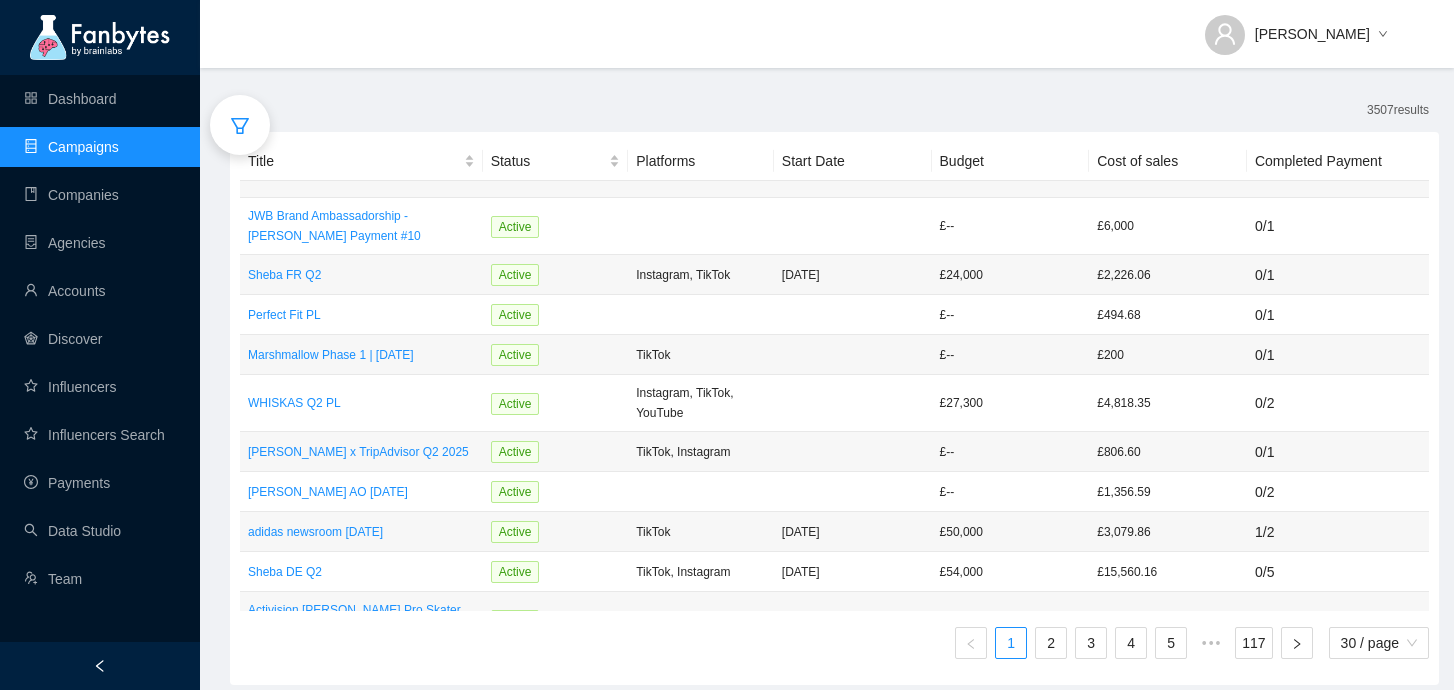 scroll, scrollTop: 75, scrollLeft: 0, axis: vertical 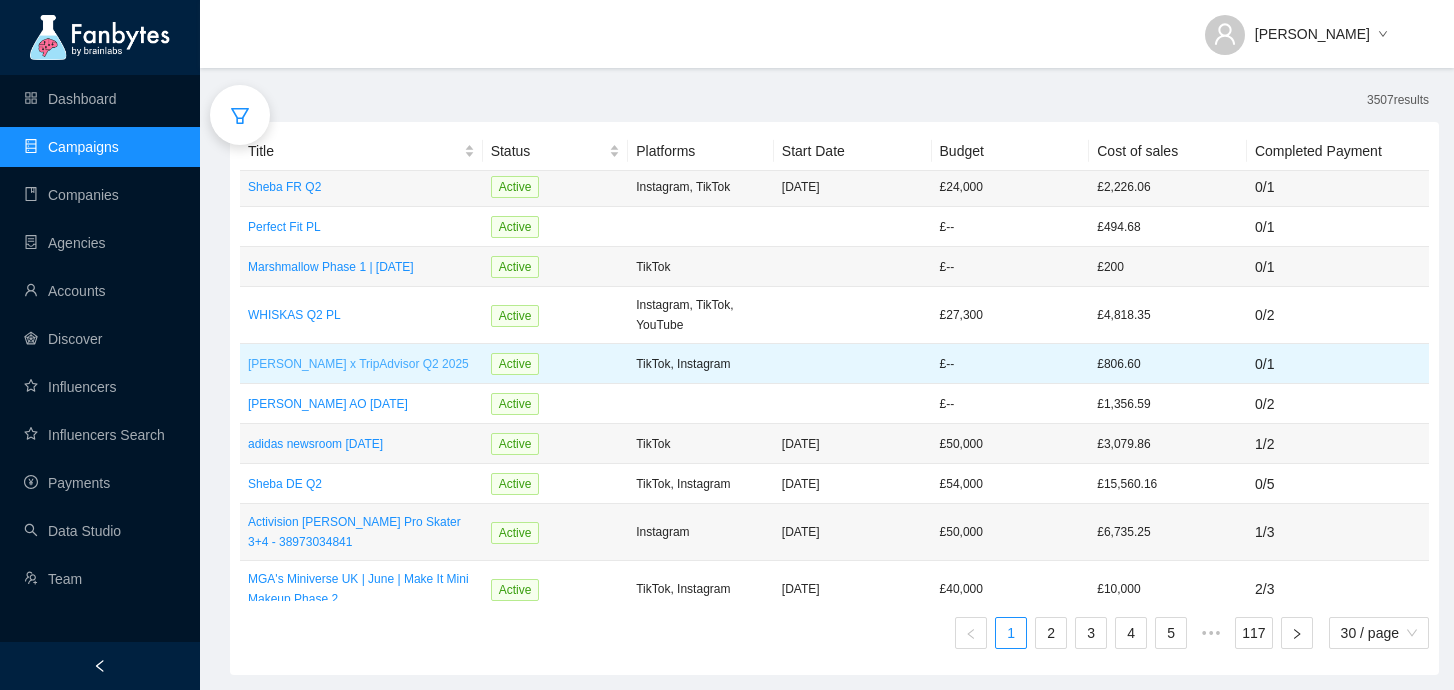 click on "[PERSON_NAME] x TripAdvisor Q2 2025" at bounding box center [361, 364] 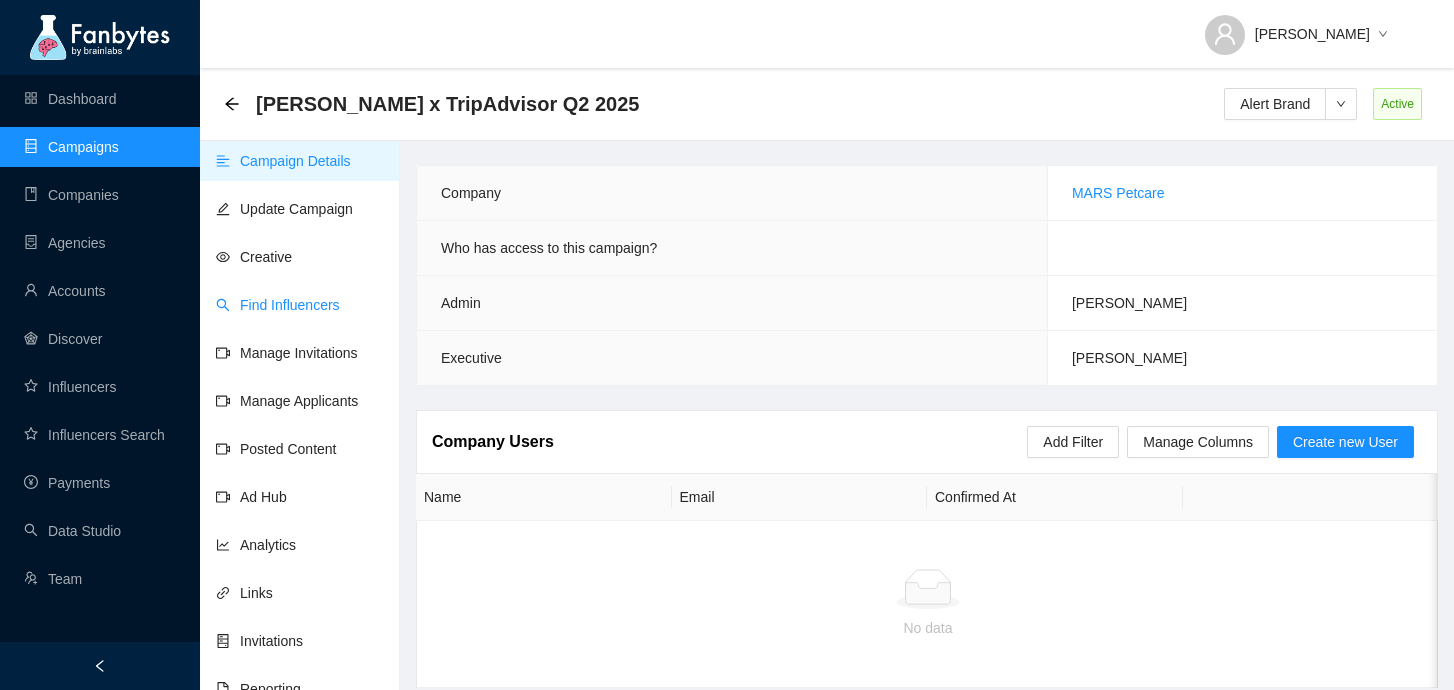 click on "Find Influencers" at bounding box center [278, 305] 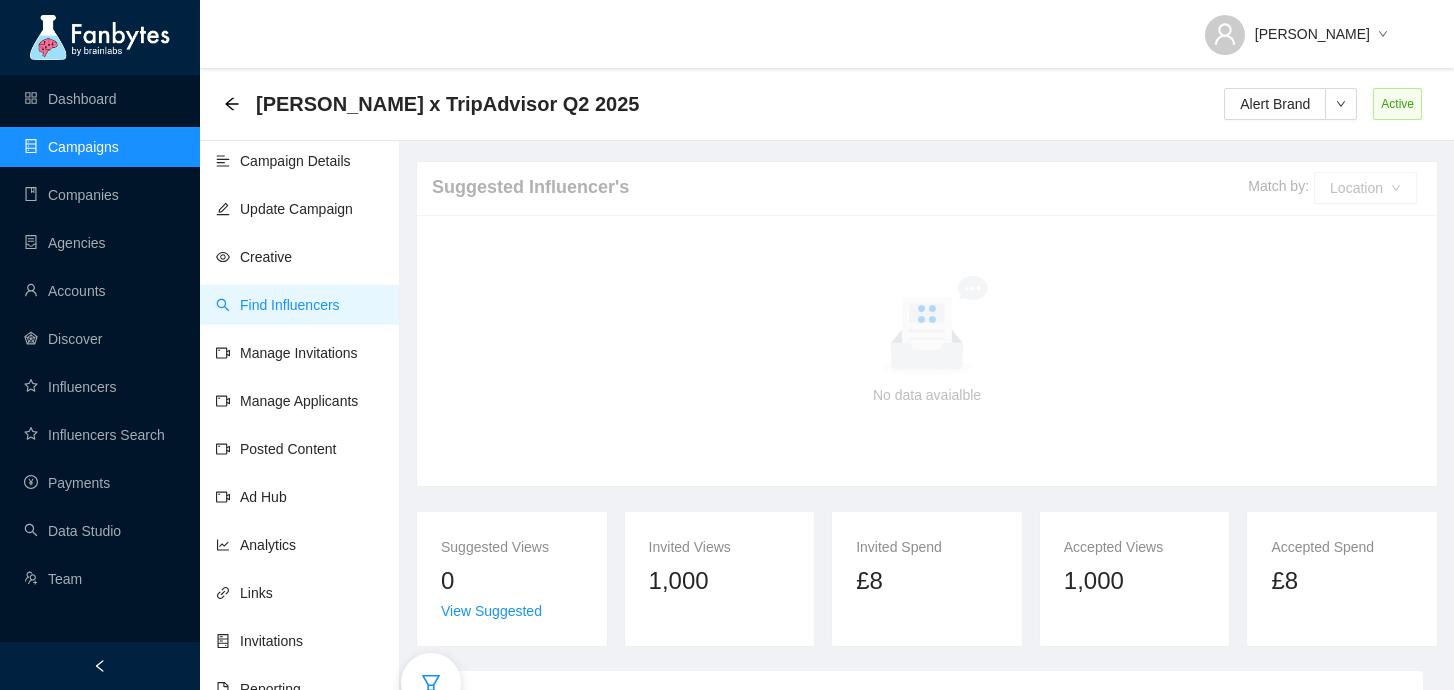 scroll, scrollTop: 249, scrollLeft: 0, axis: vertical 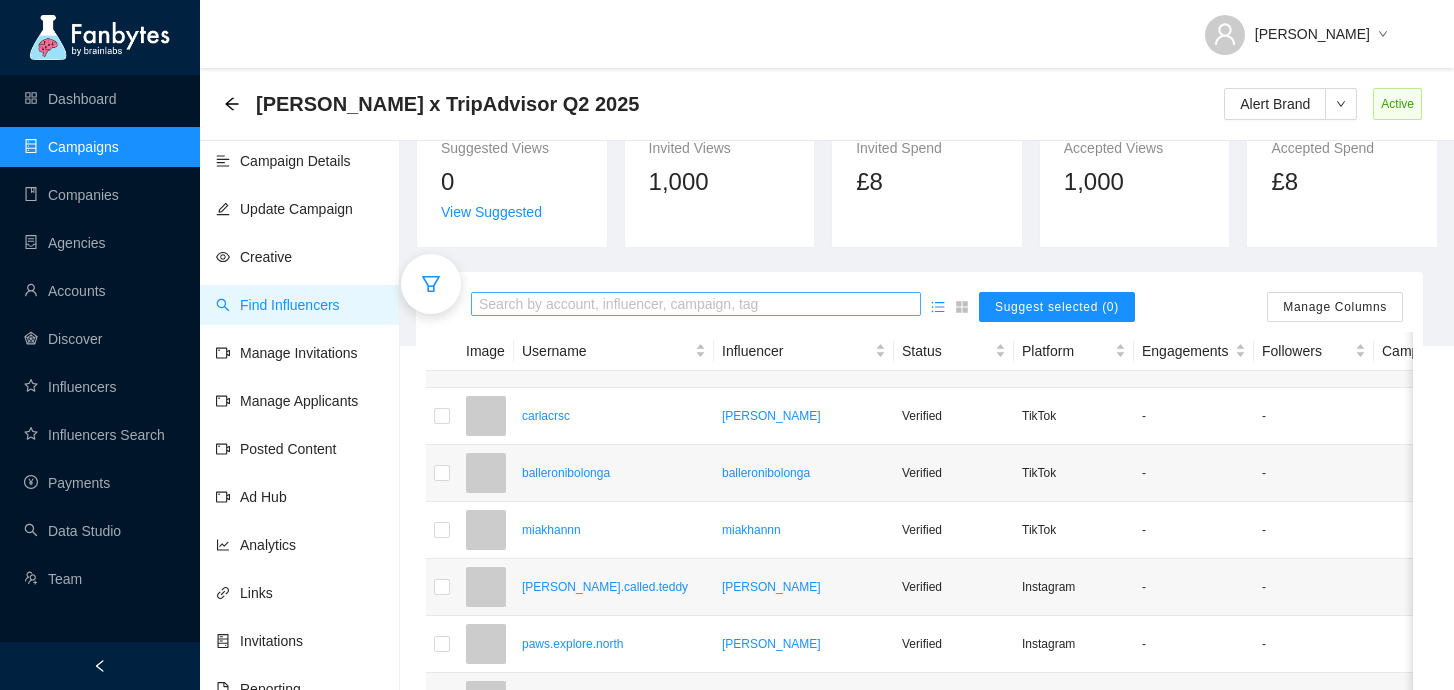 click at bounding box center [696, 305] 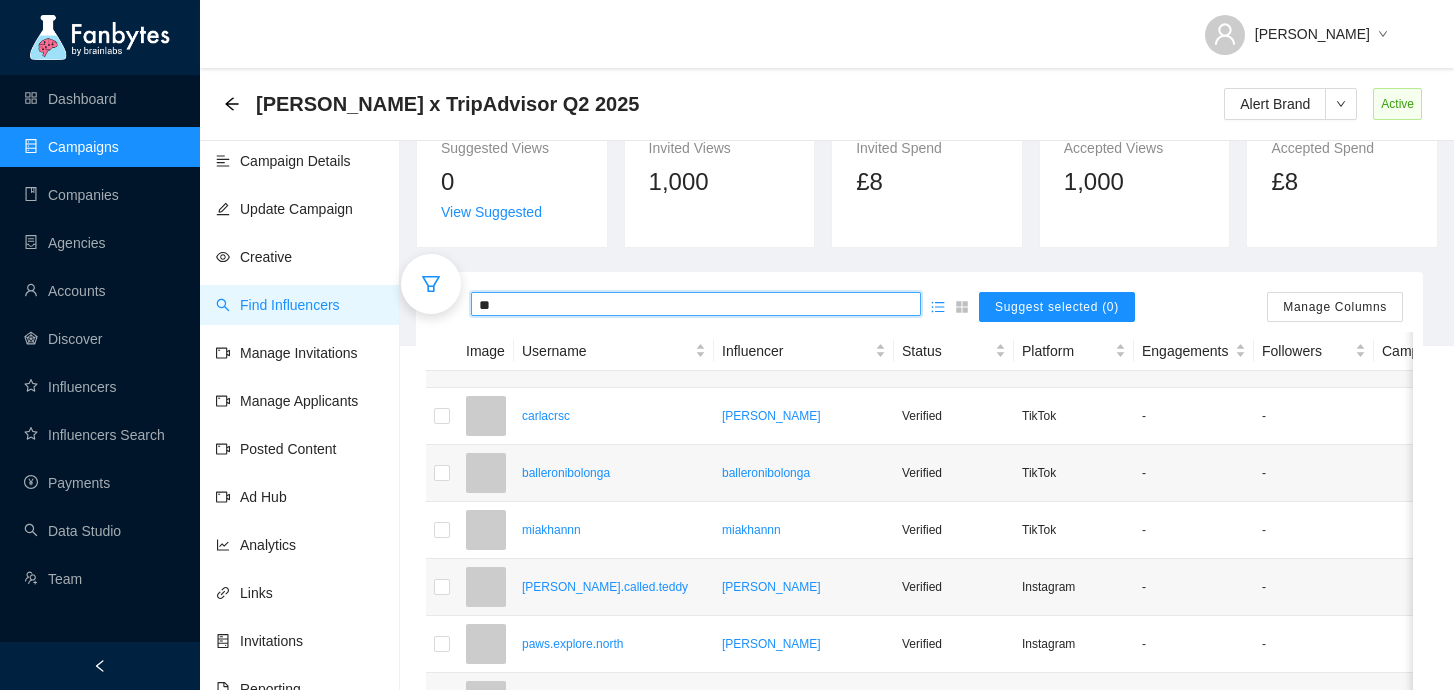 type on "*" 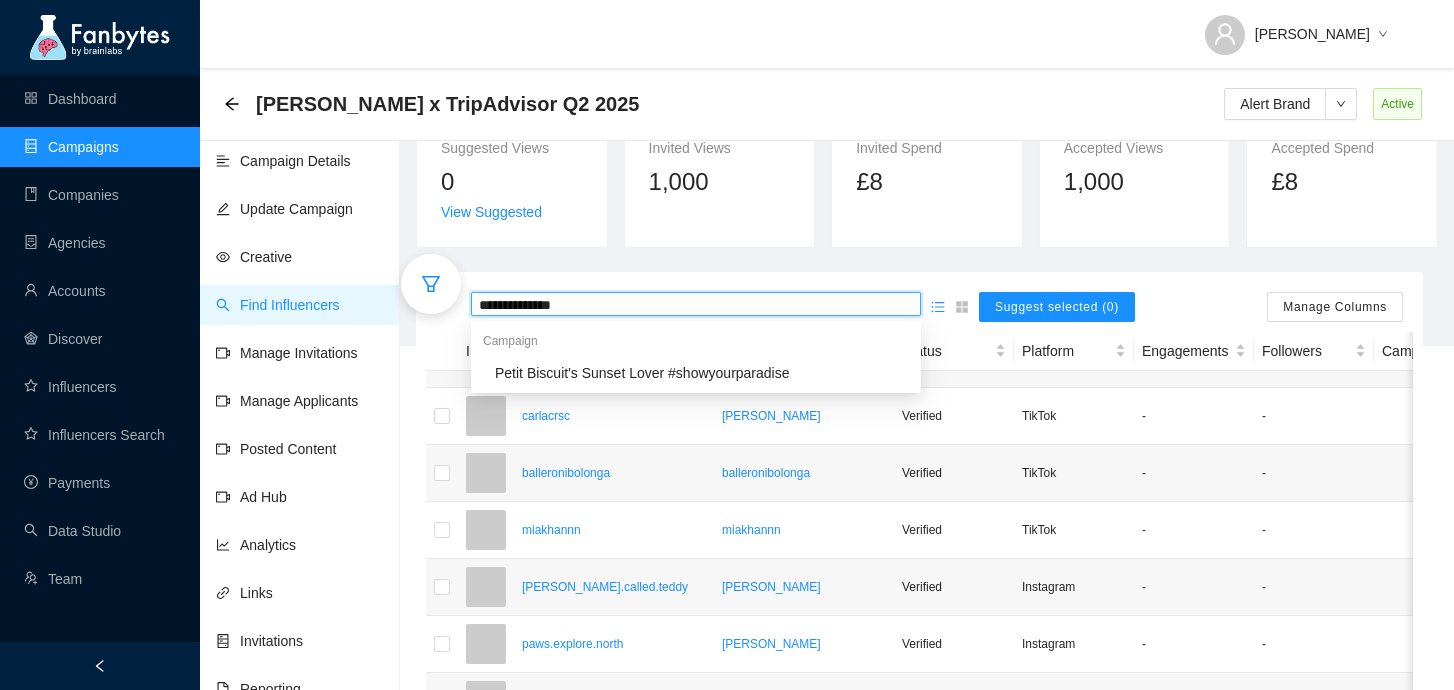 type on "**********" 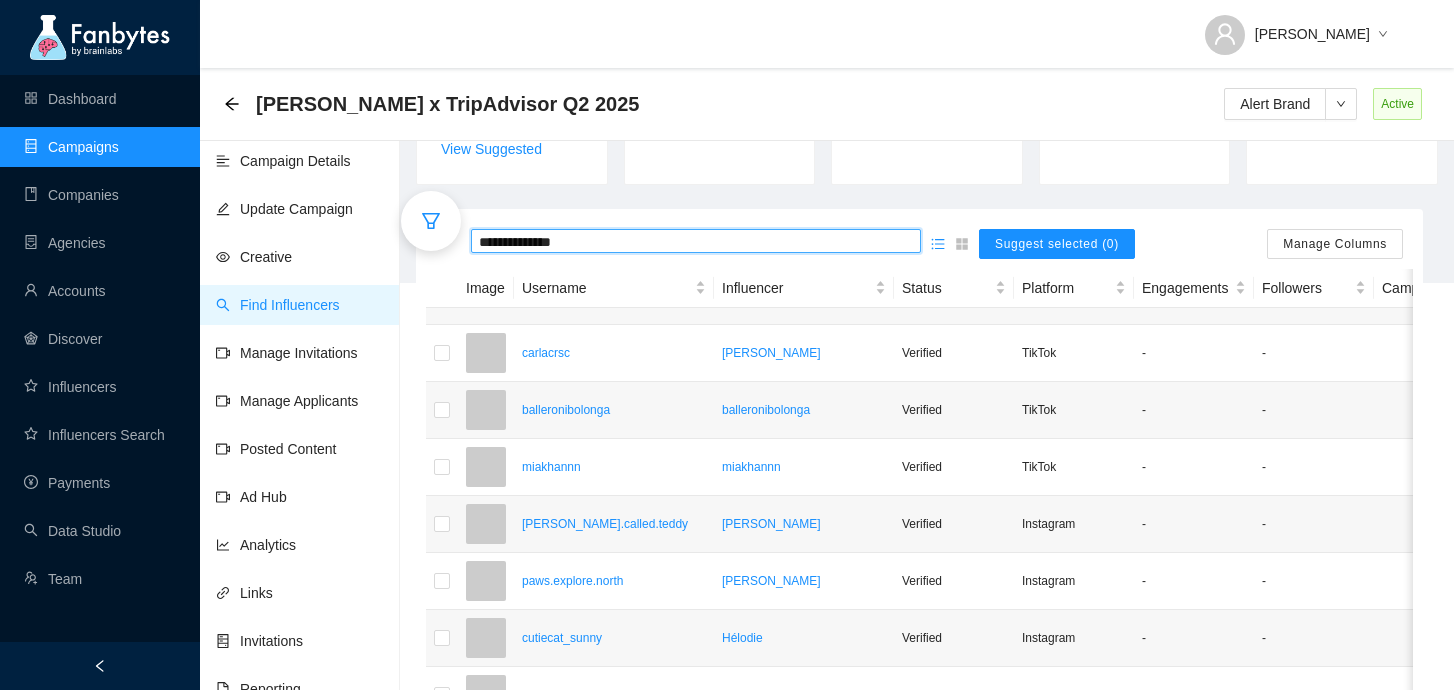 scroll, scrollTop: 464, scrollLeft: 0, axis: vertical 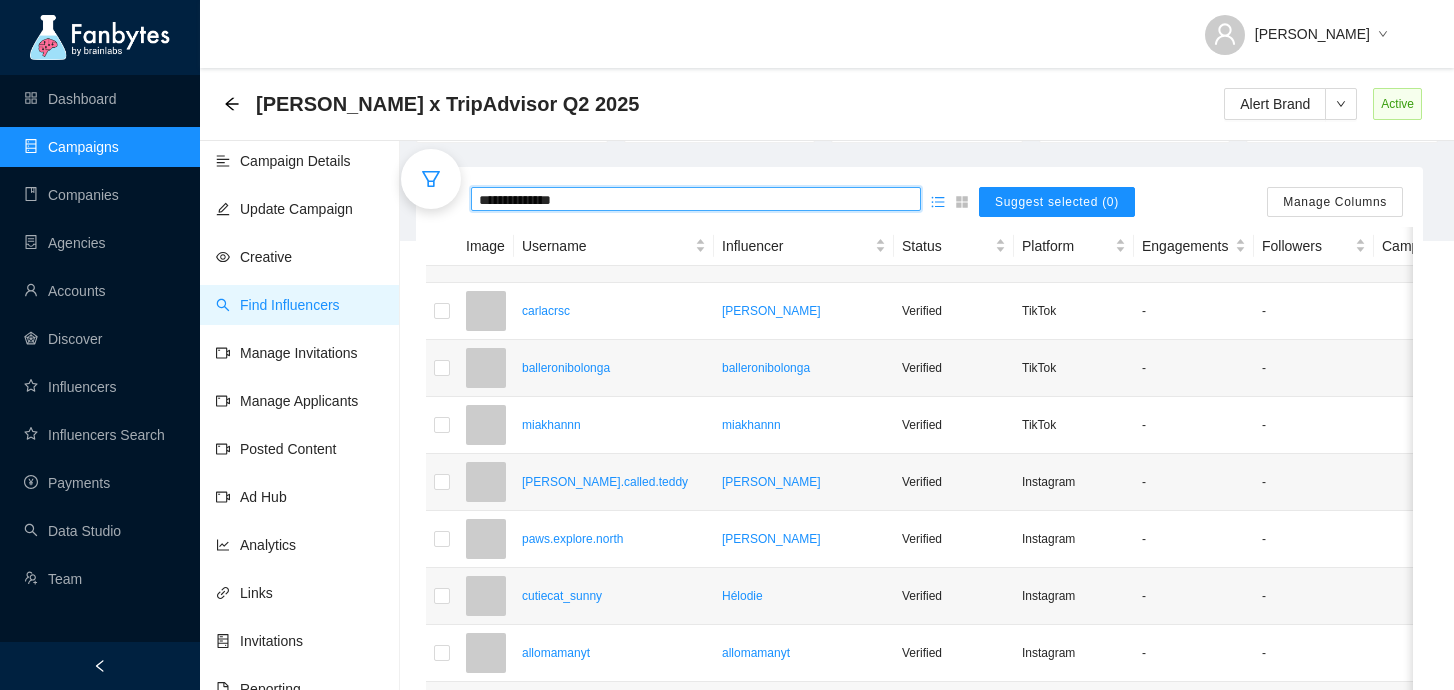 click on "**********" at bounding box center [696, 200] 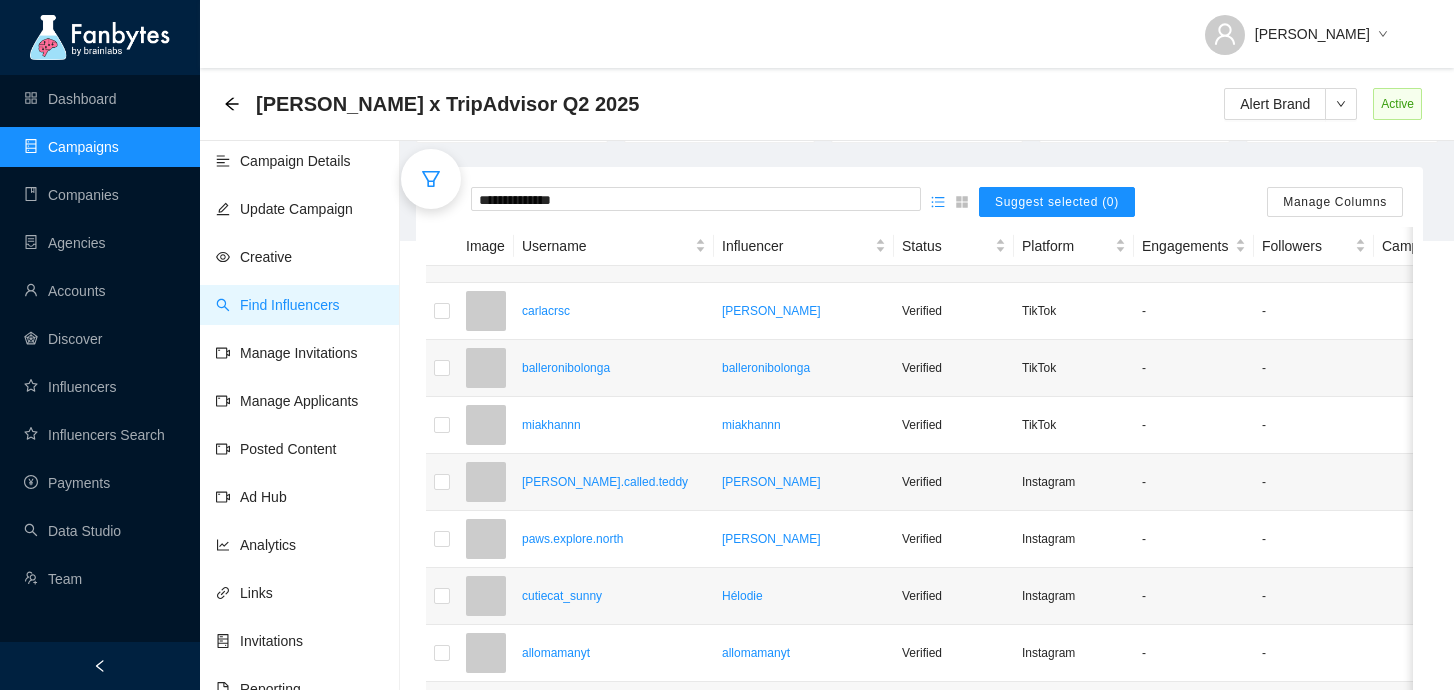 click at bounding box center (431, 179) 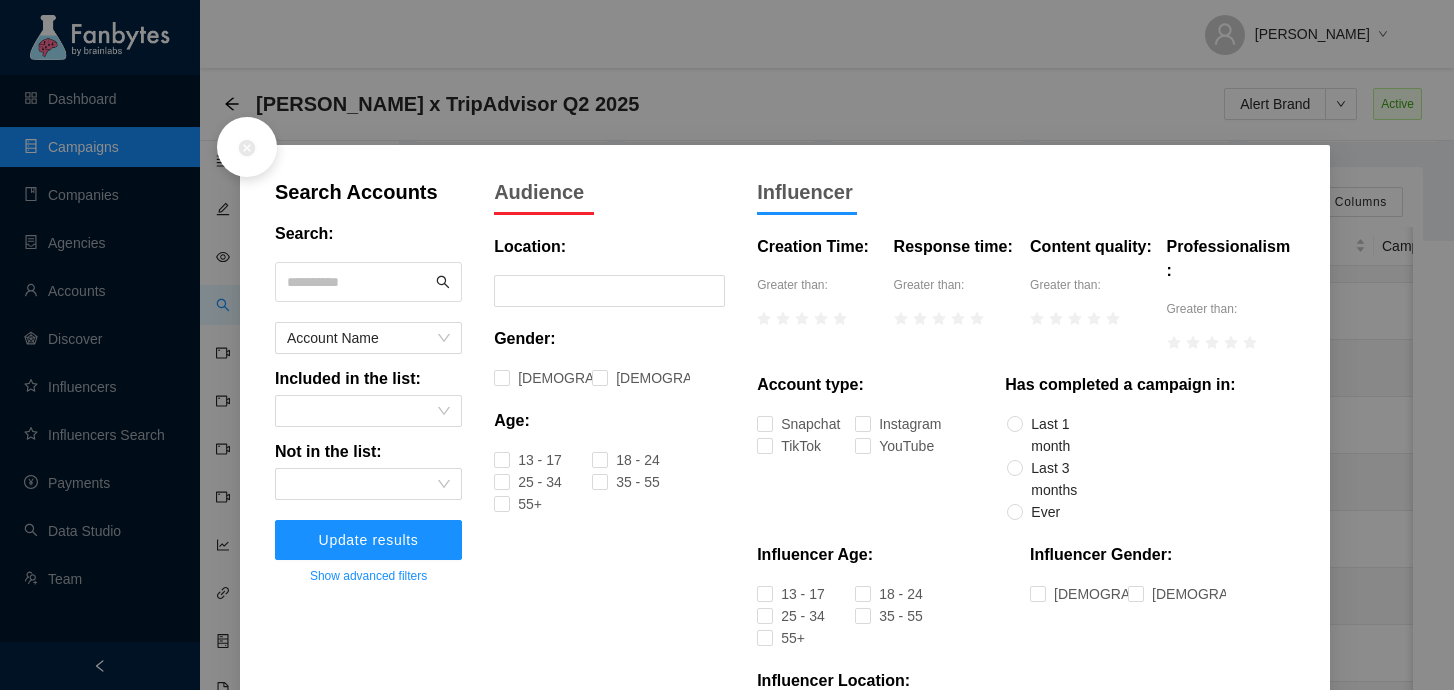 click at bounding box center [247, 147] 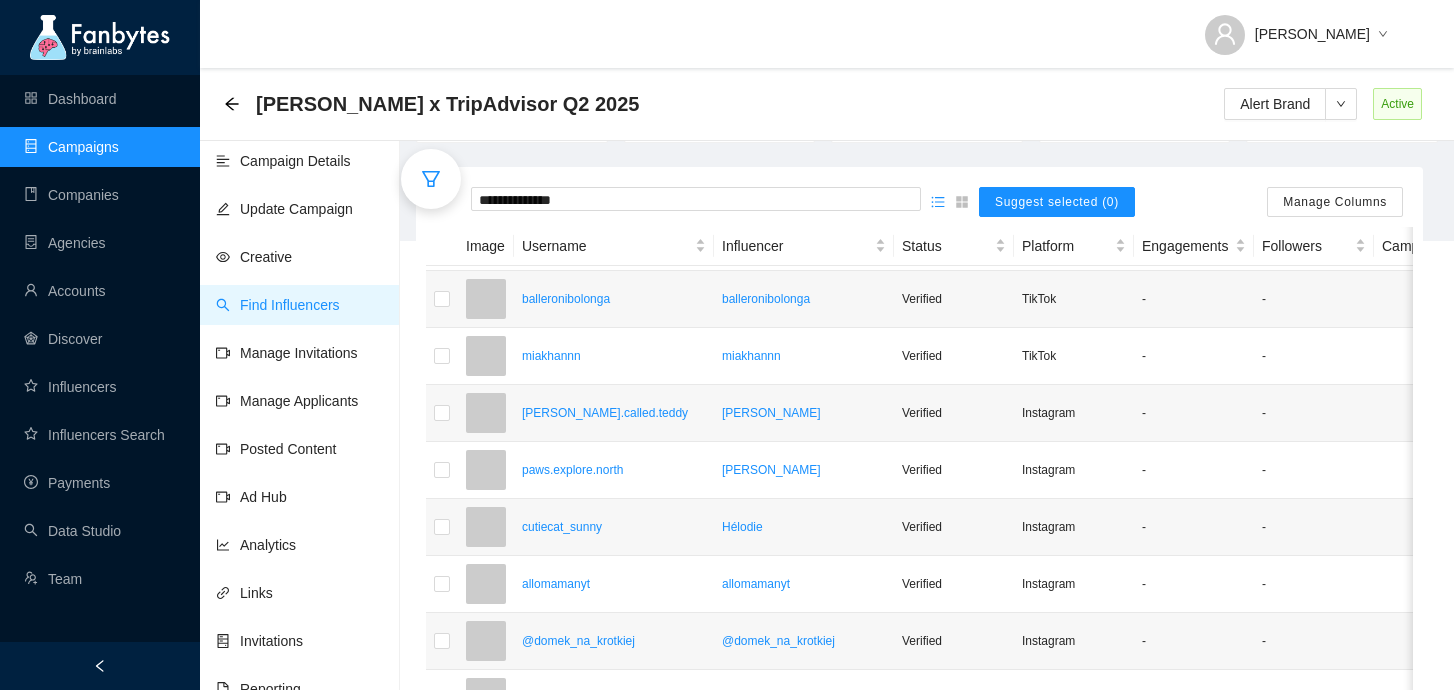 scroll, scrollTop: 0, scrollLeft: 0, axis: both 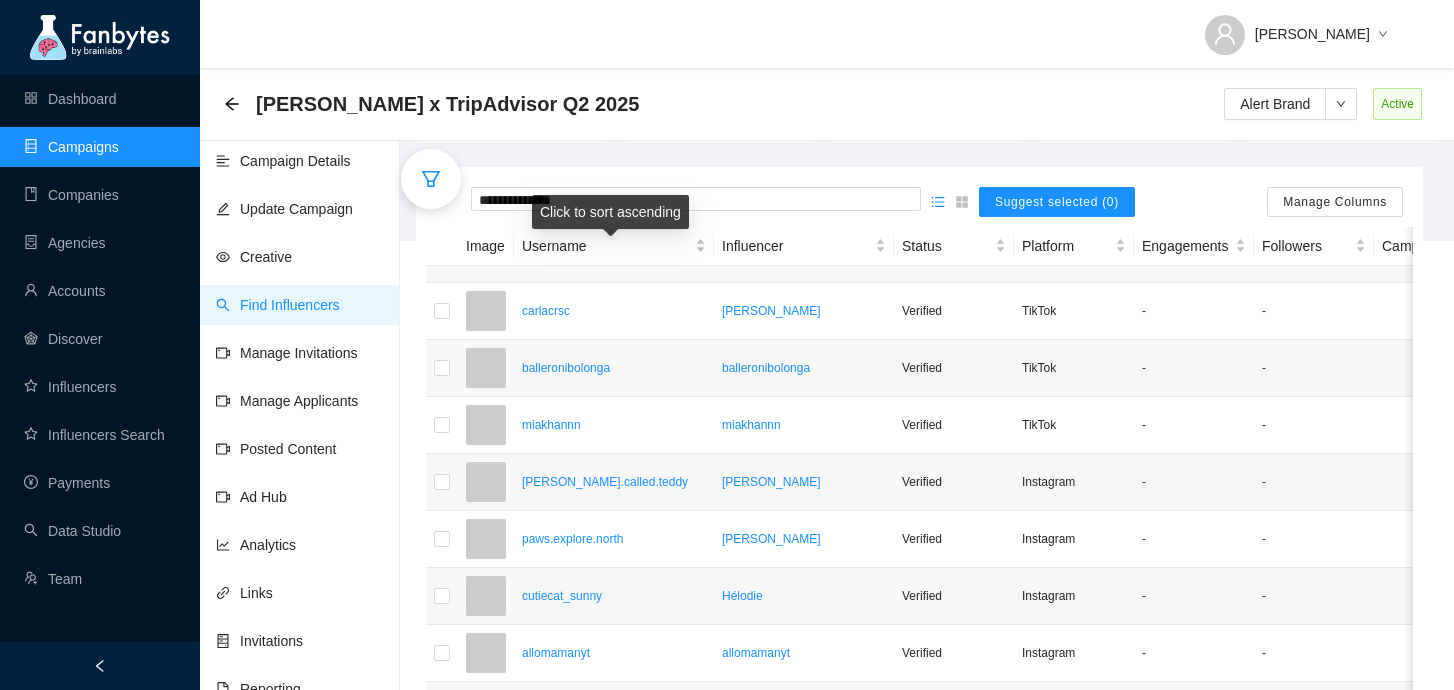 click on "Click to sort ascending" at bounding box center [610, 212] 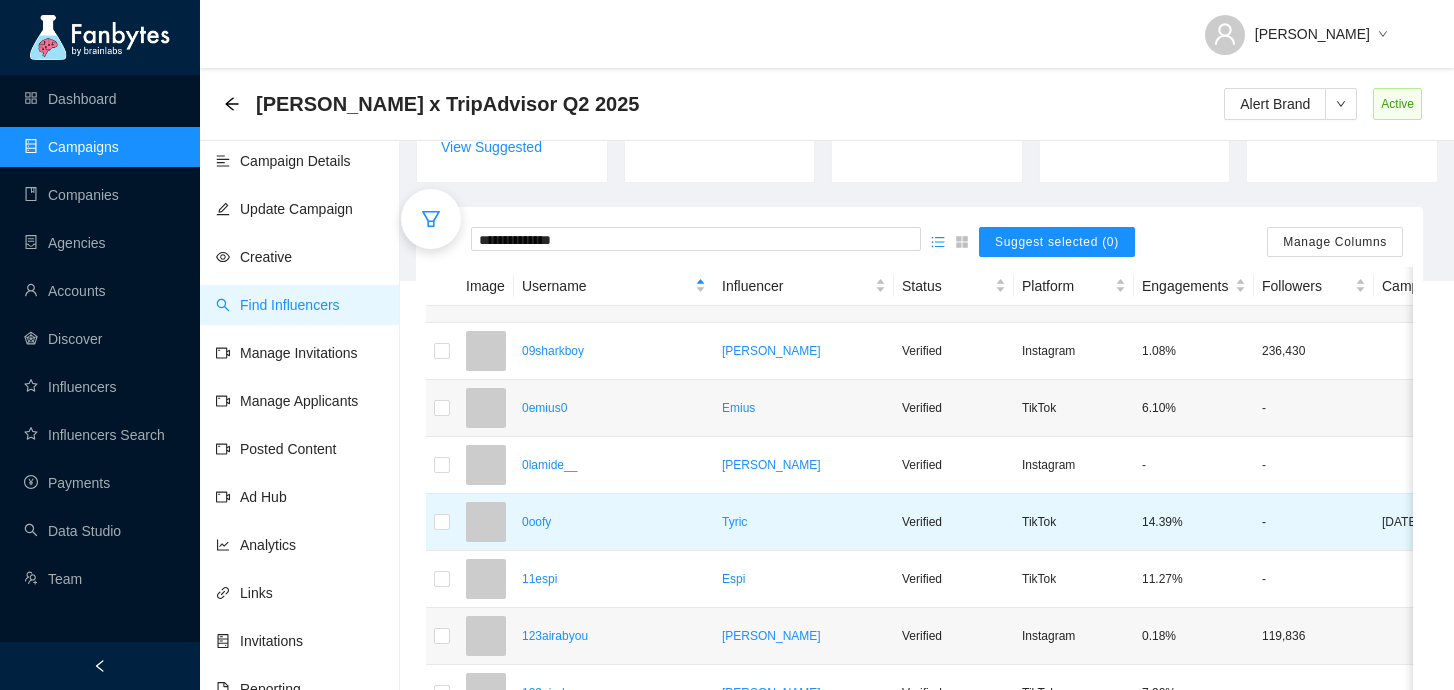 scroll, scrollTop: 565, scrollLeft: 0, axis: vertical 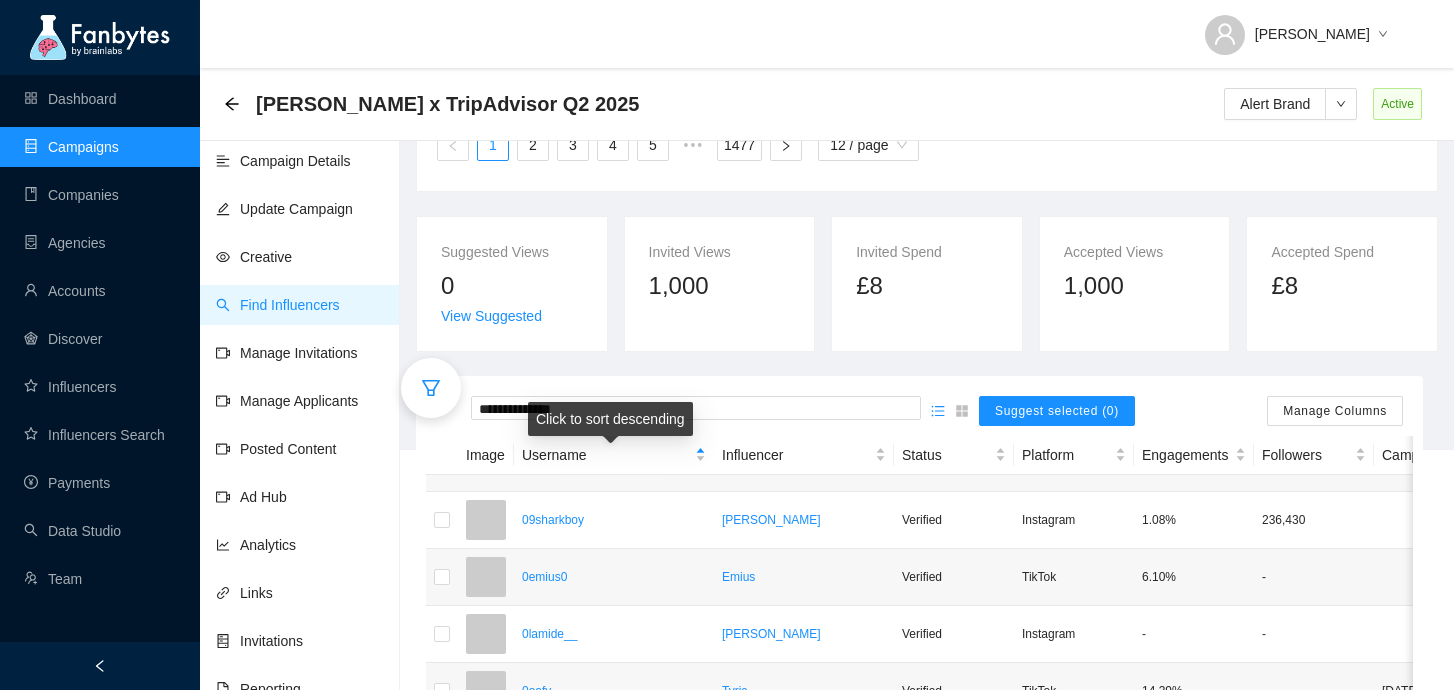 click on "Click to sort descending" at bounding box center (610, 419) 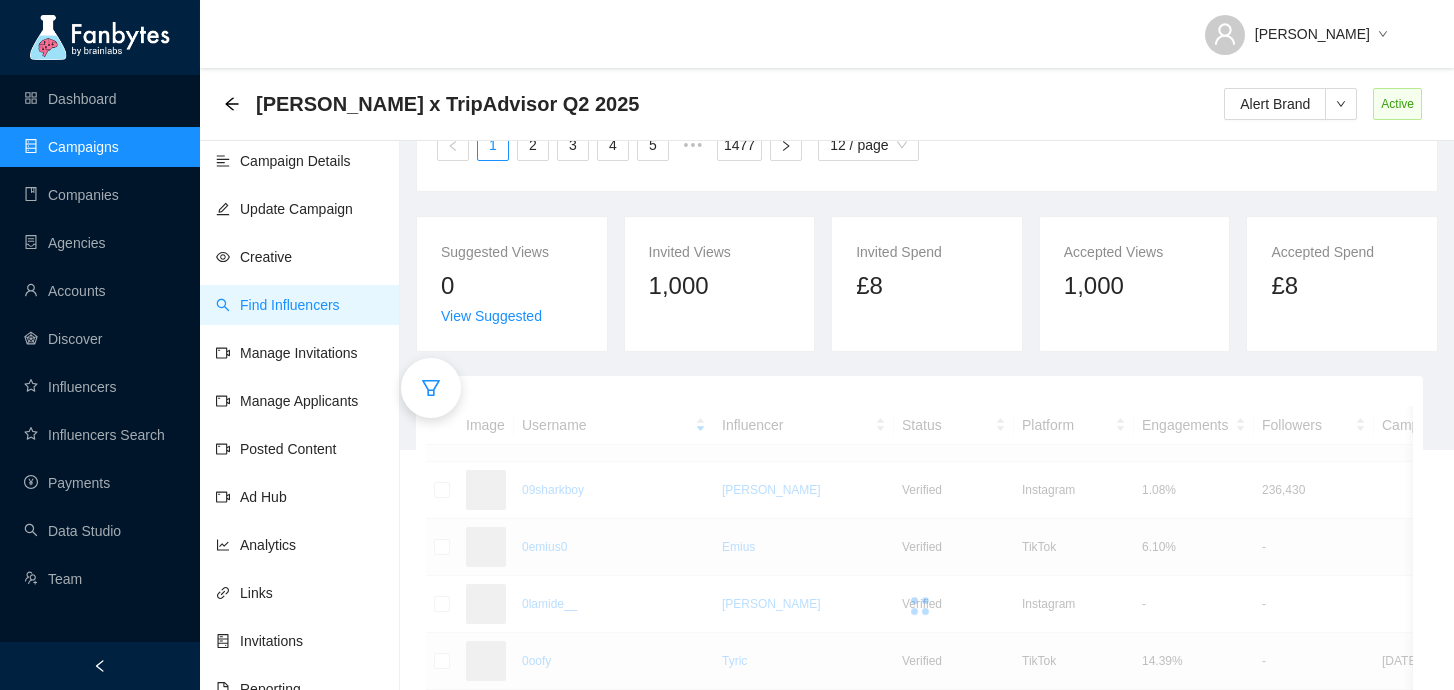 click at bounding box center [919, 606] 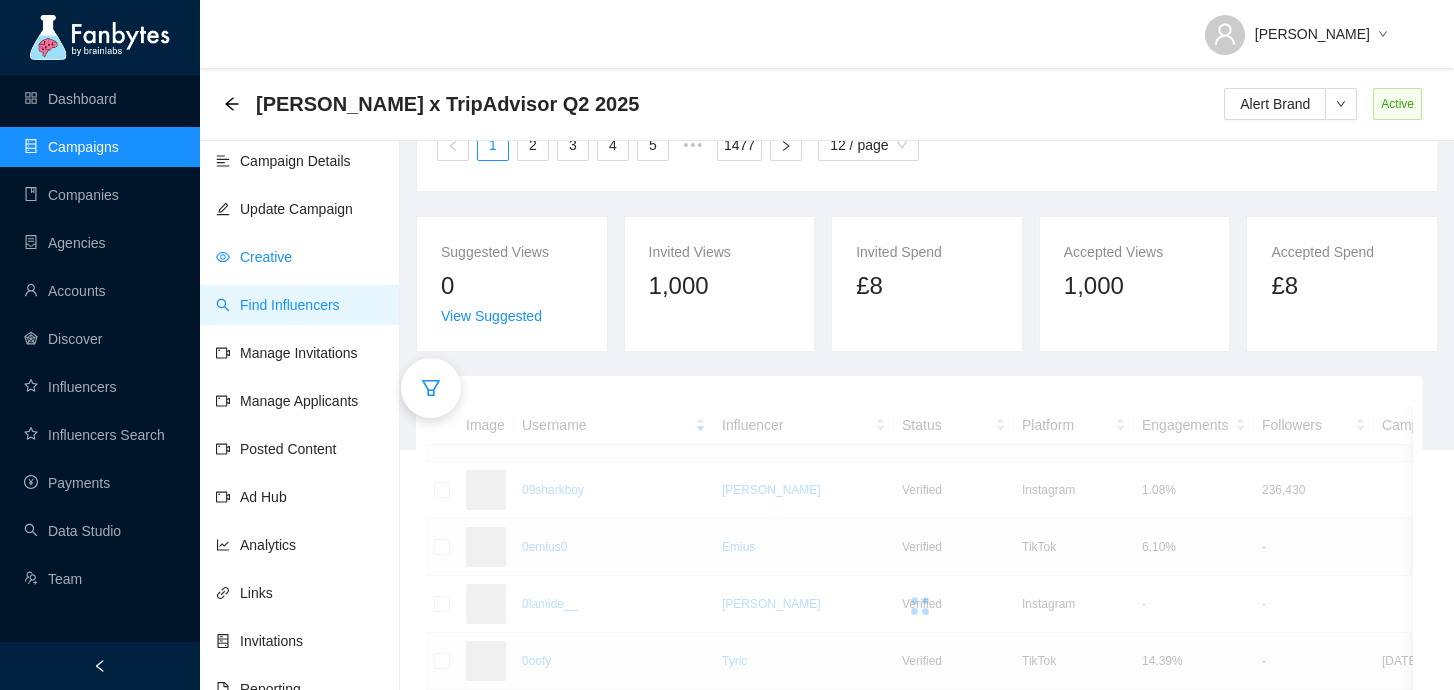 click on "Creative" at bounding box center (254, 257) 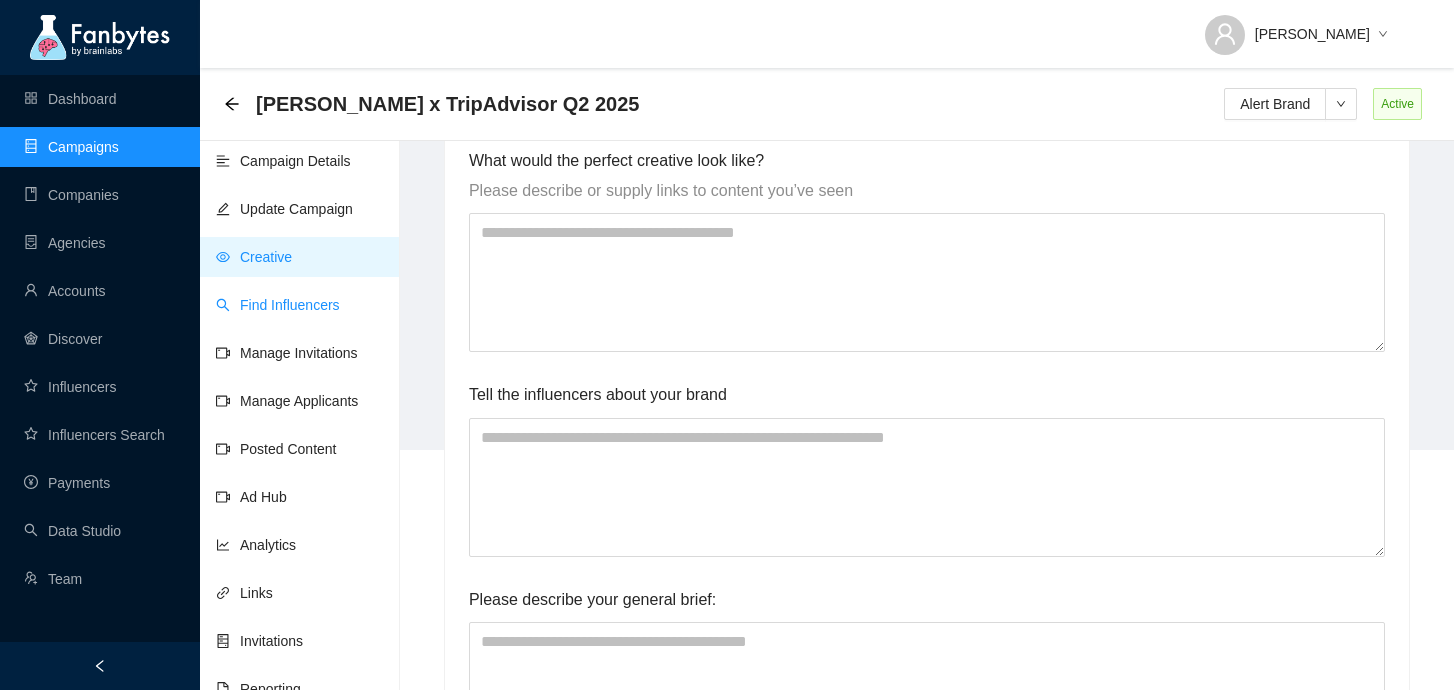 click on "Find Influencers" at bounding box center [278, 305] 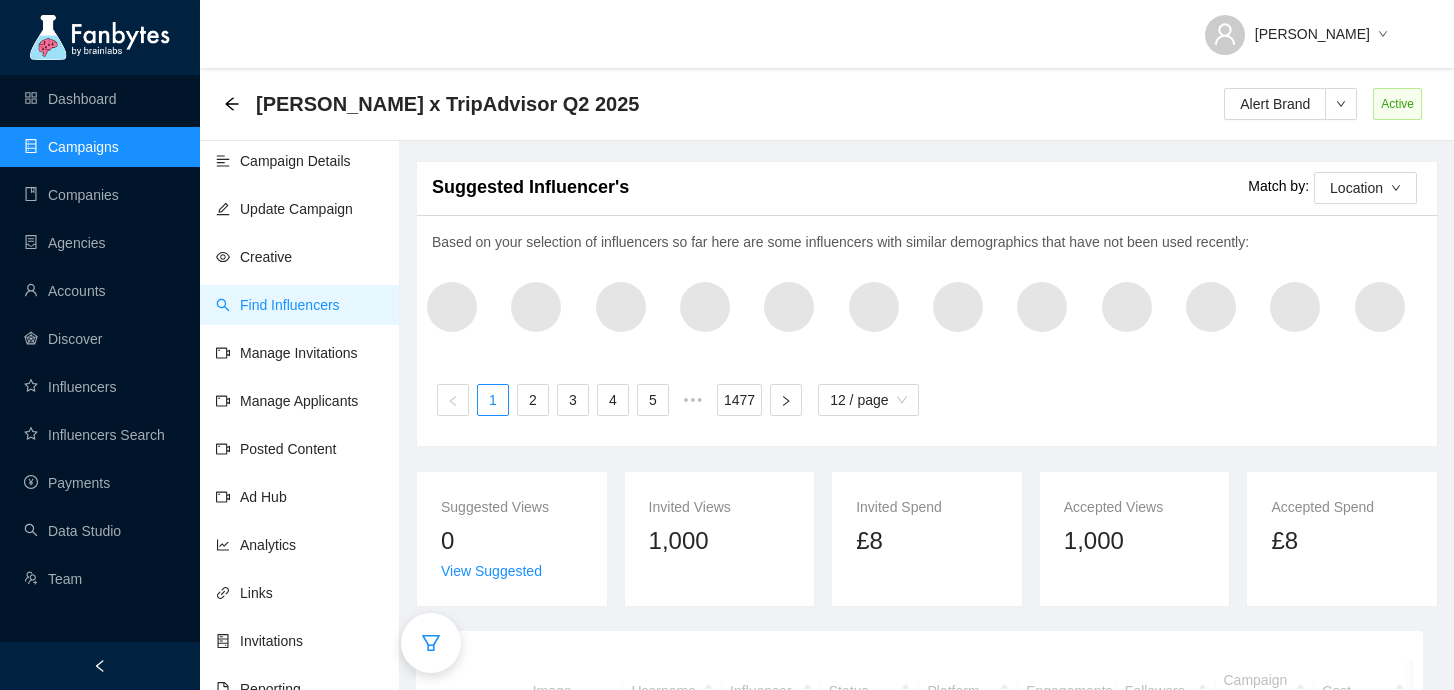scroll, scrollTop: 209, scrollLeft: 0, axis: vertical 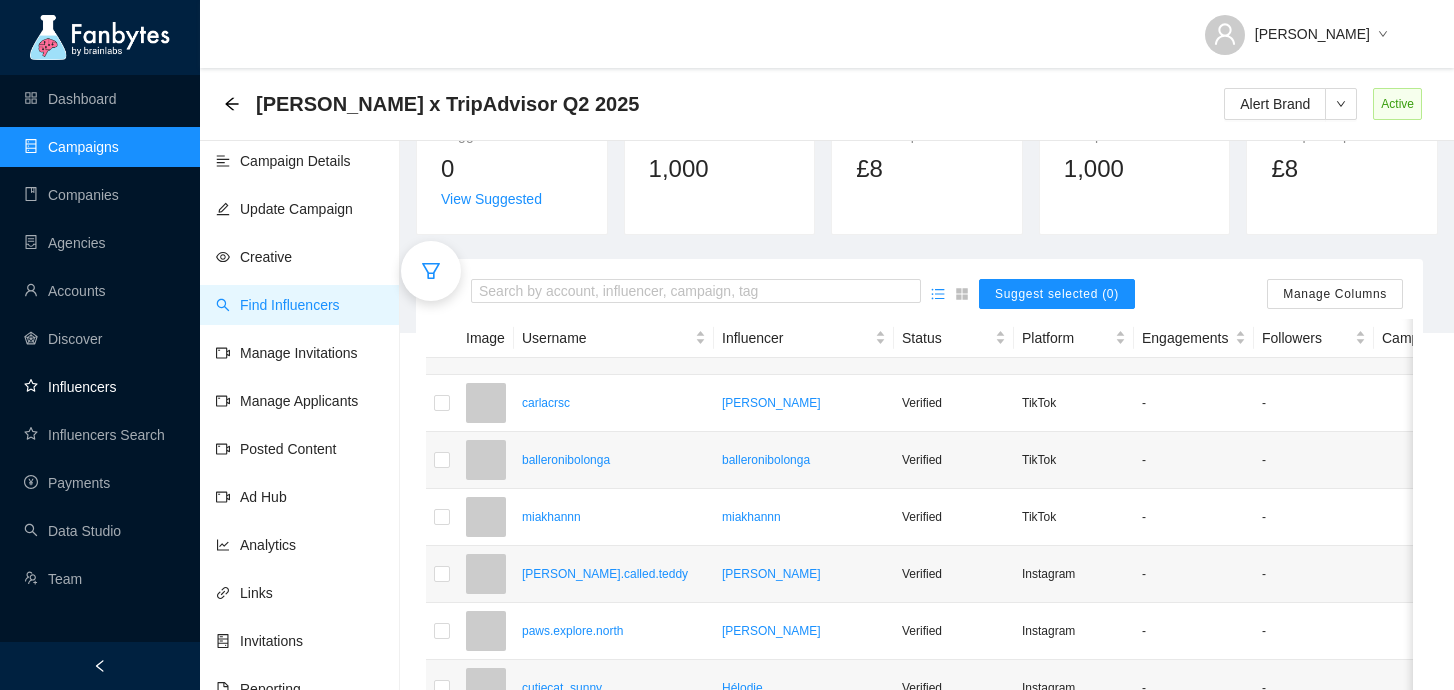 click on "Influencers" at bounding box center (70, 387) 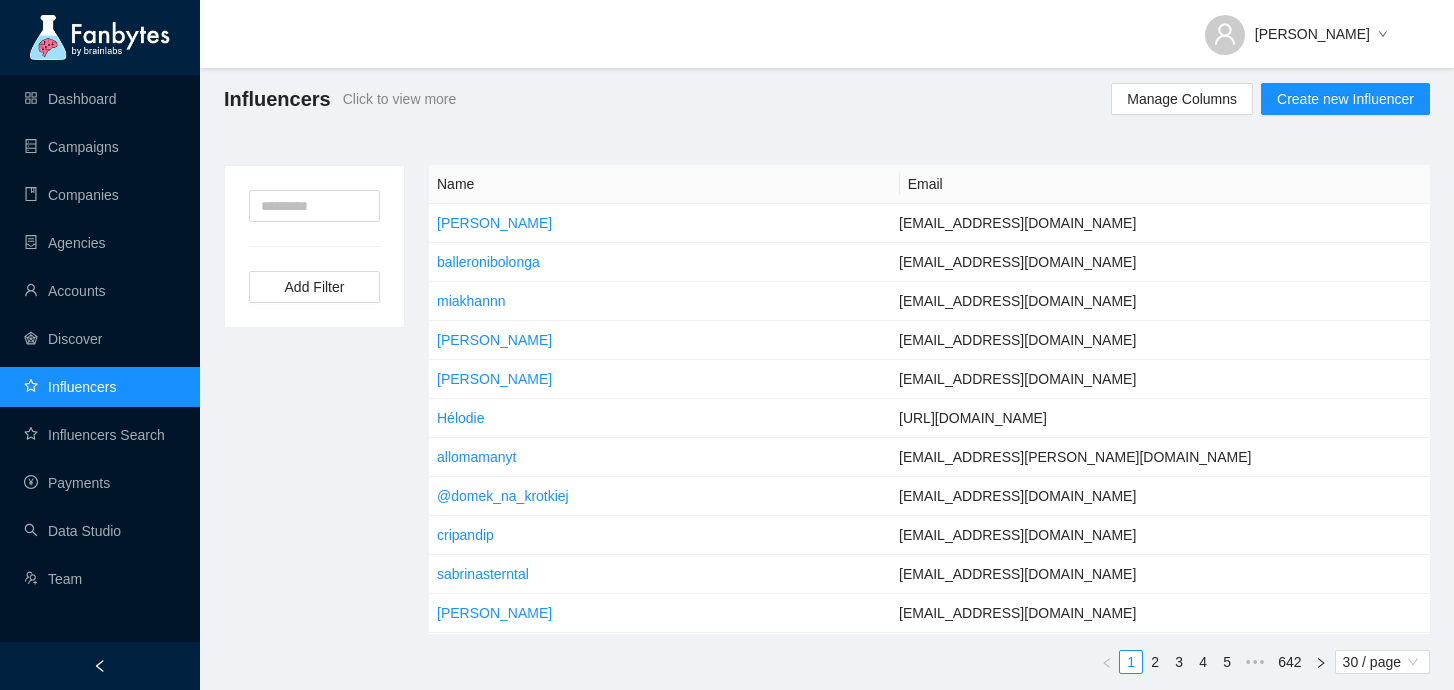 scroll, scrollTop: 5, scrollLeft: 0, axis: vertical 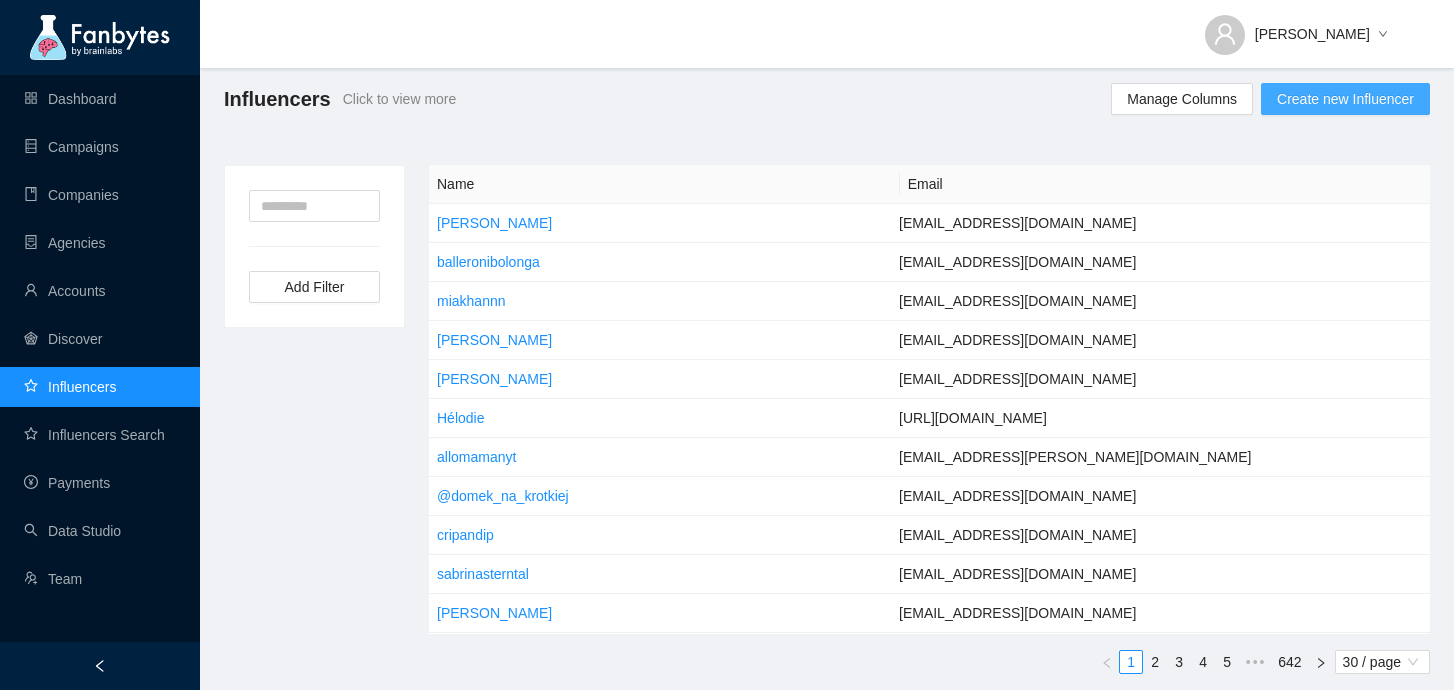 click on "Create new Influencer" at bounding box center [1345, 99] 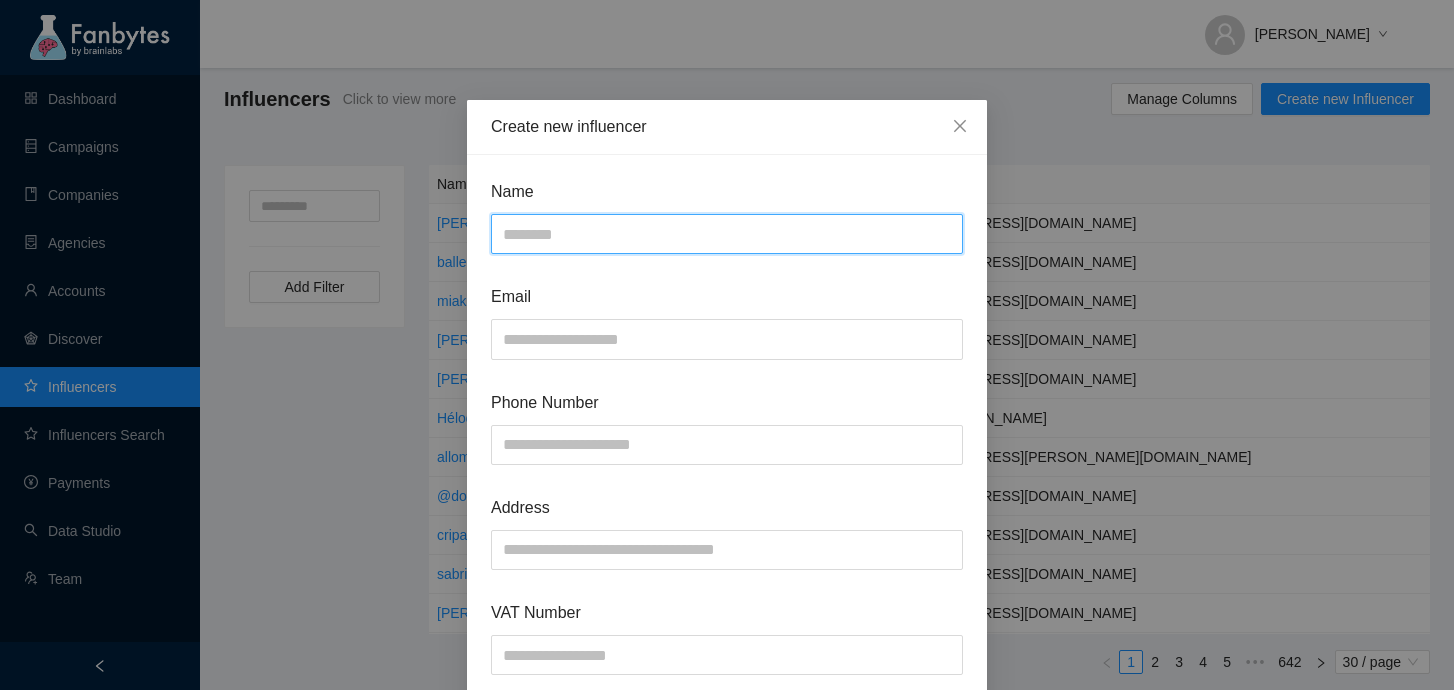 click at bounding box center (727, 234) 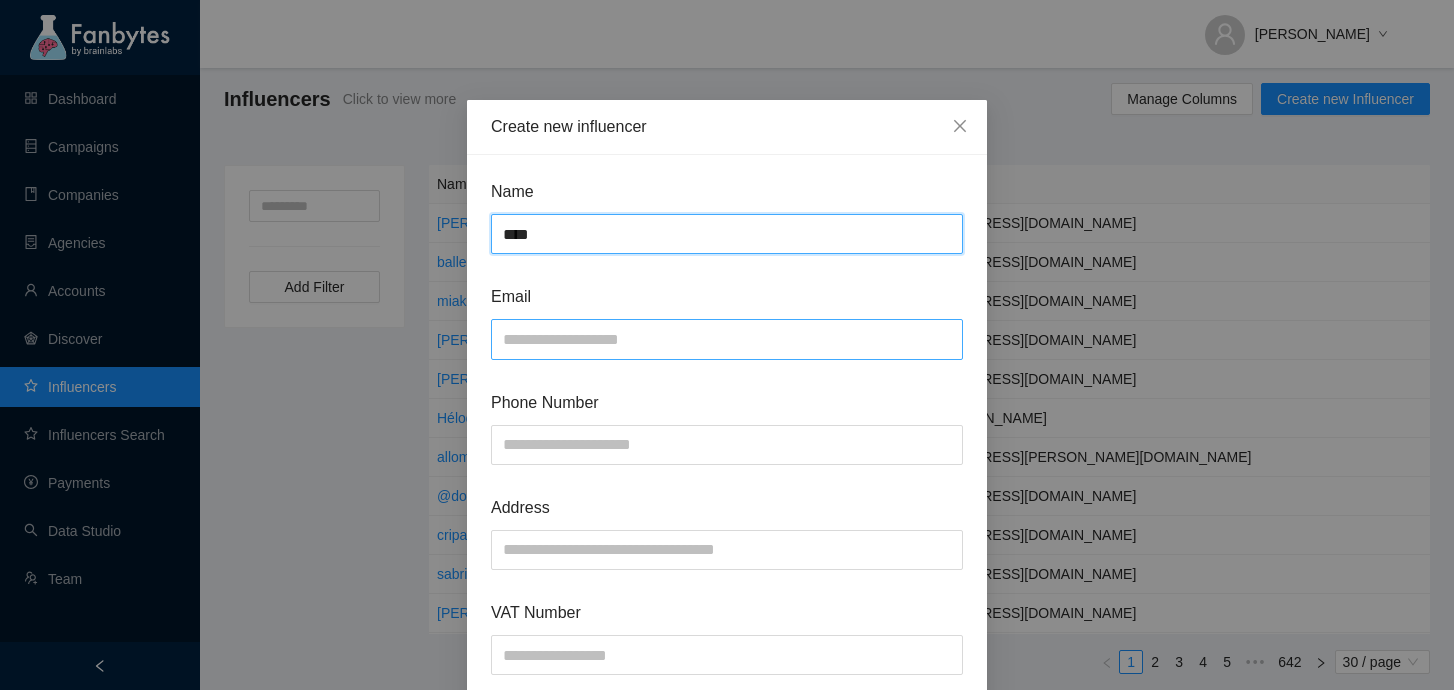 type on "****" 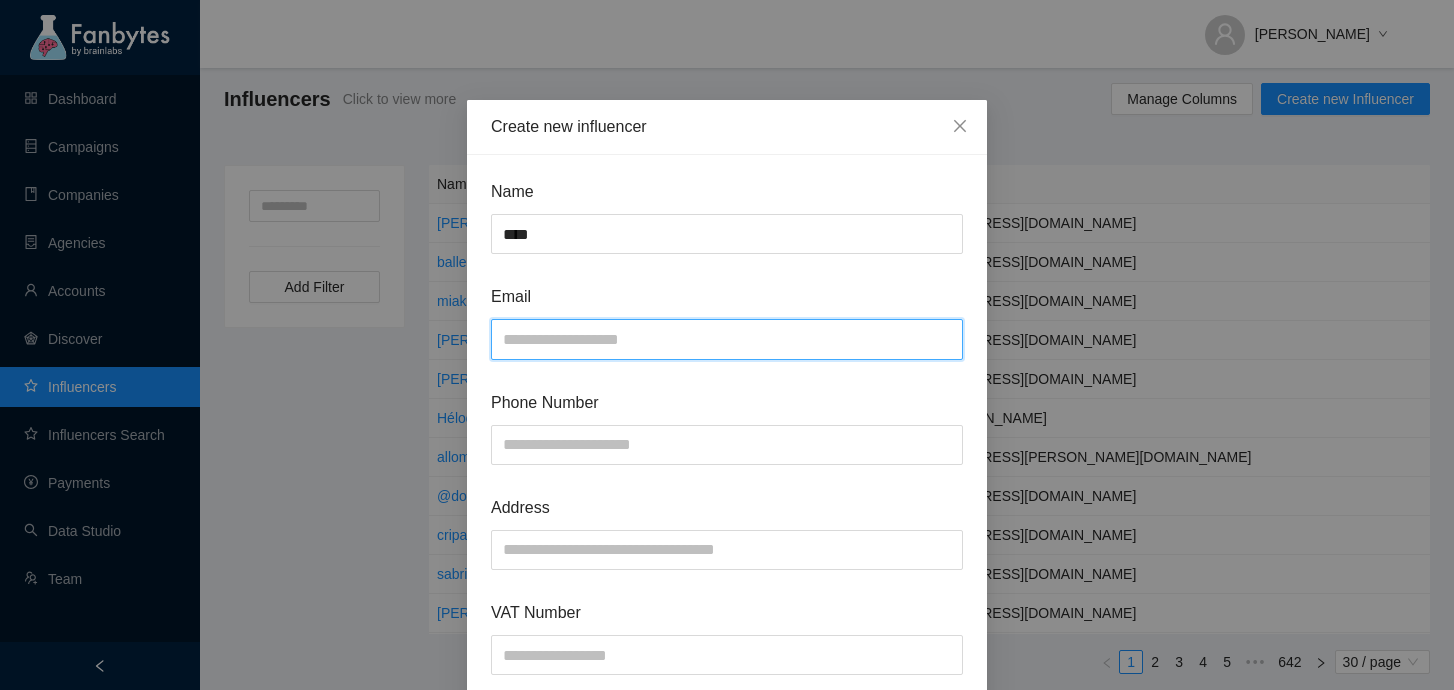 click at bounding box center (727, 339) 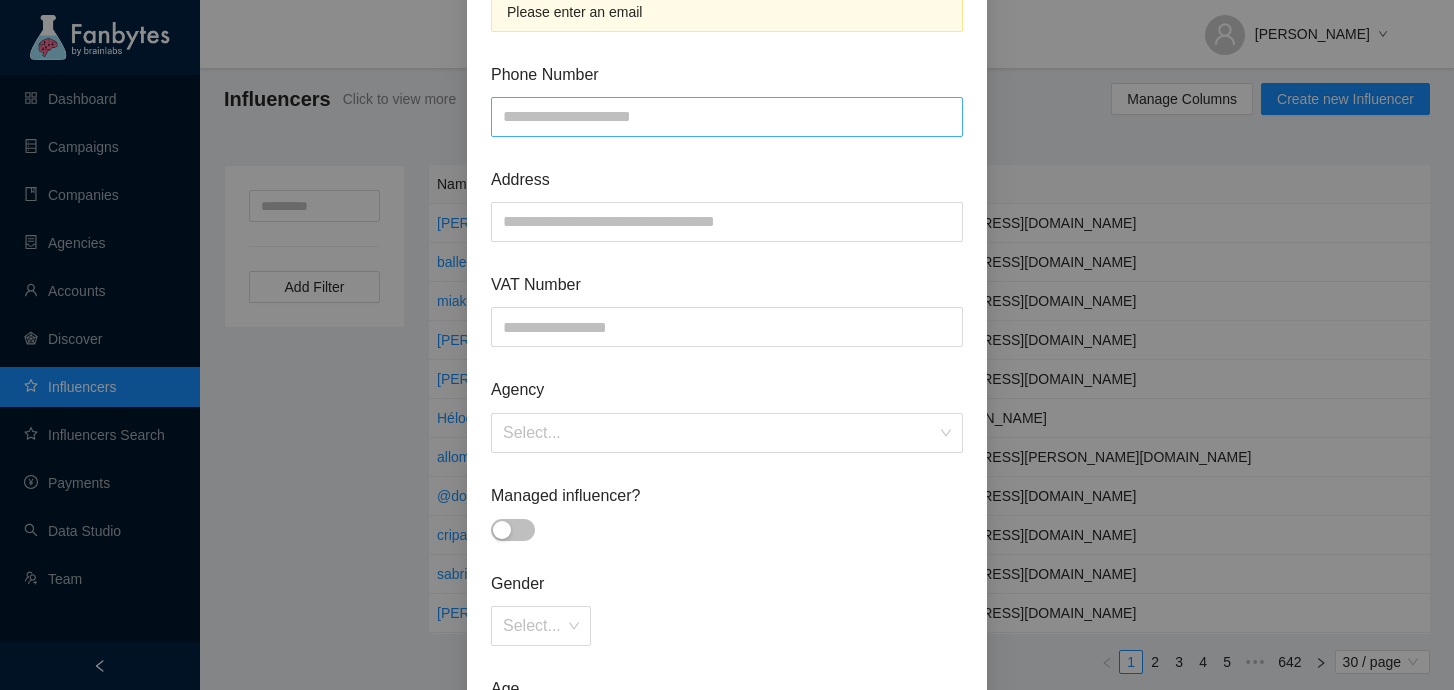 paste on "**********" 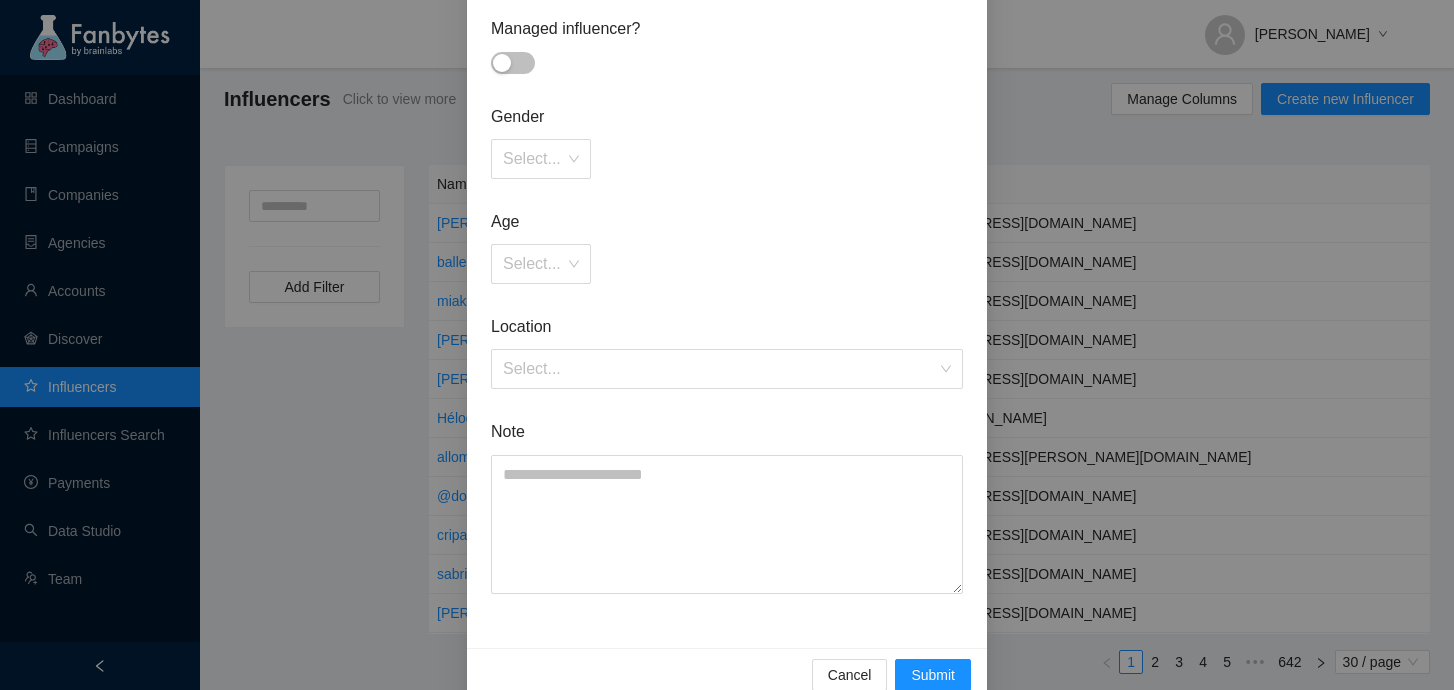 scroll, scrollTop: 830, scrollLeft: 0, axis: vertical 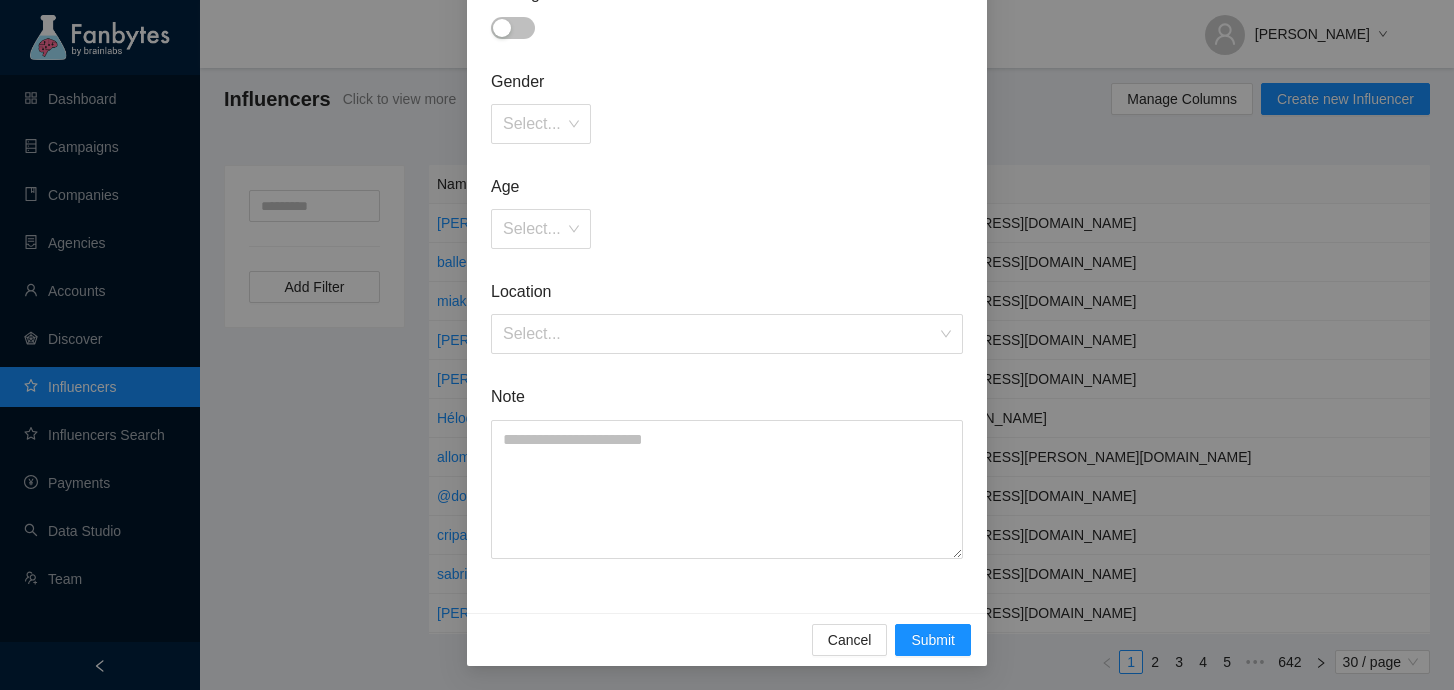 type on "**********" 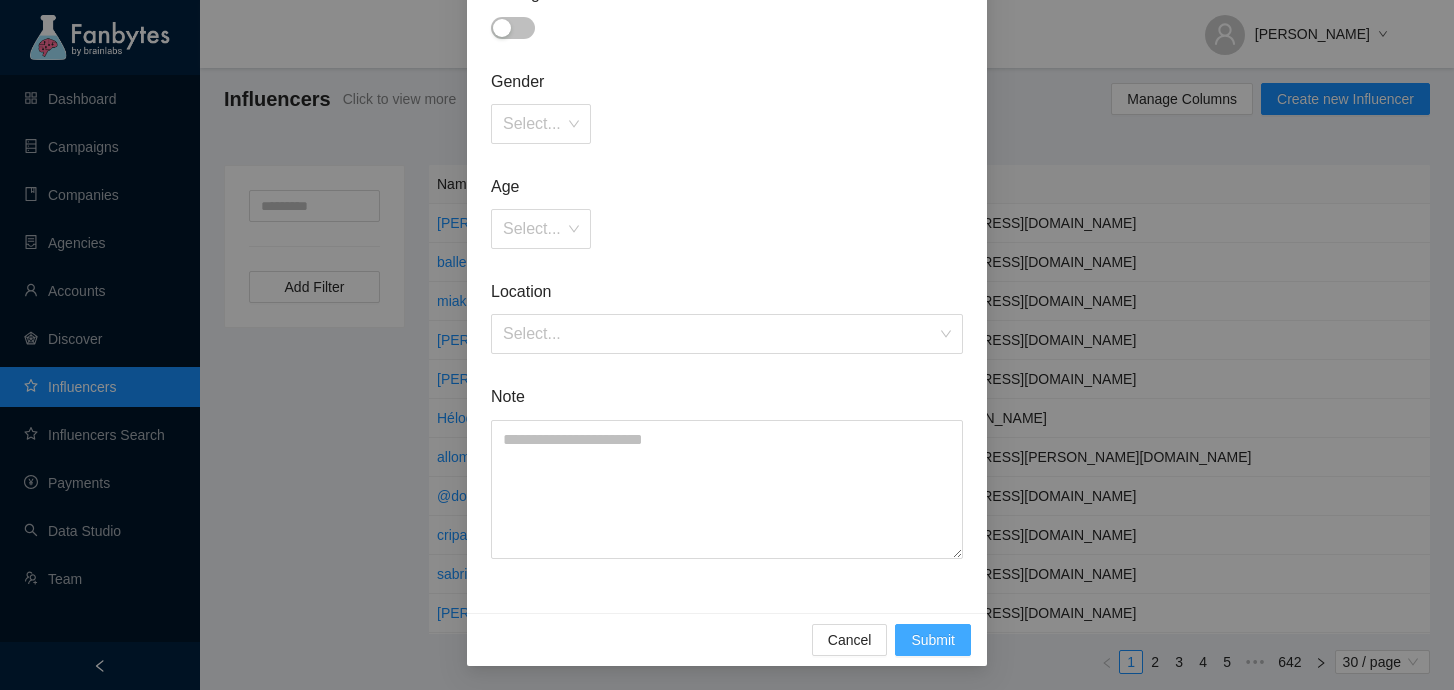 click on "Submit" at bounding box center [933, 640] 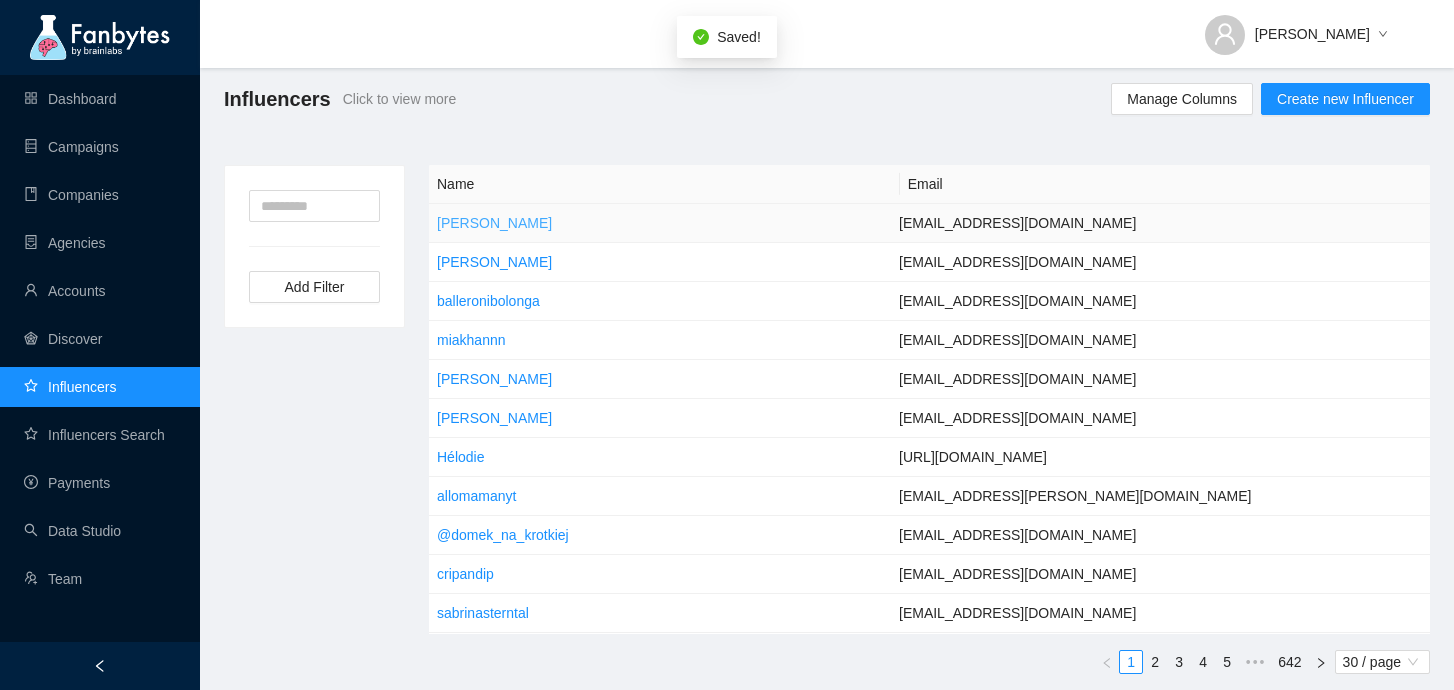 click on "[PERSON_NAME]" at bounding box center (494, 223) 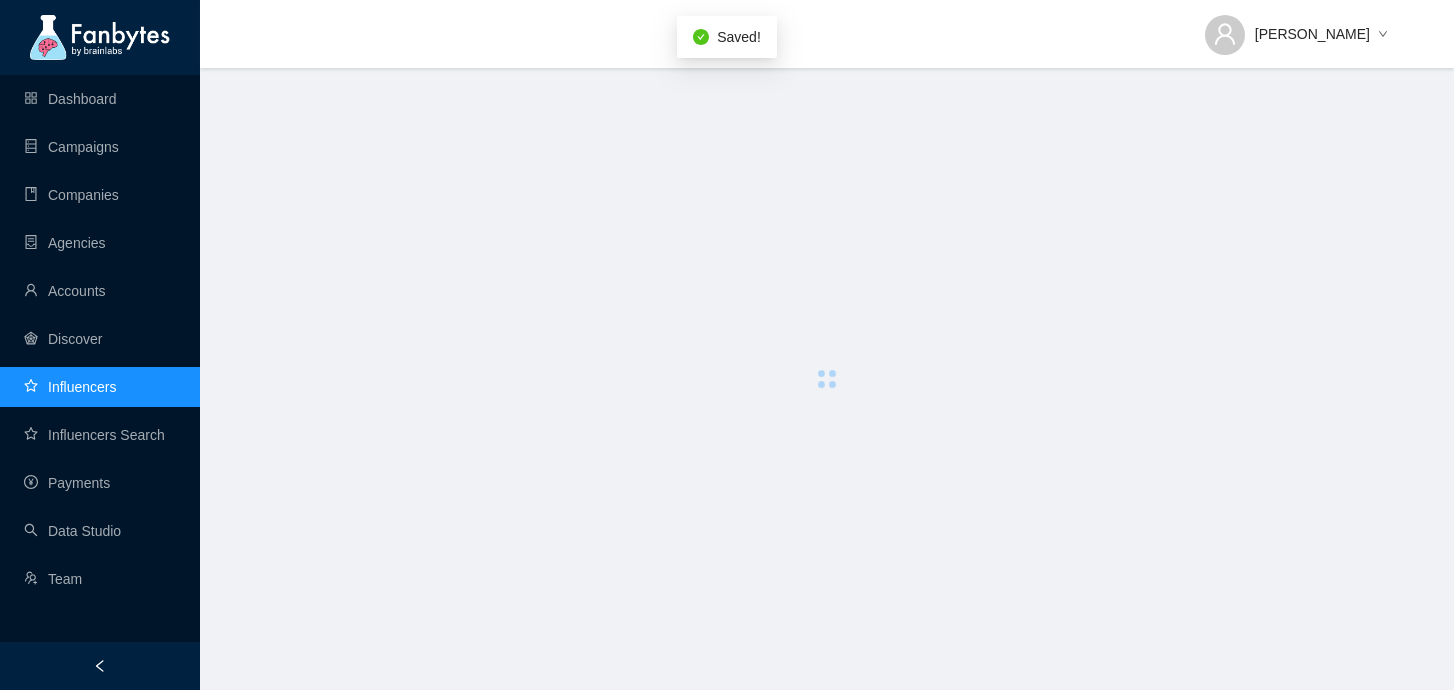 scroll, scrollTop: 0, scrollLeft: 0, axis: both 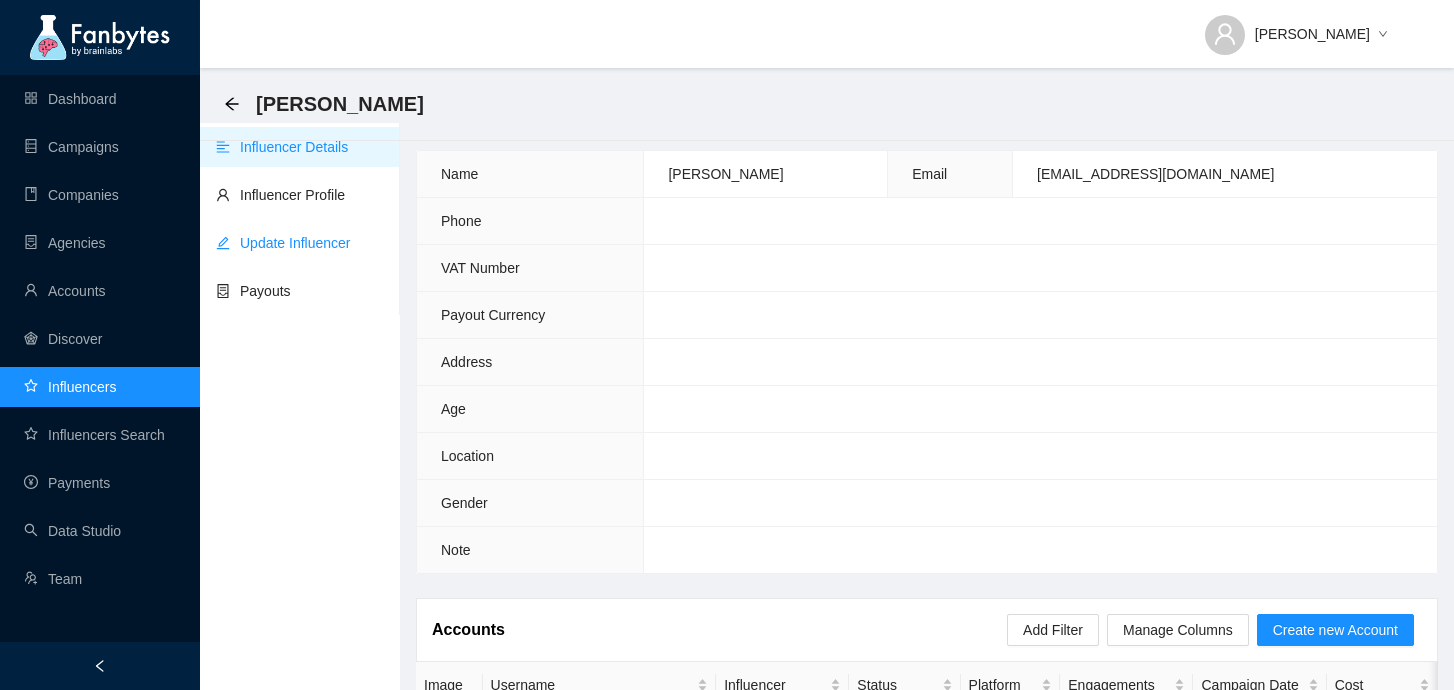 click on "Update Influencer" at bounding box center [283, 243] 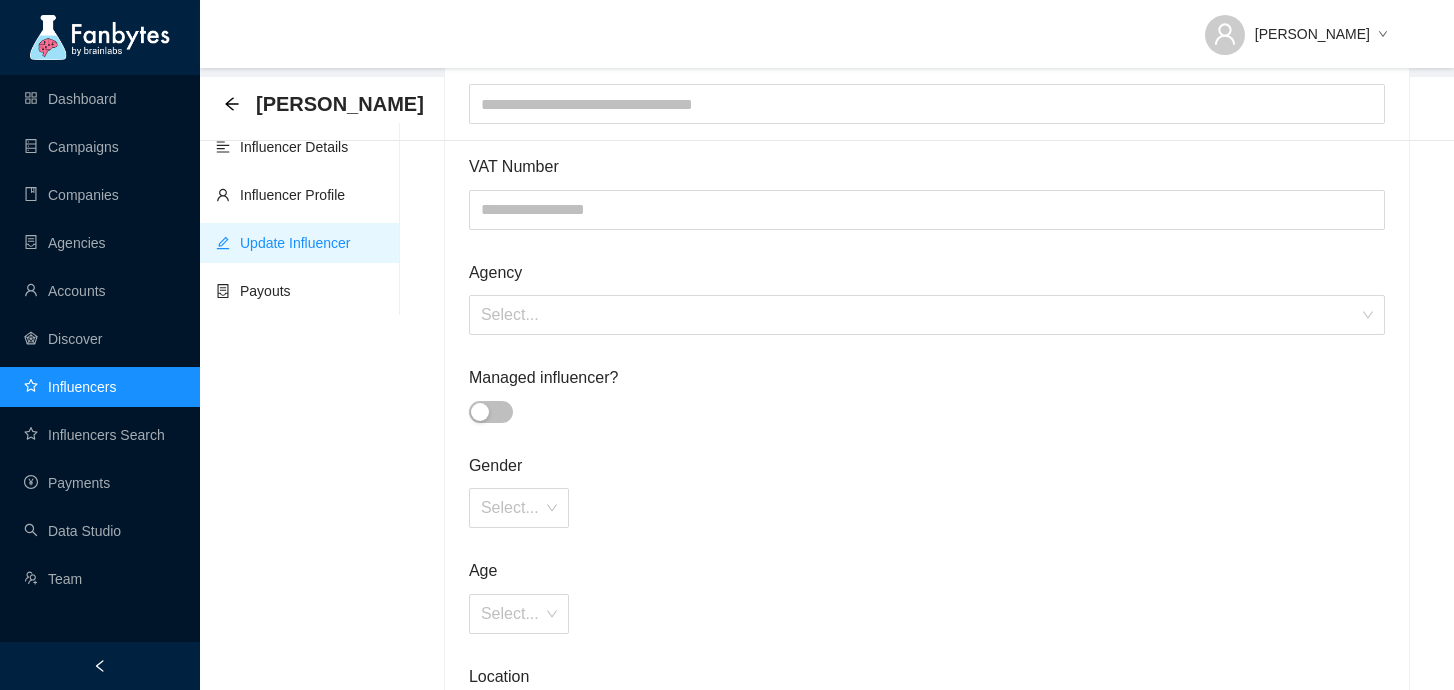 scroll, scrollTop: 0, scrollLeft: 0, axis: both 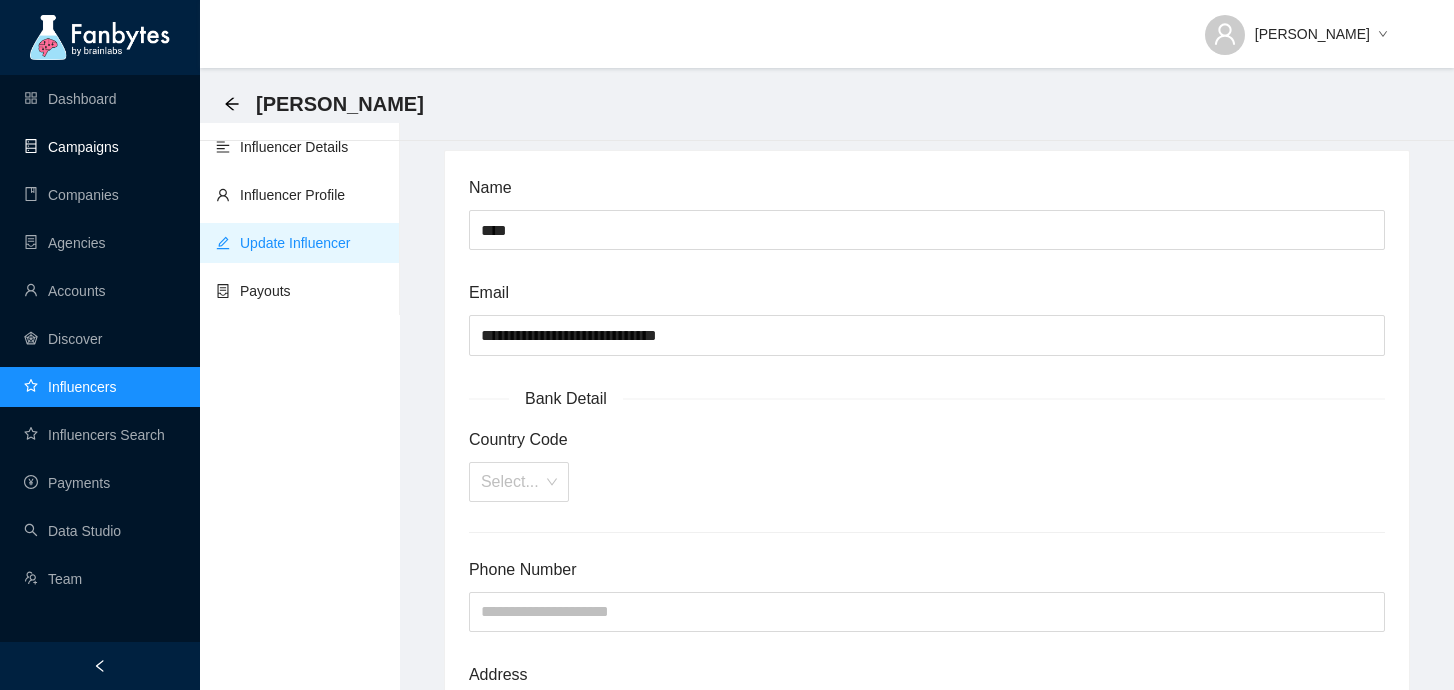 click on "Campaigns" at bounding box center (71, 147) 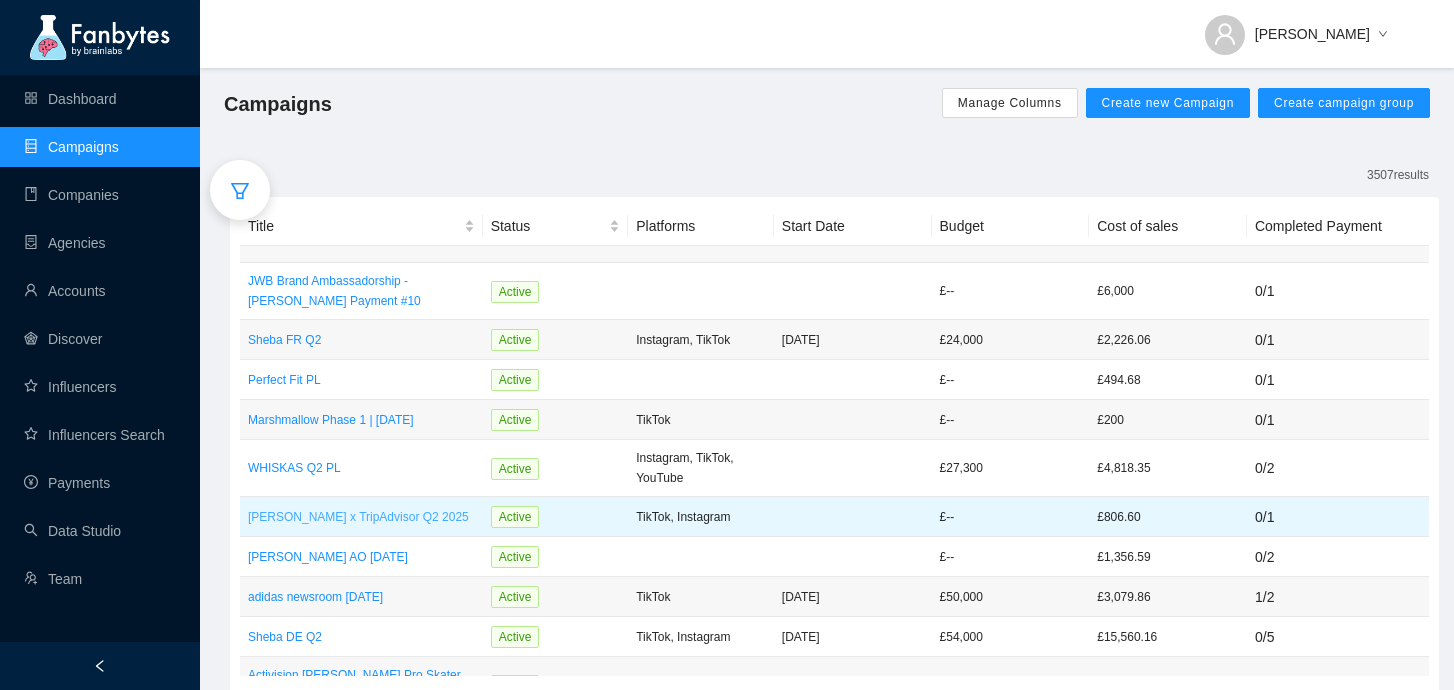 click on "[PERSON_NAME] x TripAdvisor Q2 2025" at bounding box center (361, 517) 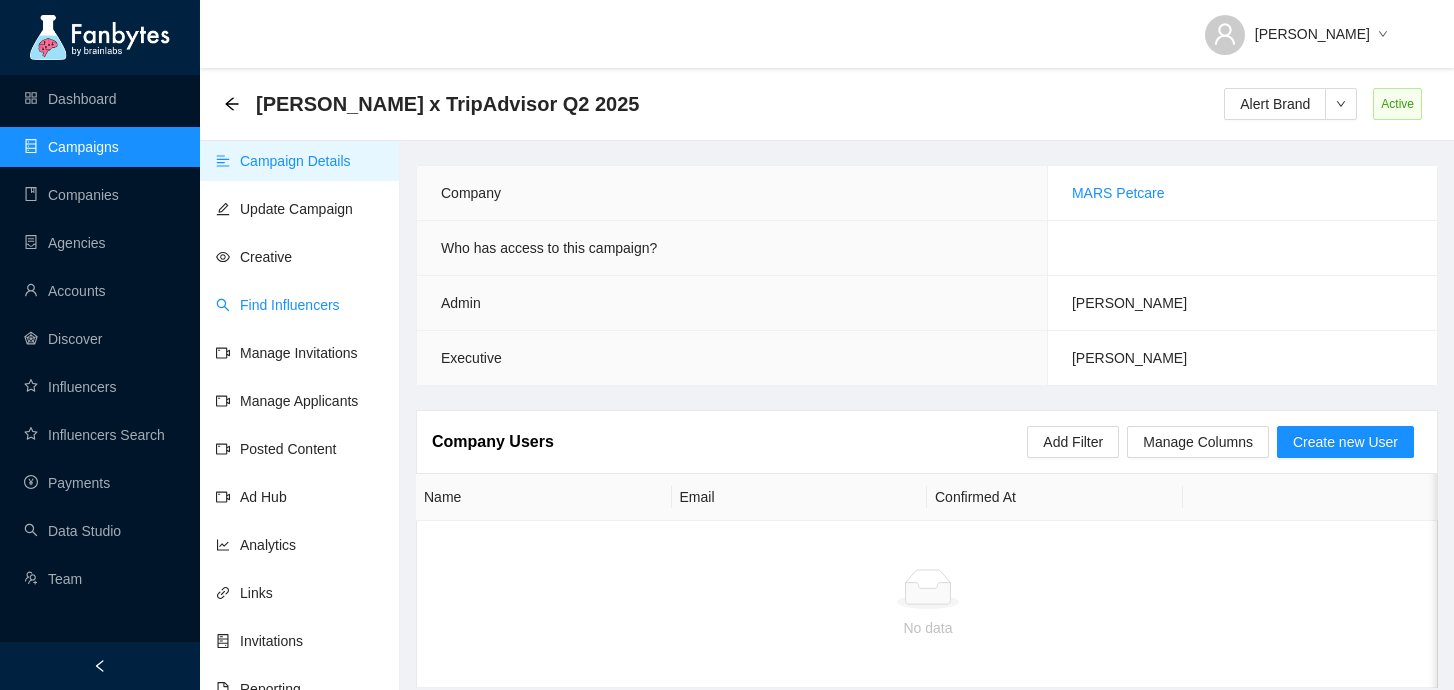 click on "Find Influencers" at bounding box center [278, 305] 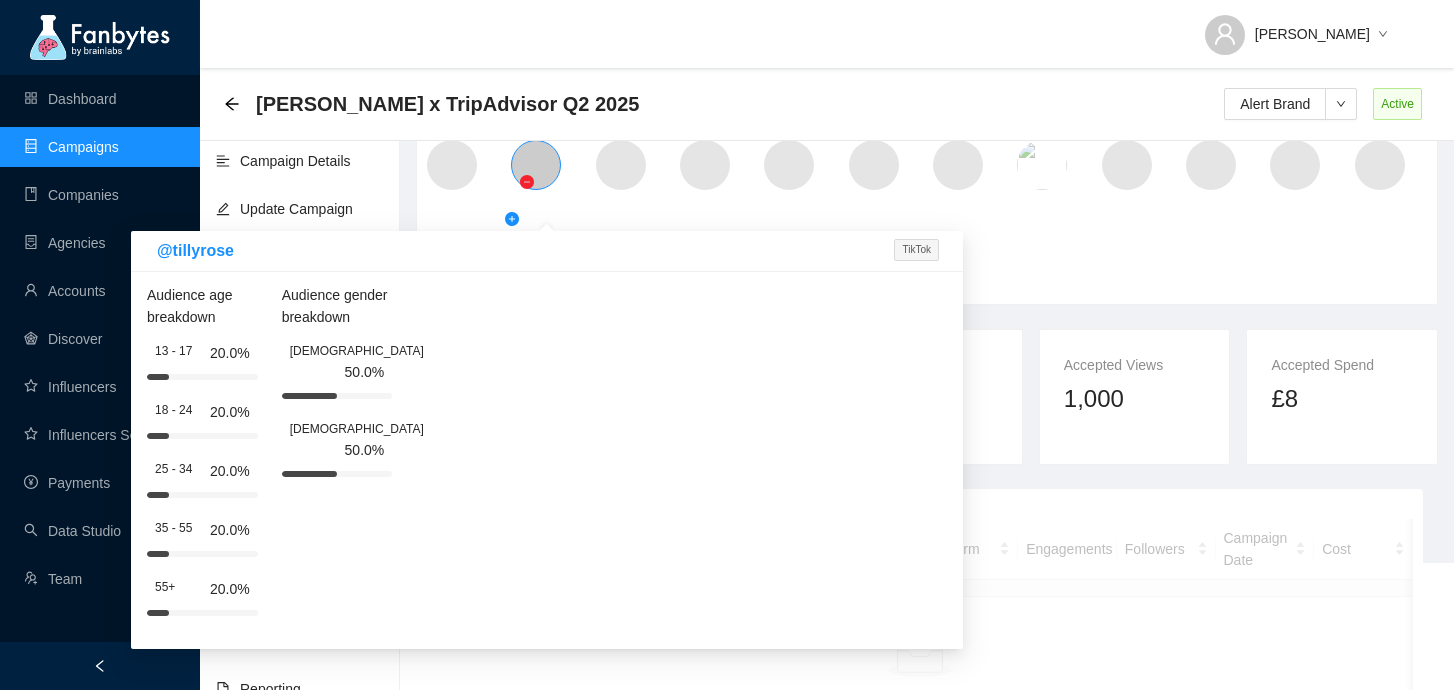 scroll, scrollTop: 209, scrollLeft: 0, axis: vertical 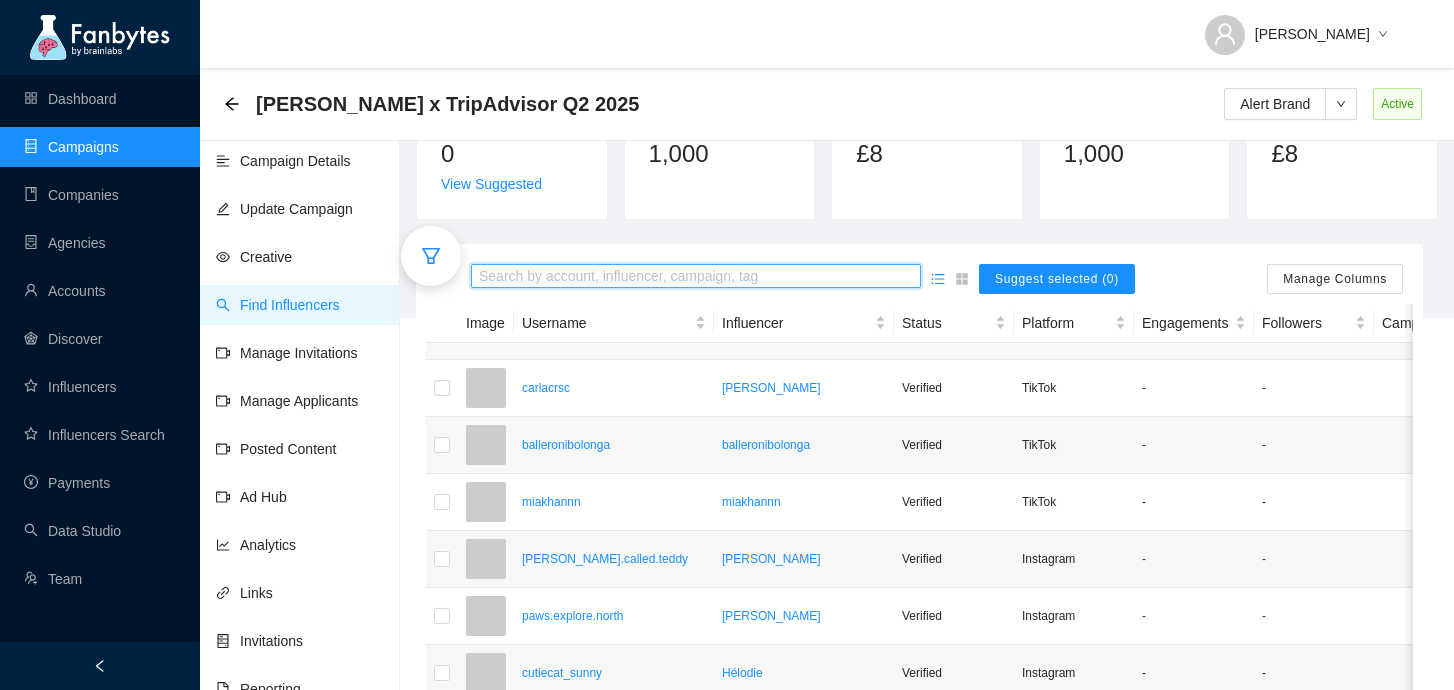 click at bounding box center [696, 277] 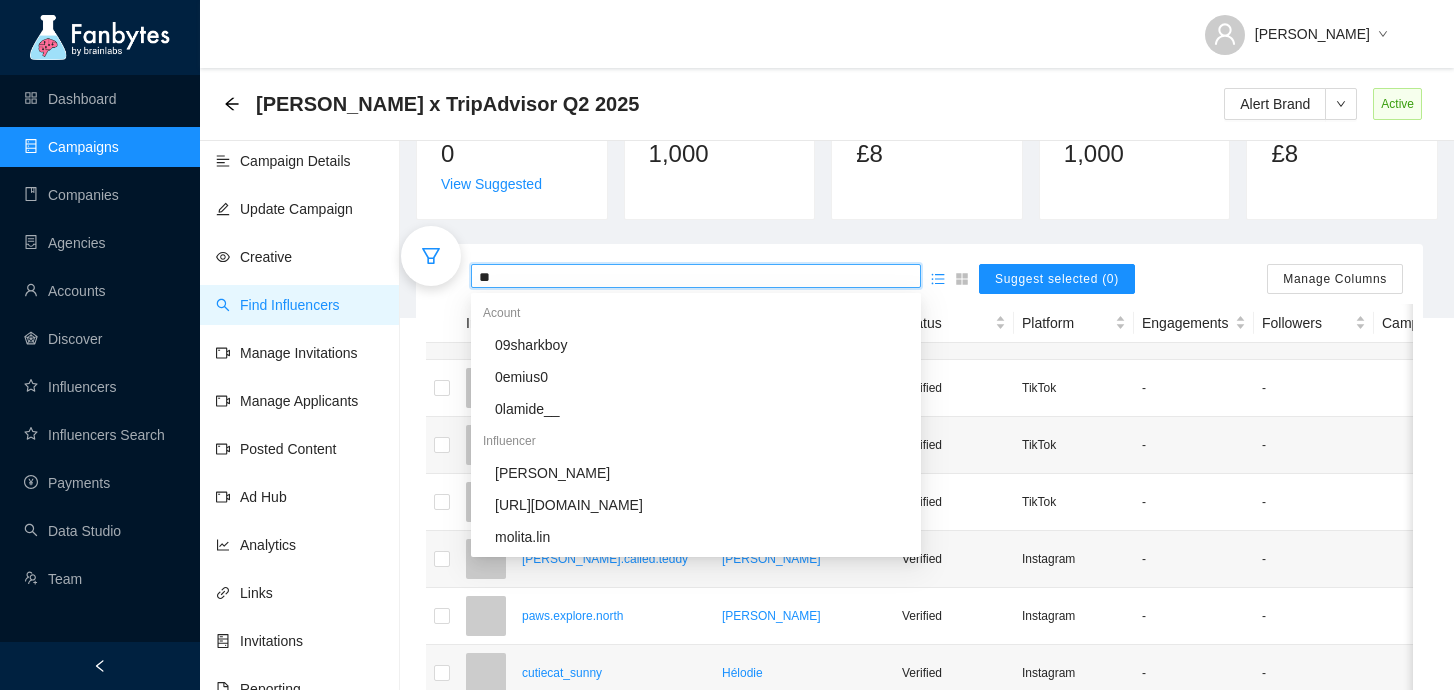 type on "*" 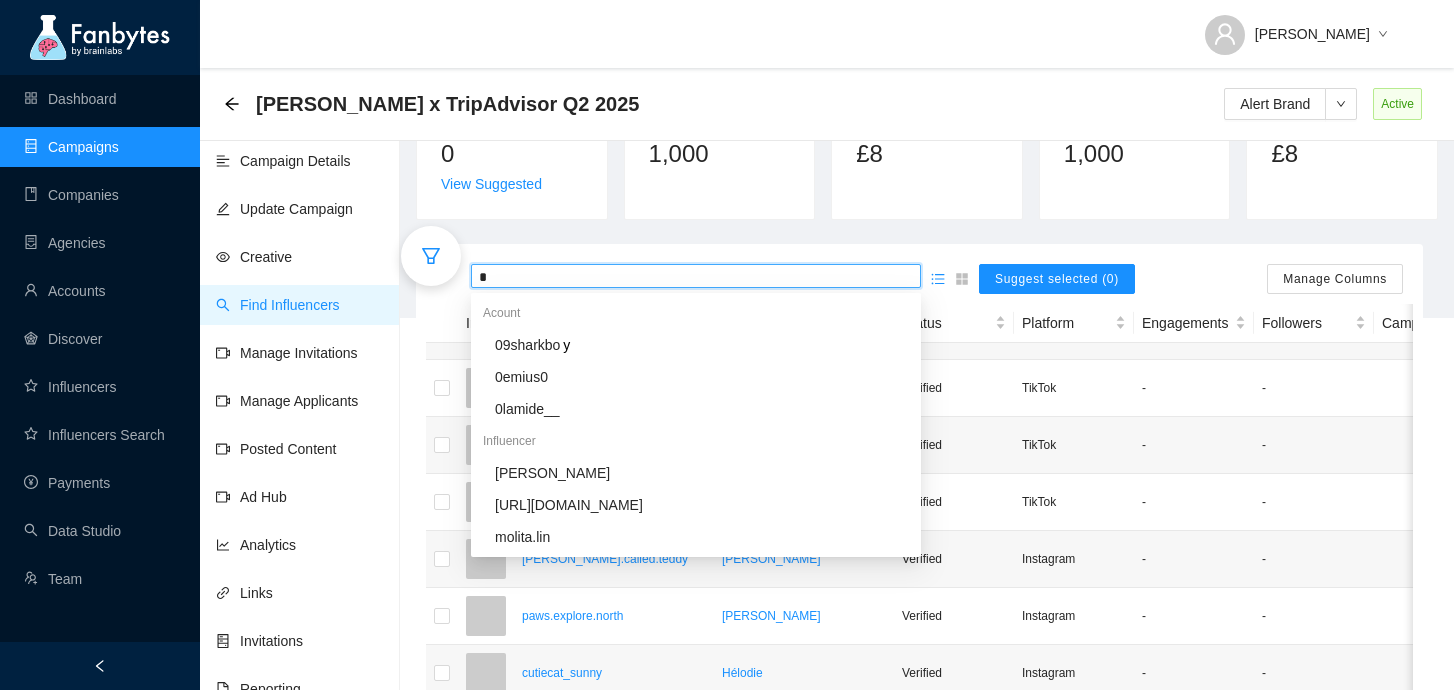 type 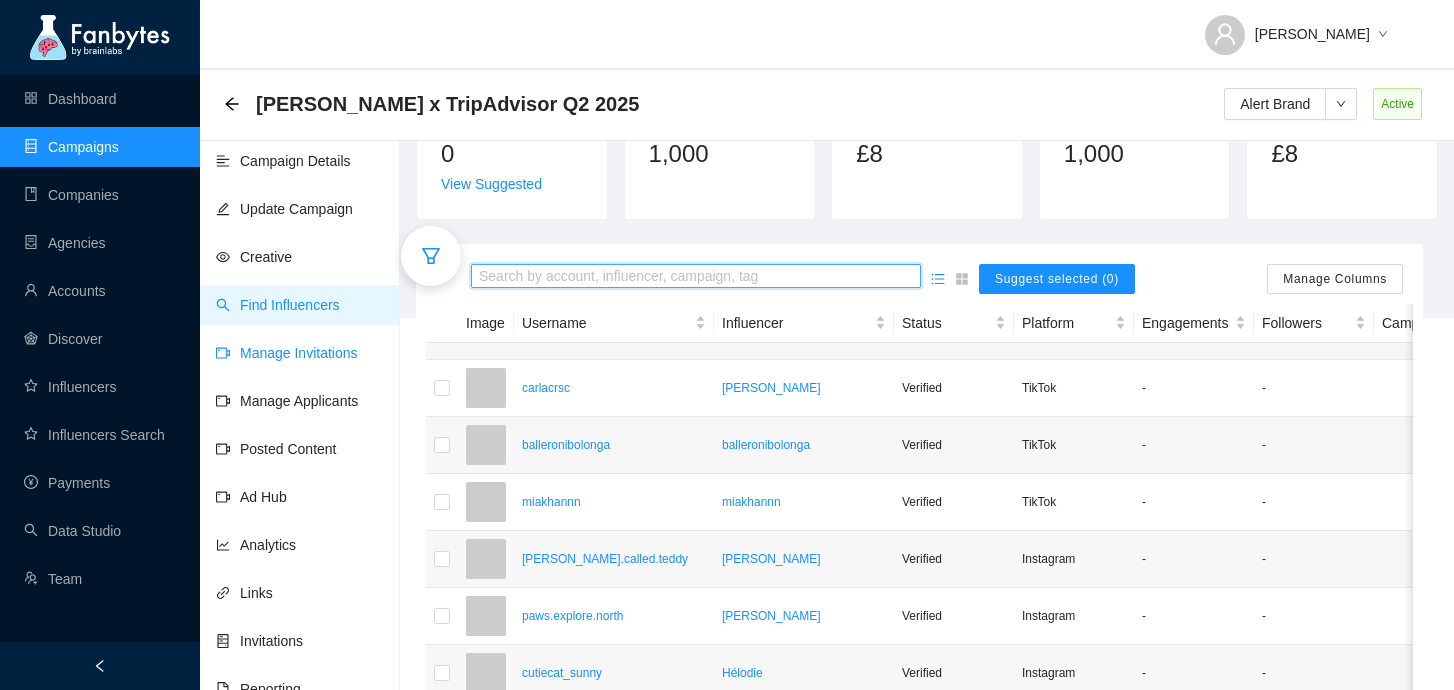 click on "Manage Invitations" at bounding box center (287, 353) 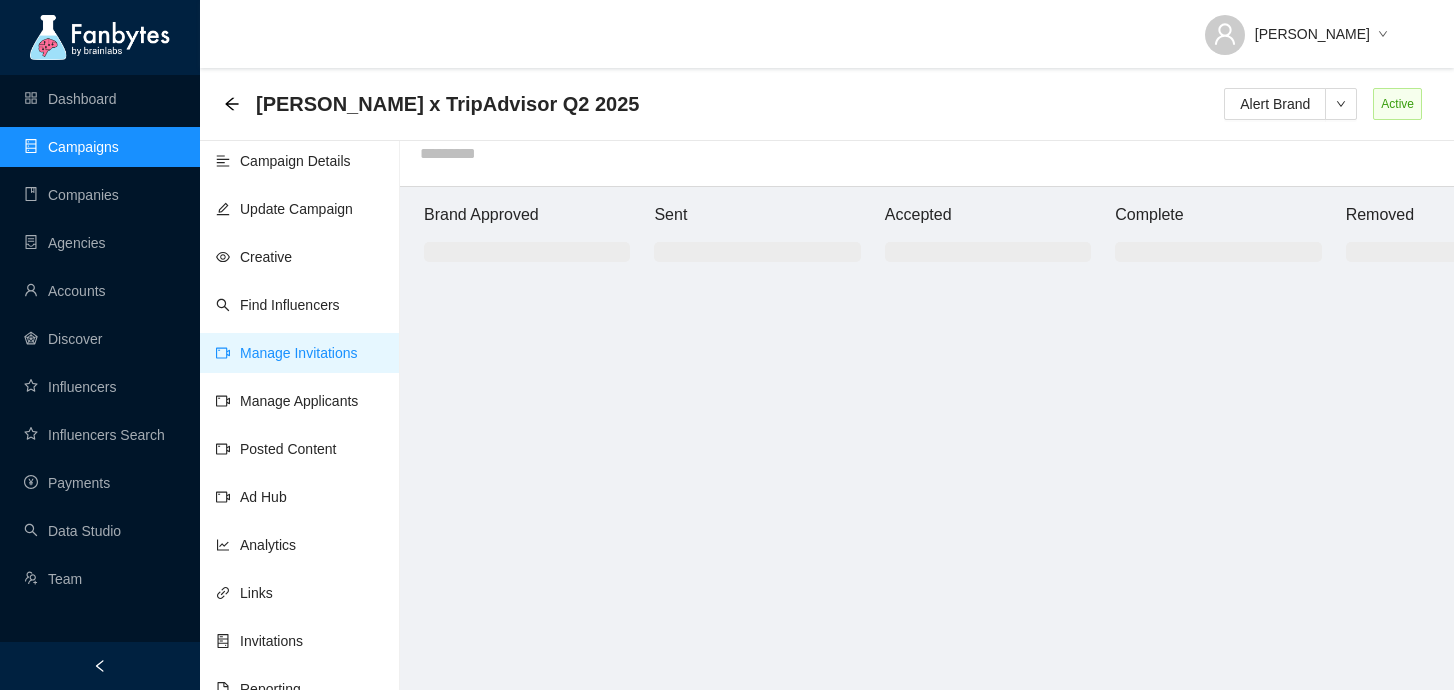 scroll, scrollTop: 20, scrollLeft: 0, axis: vertical 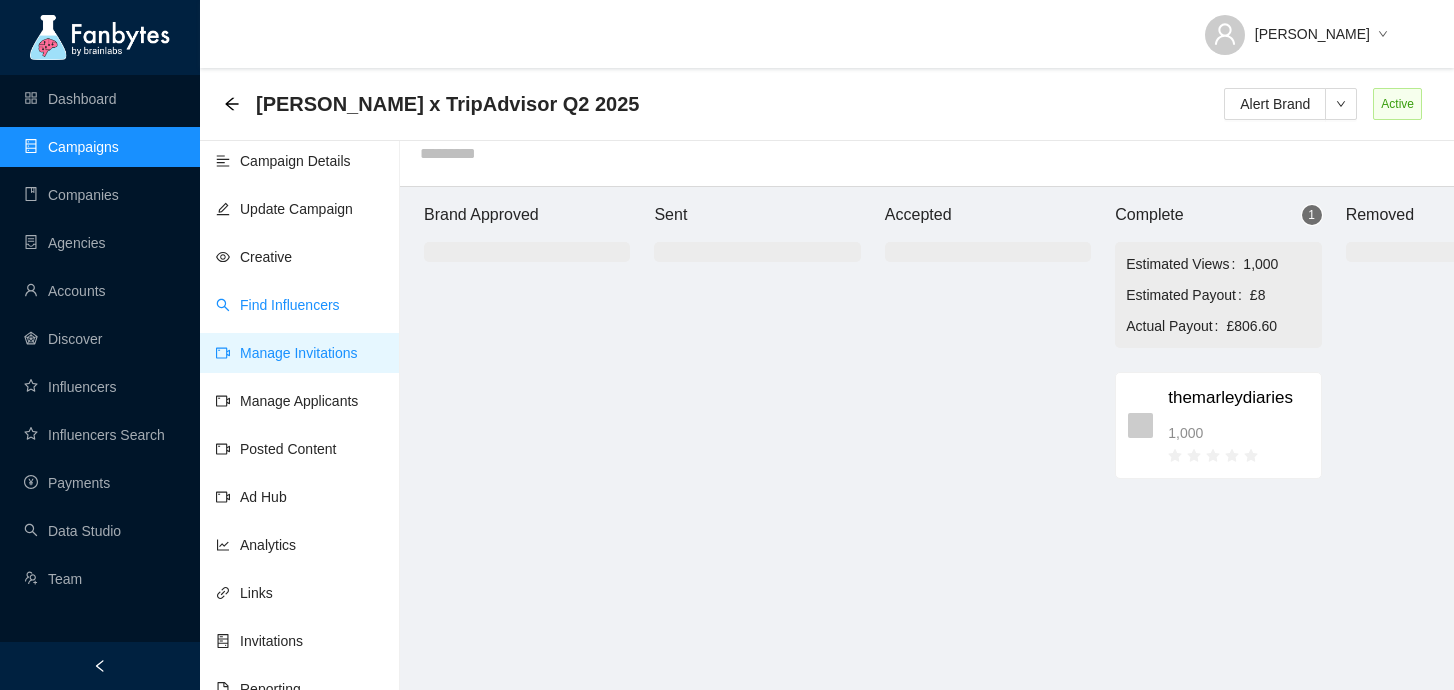click on "Find Influencers" at bounding box center [278, 305] 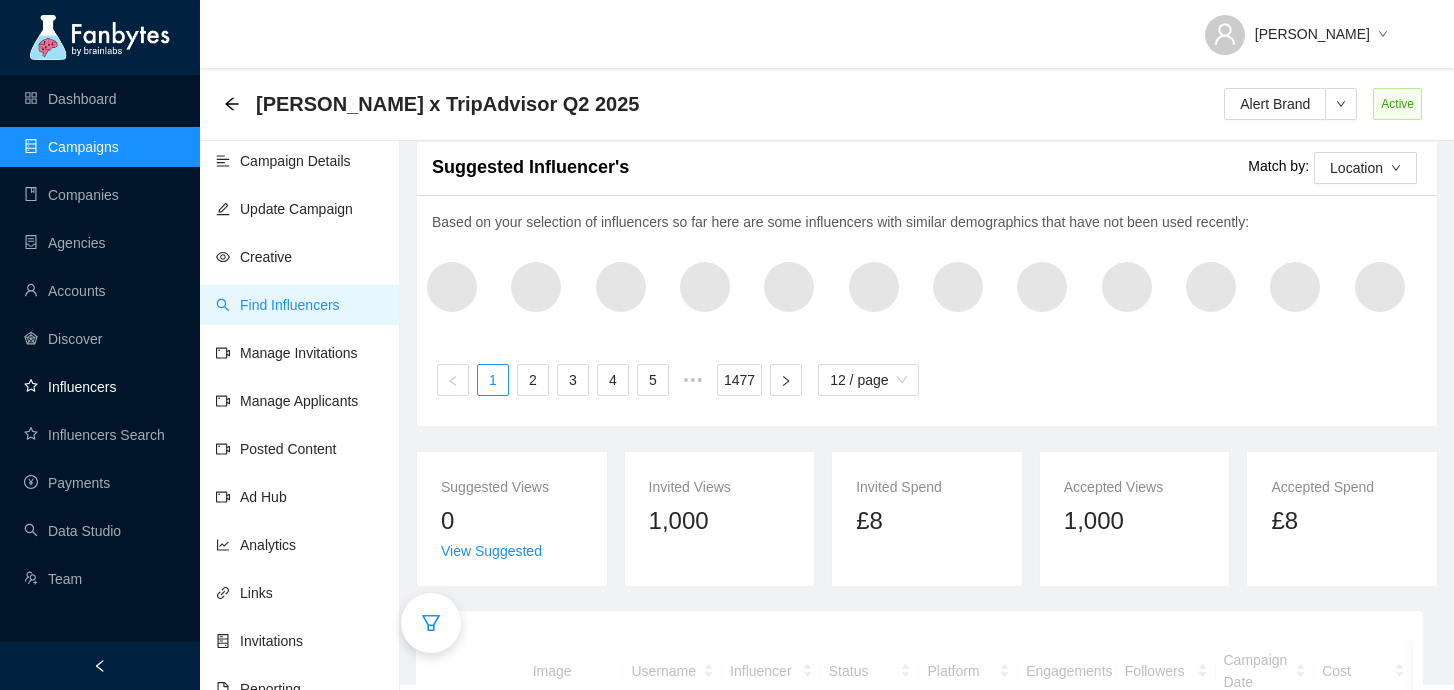 click on "Influencers" at bounding box center [70, 387] 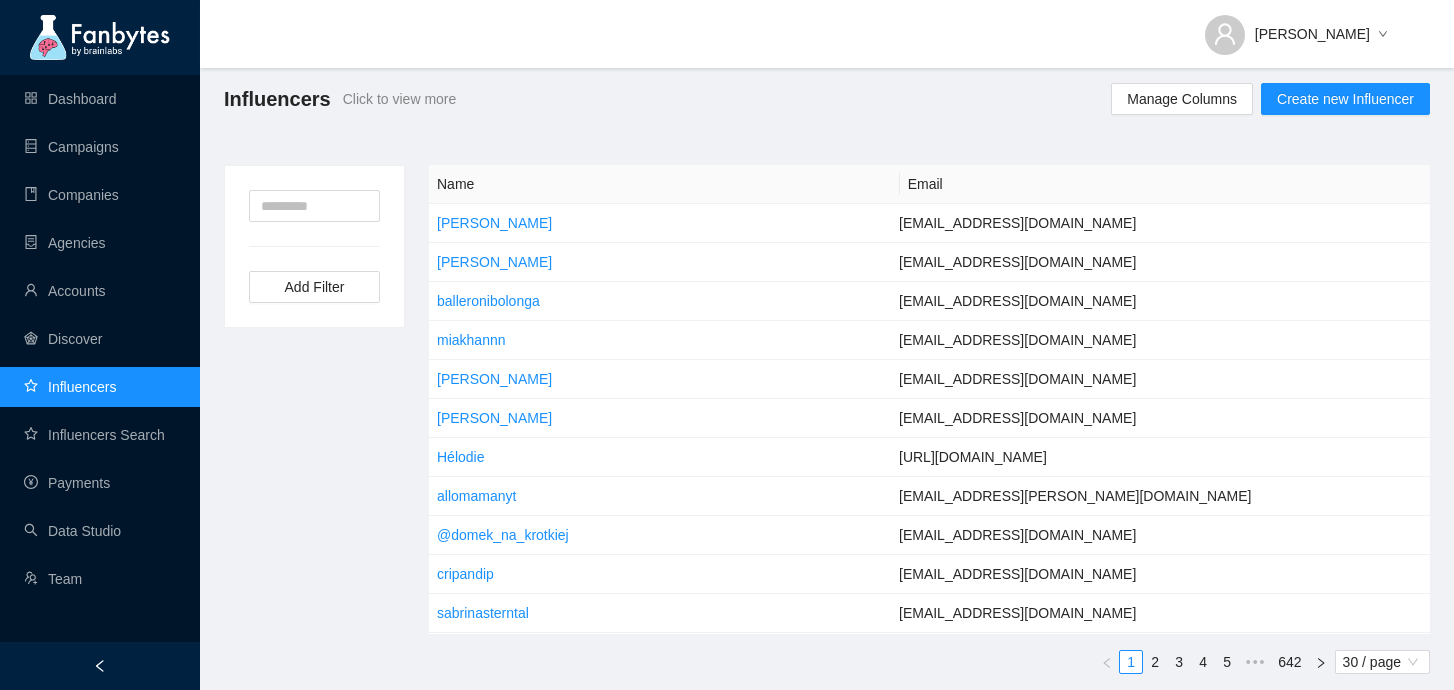 scroll, scrollTop: 5, scrollLeft: 0, axis: vertical 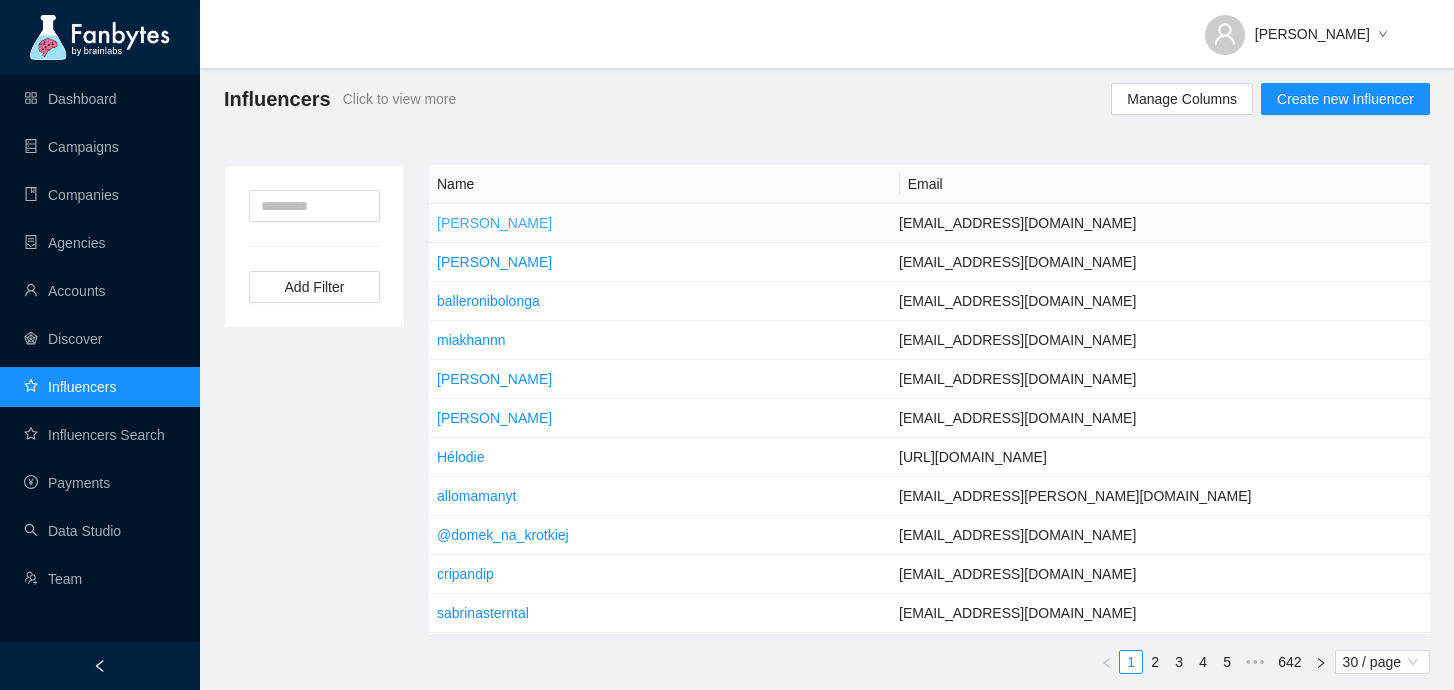 click on "[PERSON_NAME]" at bounding box center [494, 223] 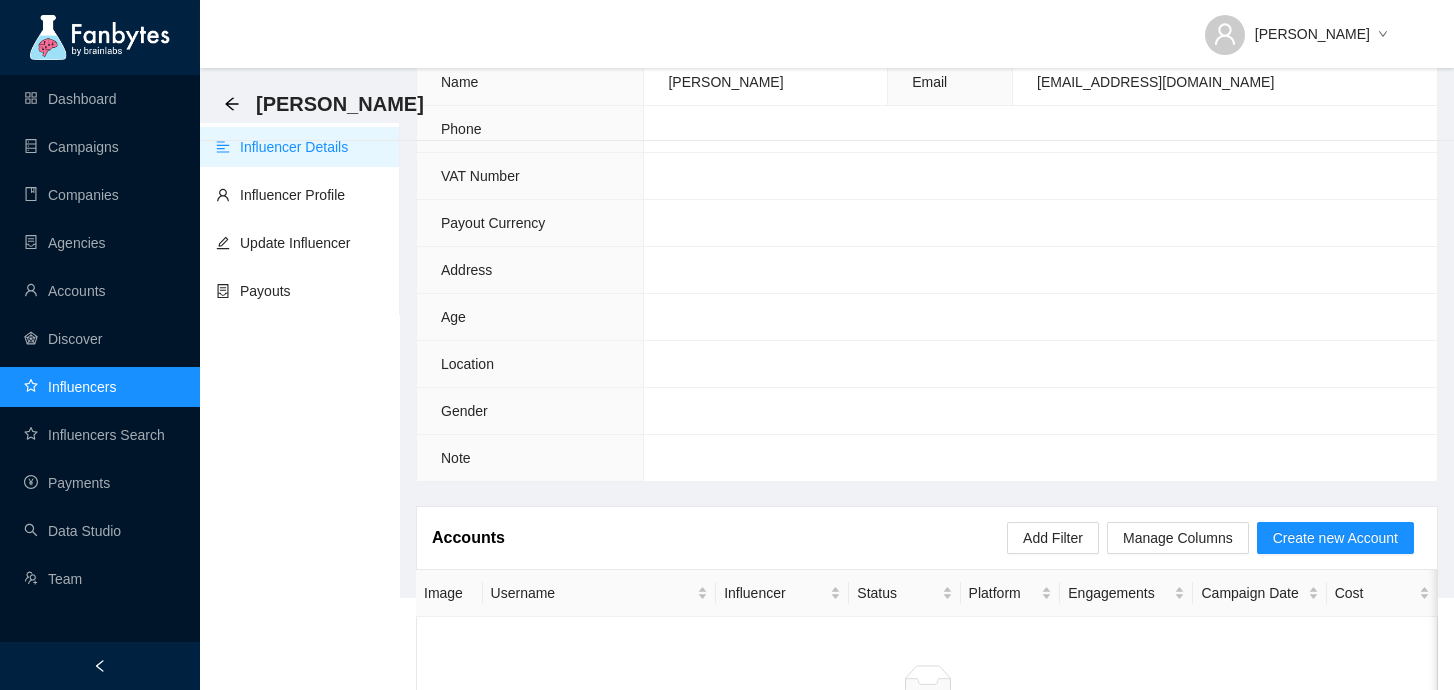 scroll, scrollTop: 186, scrollLeft: 0, axis: vertical 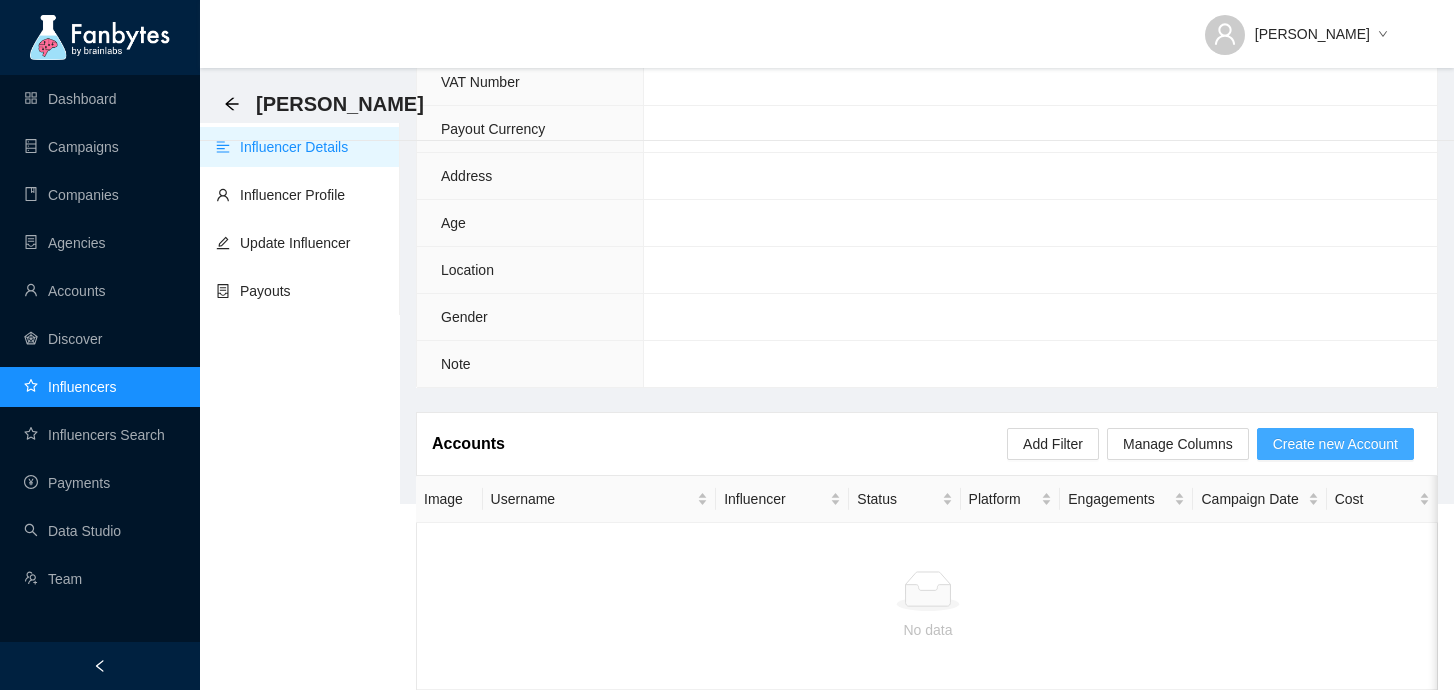 click on "Create new Account" at bounding box center (1335, 444) 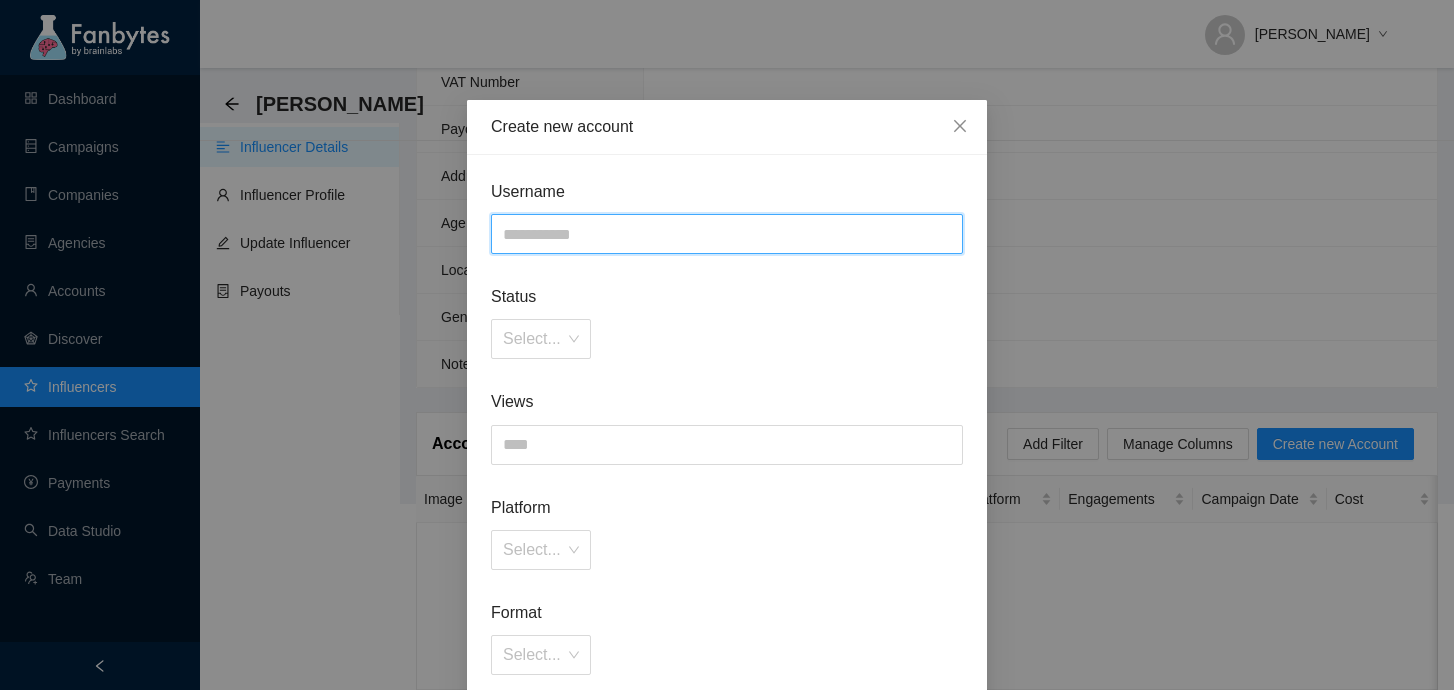 click at bounding box center (727, 234) 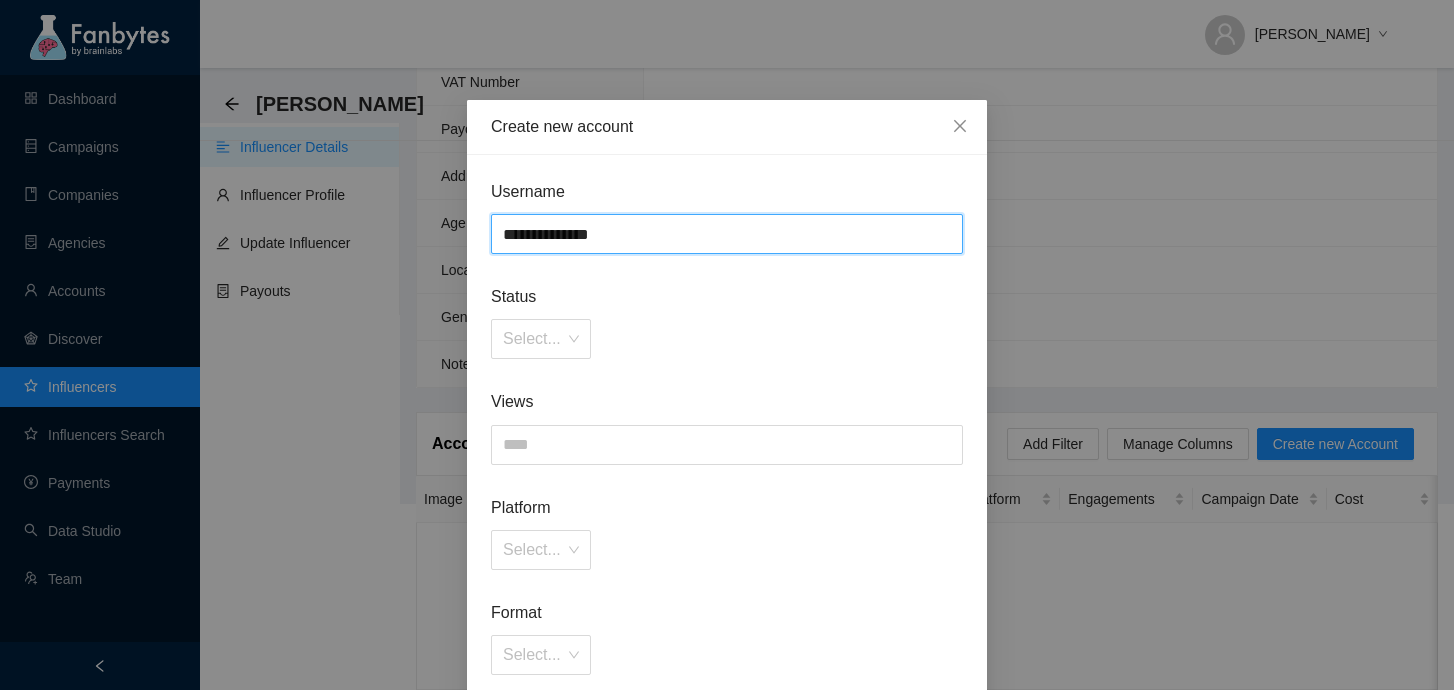 type on "**********" 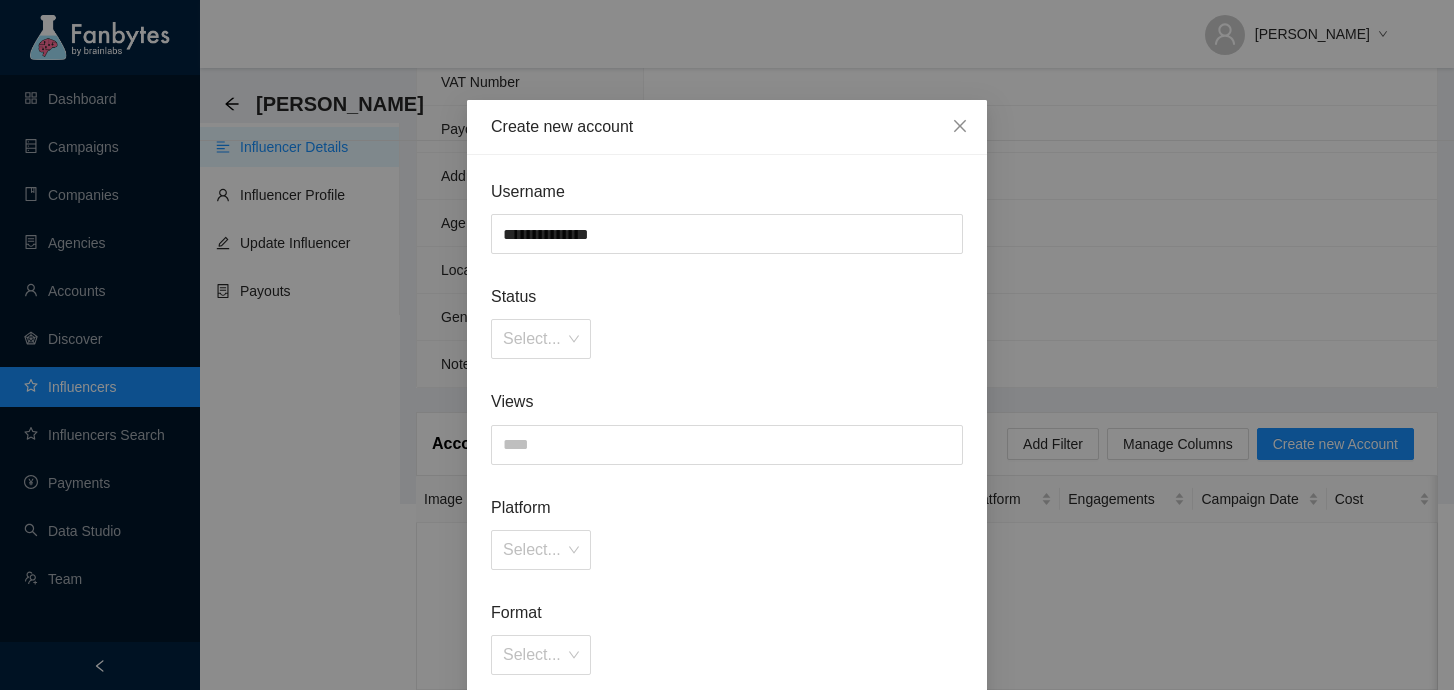 click on "Status Select..." at bounding box center (727, 321) 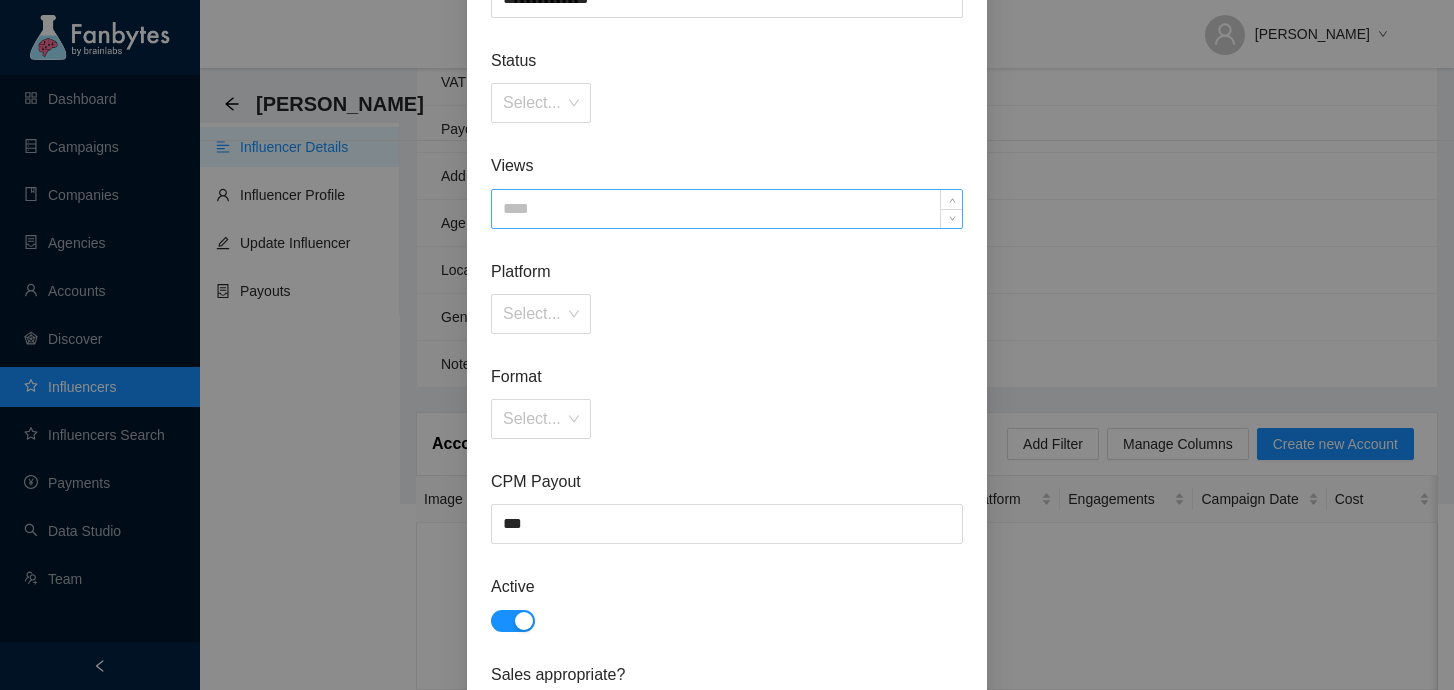 scroll, scrollTop: 258, scrollLeft: 0, axis: vertical 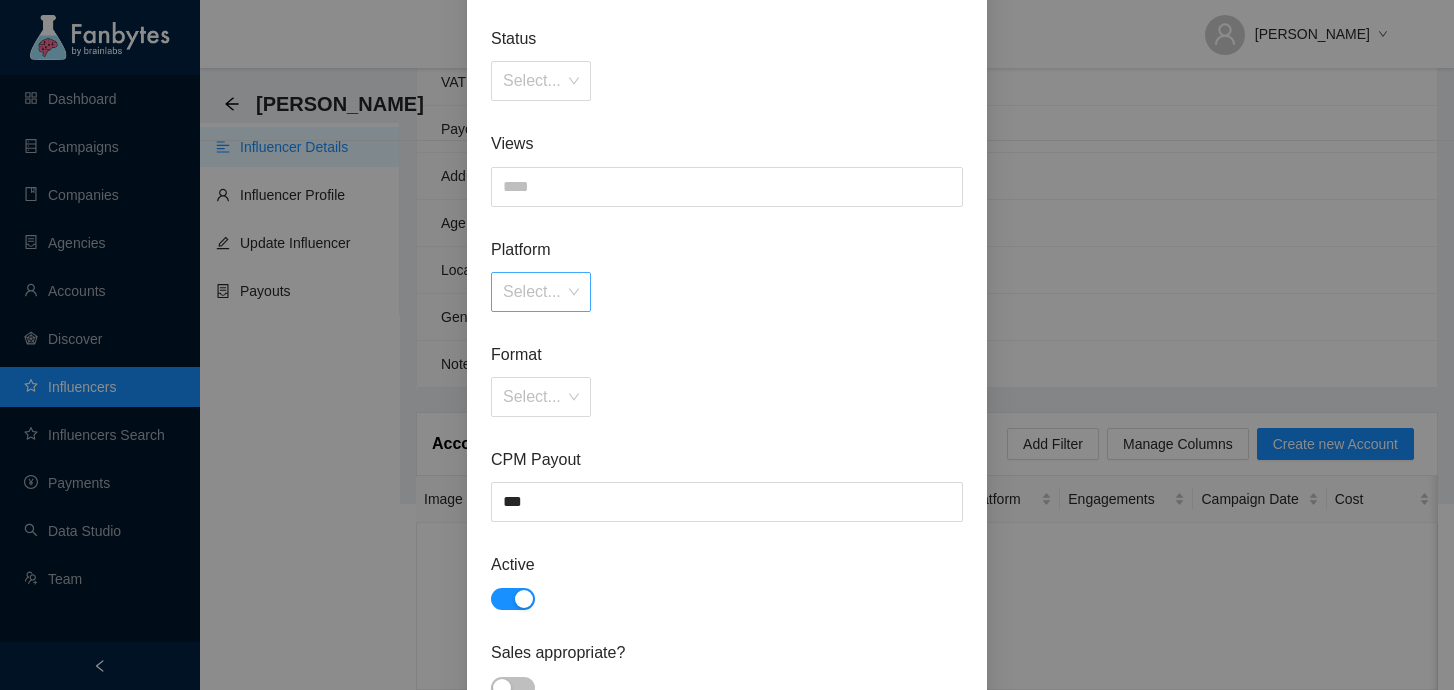 click at bounding box center (534, 292) 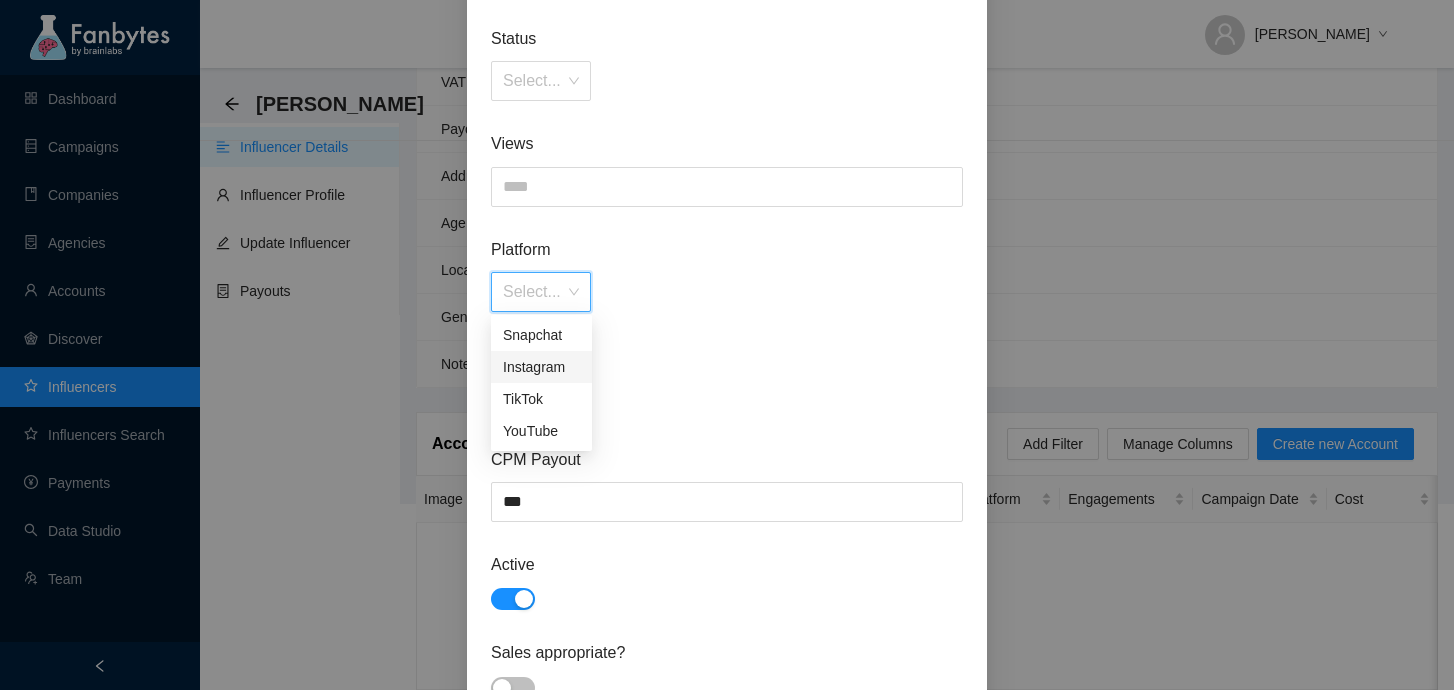click on "Instagram" at bounding box center (541, 367) 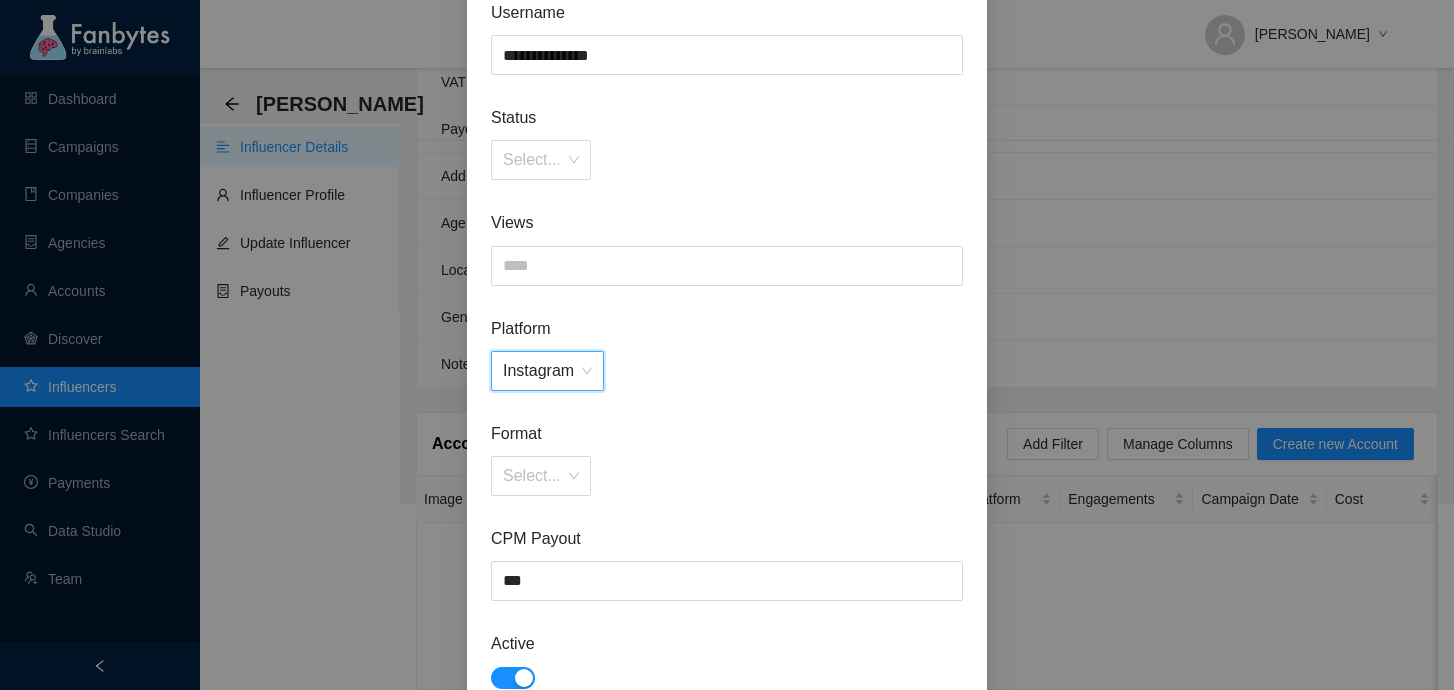 scroll, scrollTop: 172, scrollLeft: 0, axis: vertical 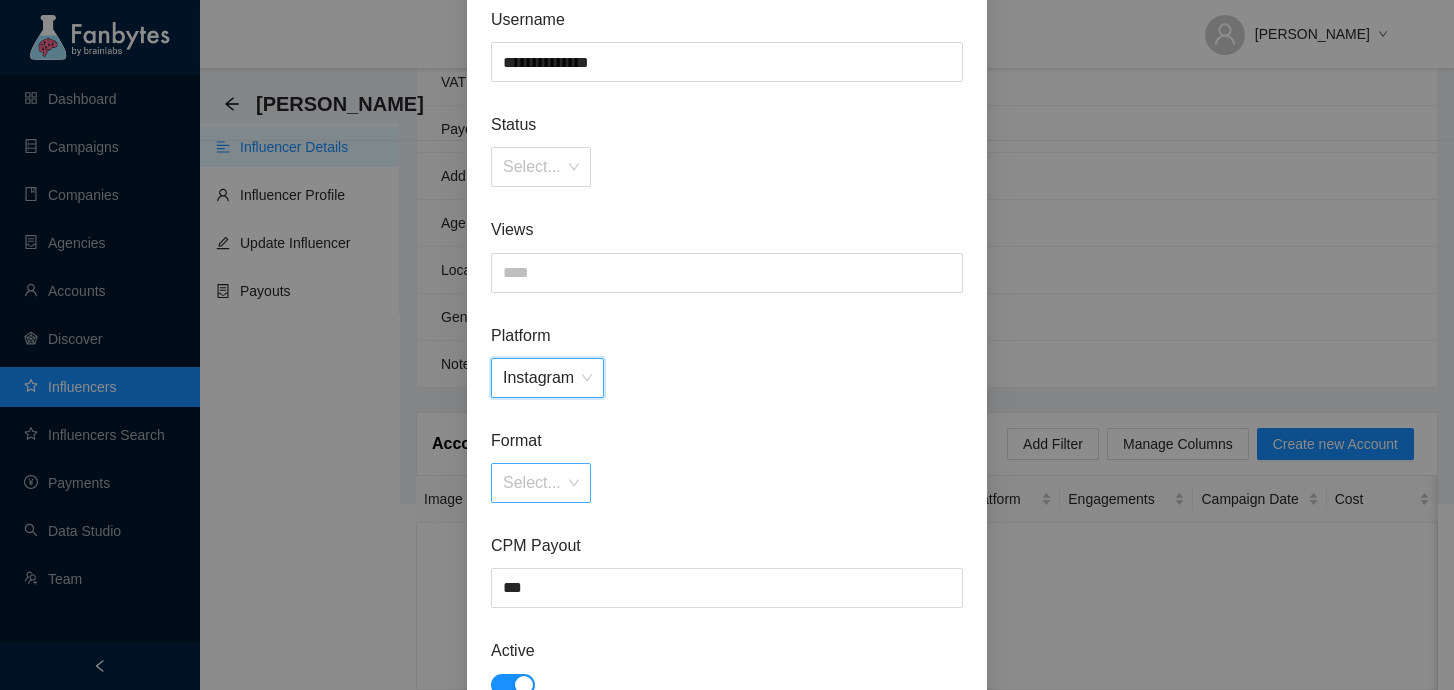 click at bounding box center (534, 483) 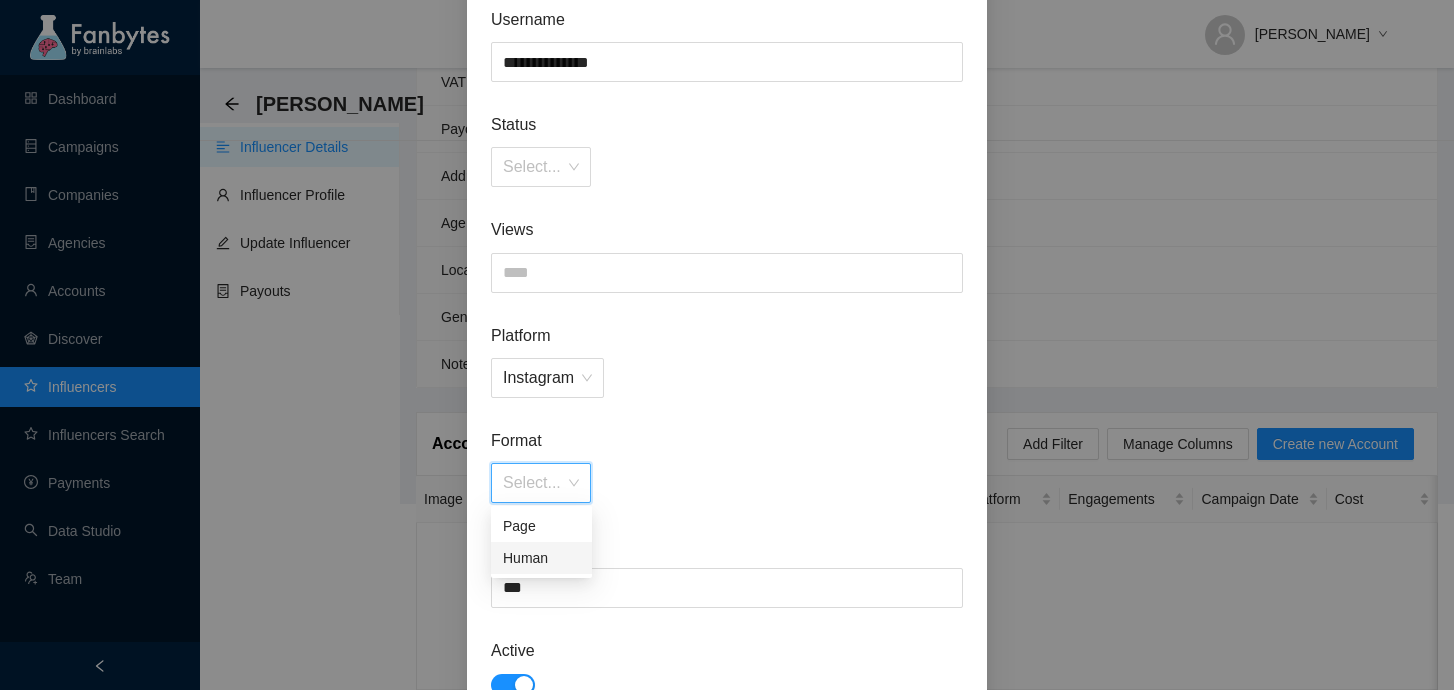 click on "Human" at bounding box center [541, 558] 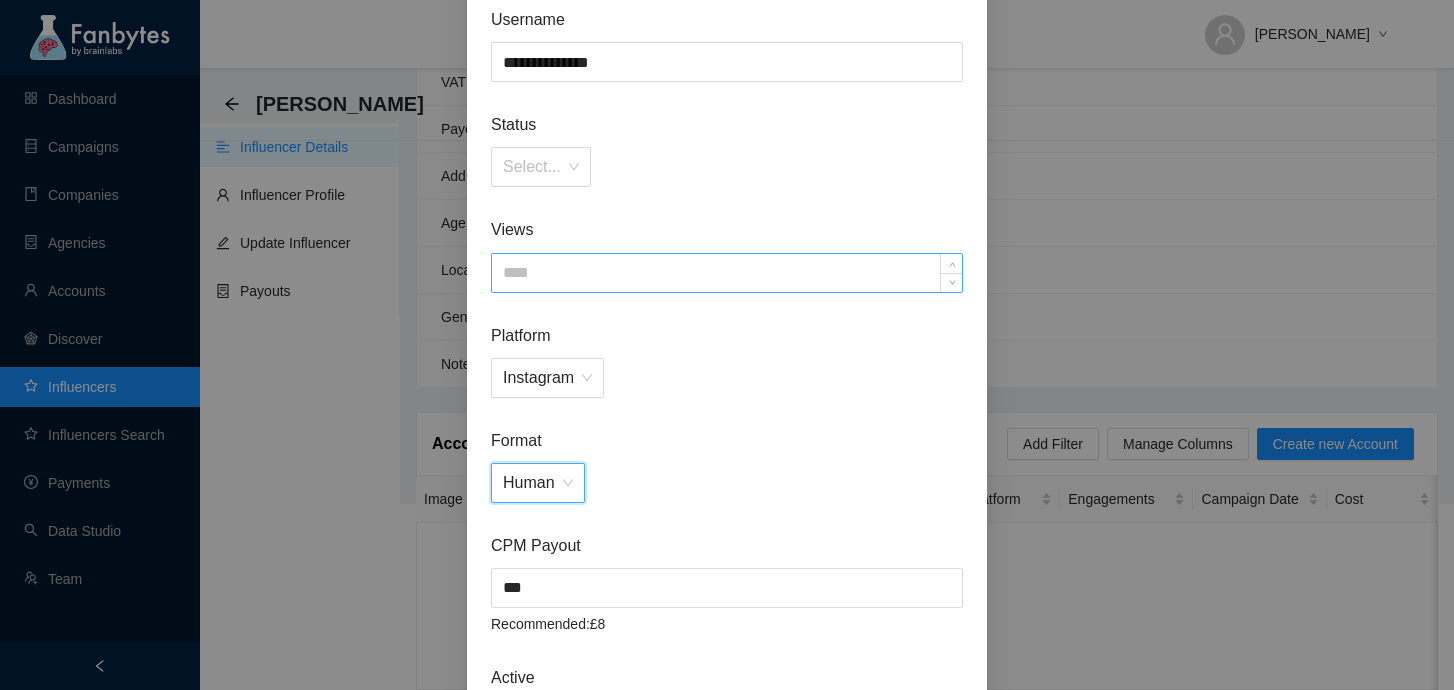scroll, scrollTop: 126, scrollLeft: 0, axis: vertical 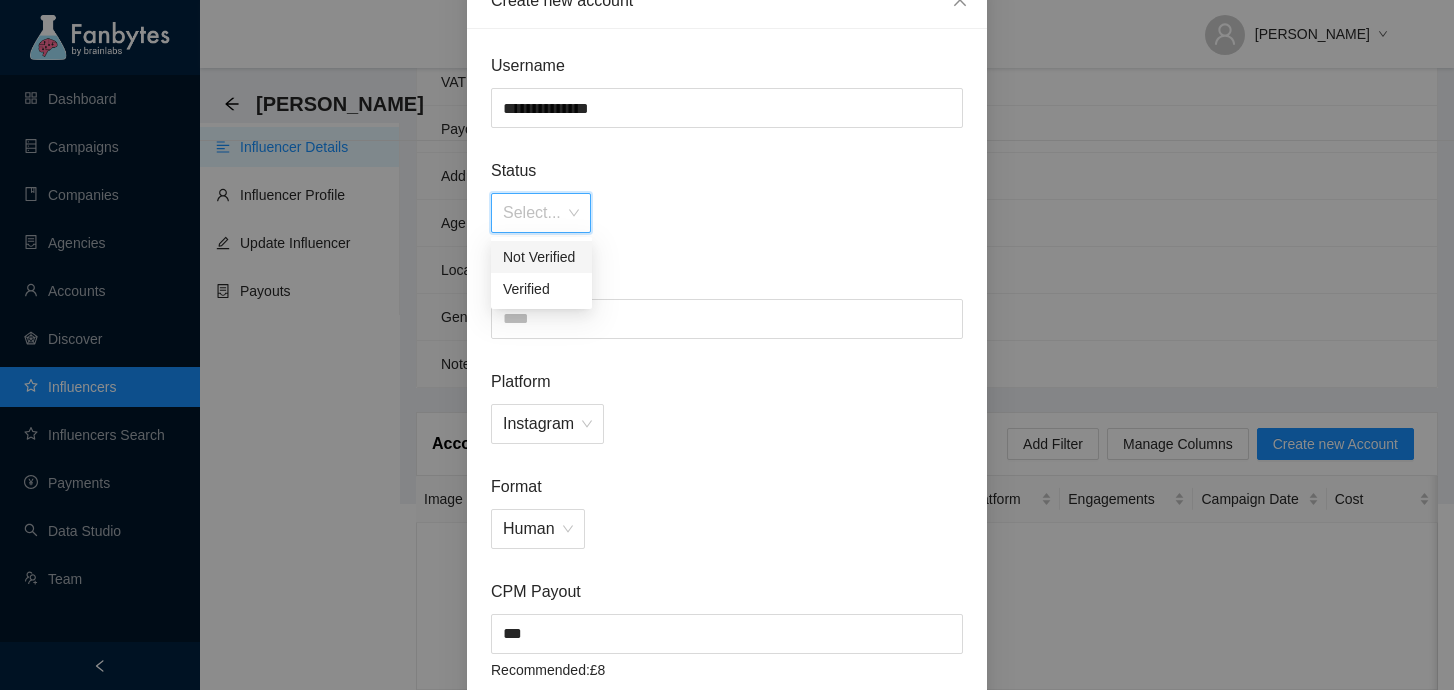 click at bounding box center [534, 213] 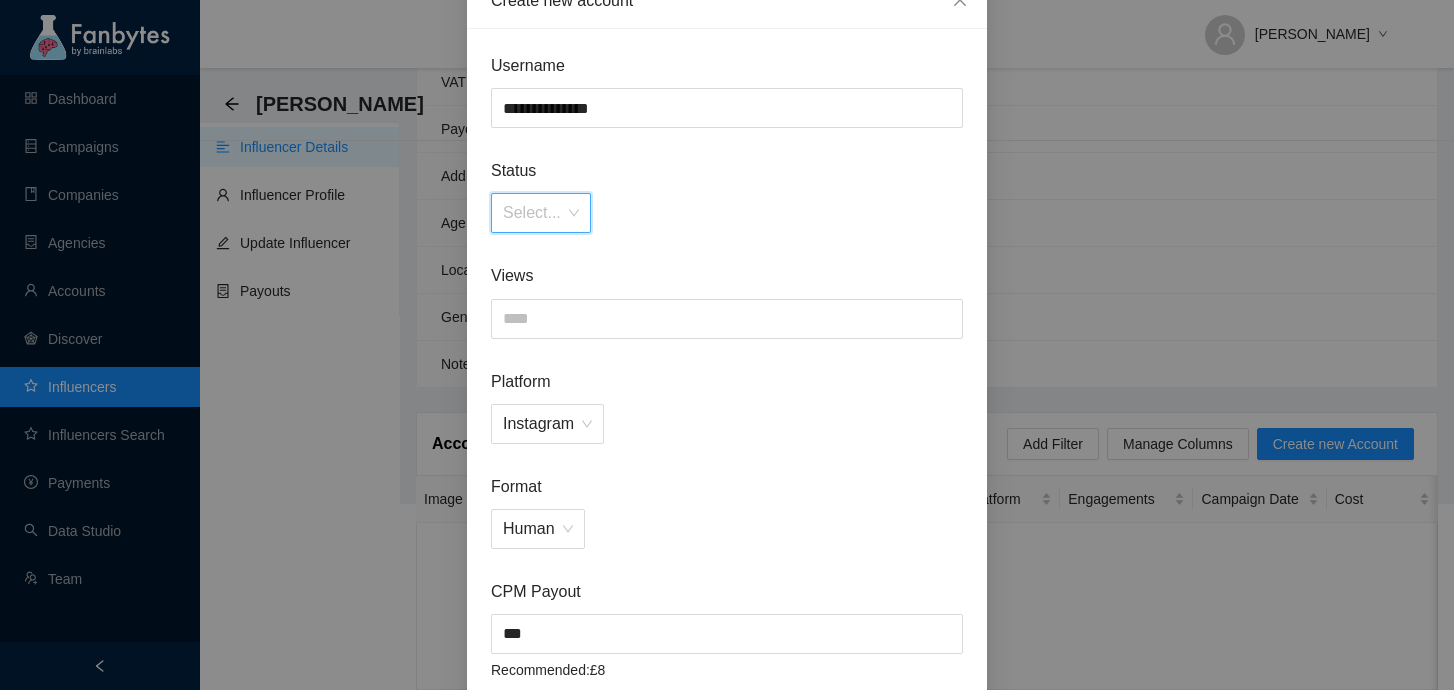 click at bounding box center (534, 213) 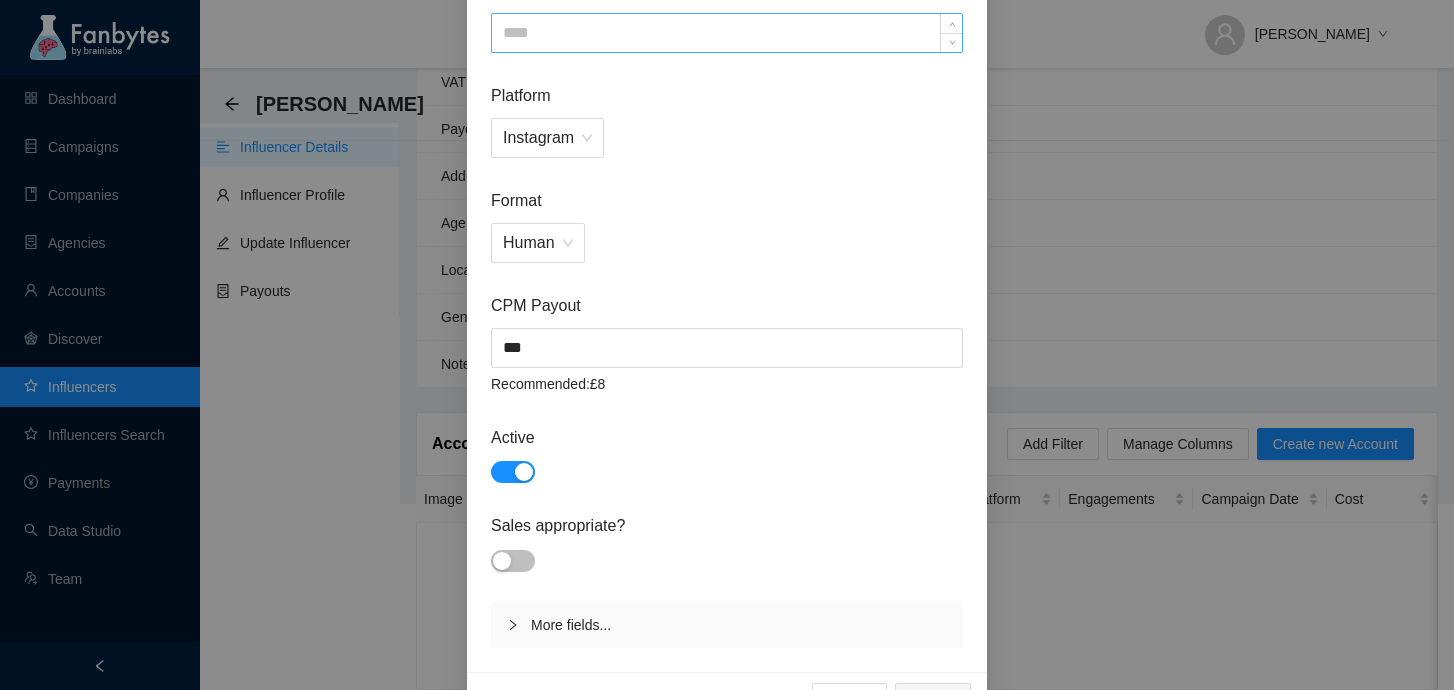 scroll, scrollTop: 471, scrollLeft: 0, axis: vertical 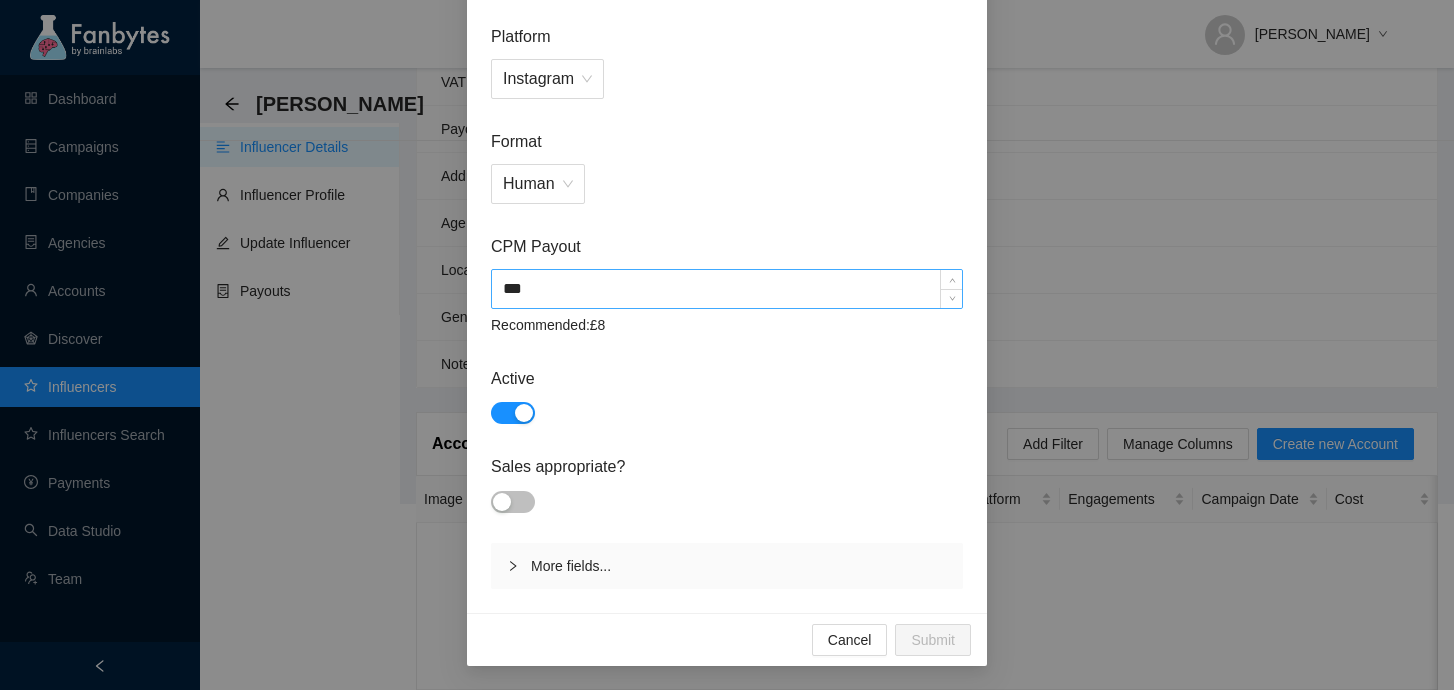 click on "CPM Payout *** Recommended:  £8" at bounding box center (727, 285) 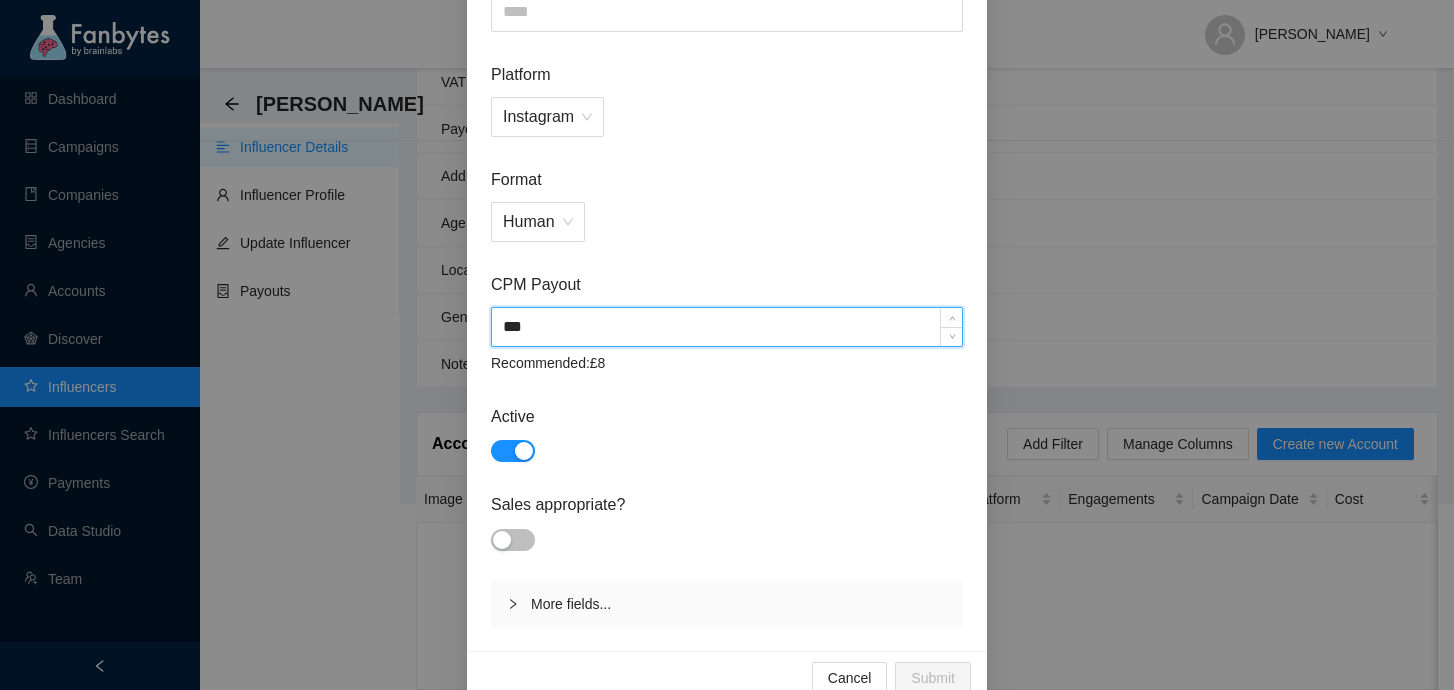 scroll, scrollTop: 383, scrollLeft: 0, axis: vertical 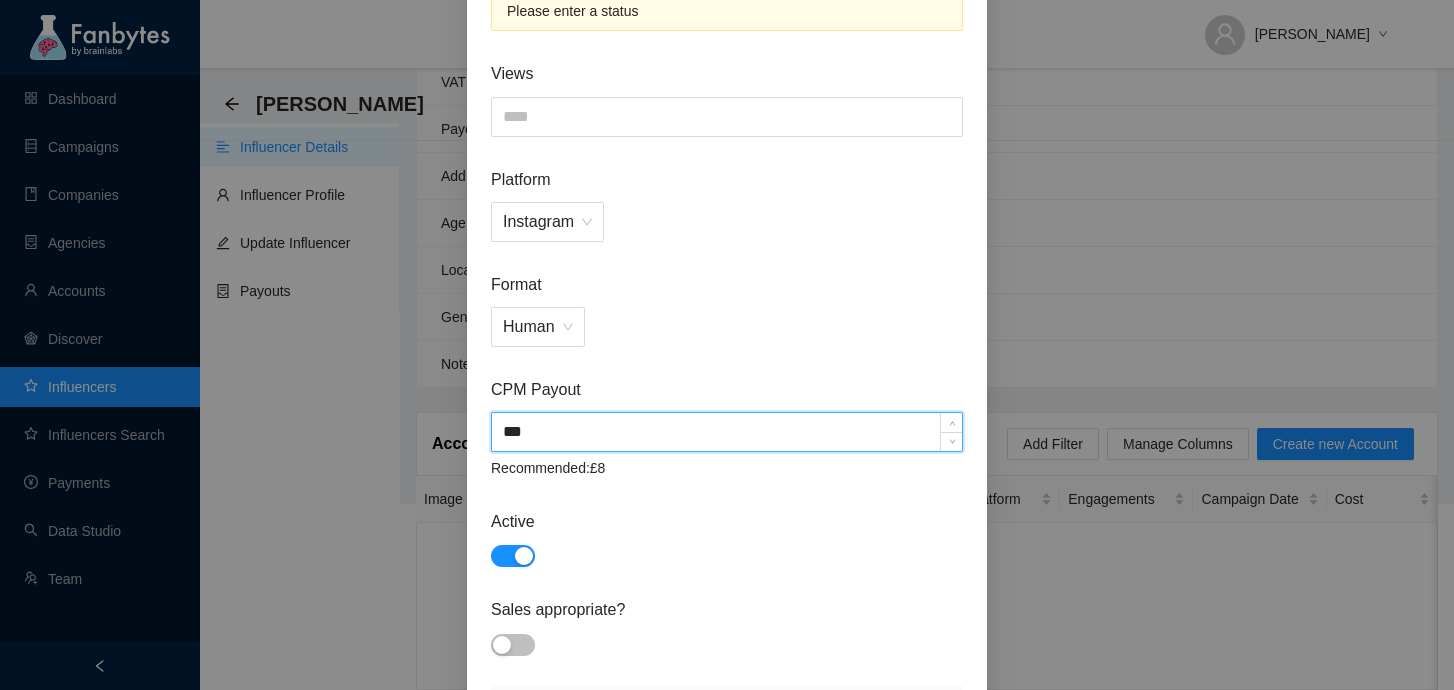 type on "***" 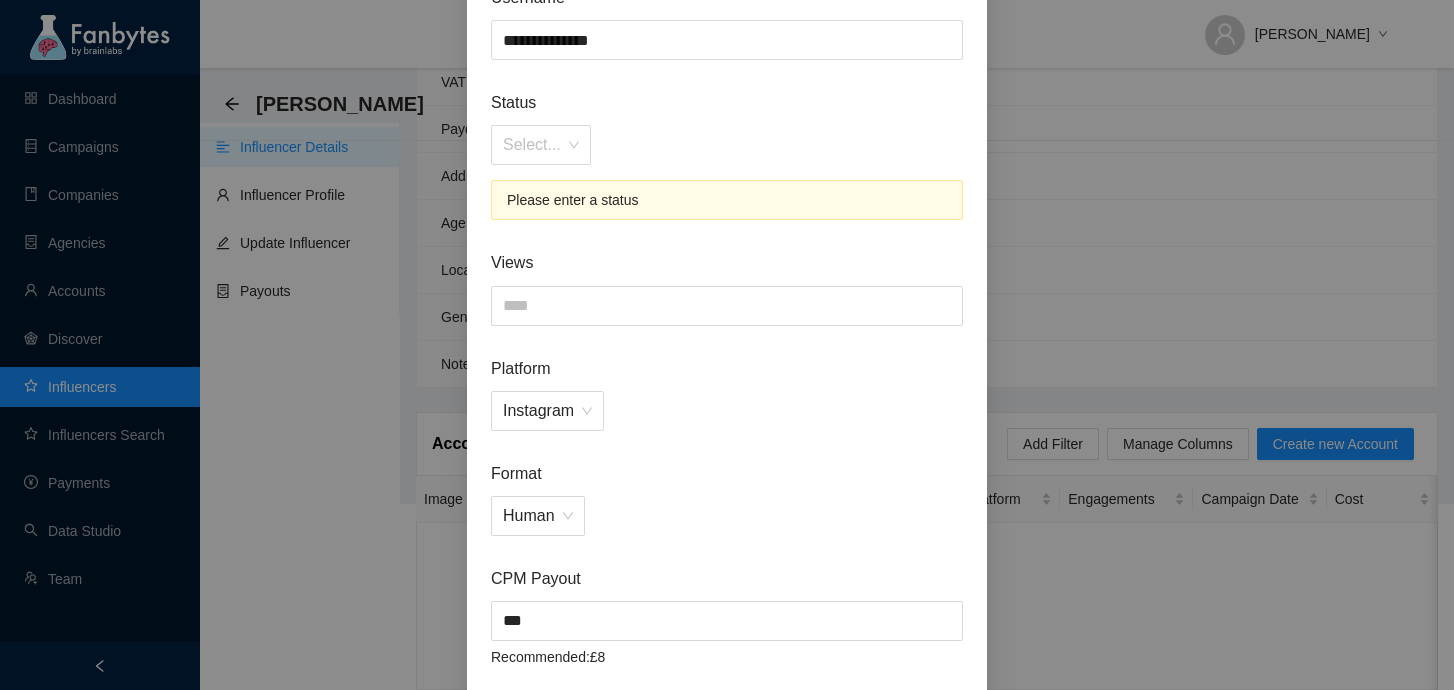 scroll, scrollTop: 160, scrollLeft: 0, axis: vertical 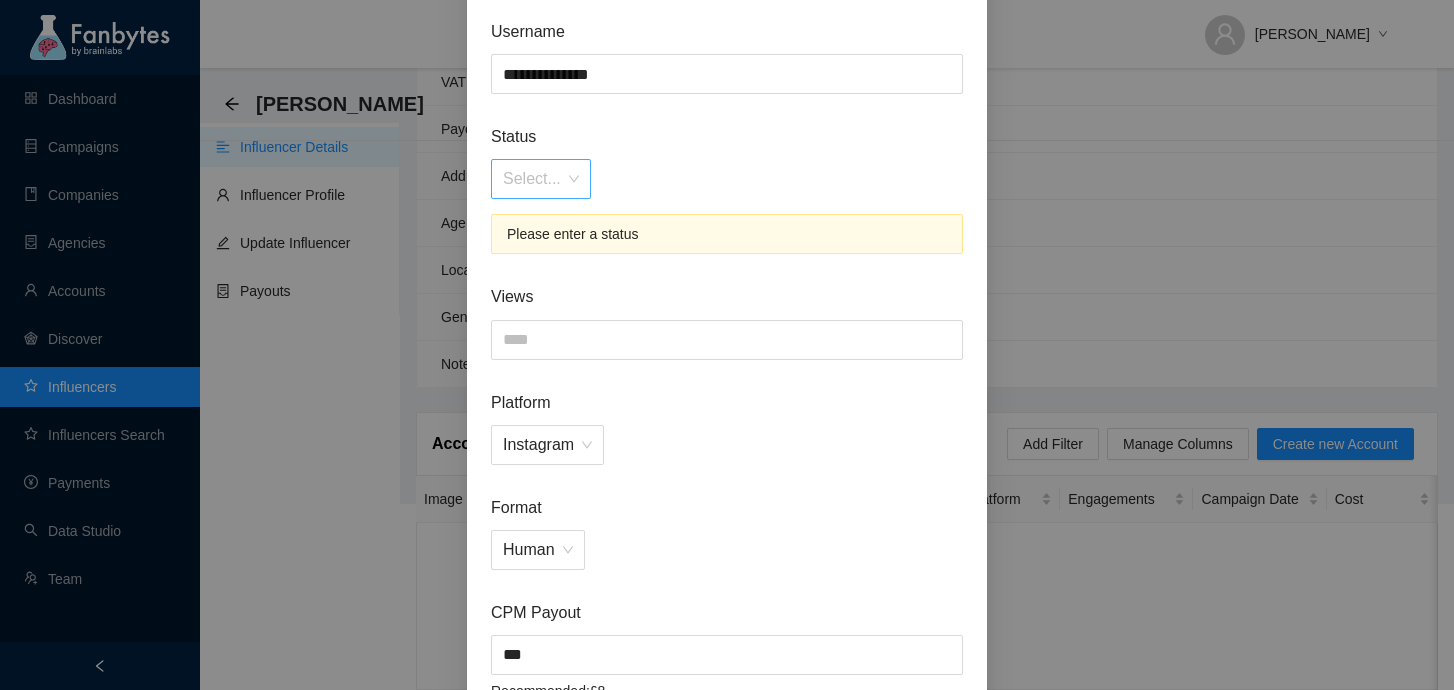 click at bounding box center [534, 179] 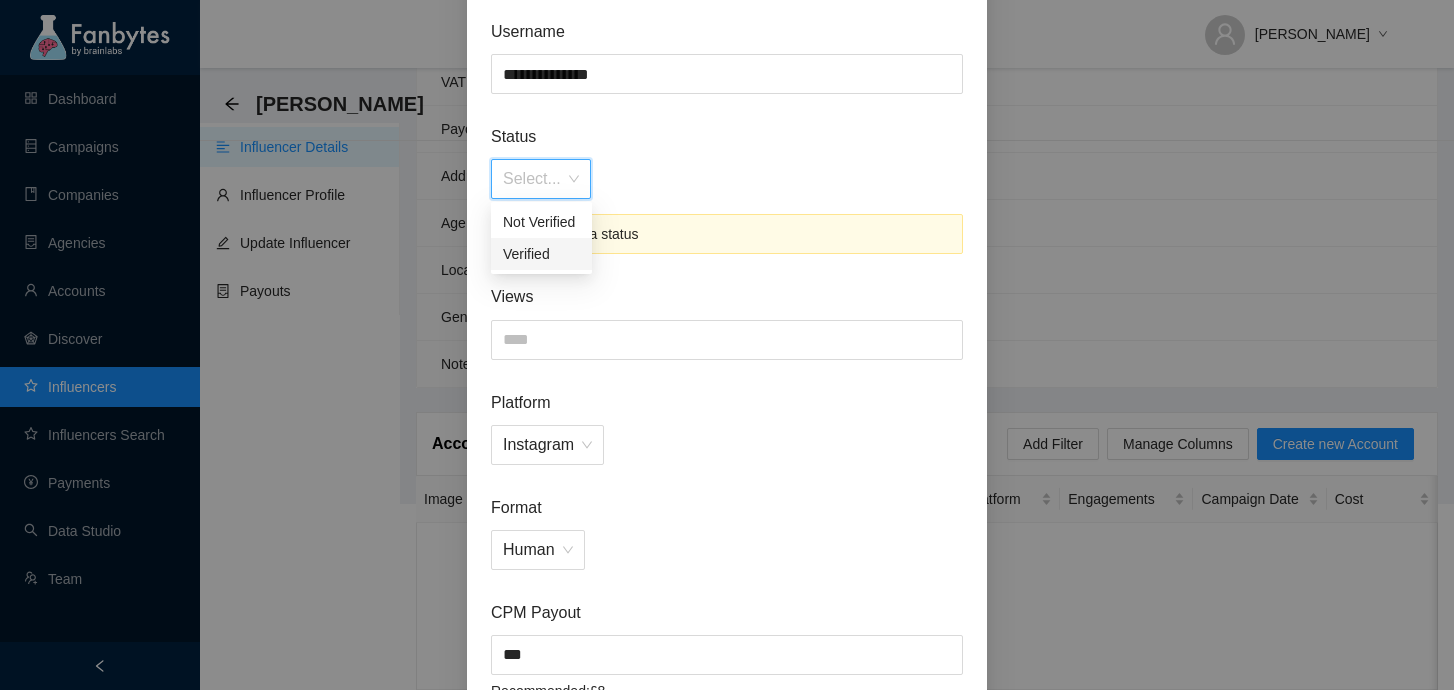 click on "Verified" at bounding box center (541, 254) 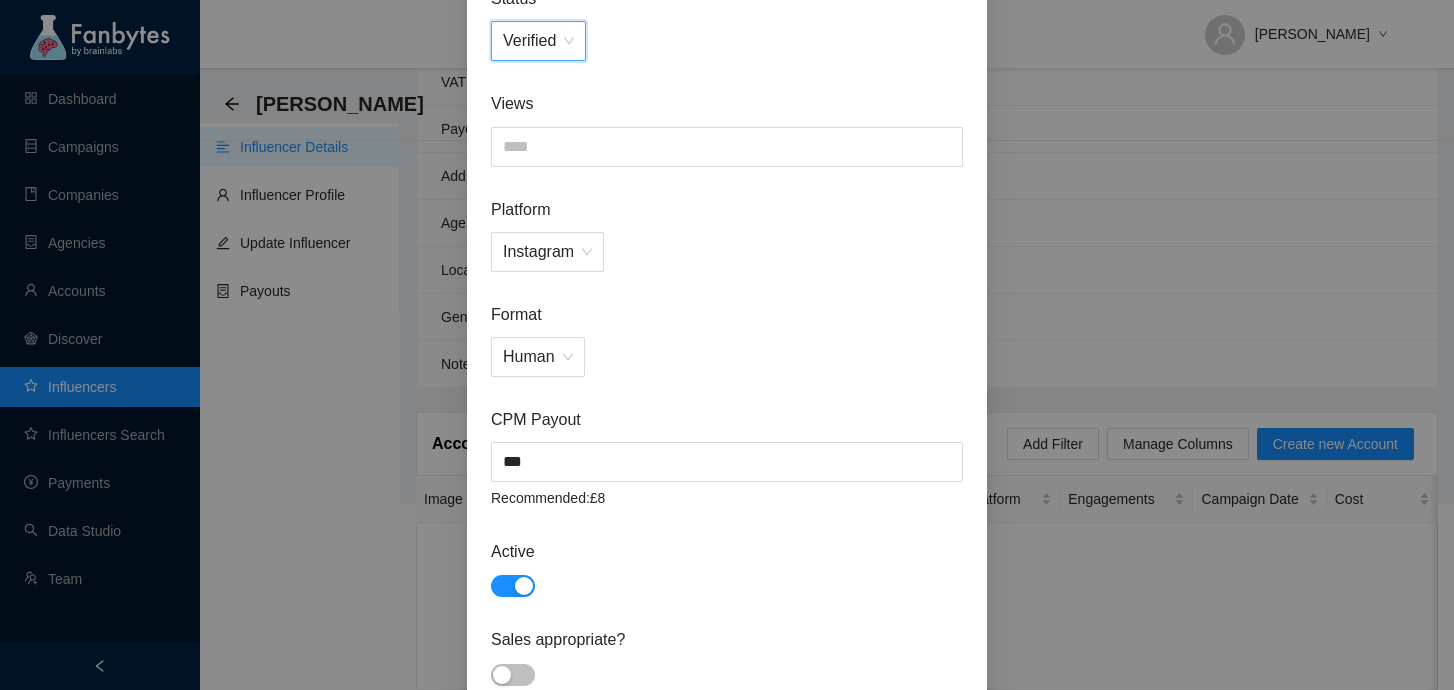 scroll, scrollTop: 471, scrollLeft: 0, axis: vertical 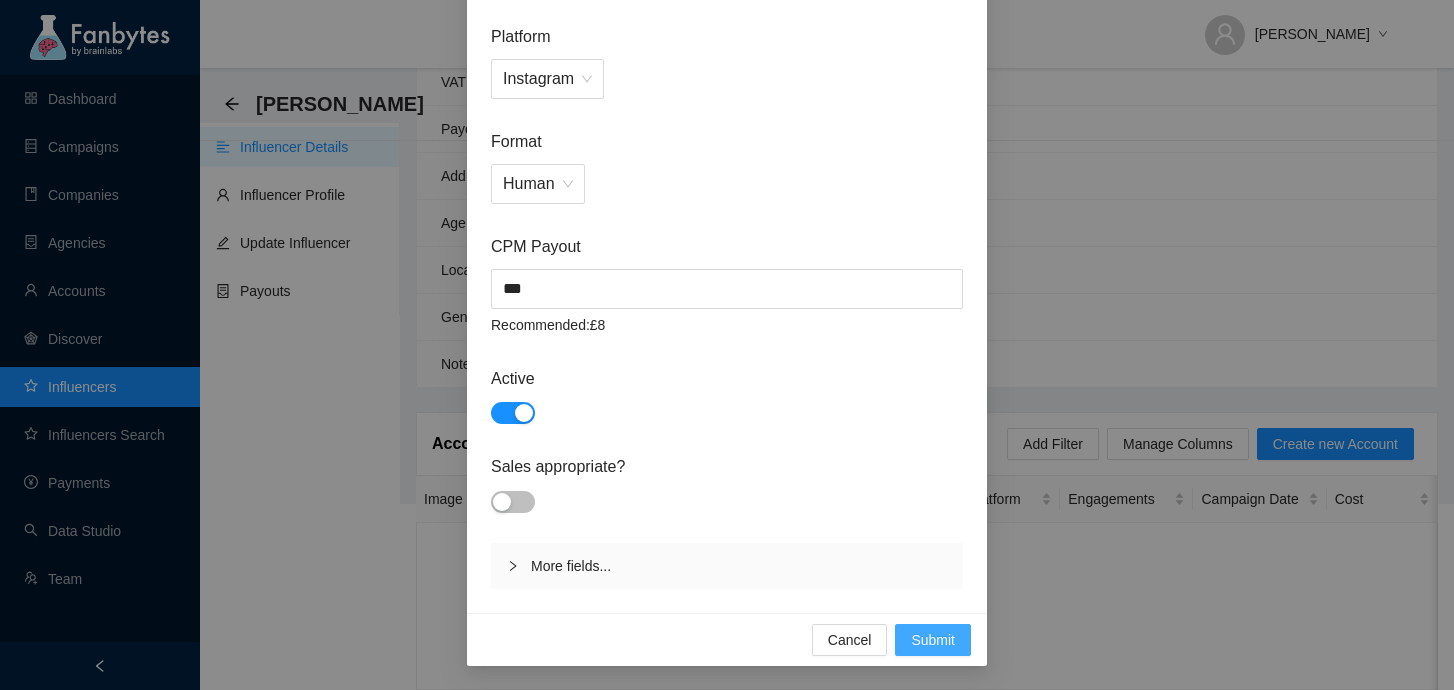 click on "Submit" at bounding box center (933, 640) 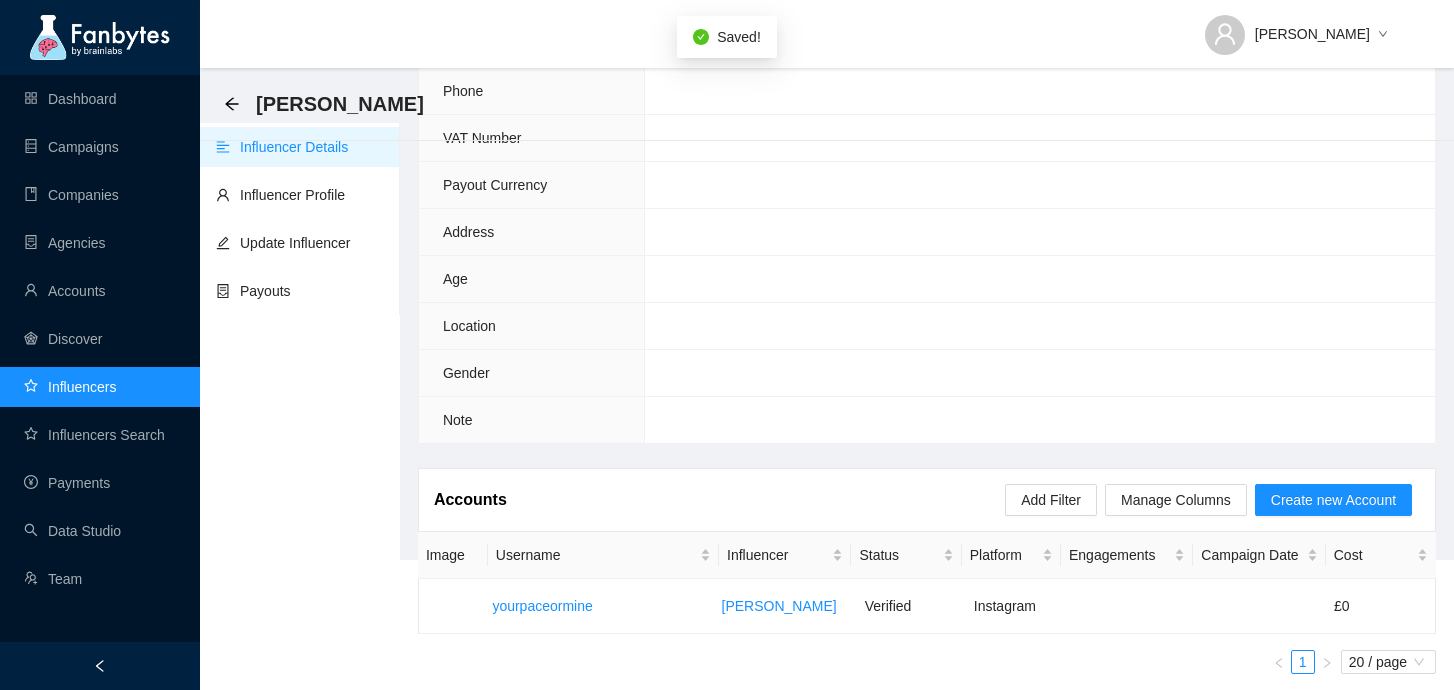 scroll, scrollTop: 0, scrollLeft: 0, axis: both 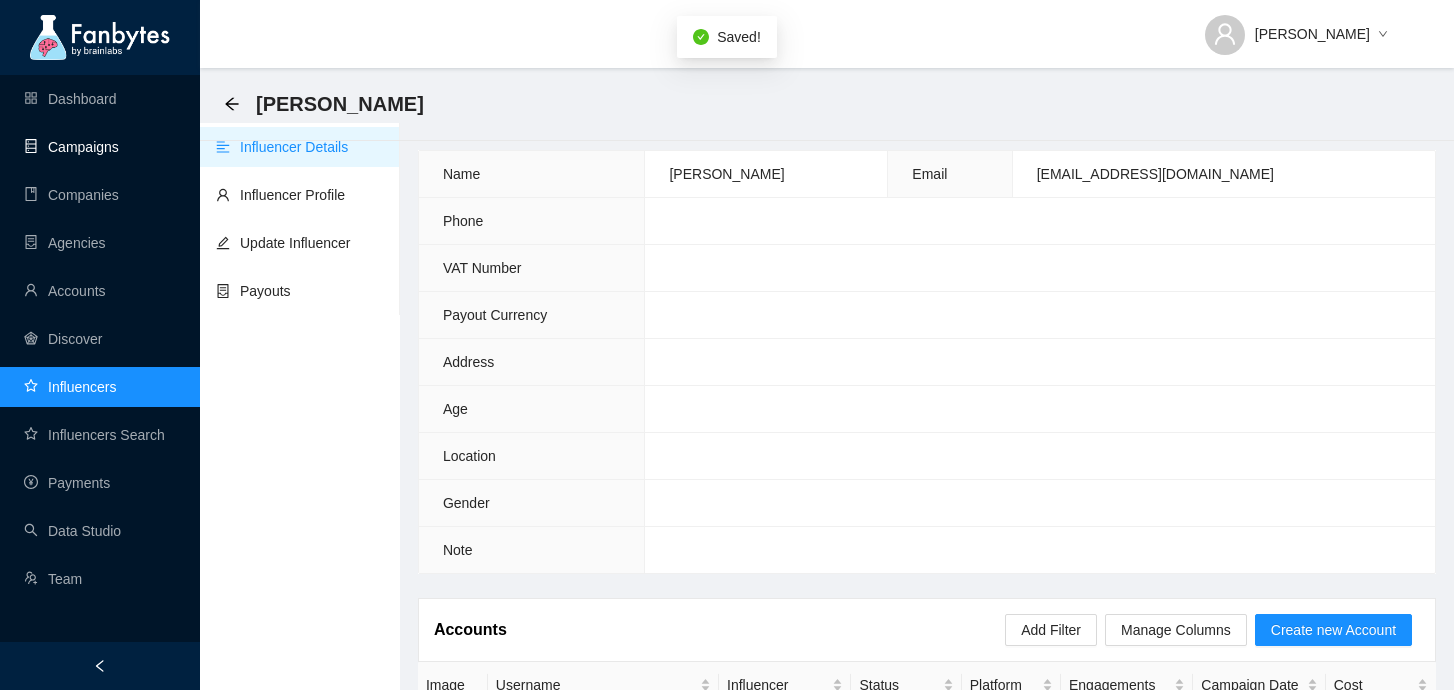 click on "Campaigns" at bounding box center (71, 147) 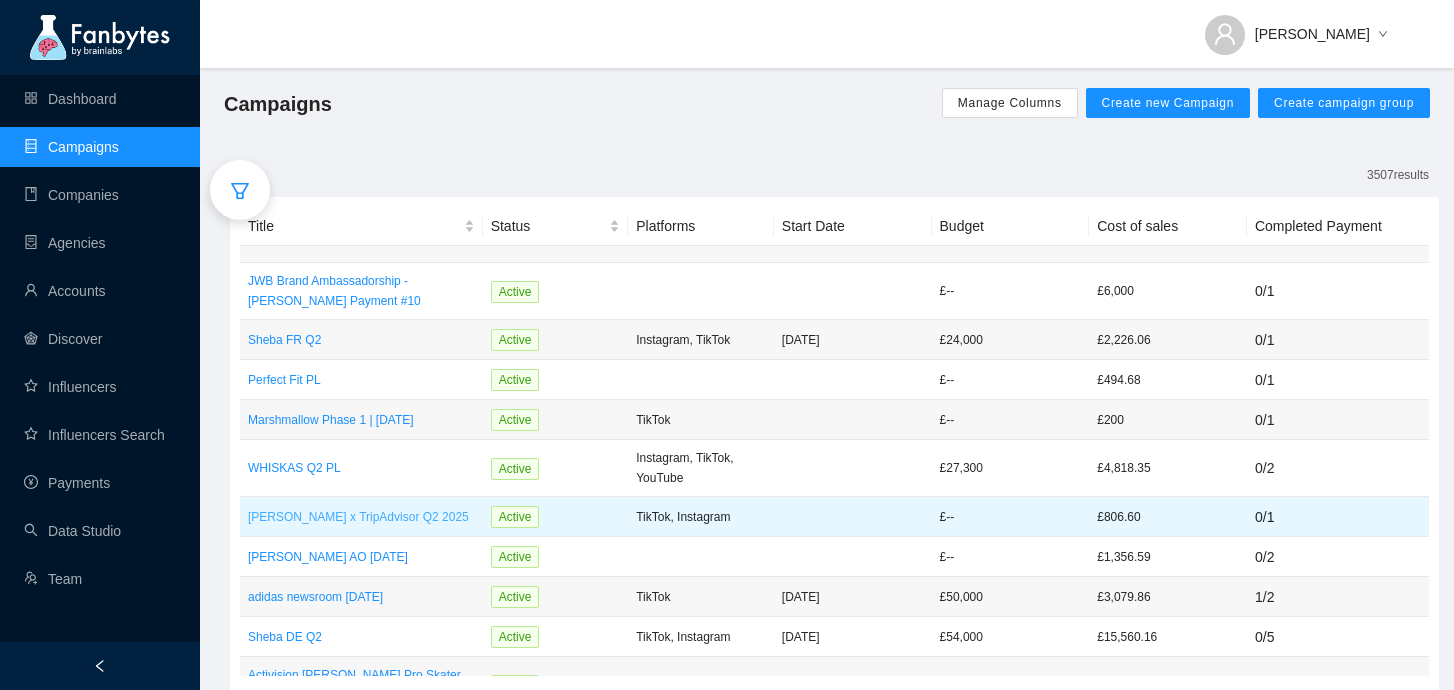 click on "[PERSON_NAME] x TripAdvisor Q2 2025" at bounding box center [361, 517] 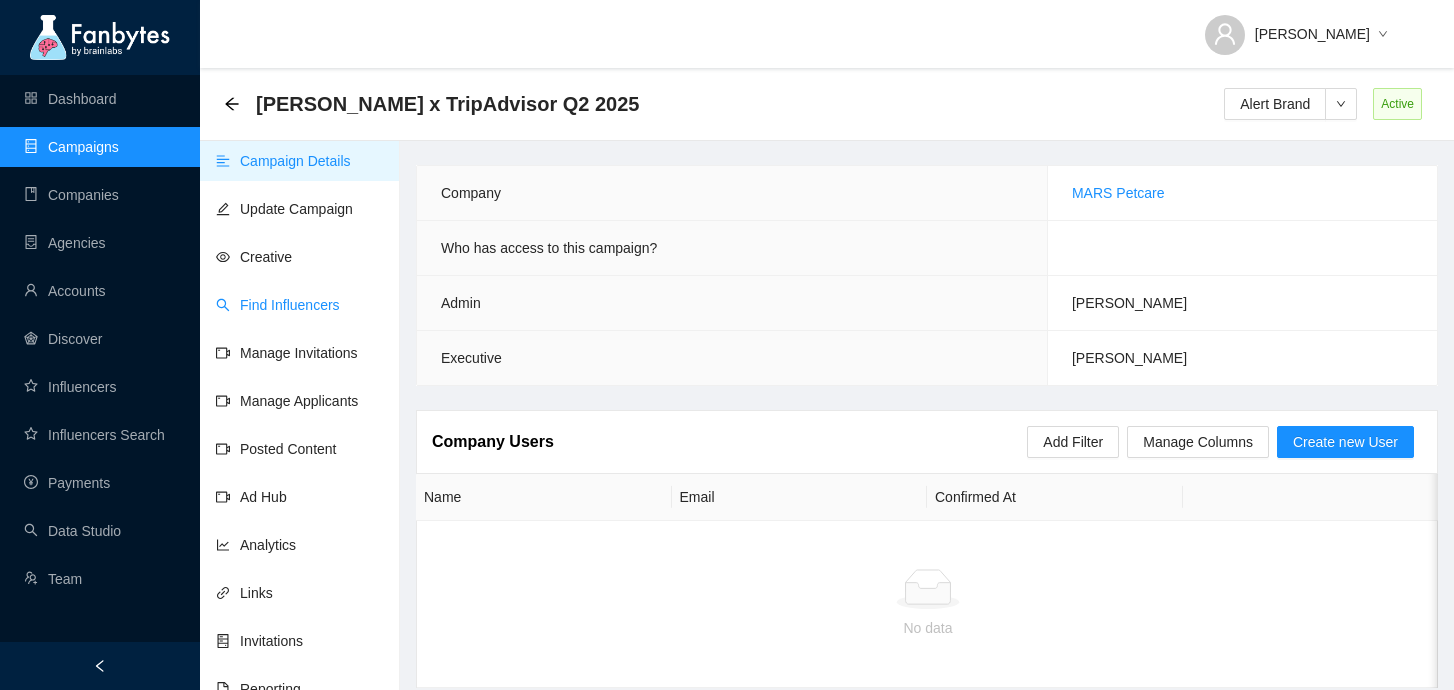 click on "Find Influencers" at bounding box center (278, 305) 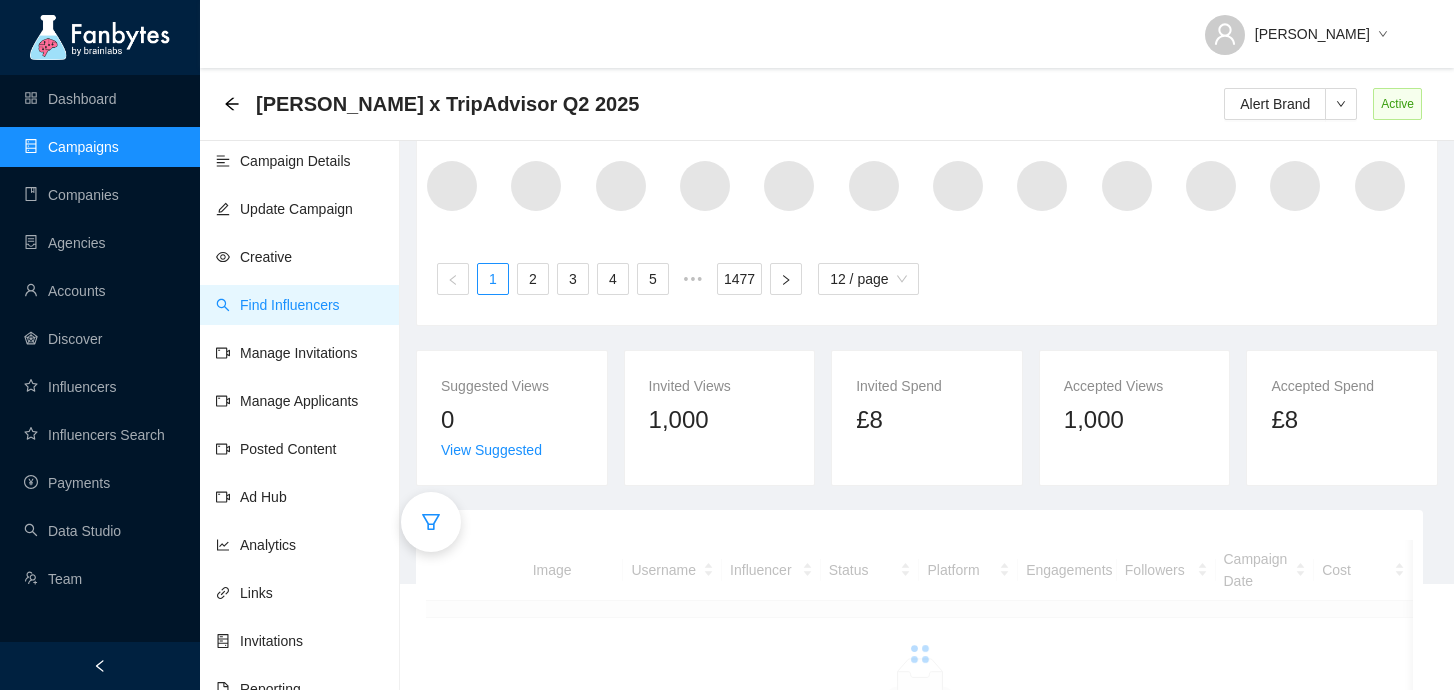 scroll, scrollTop: 209, scrollLeft: 0, axis: vertical 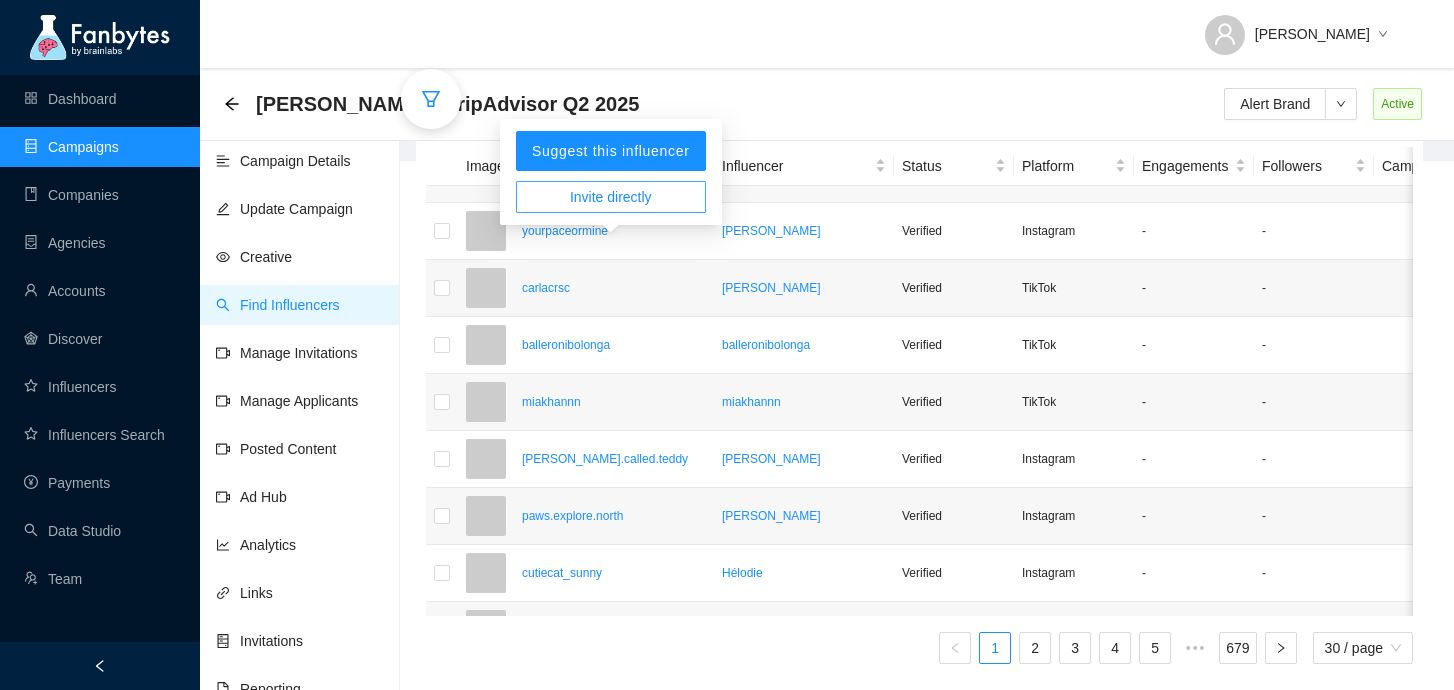 click on "Invite directly" at bounding box center (611, 197) 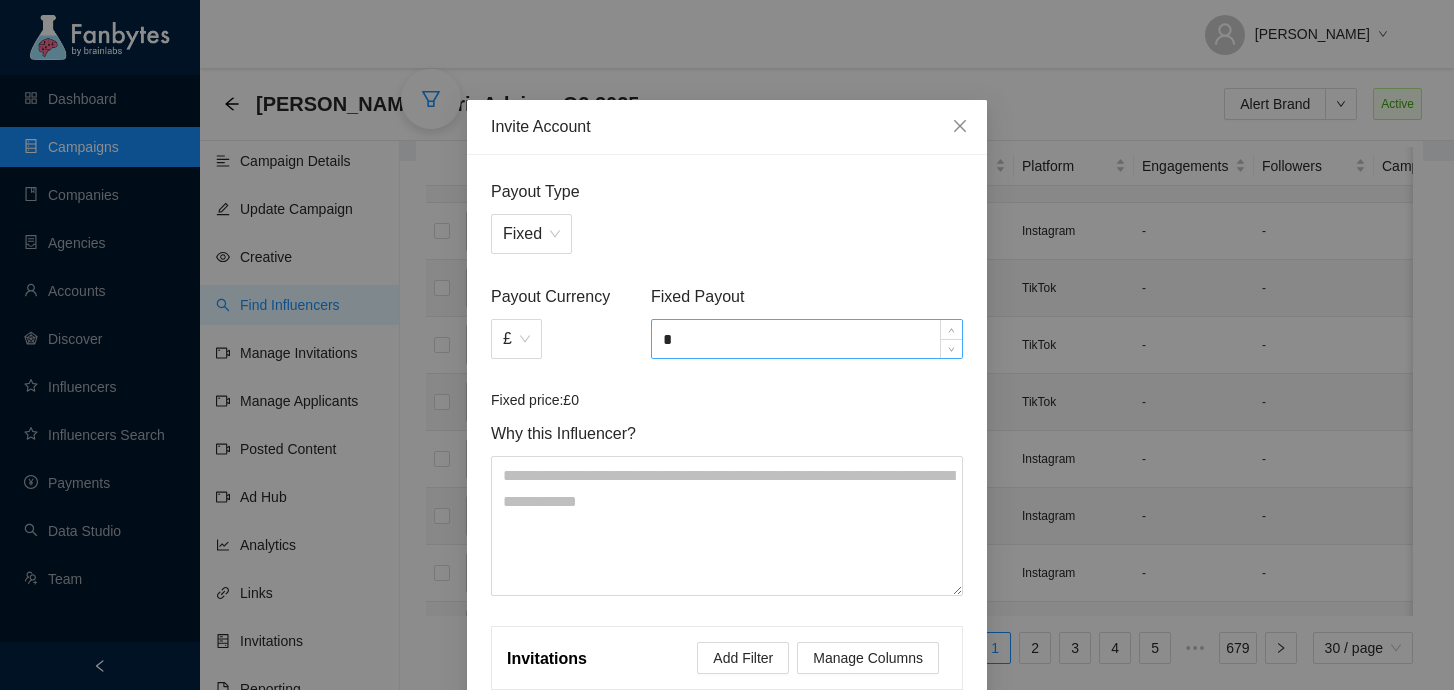 click on "*" at bounding box center [807, 339] 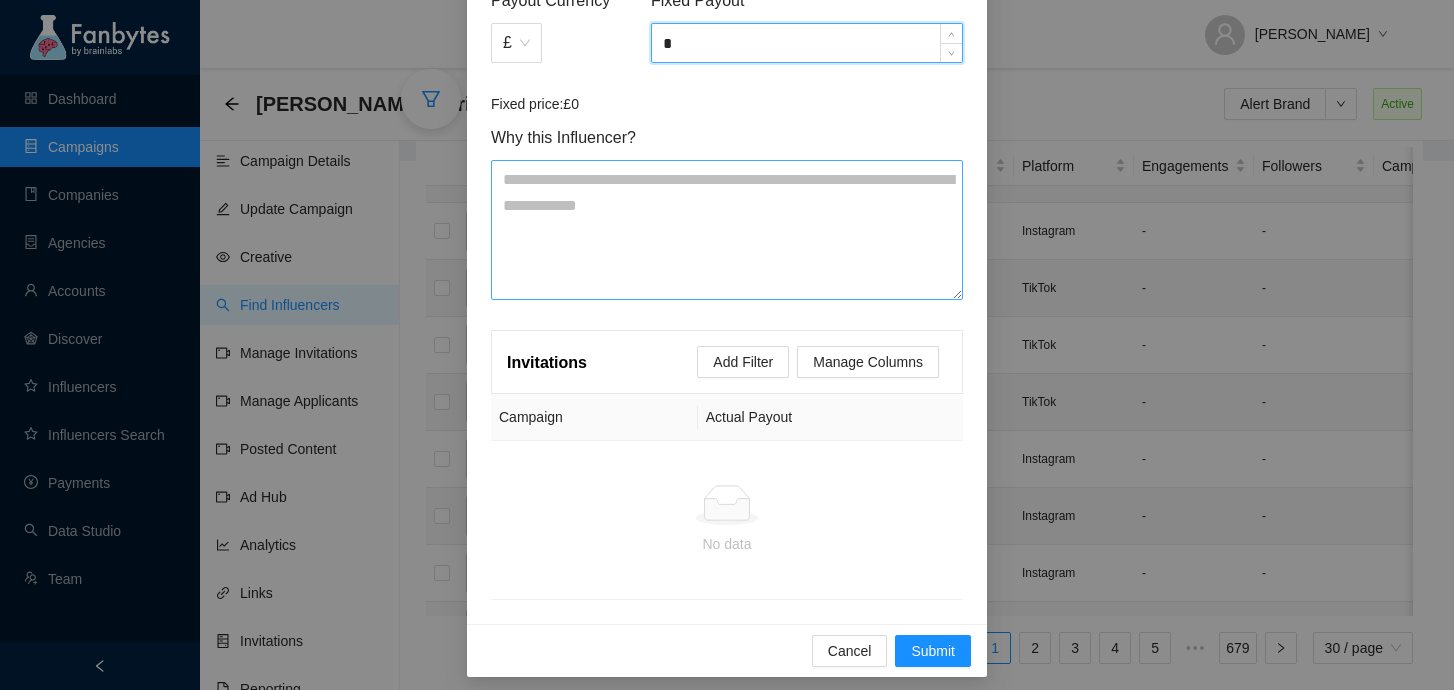 scroll, scrollTop: 301, scrollLeft: 0, axis: vertical 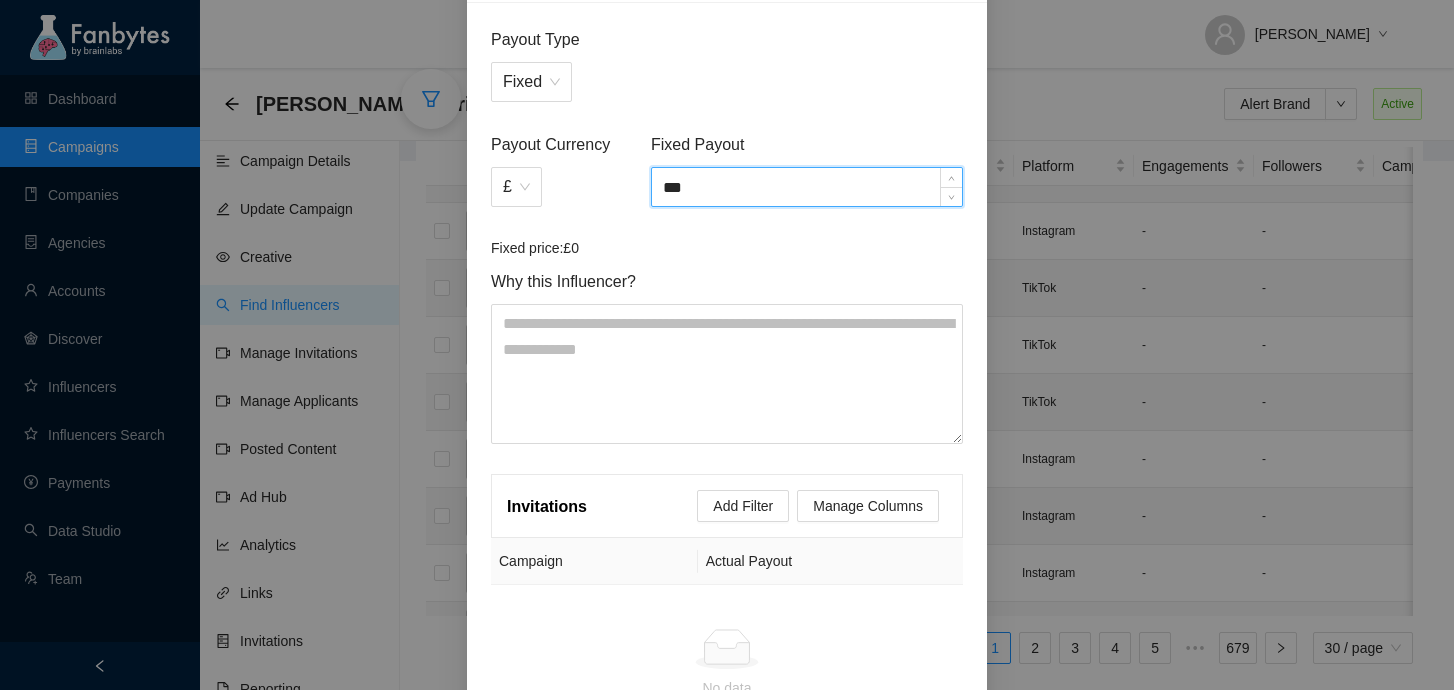 type on "***" 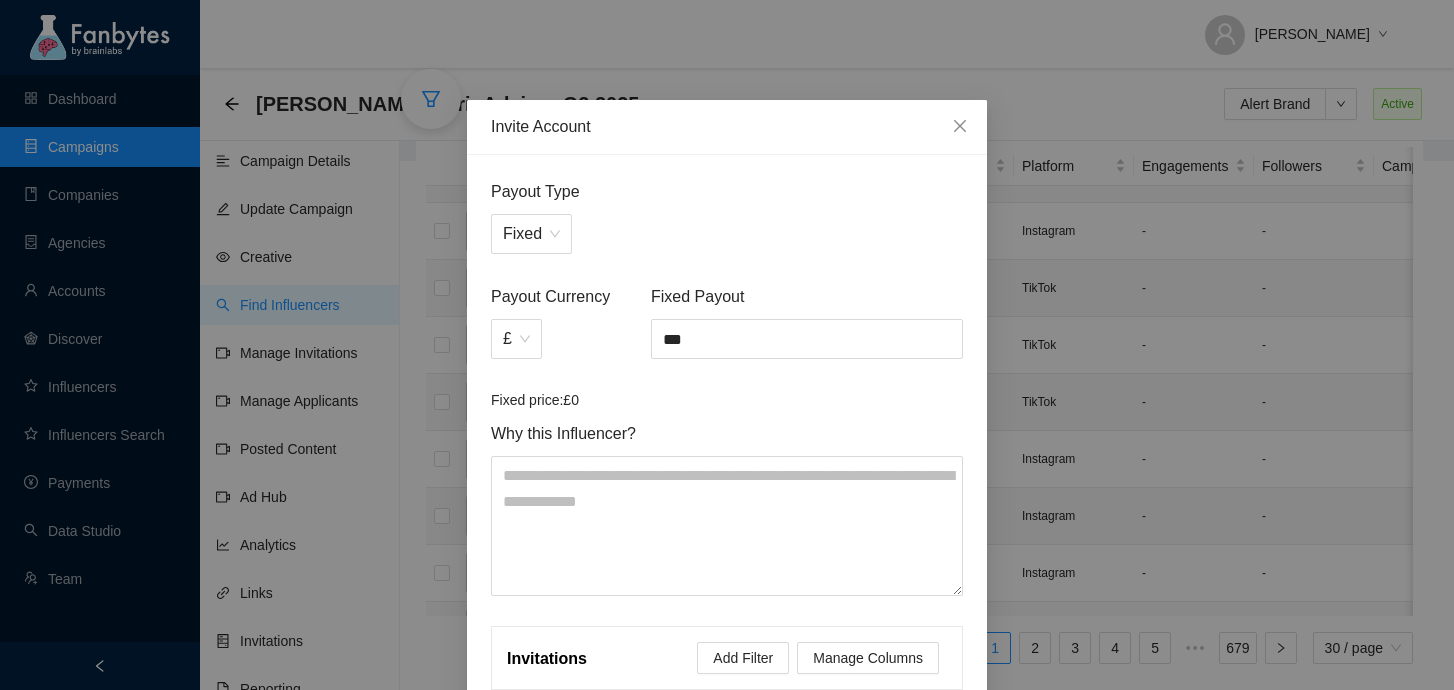 scroll, scrollTop: 307, scrollLeft: 0, axis: vertical 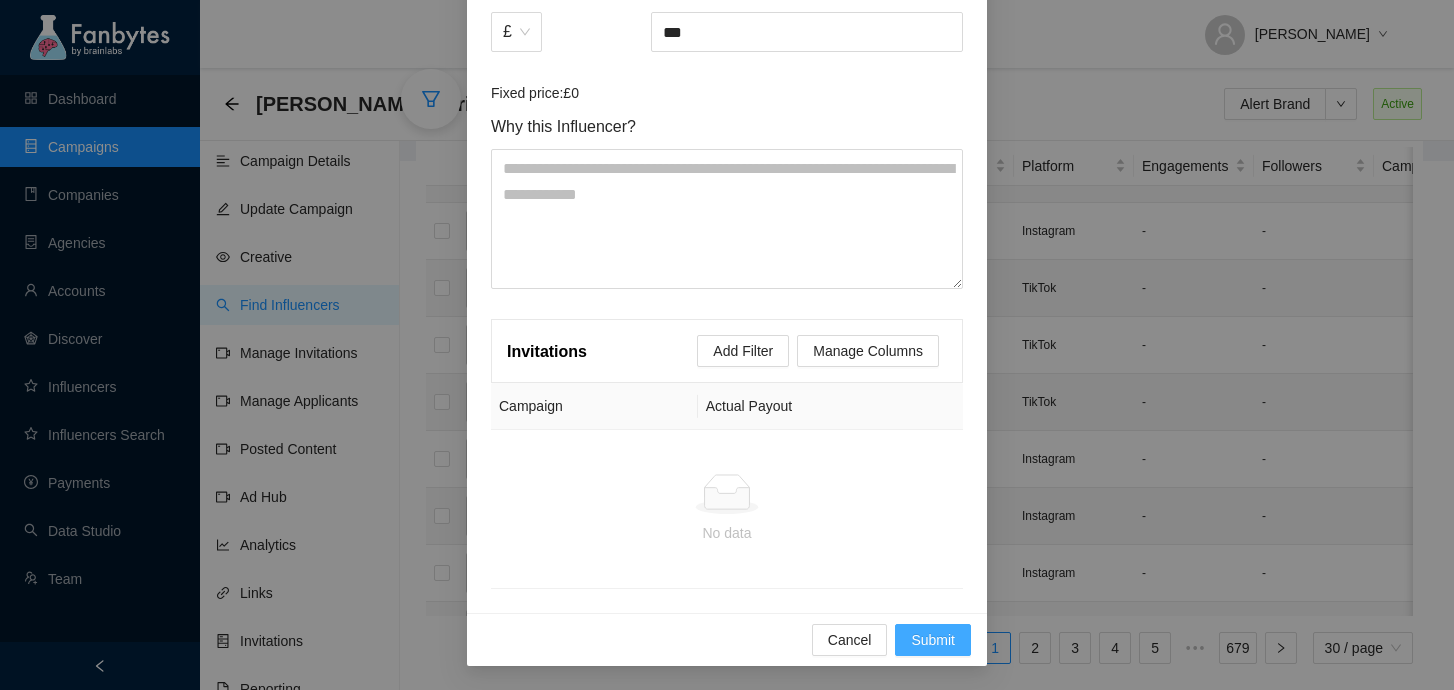 click on "Submit" at bounding box center [933, 640] 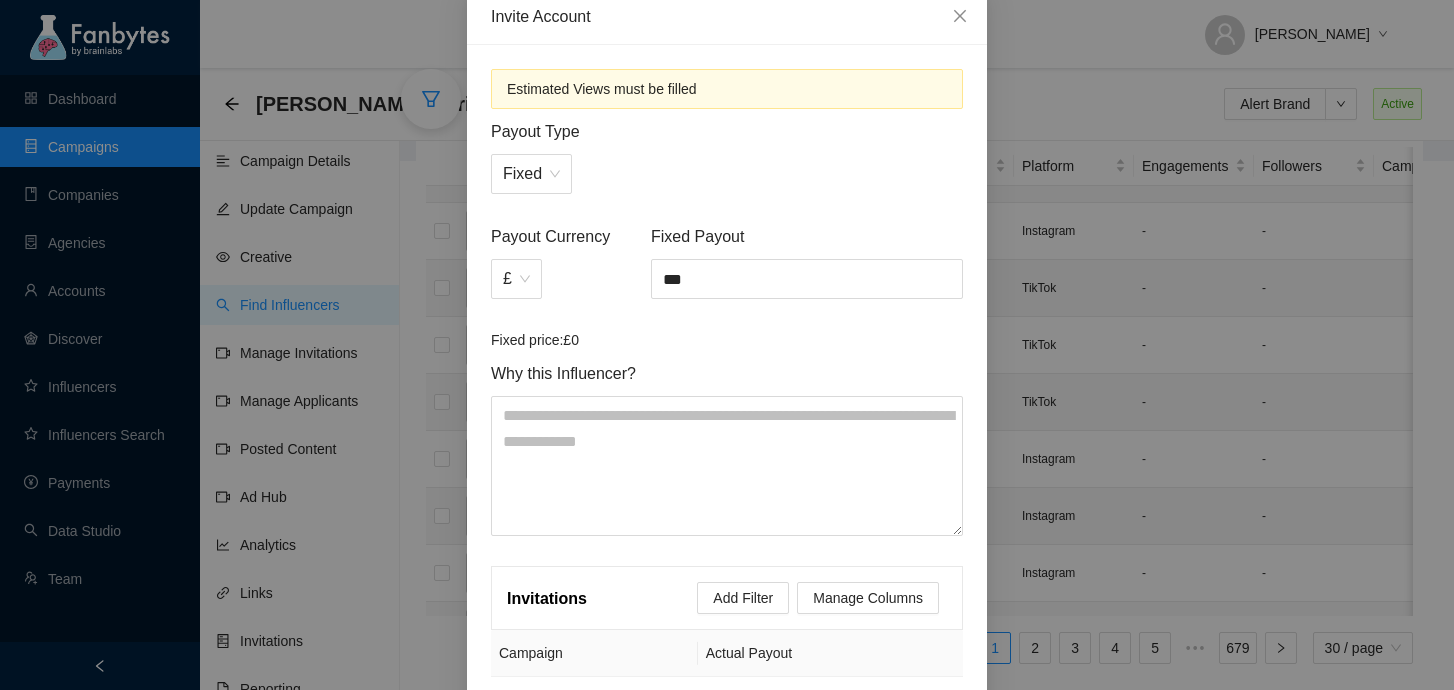 scroll, scrollTop: 109, scrollLeft: 0, axis: vertical 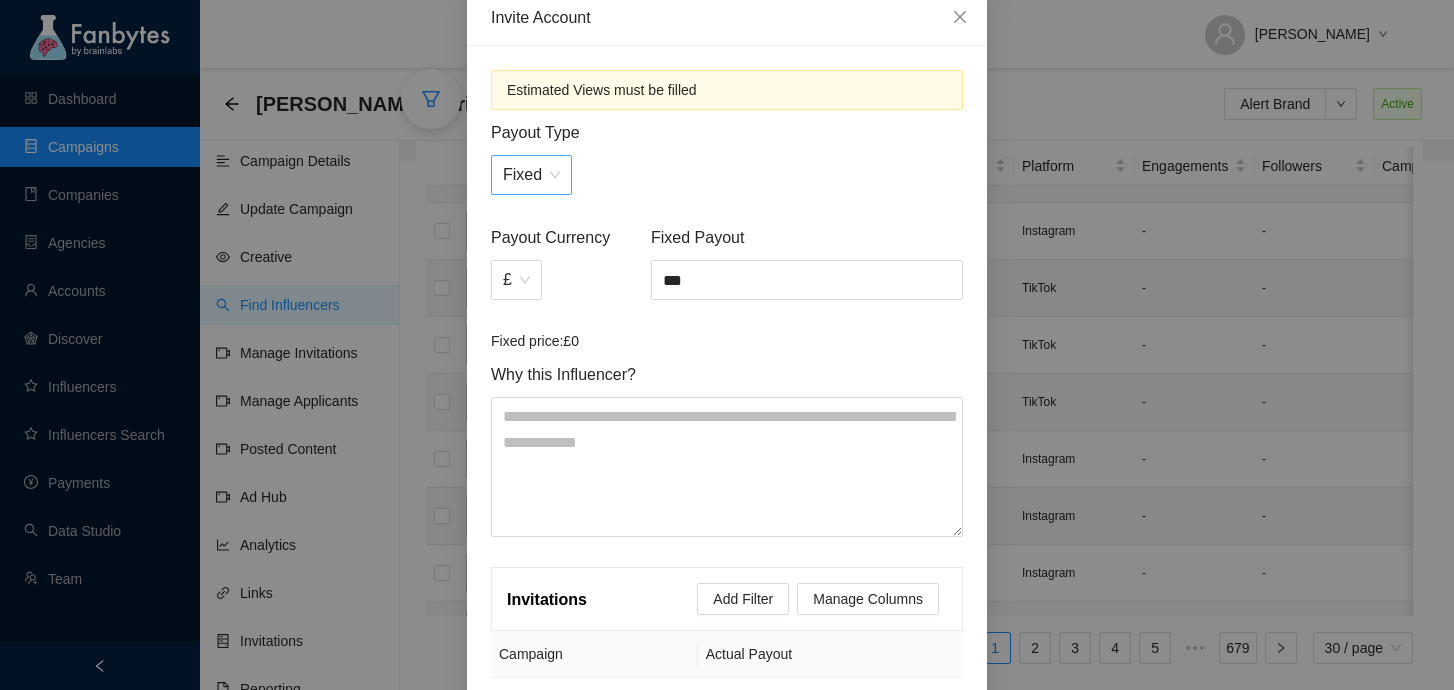 click on "Fixed" at bounding box center [531, 175] 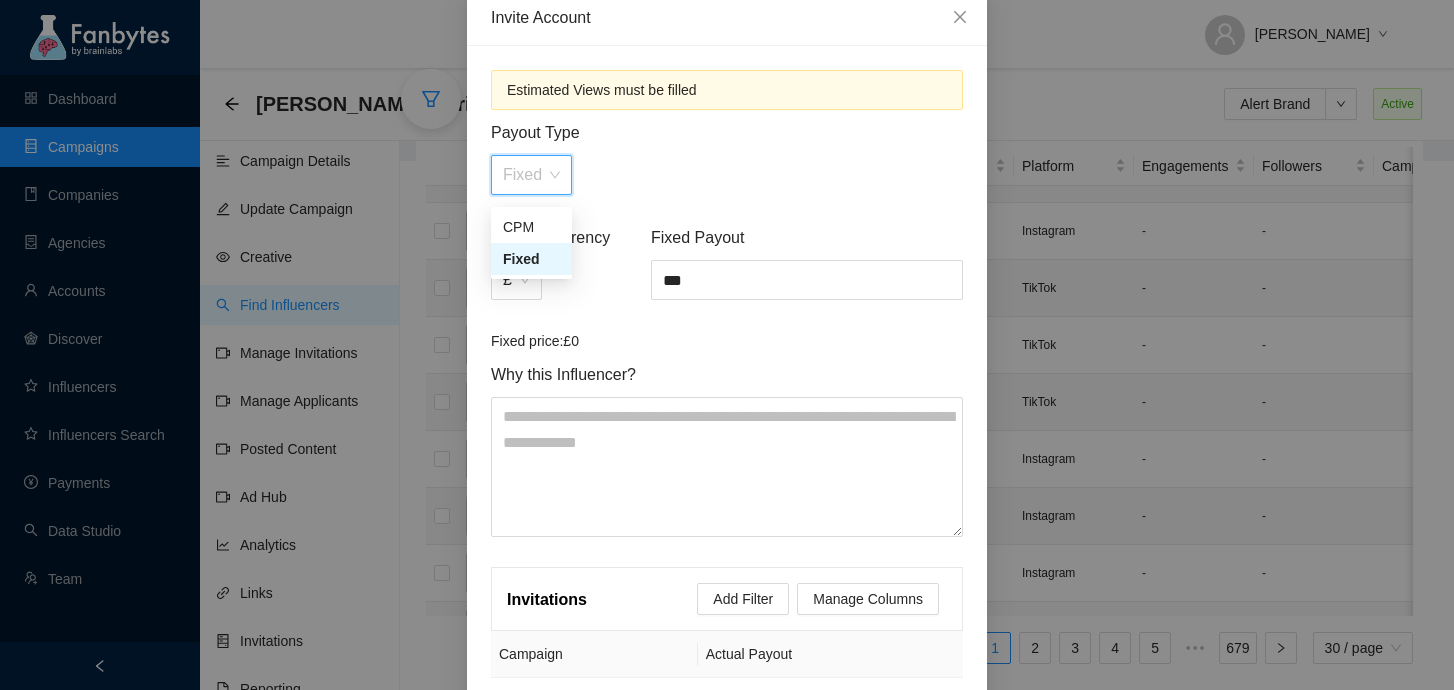 click on "Fixed" at bounding box center (531, 175) 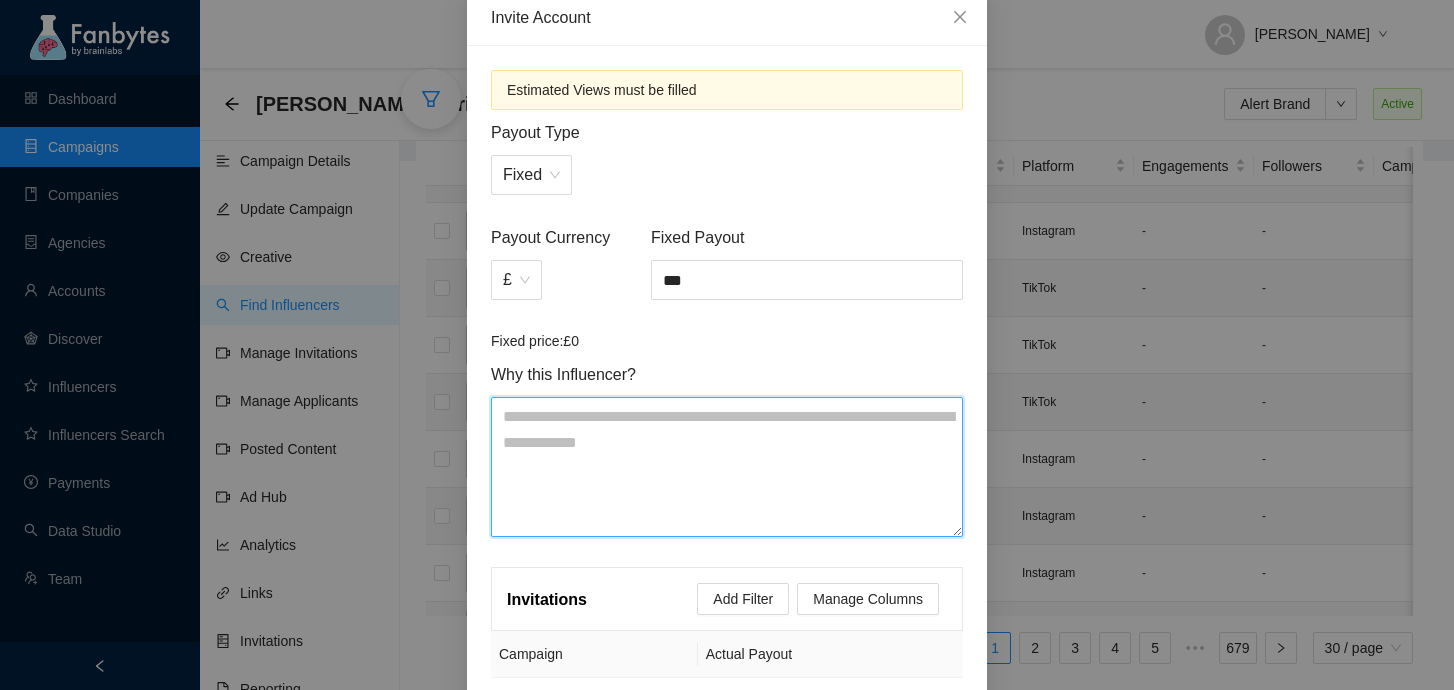 click at bounding box center (727, 467) 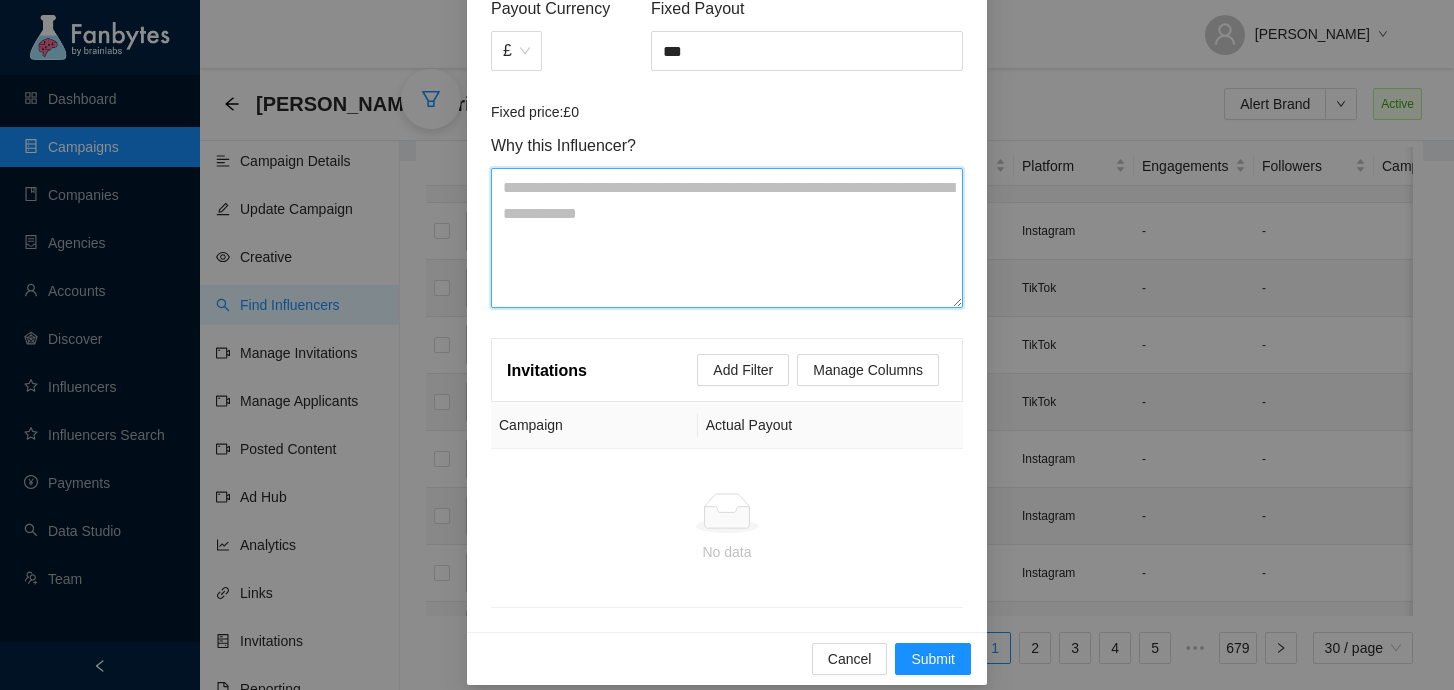 scroll, scrollTop: 357, scrollLeft: 0, axis: vertical 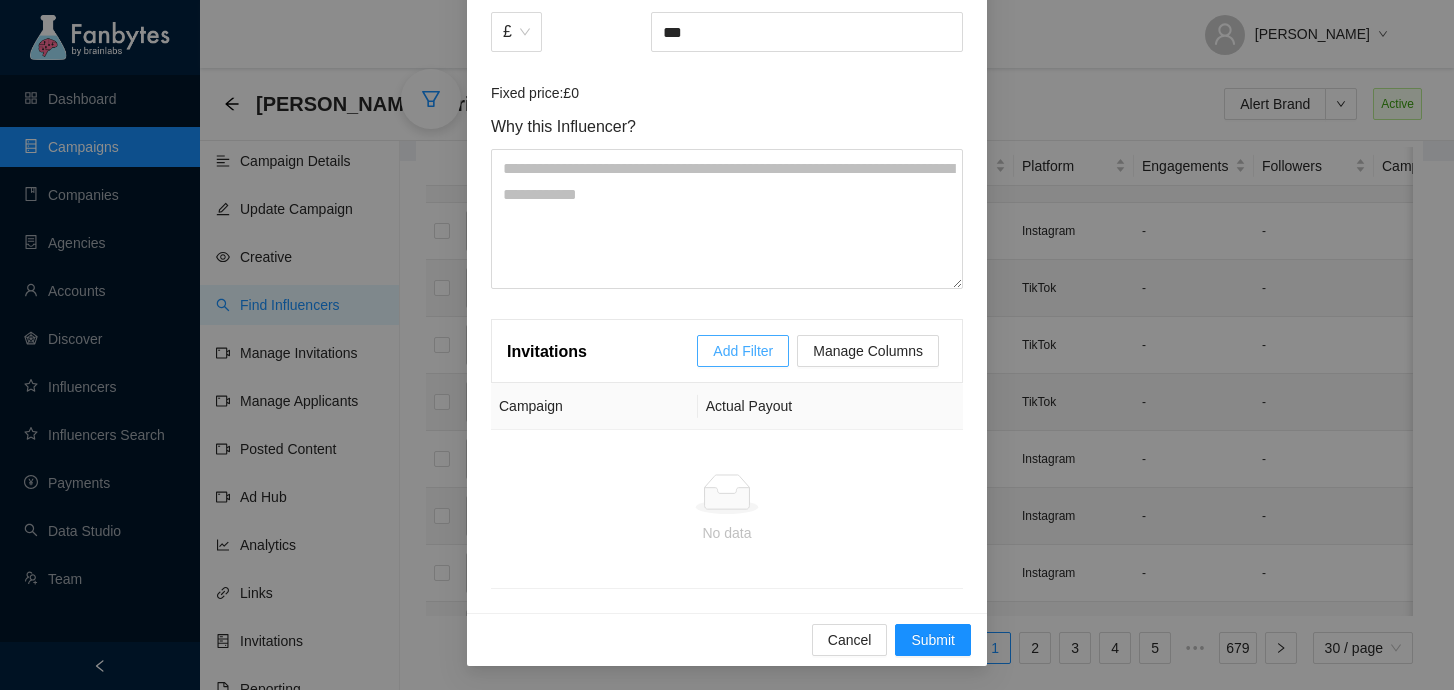 click on "Add Filter" at bounding box center (743, 351) 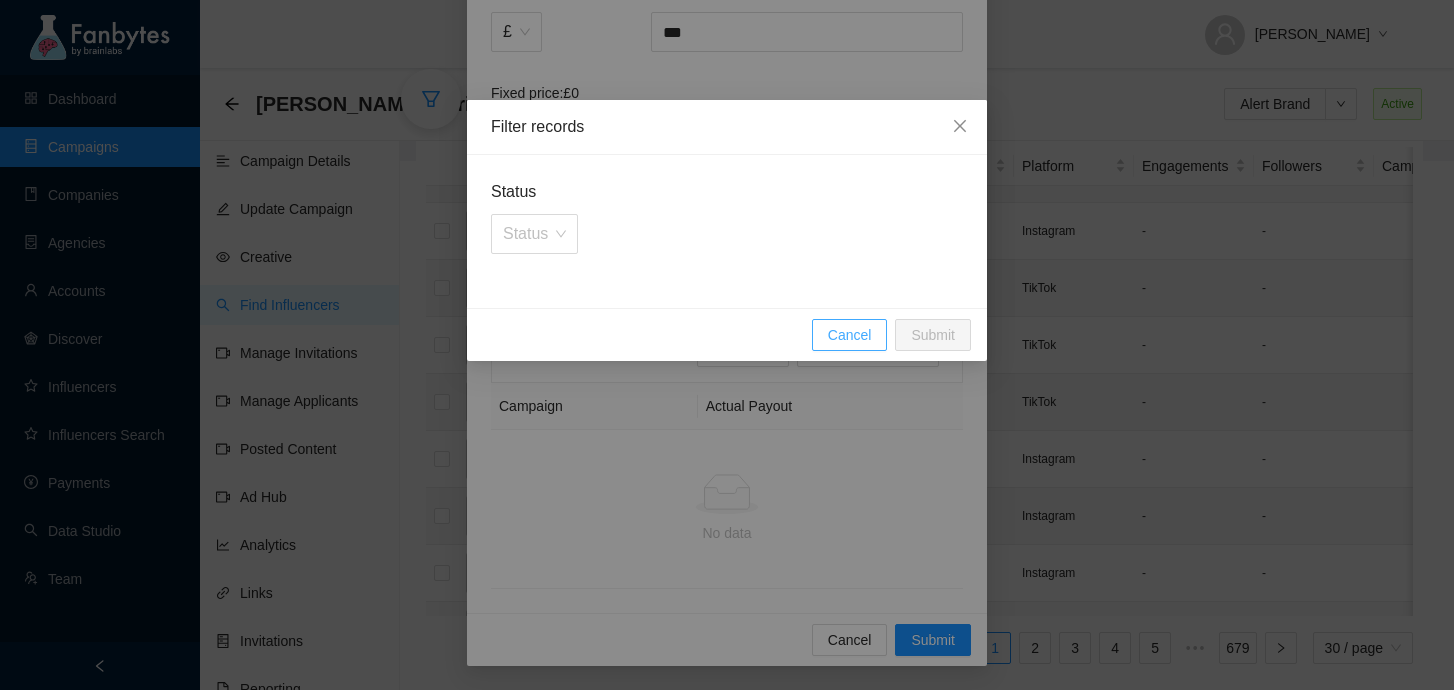click on "Cancel" at bounding box center [850, 335] 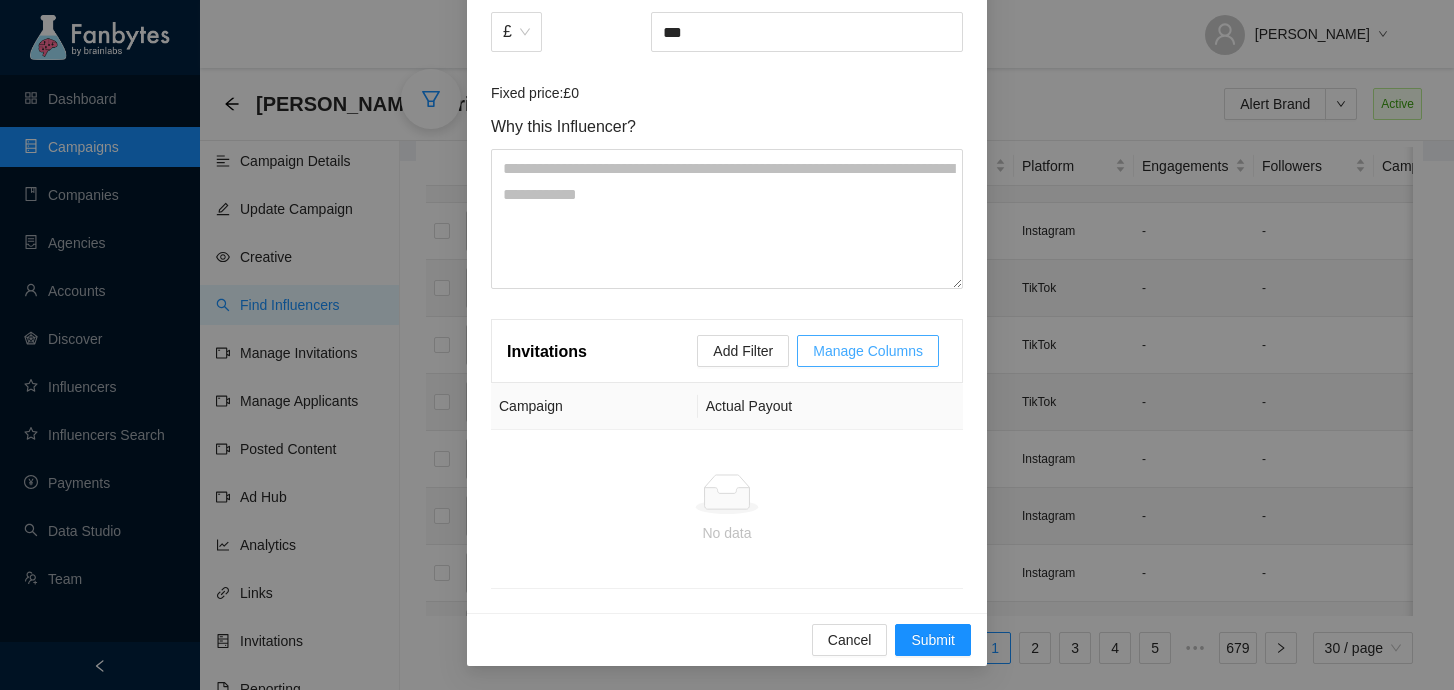 click on "Manage Columns" at bounding box center [868, 351] 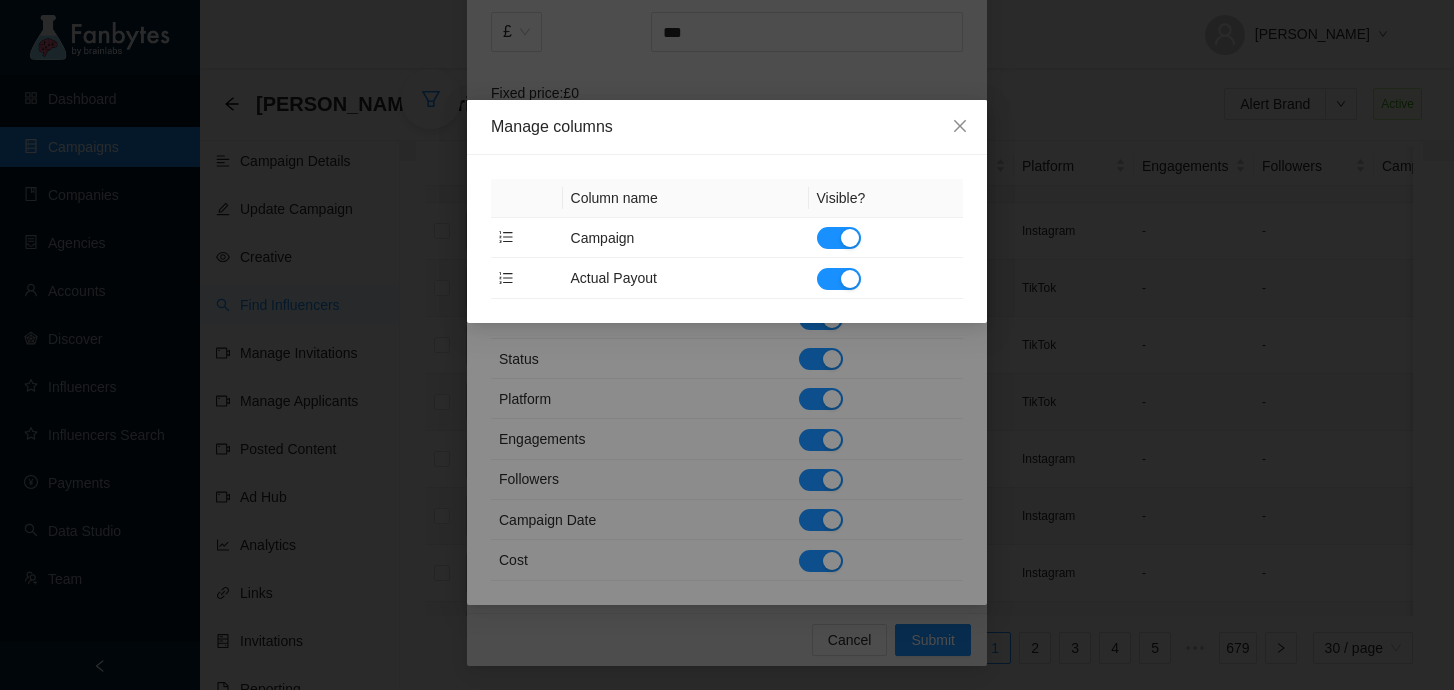 click on "Manage columns Column name Visible? Campaign Actual Payout" at bounding box center [727, 345] 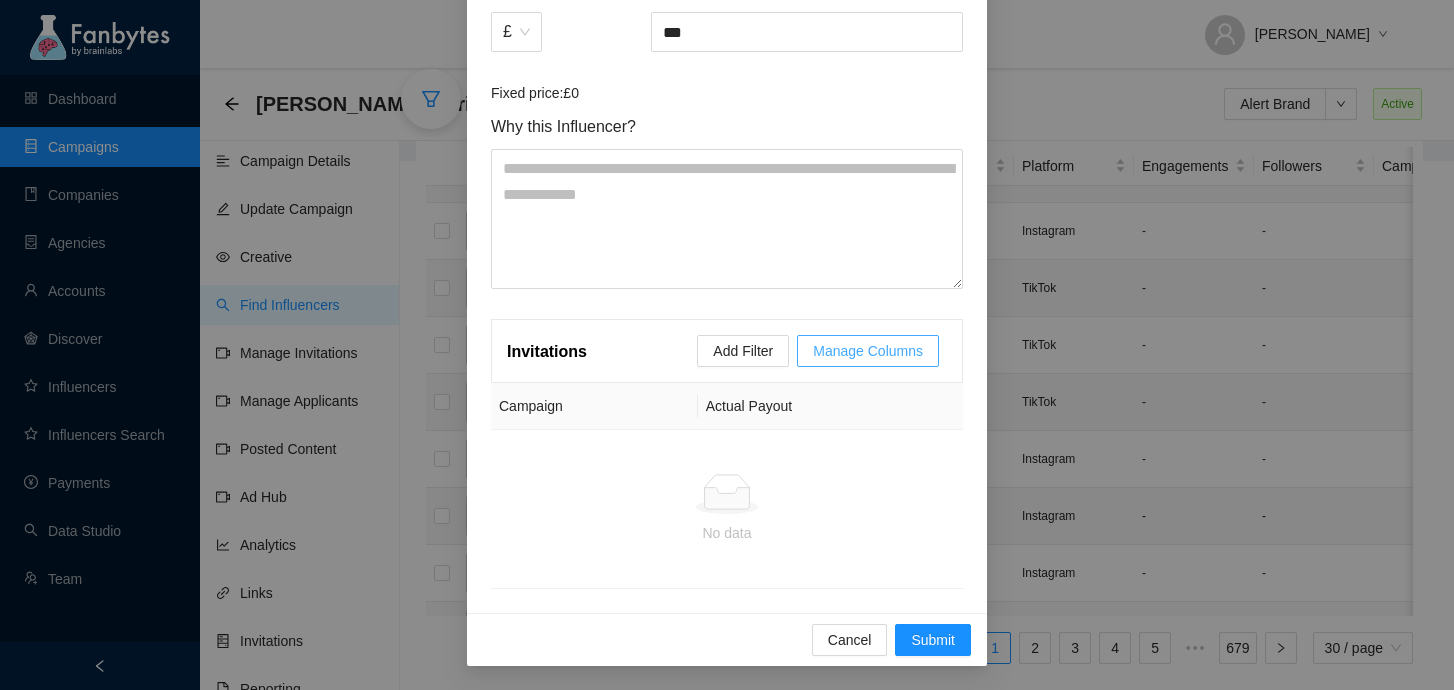 click on "Manage Columns" at bounding box center (868, 351) 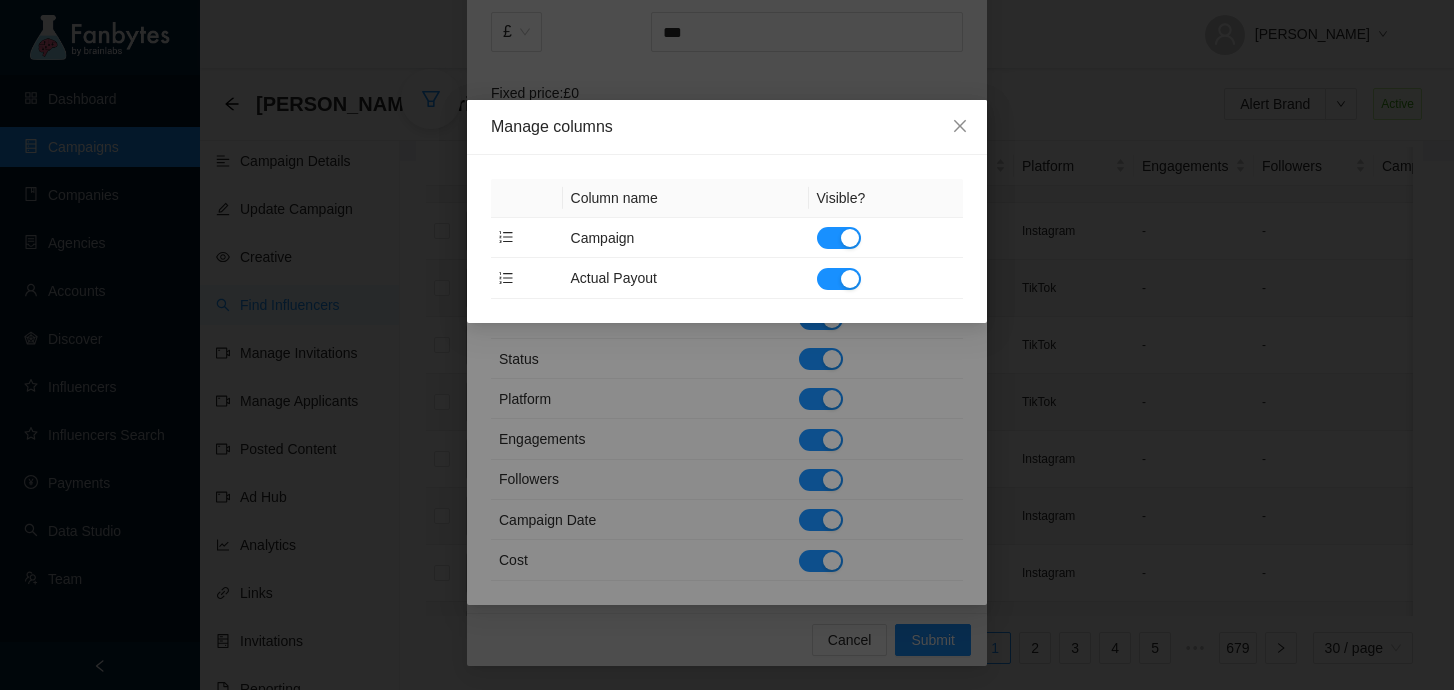 click on "Manage columns Column name Visible? Campaign Actual Payout" at bounding box center (727, 345) 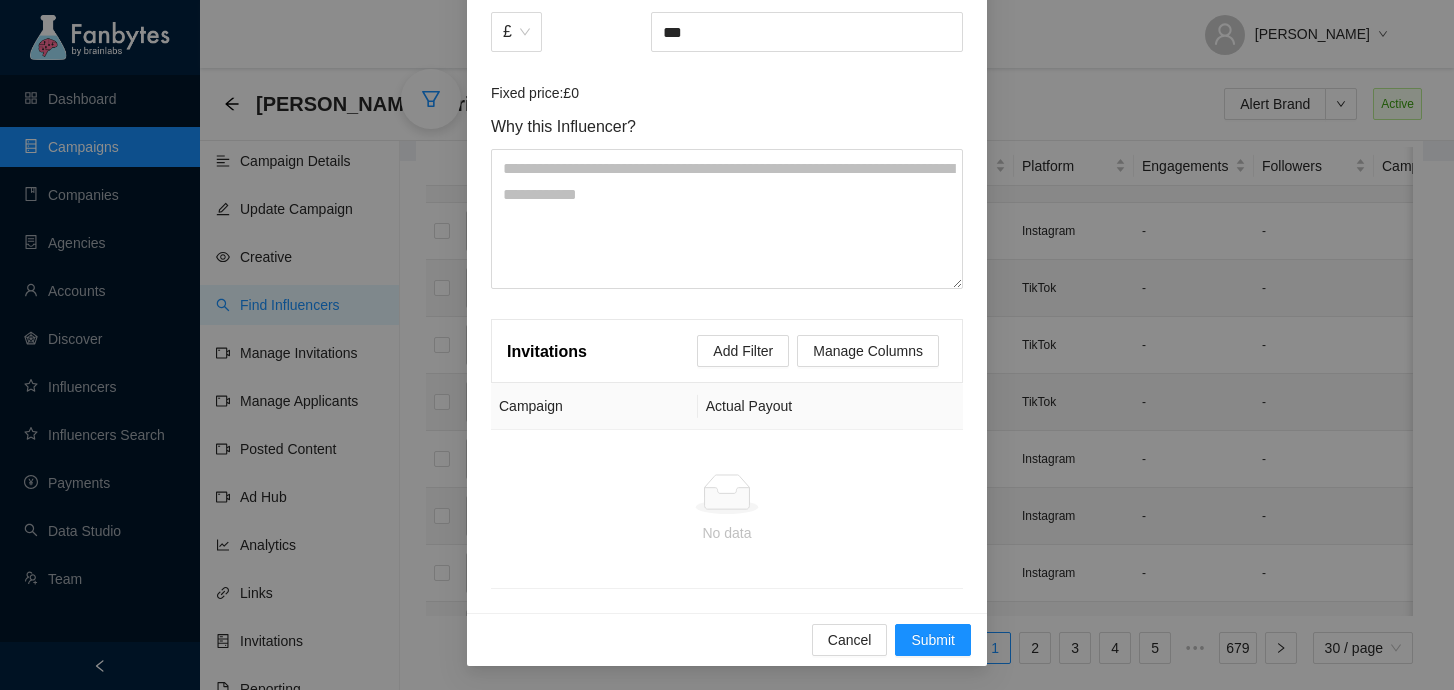 click on "Actual Payout" at bounding box center [830, 406] 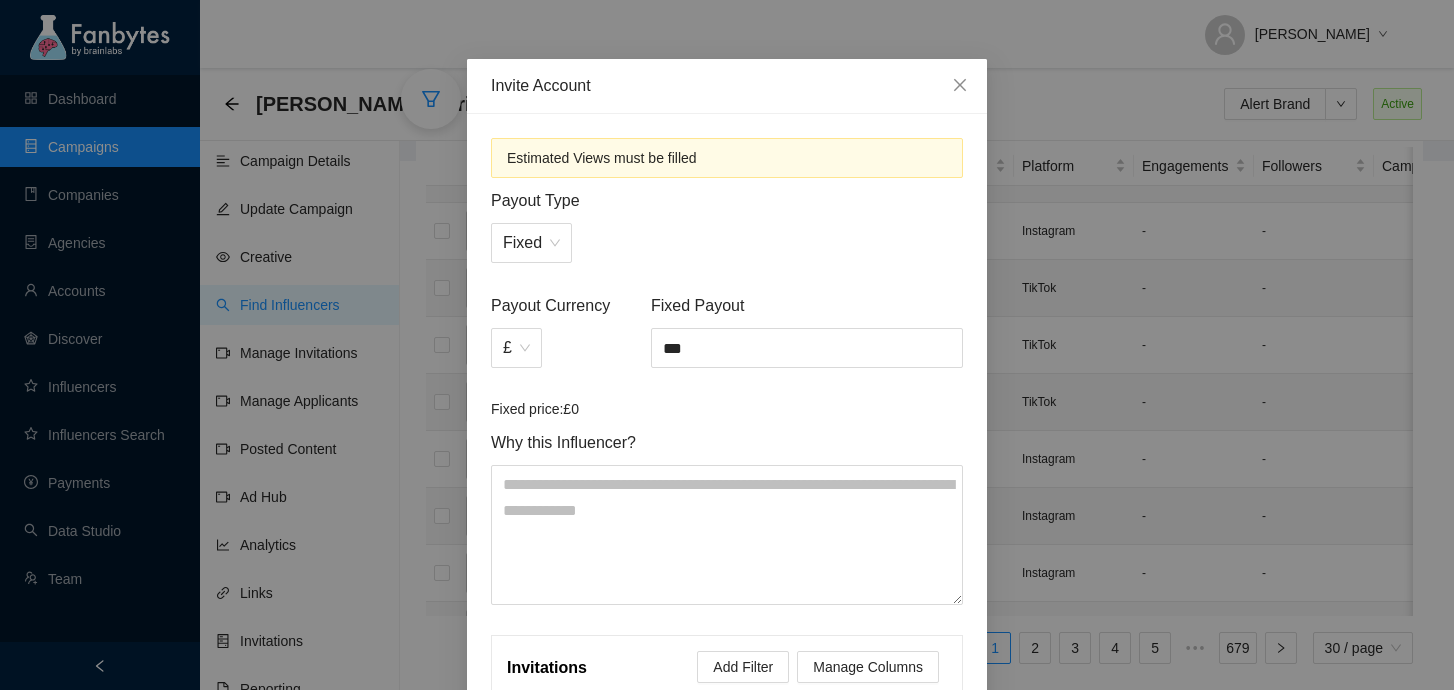 scroll, scrollTop: 43, scrollLeft: 0, axis: vertical 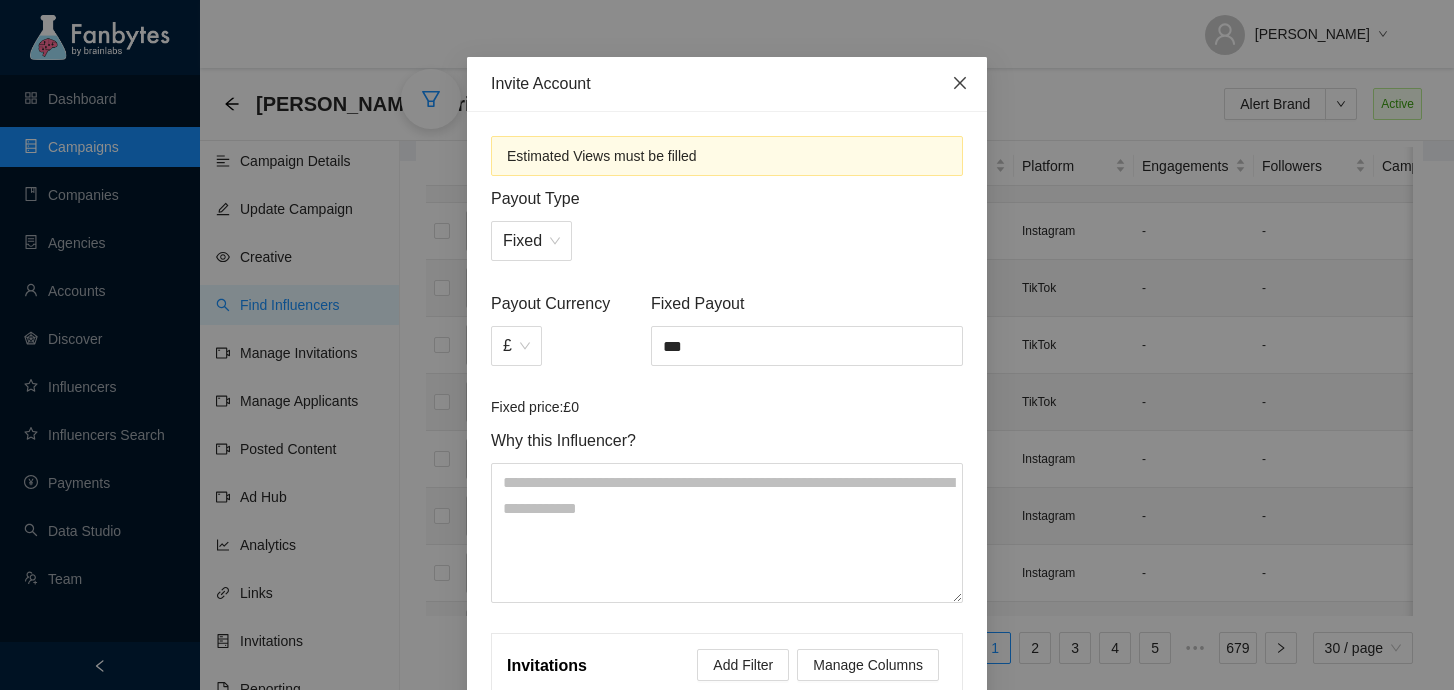 click 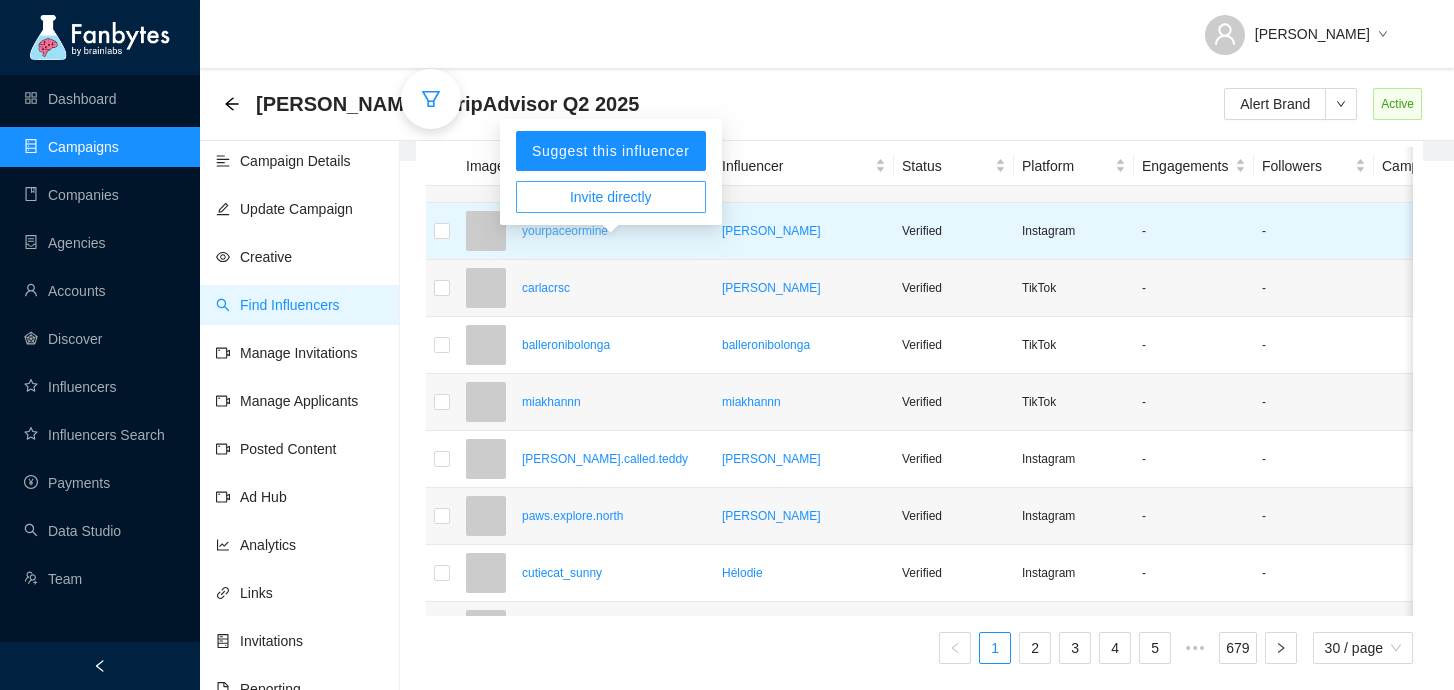click on "yourpaceormine" at bounding box center [614, 231] 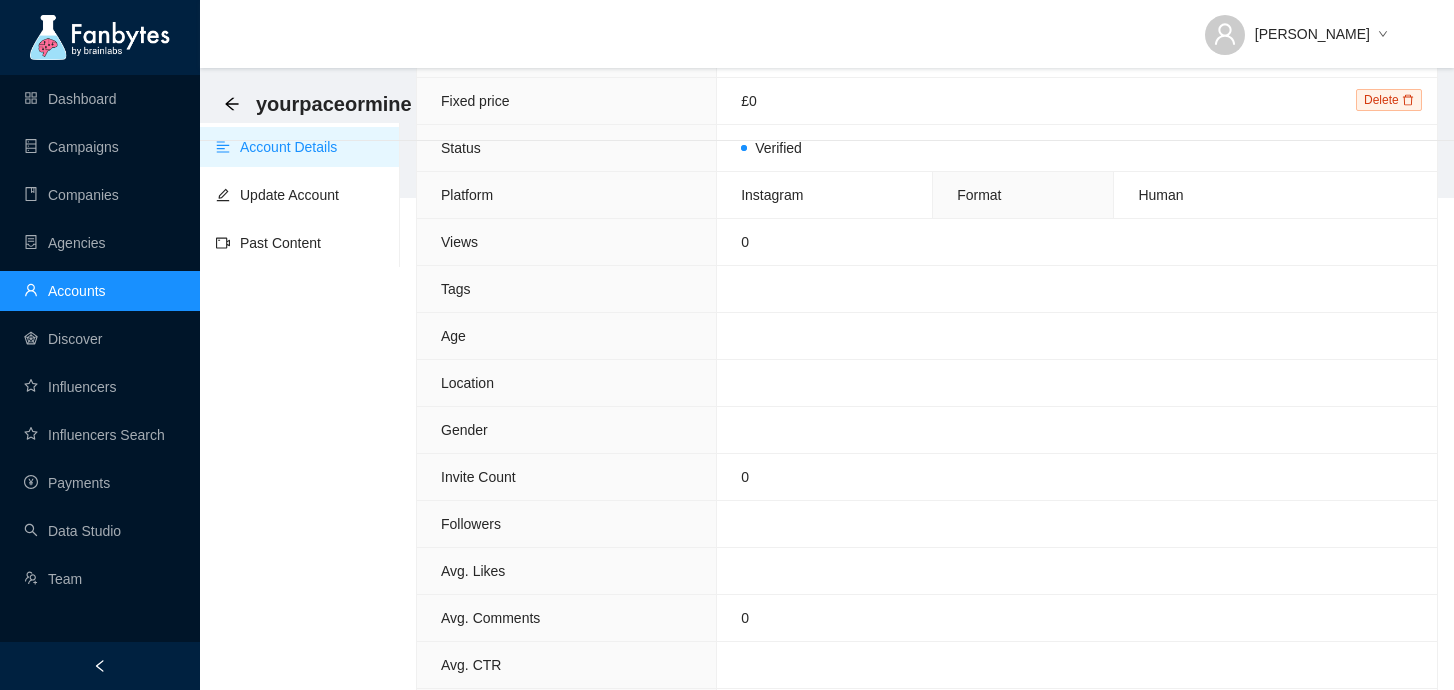 scroll, scrollTop: 502, scrollLeft: 0, axis: vertical 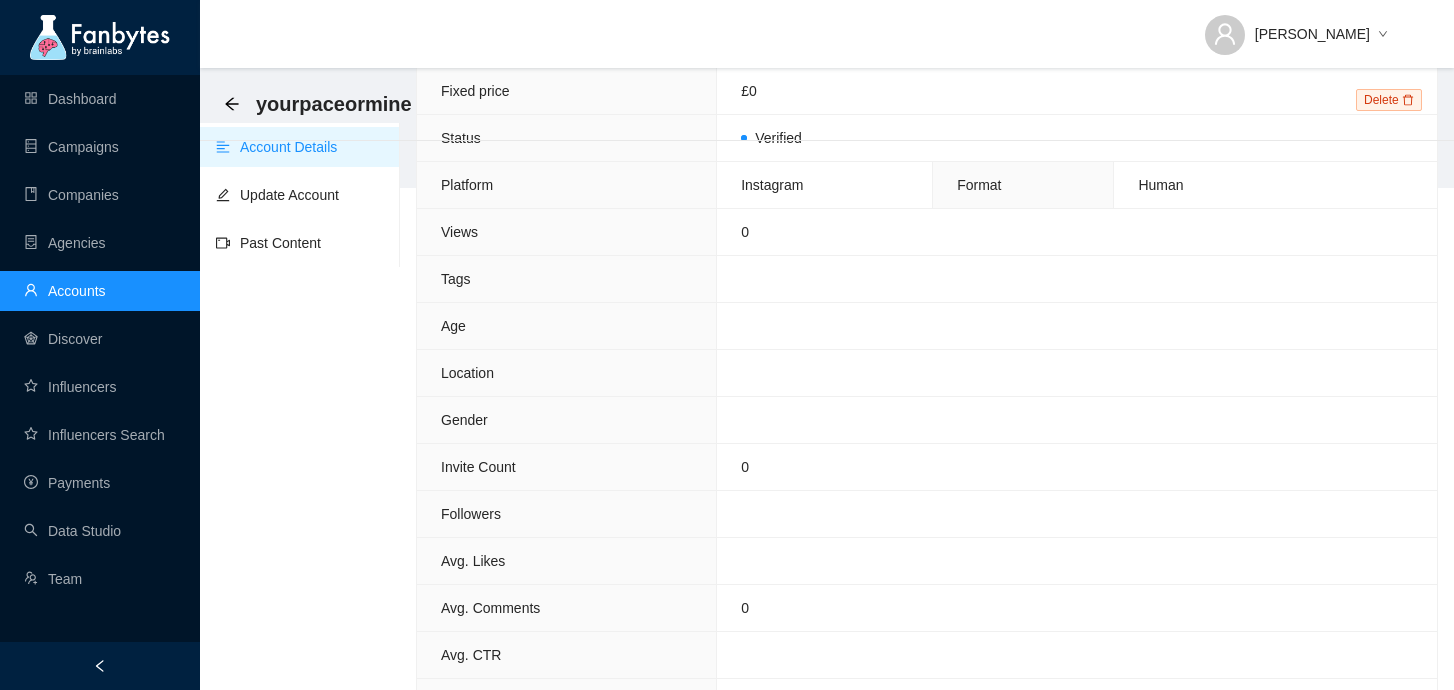 click on "0" at bounding box center (745, 232) 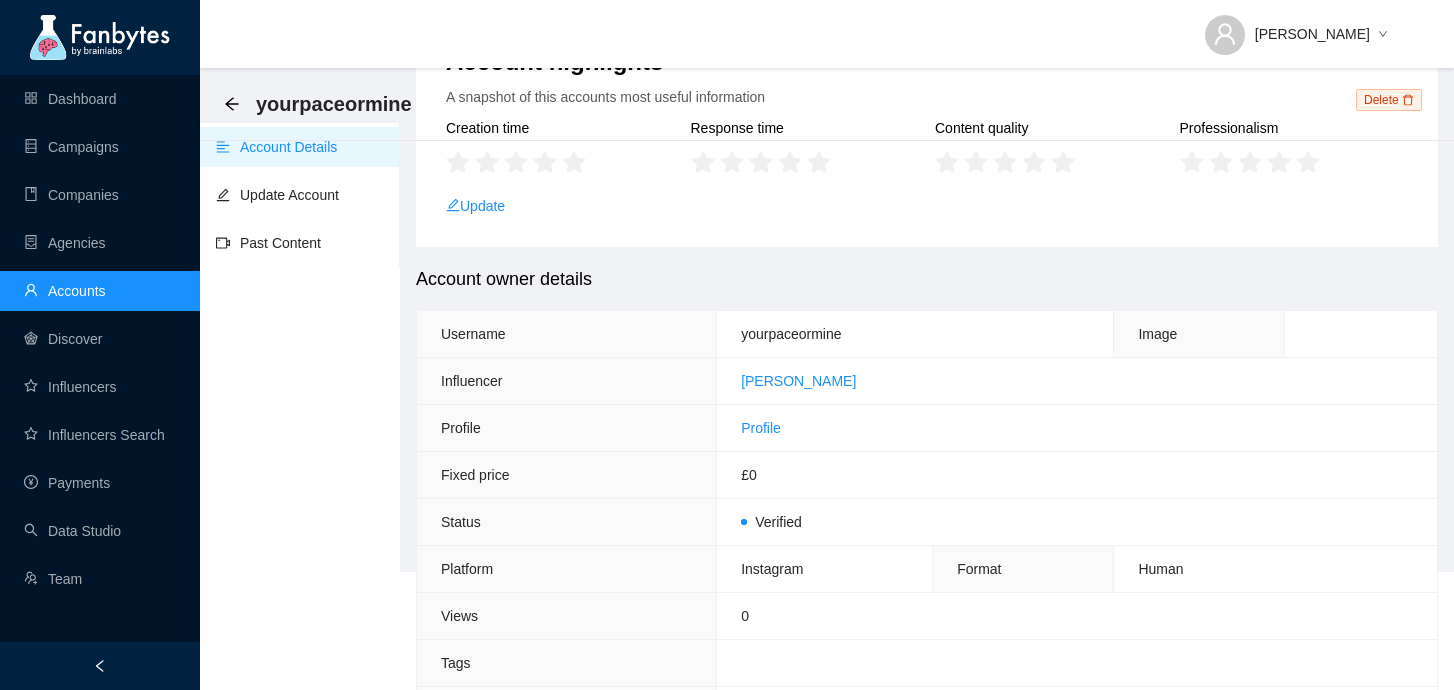 scroll, scrollTop: 0, scrollLeft: 0, axis: both 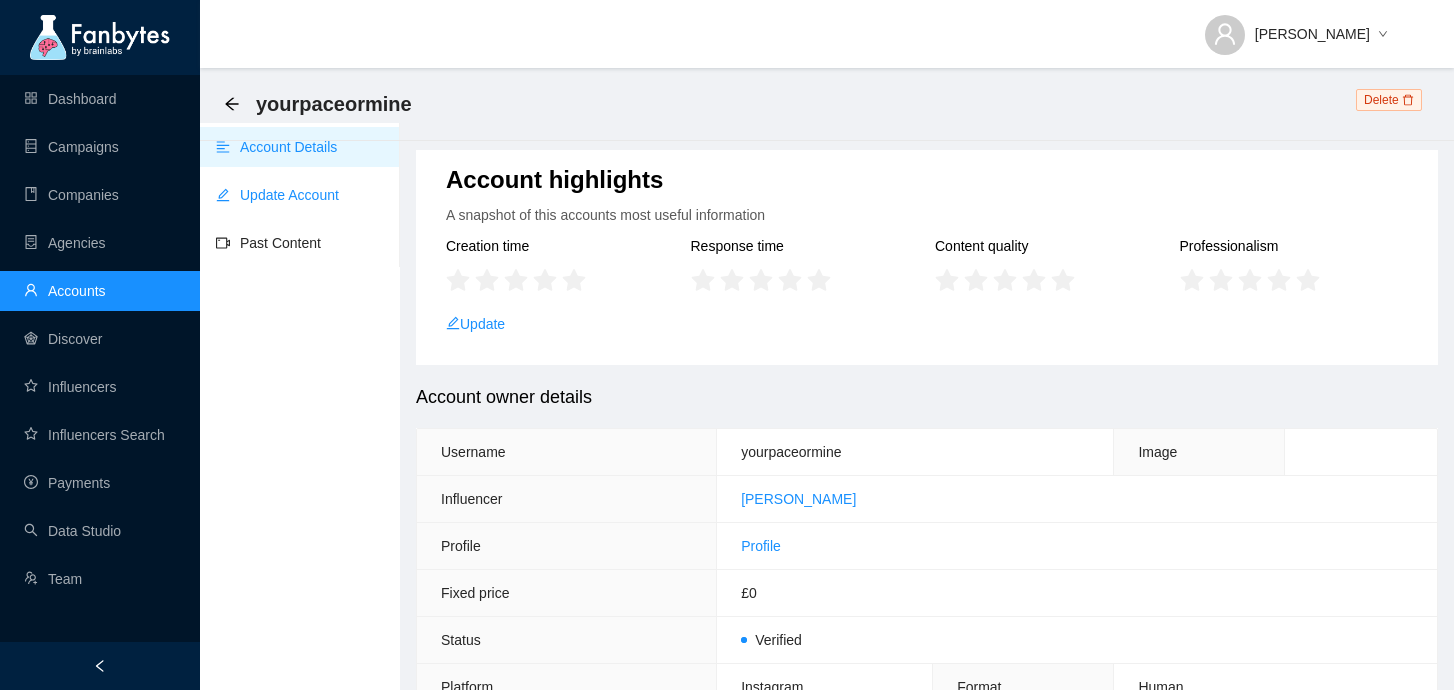click on "Update Account" at bounding box center (277, 195) 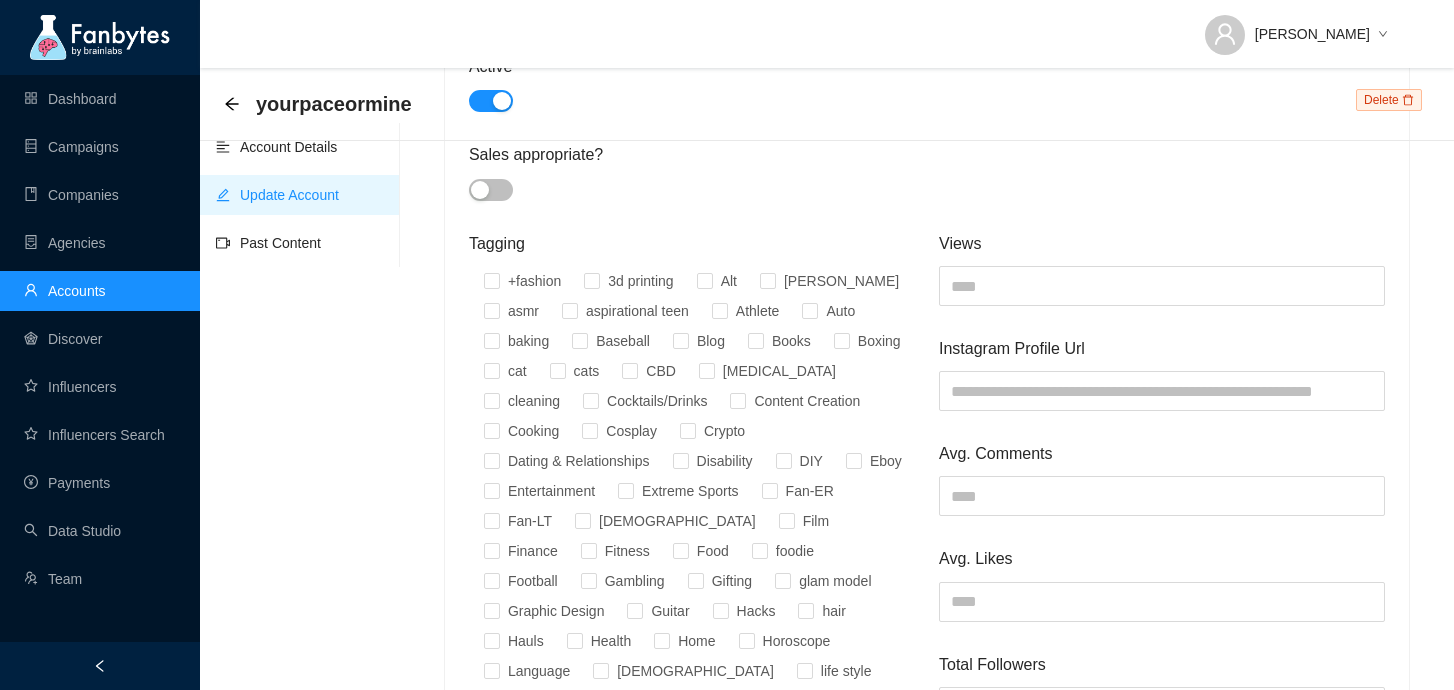 scroll, scrollTop: 913, scrollLeft: 0, axis: vertical 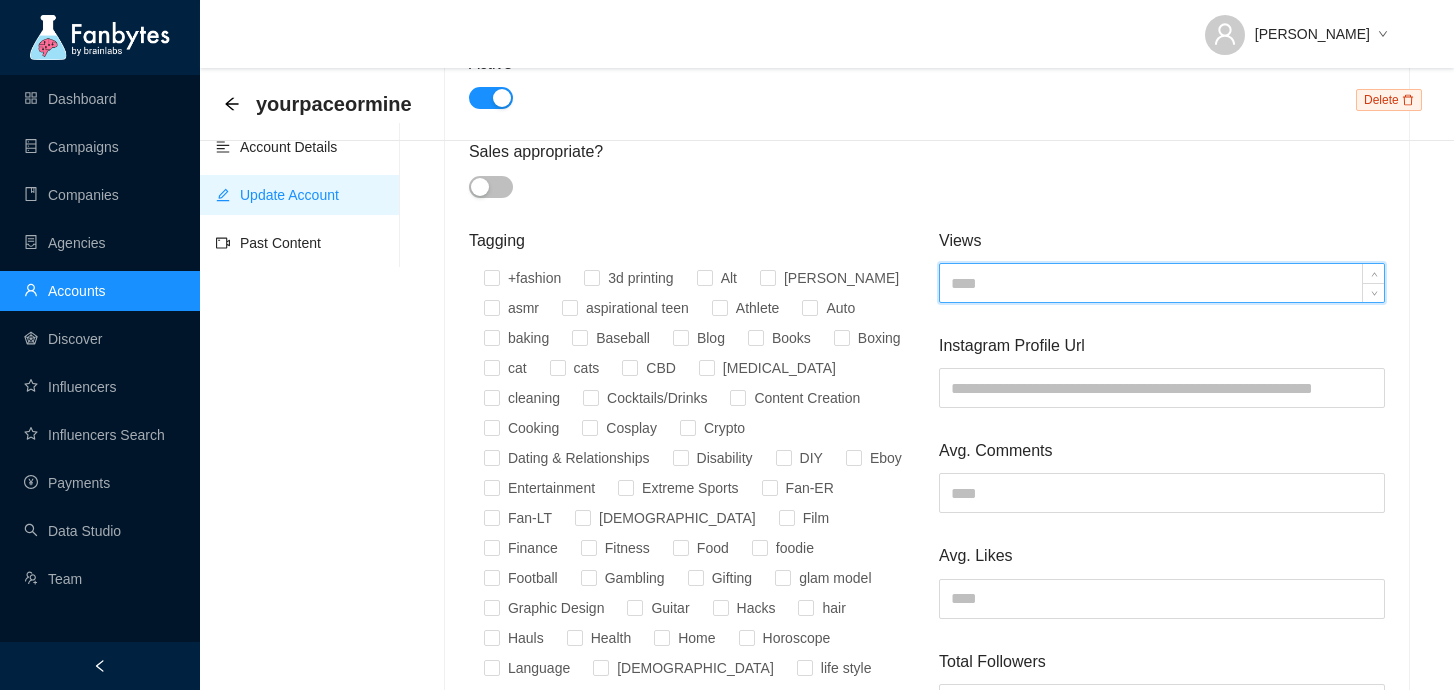 click at bounding box center (1162, 283) 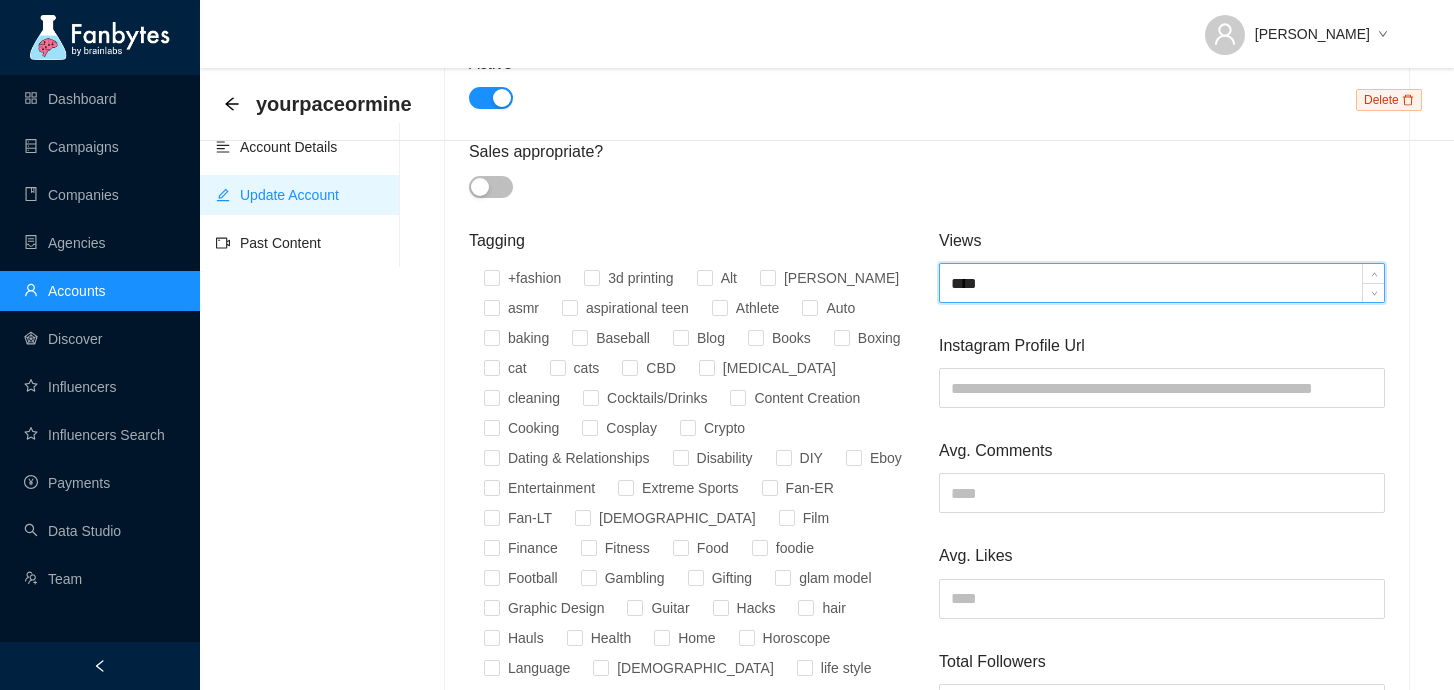 type on "****" 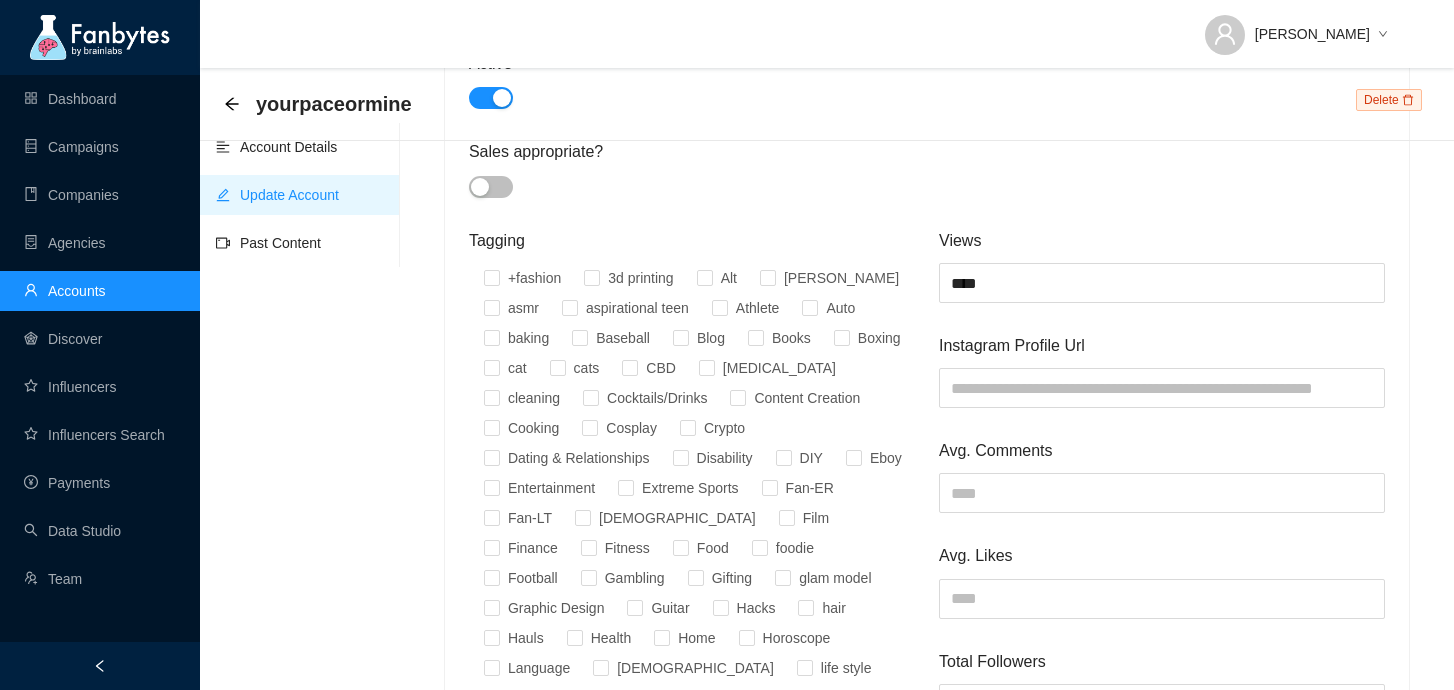 click on "Sales appropriate?" at bounding box center (927, 168) 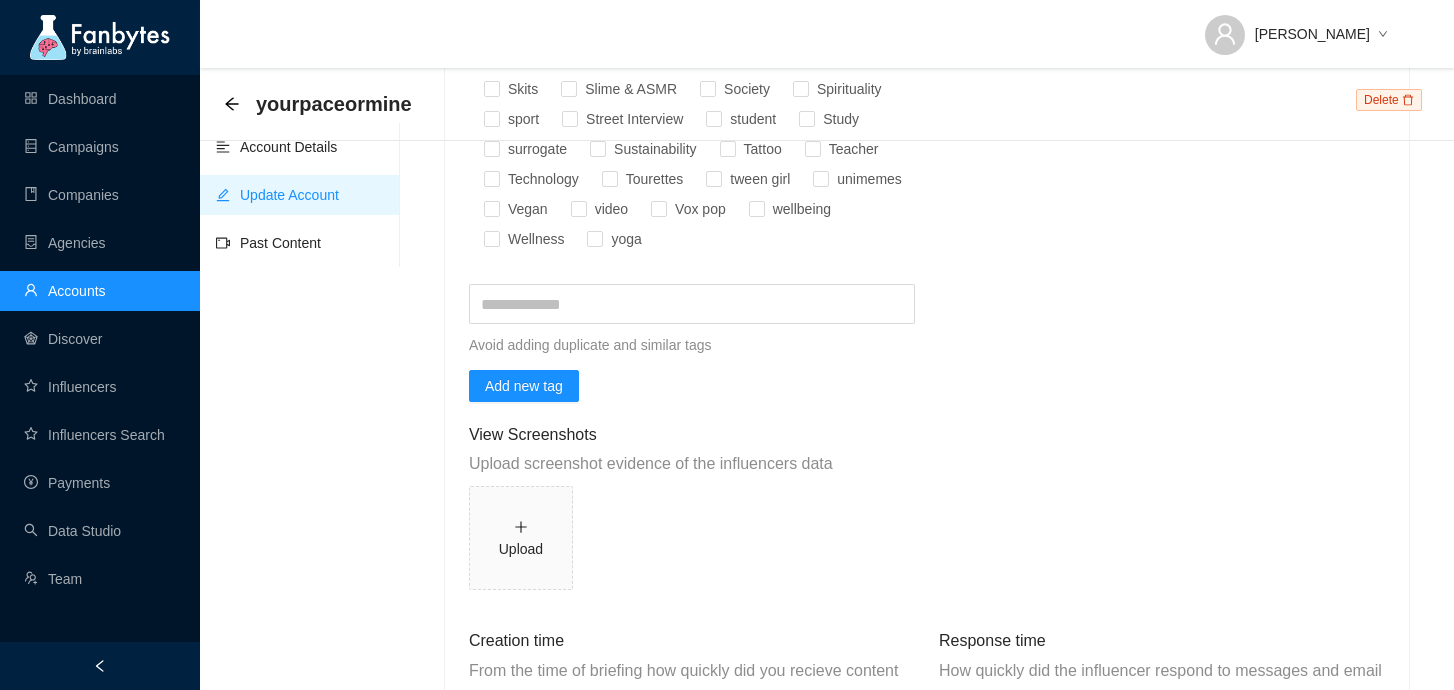 scroll, scrollTop: 2391, scrollLeft: 0, axis: vertical 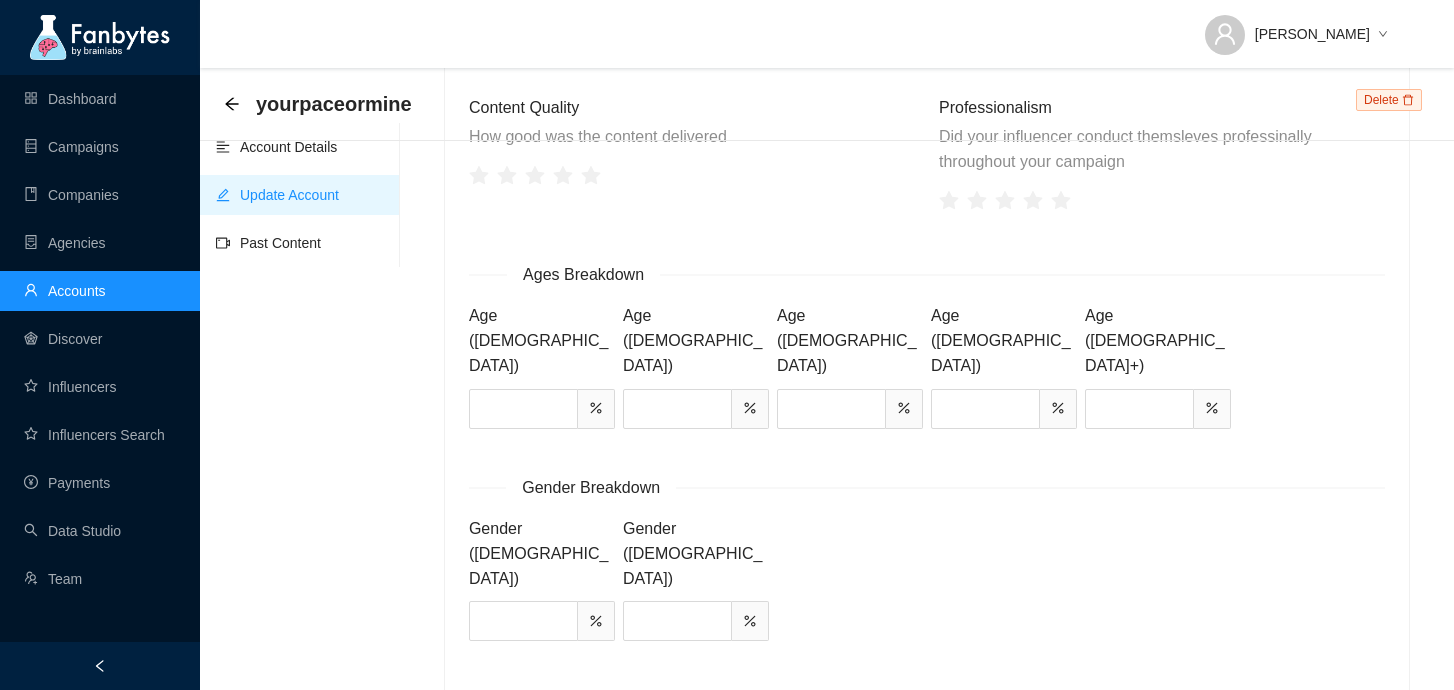 click on "Update" at bounding box center [511, 780] 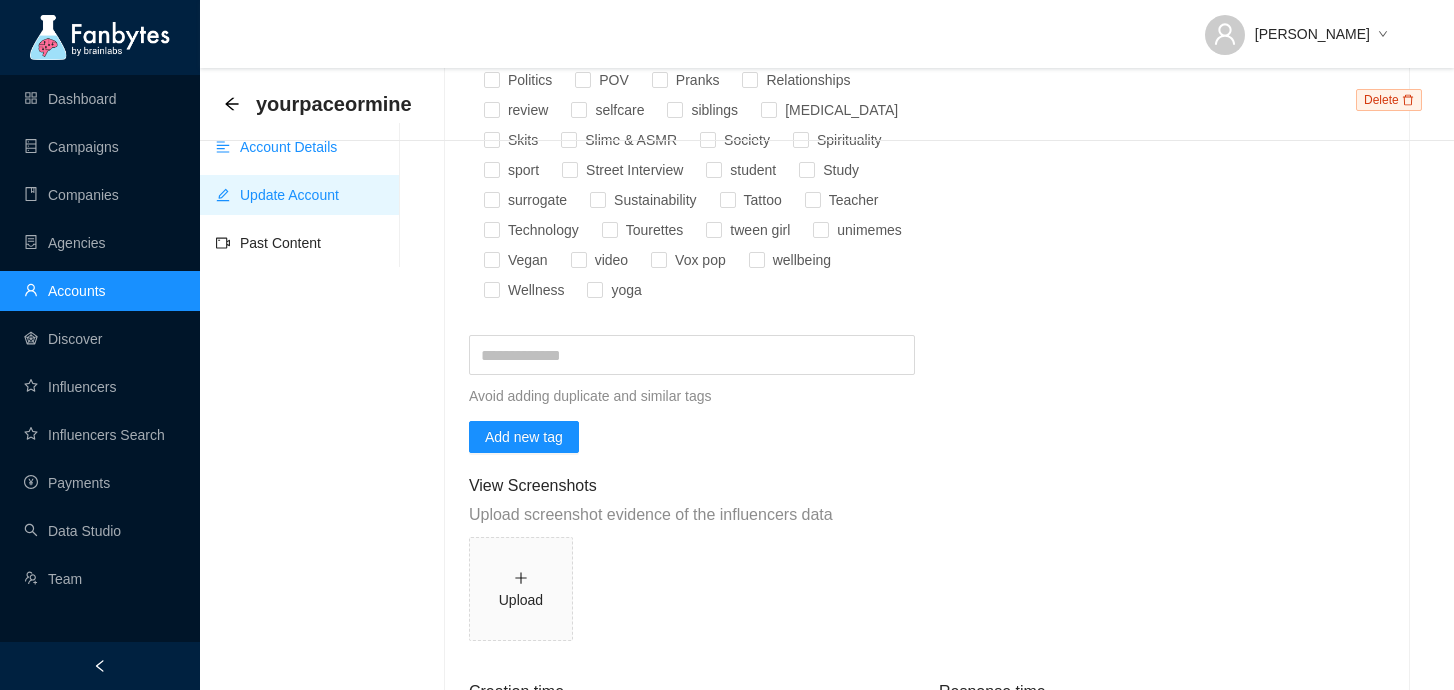 click on "Account Details" at bounding box center [276, 147] 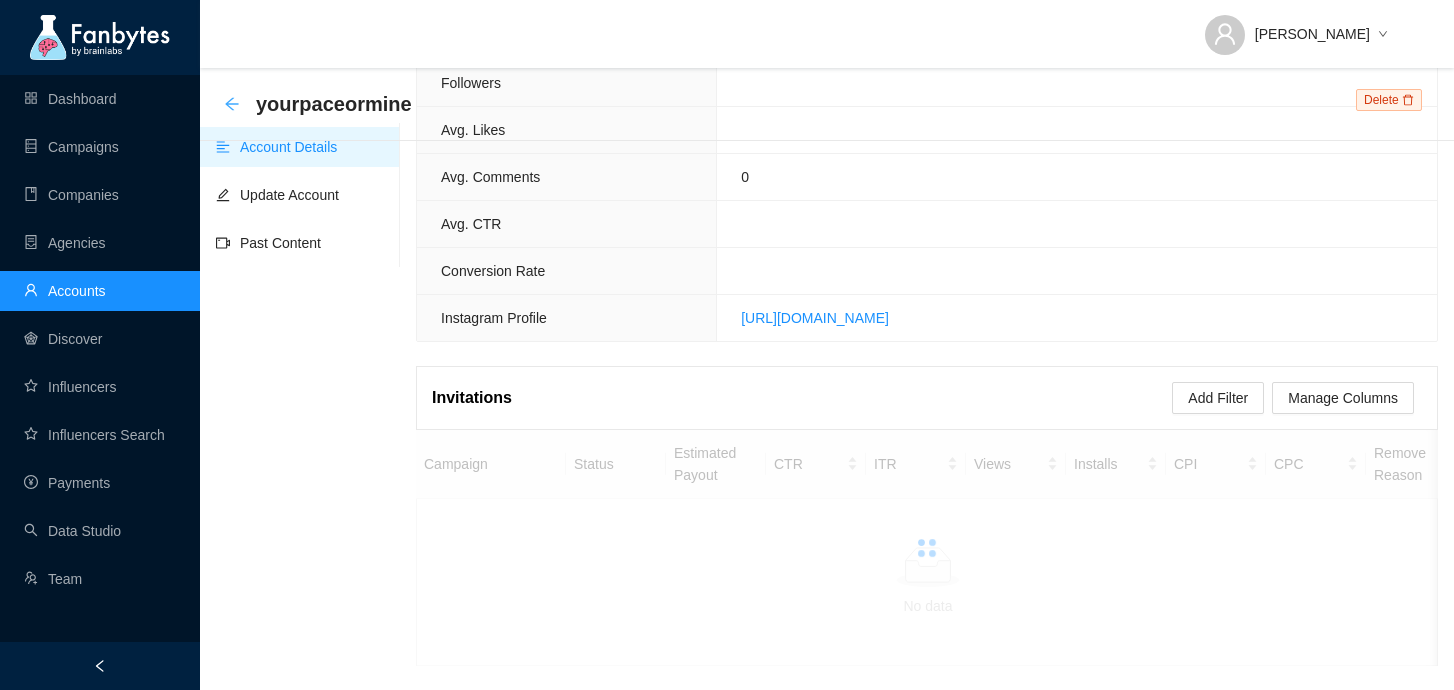 click 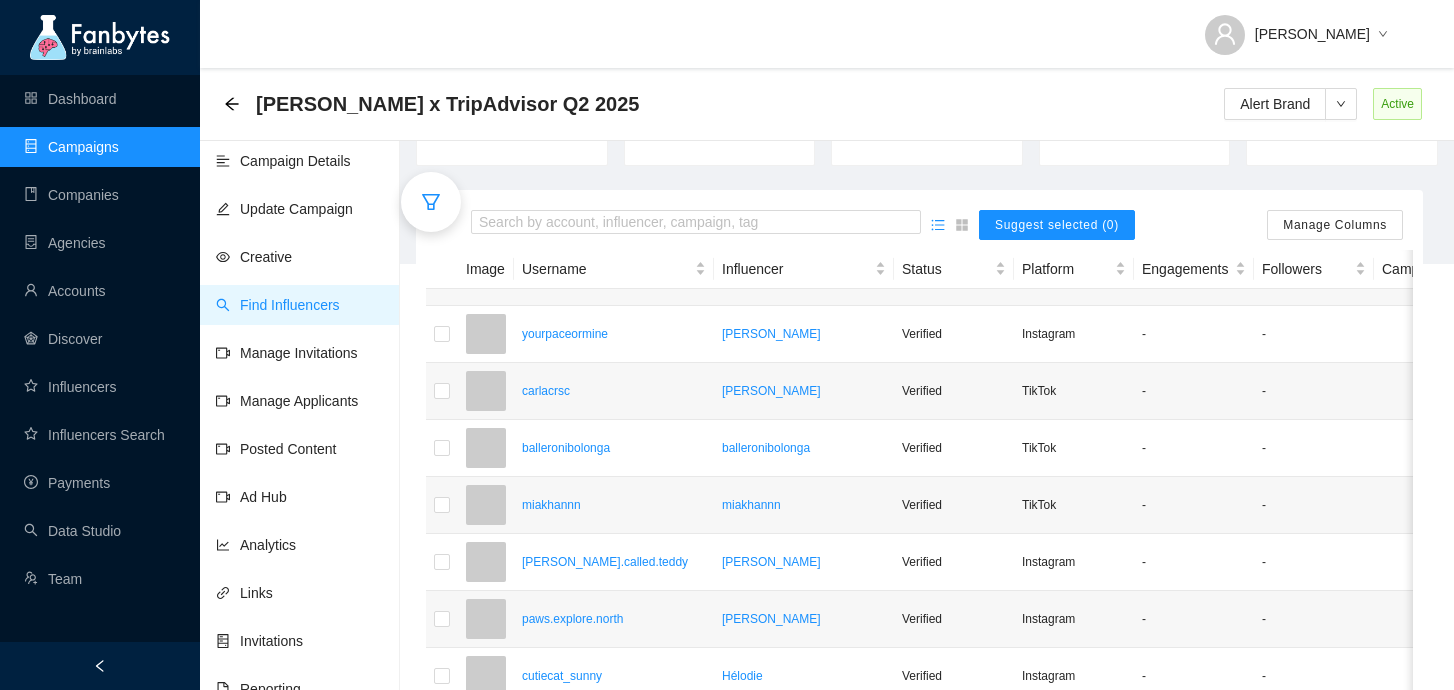 scroll, scrollTop: 468, scrollLeft: 0, axis: vertical 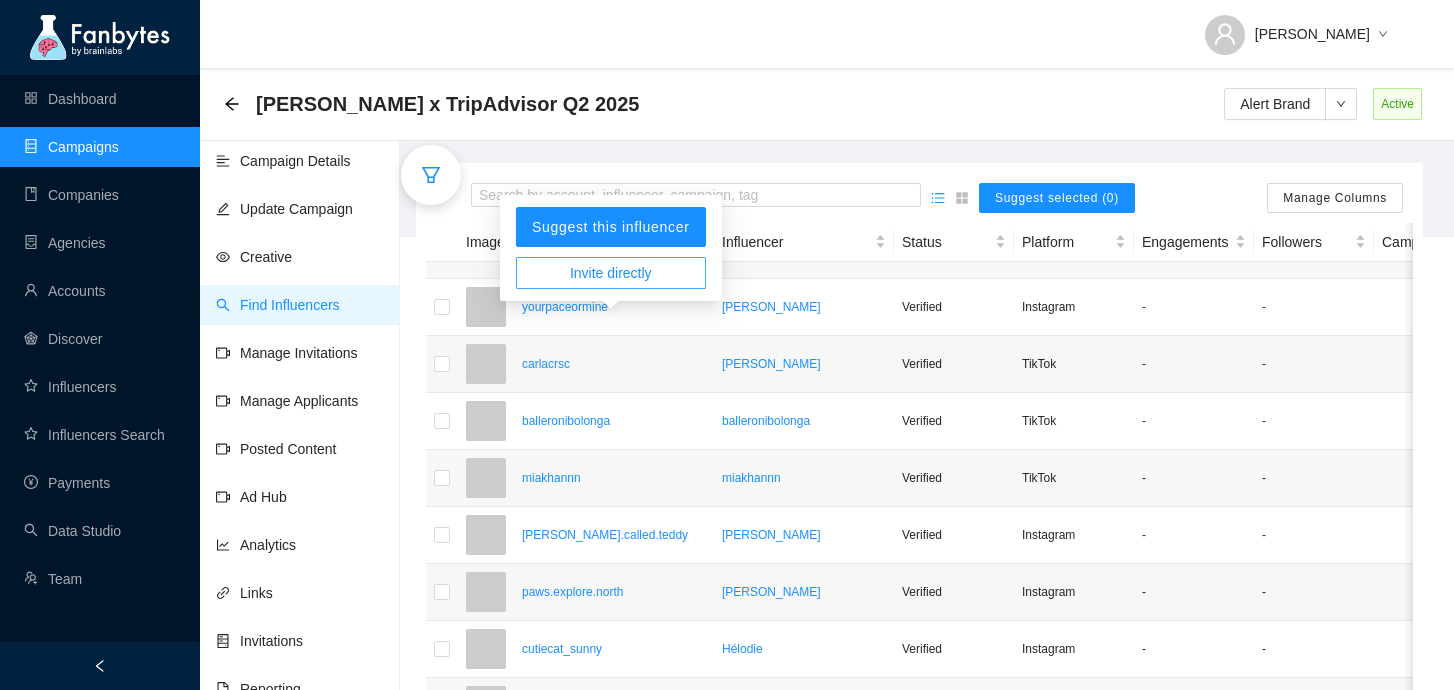 click on "Invite directly" at bounding box center [611, 273] 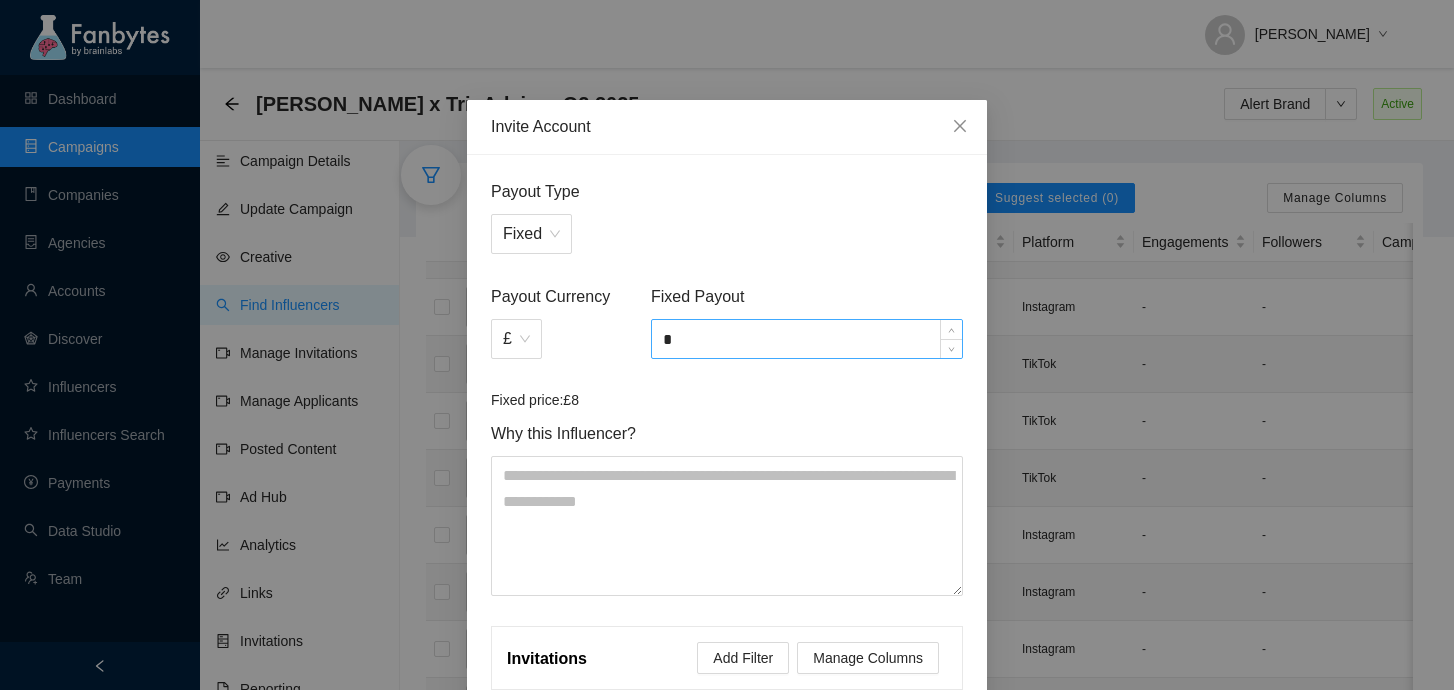 click on "*" at bounding box center (807, 339) 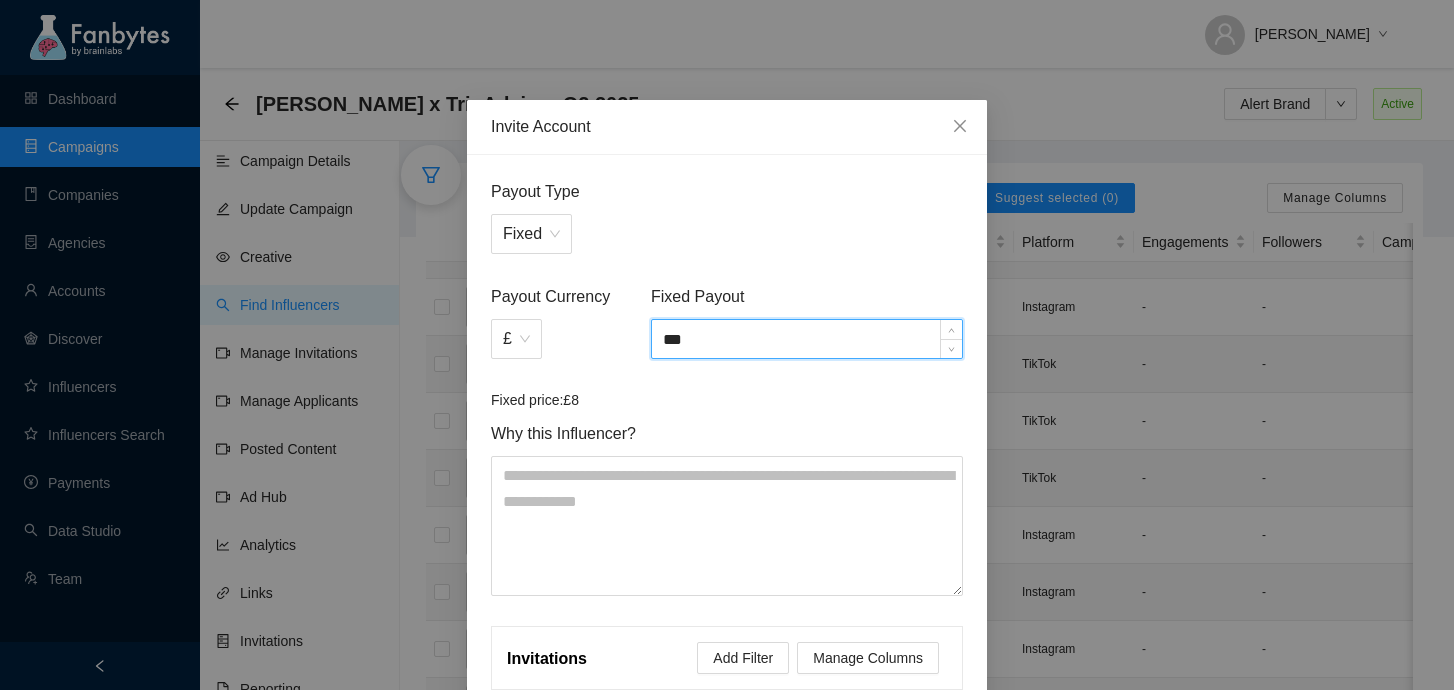 type on "***" 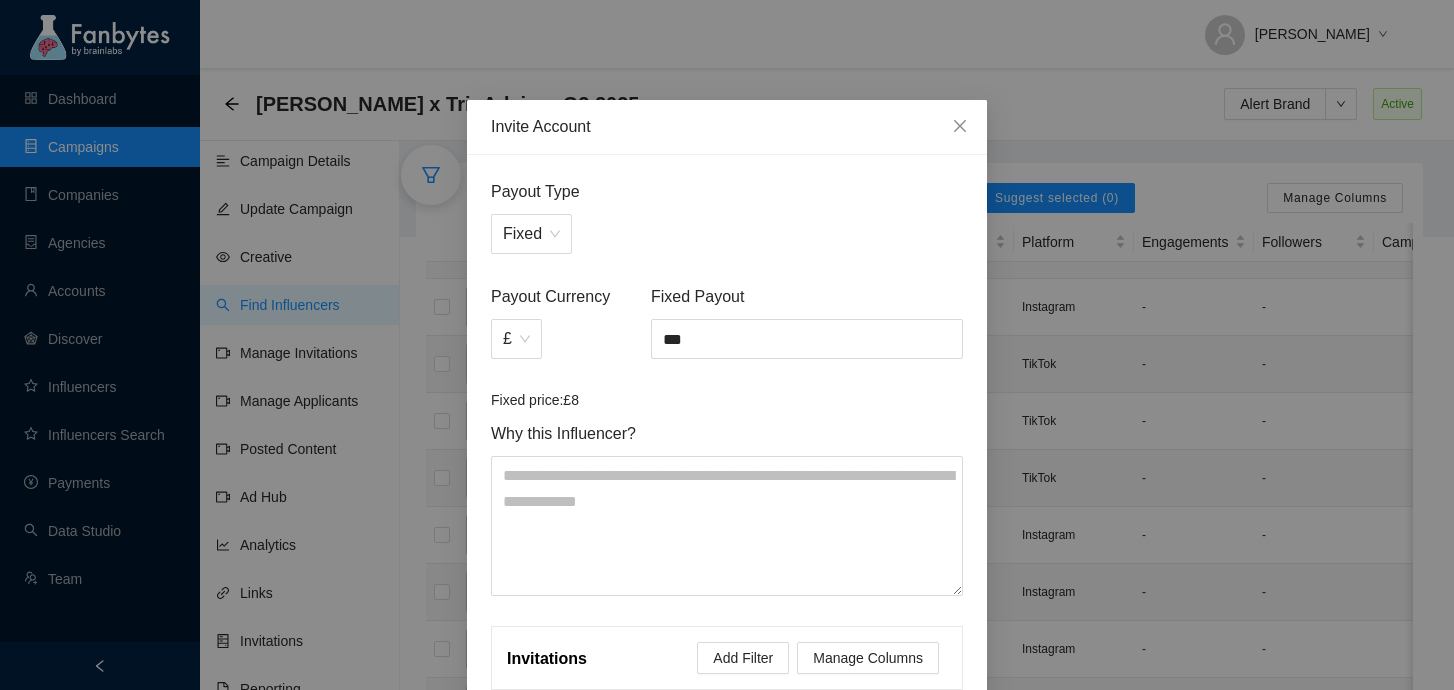 click on "Why this Influencer?" at bounding box center (727, 433) 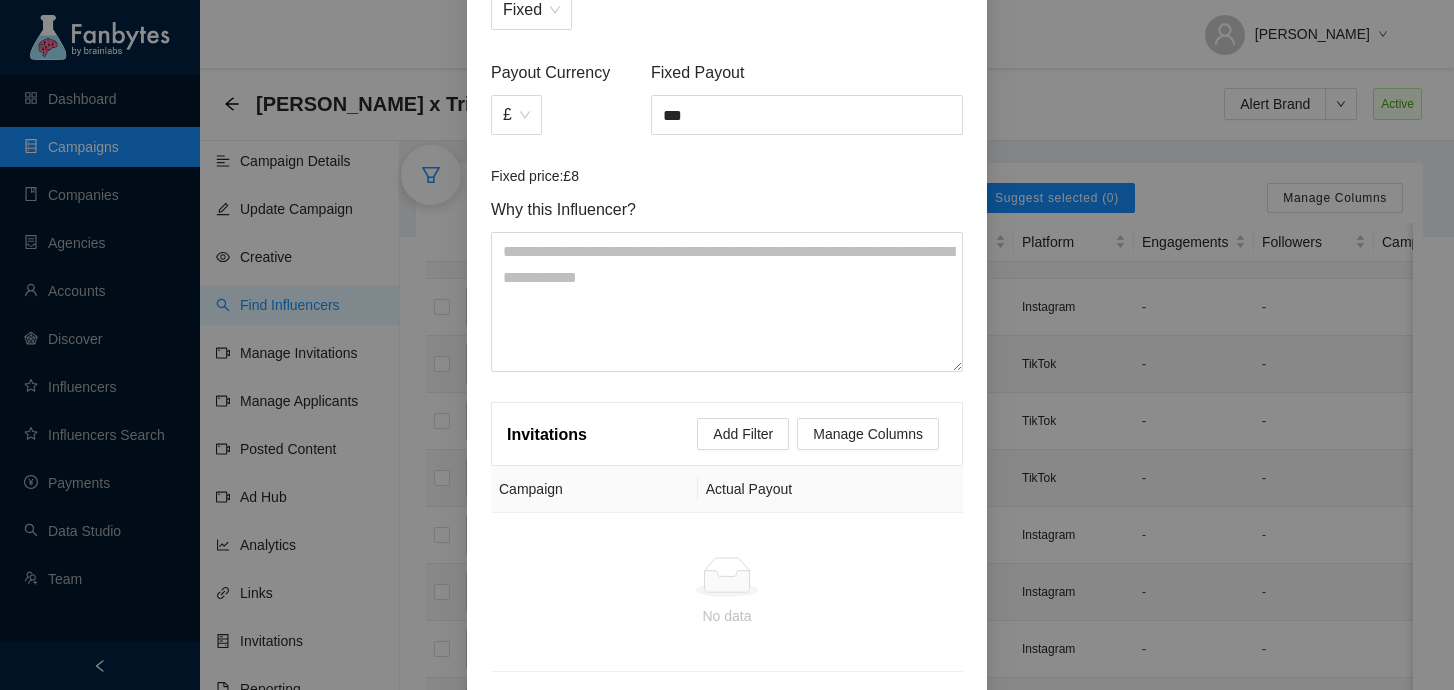 scroll, scrollTop: 307, scrollLeft: 0, axis: vertical 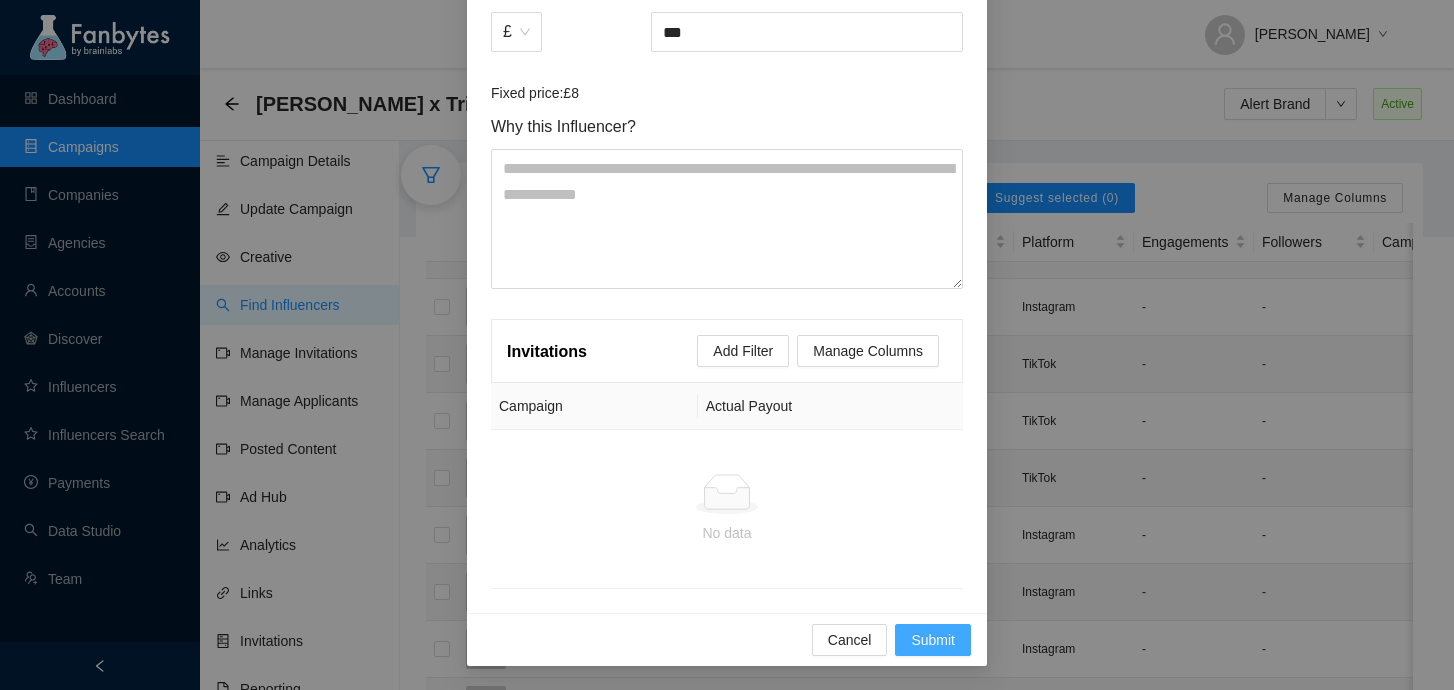 click on "Submit" at bounding box center [933, 640] 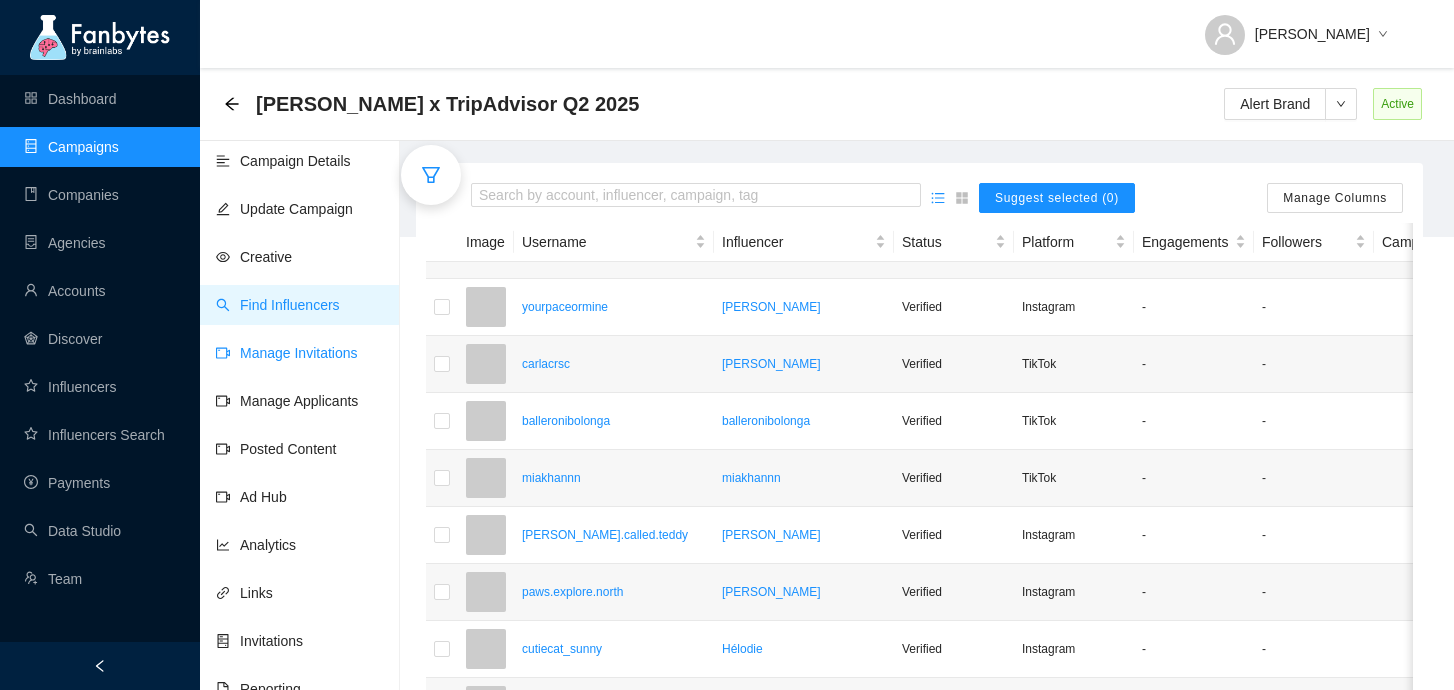 click on "Manage Invitations" at bounding box center (287, 353) 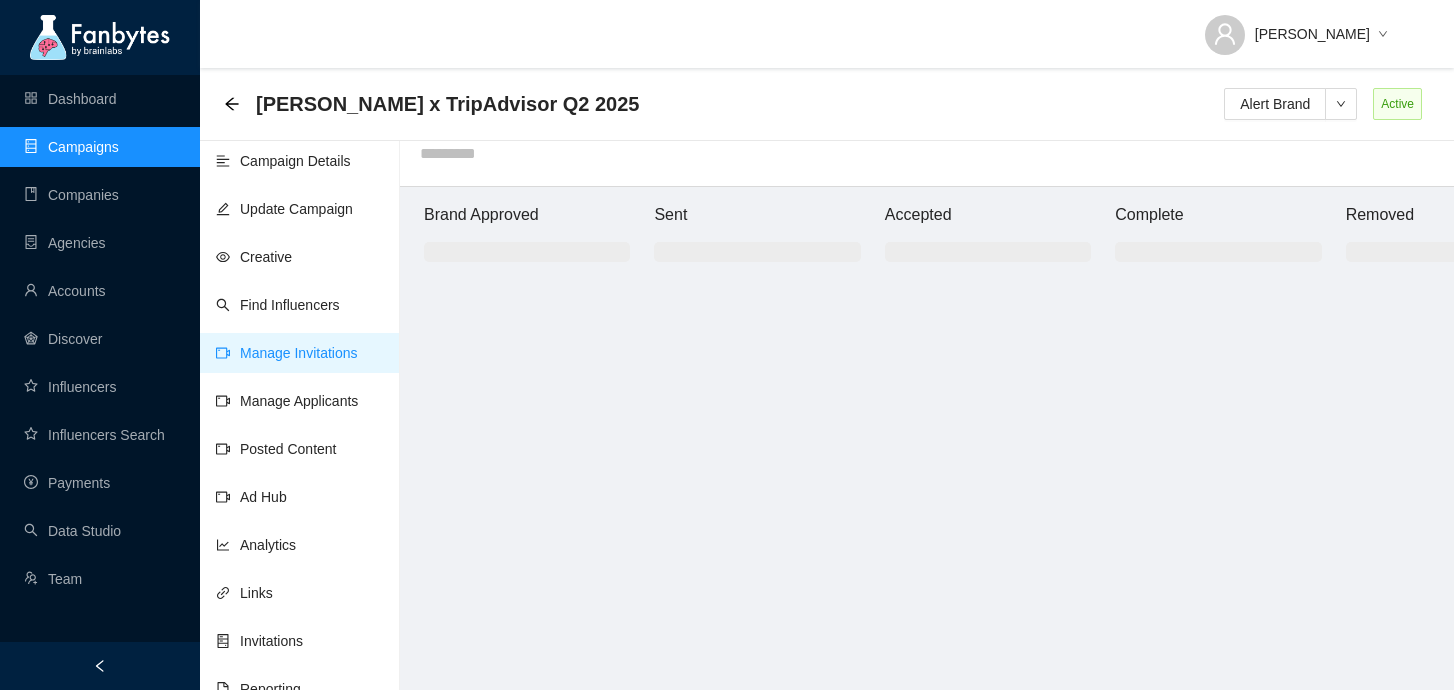 scroll, scrollTop: 20, scrollLeft: 0, axis: vertical 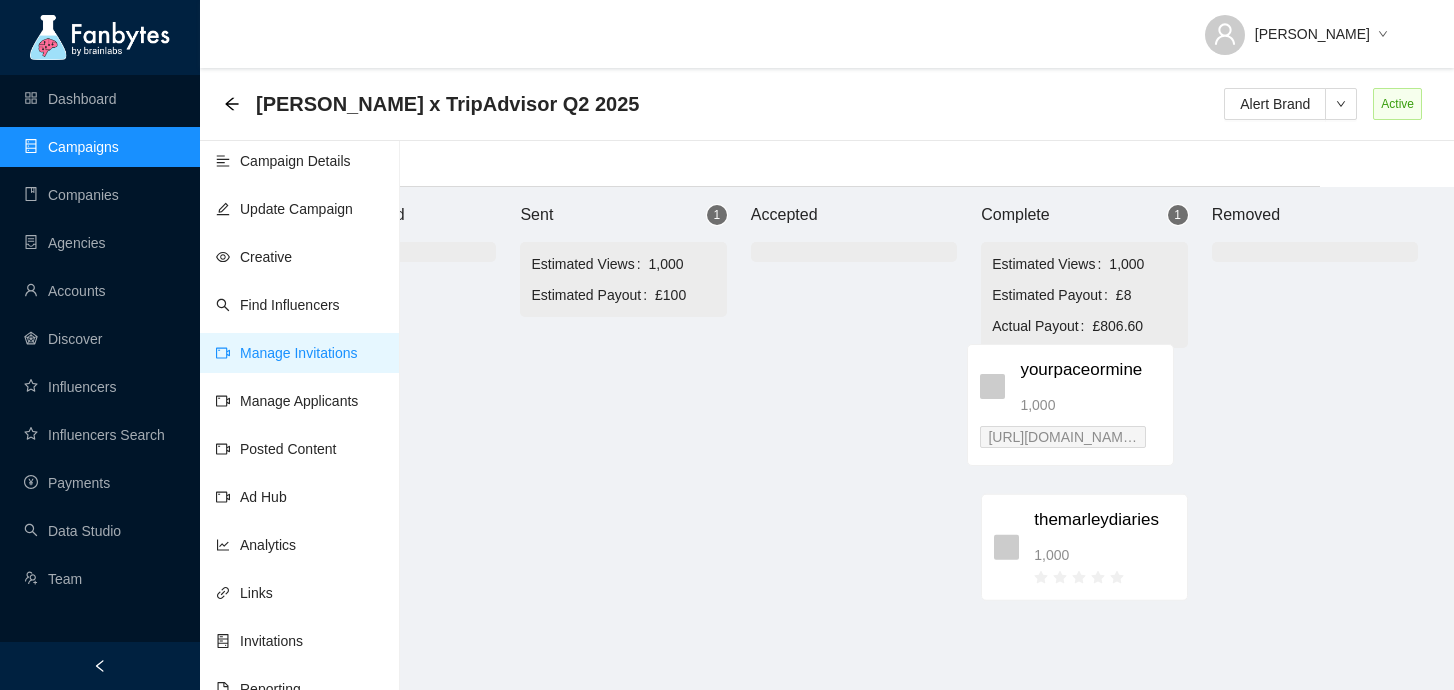 drag, startPoint x: 751, startPoint y: 401, endPoint x: 1067, endPoint y: 402, distance: 316.0016 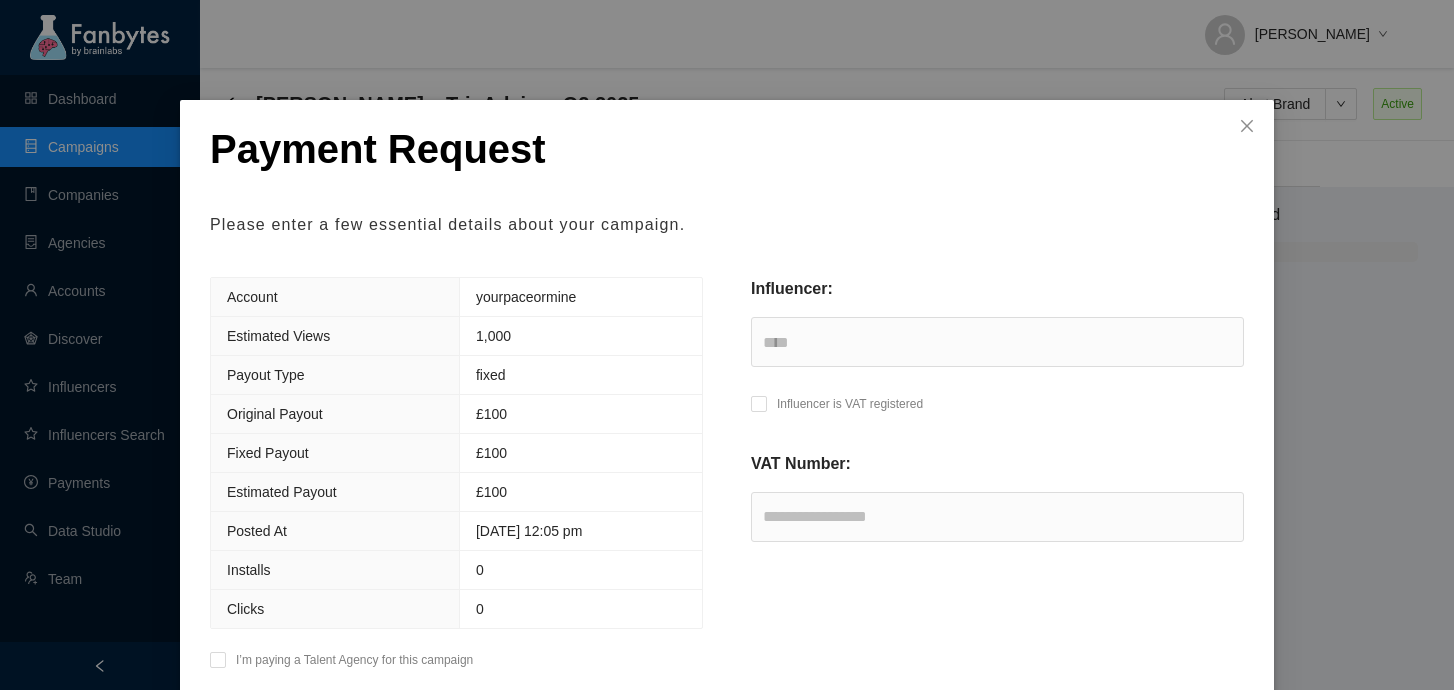 scroll, scrollTop: 130, scrollLeft: 0, axis: vertical 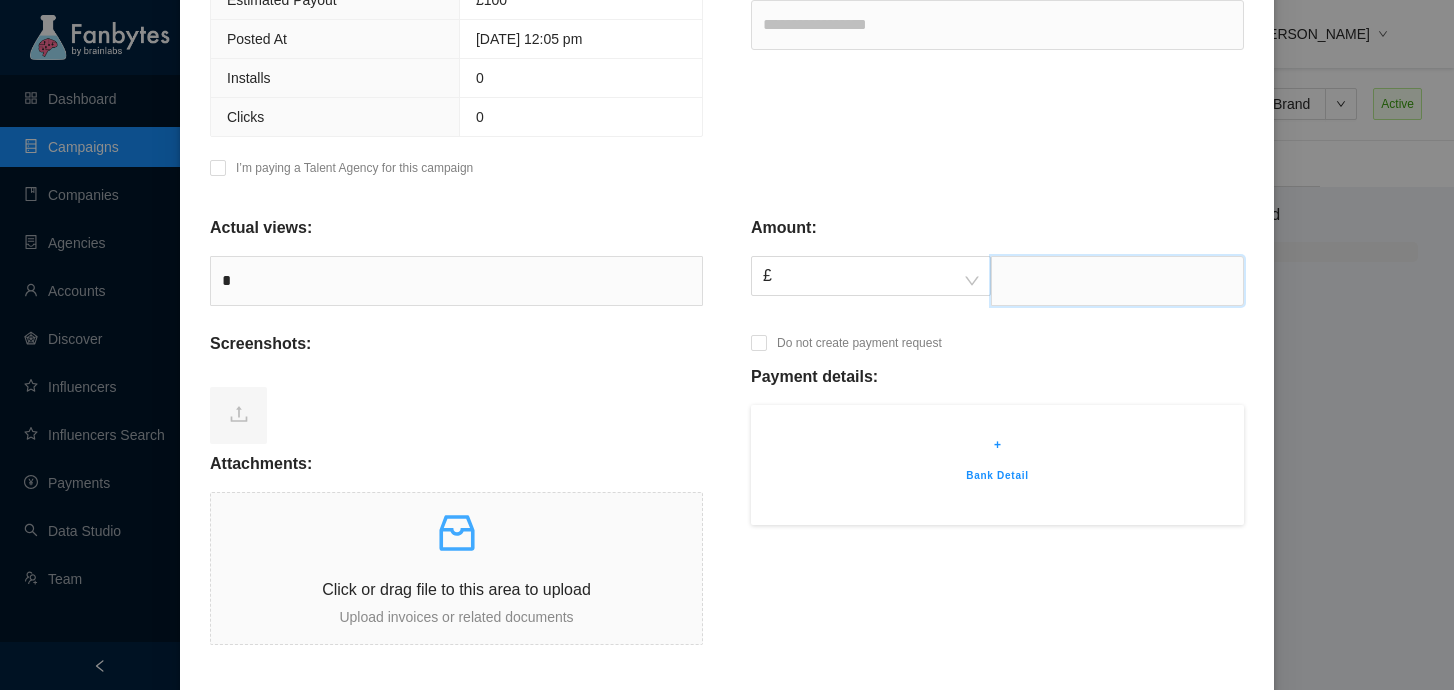 click at bounding box center [1117, 281] 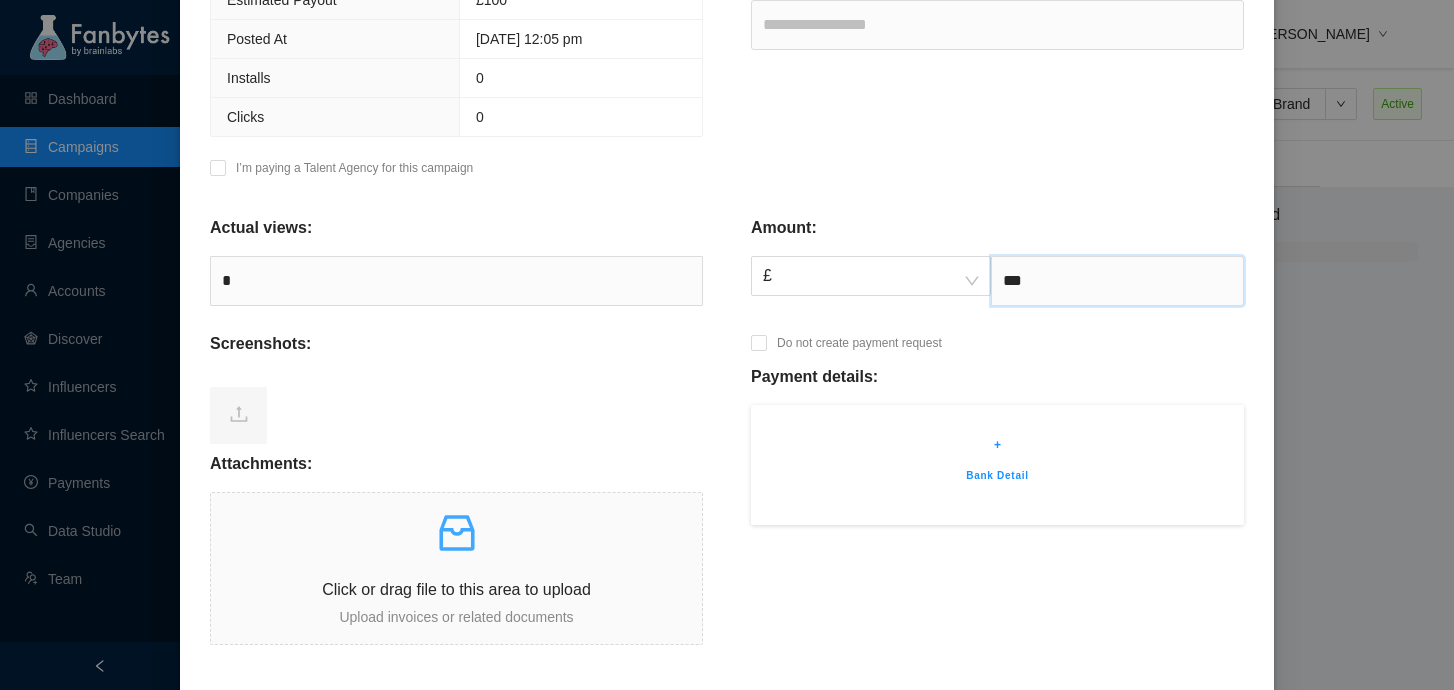 type on "***" 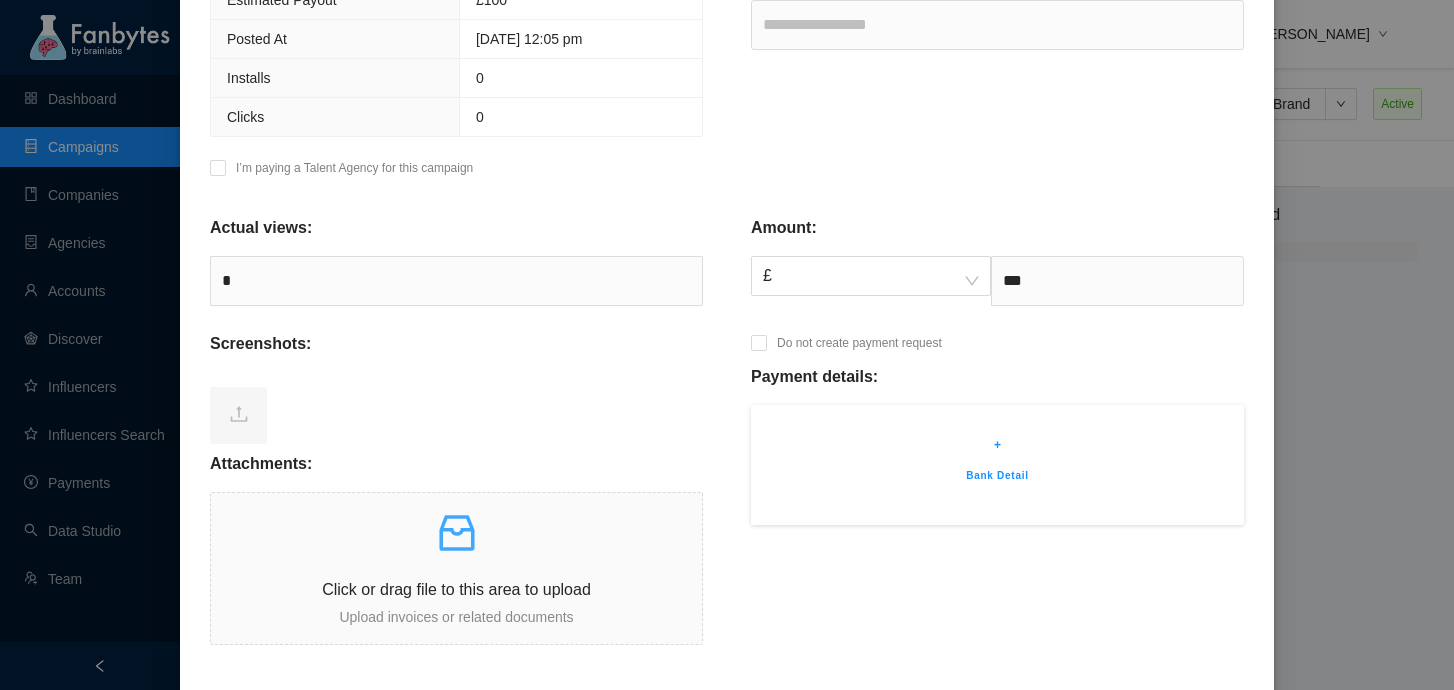 click on "Screenshots:" at bounding box center [456, 352] 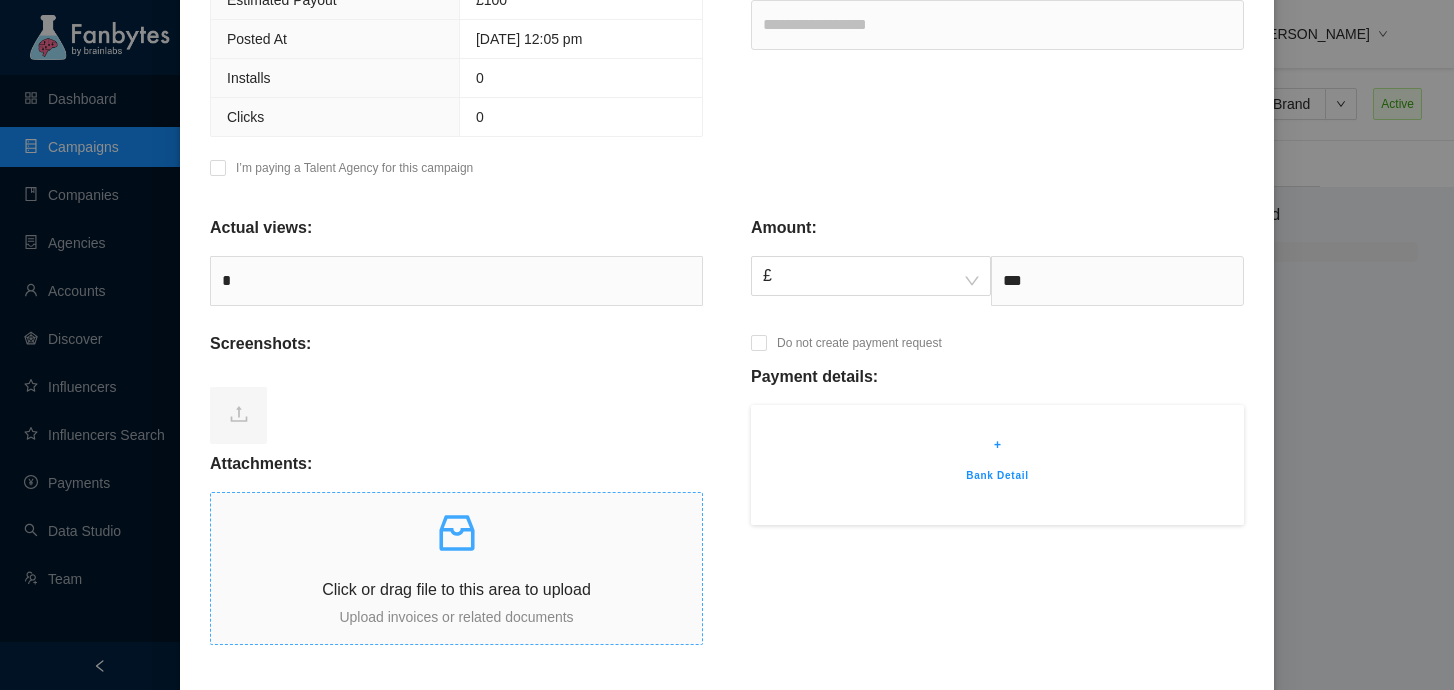 click 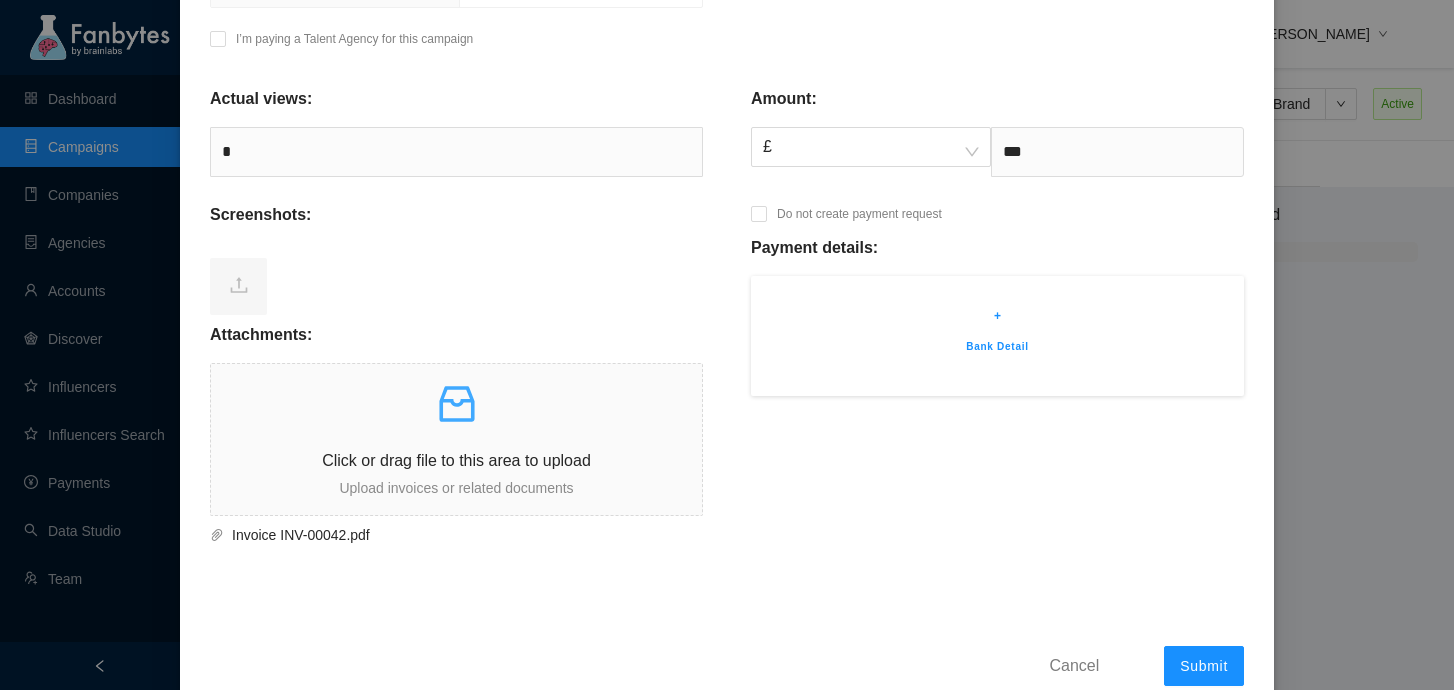 scroll, scrollTop: 623, scrollLeft: 0, axis: vertical 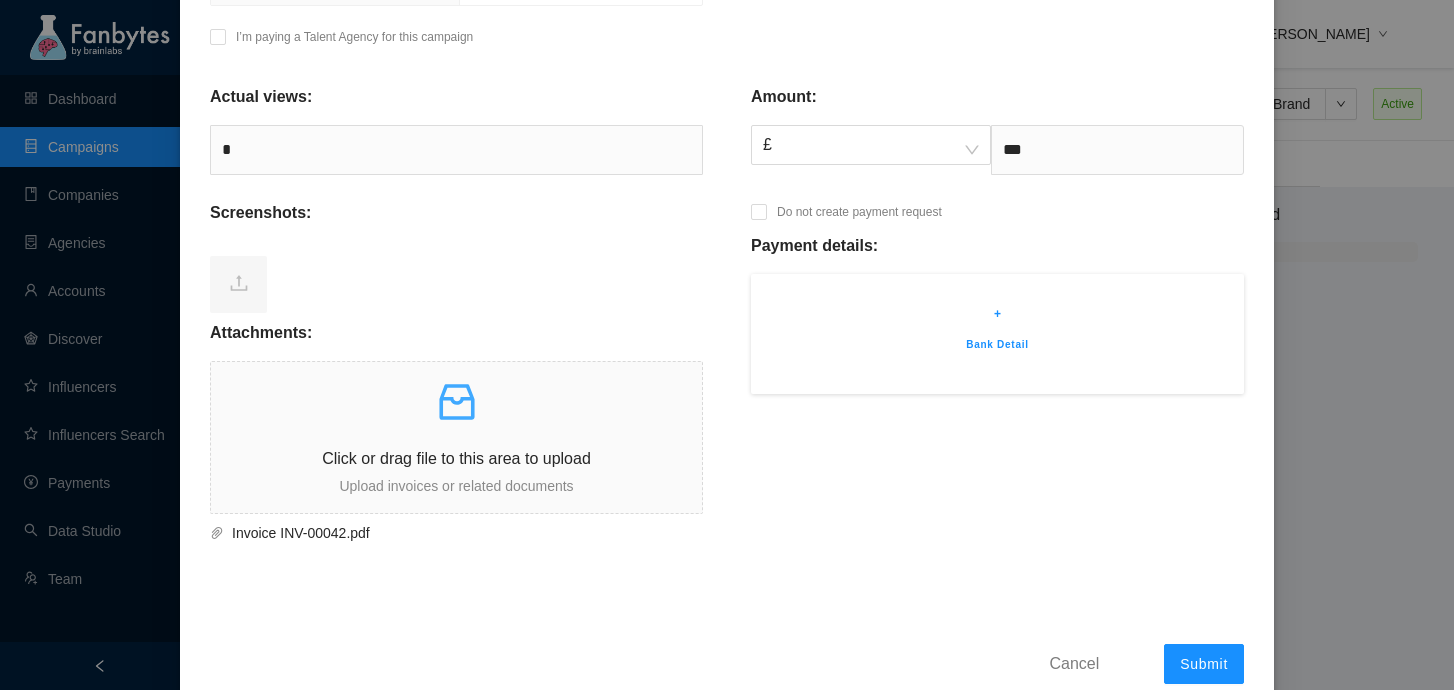 click on "+ Bank Detail" at bounding box center [997, 334] 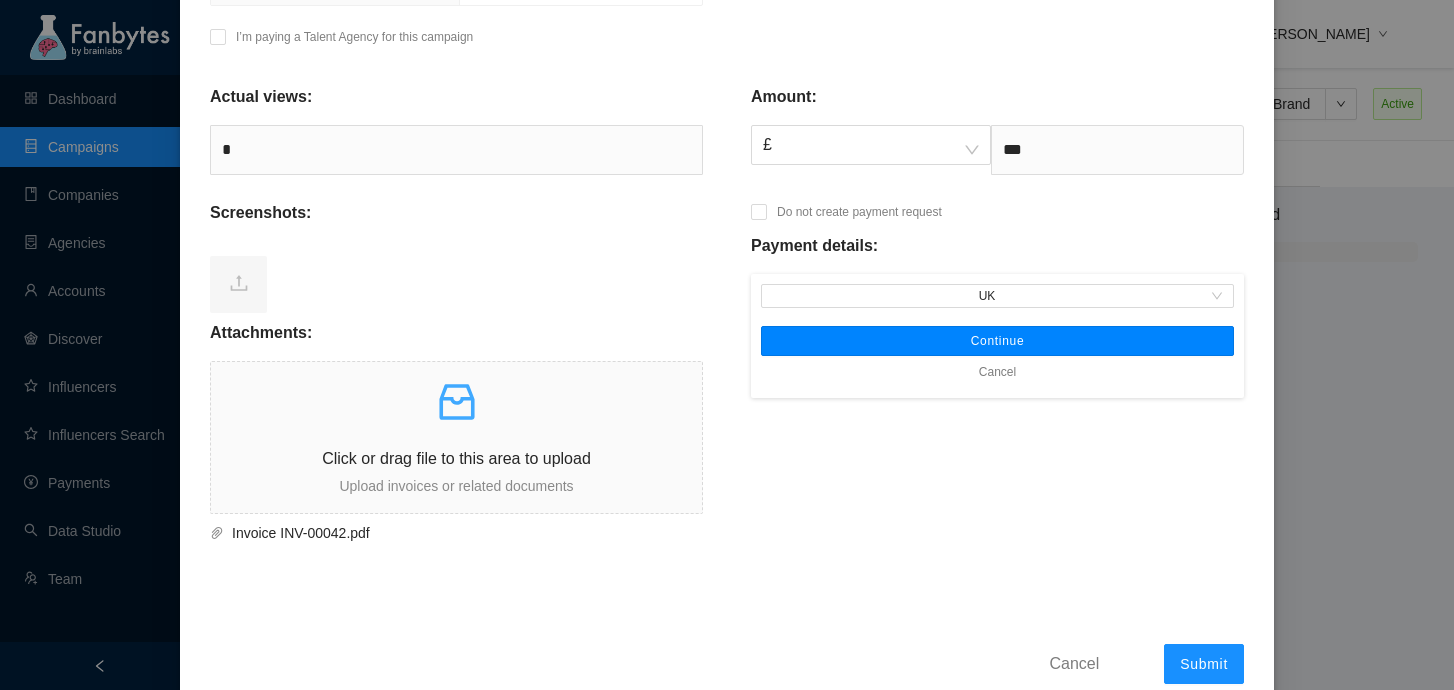 click on "Continue" at bounding box center (997, 341) 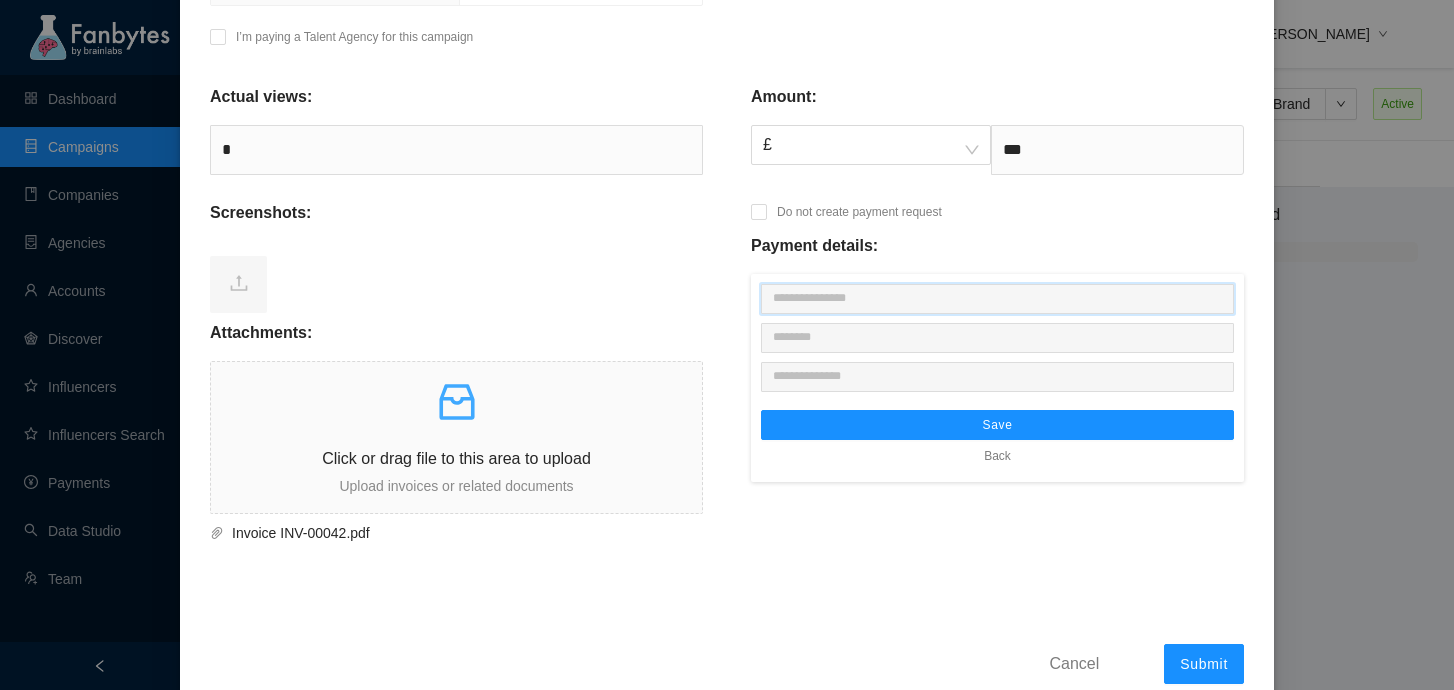 click at bounding box center (997, 299) 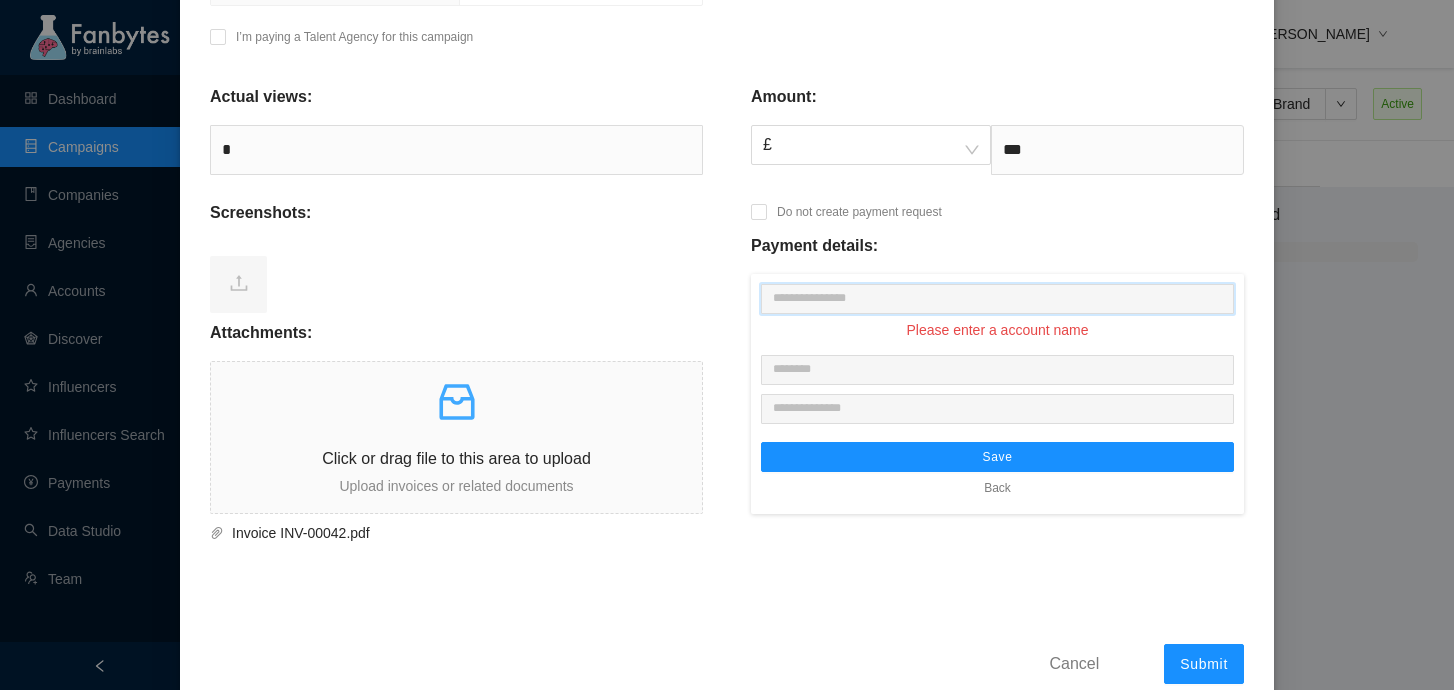 paste on "**********" 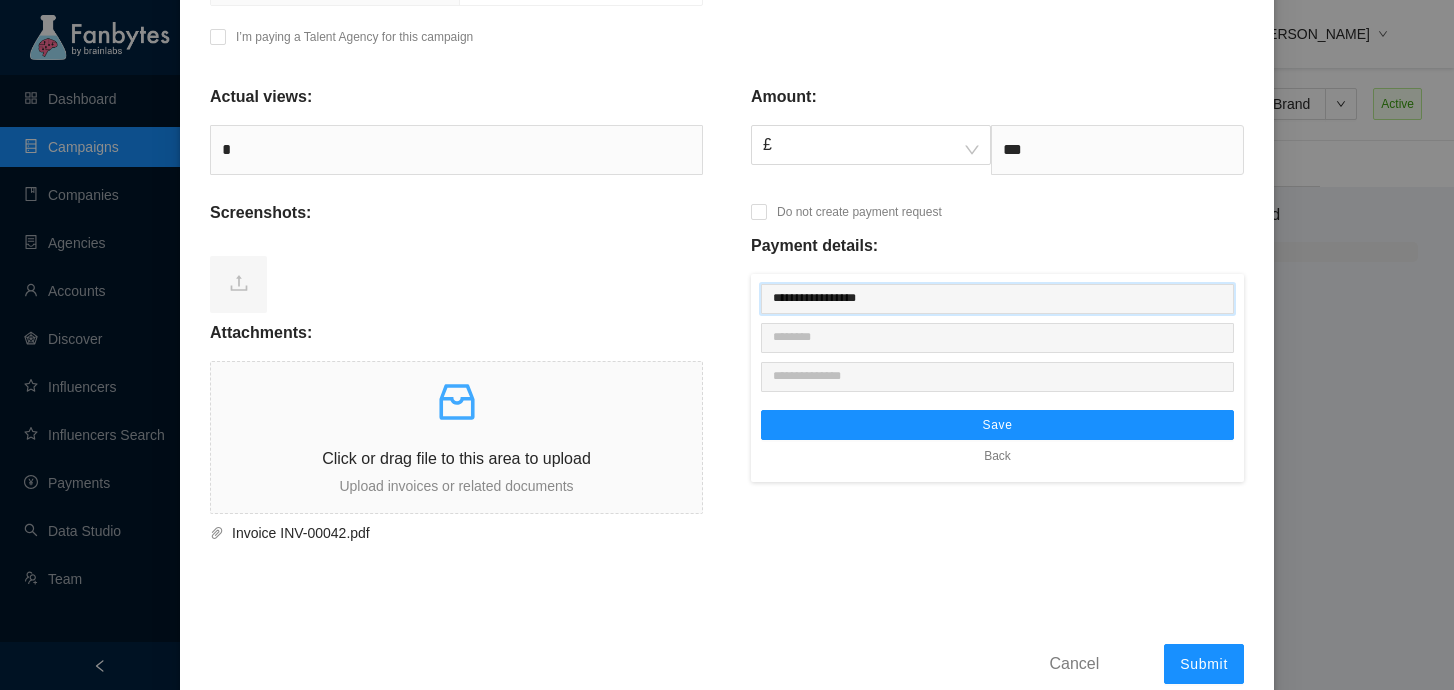 type on "**********" 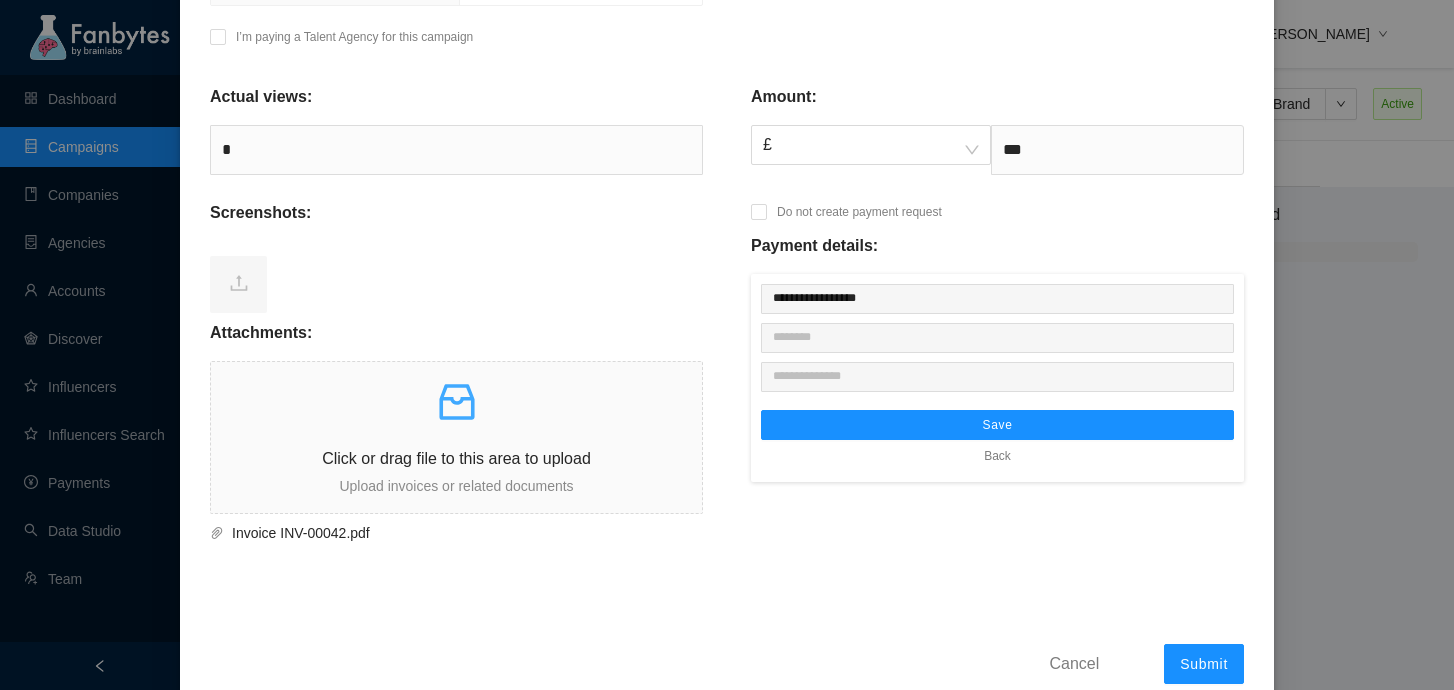 click on "**********" at bounding box center (997, 378) 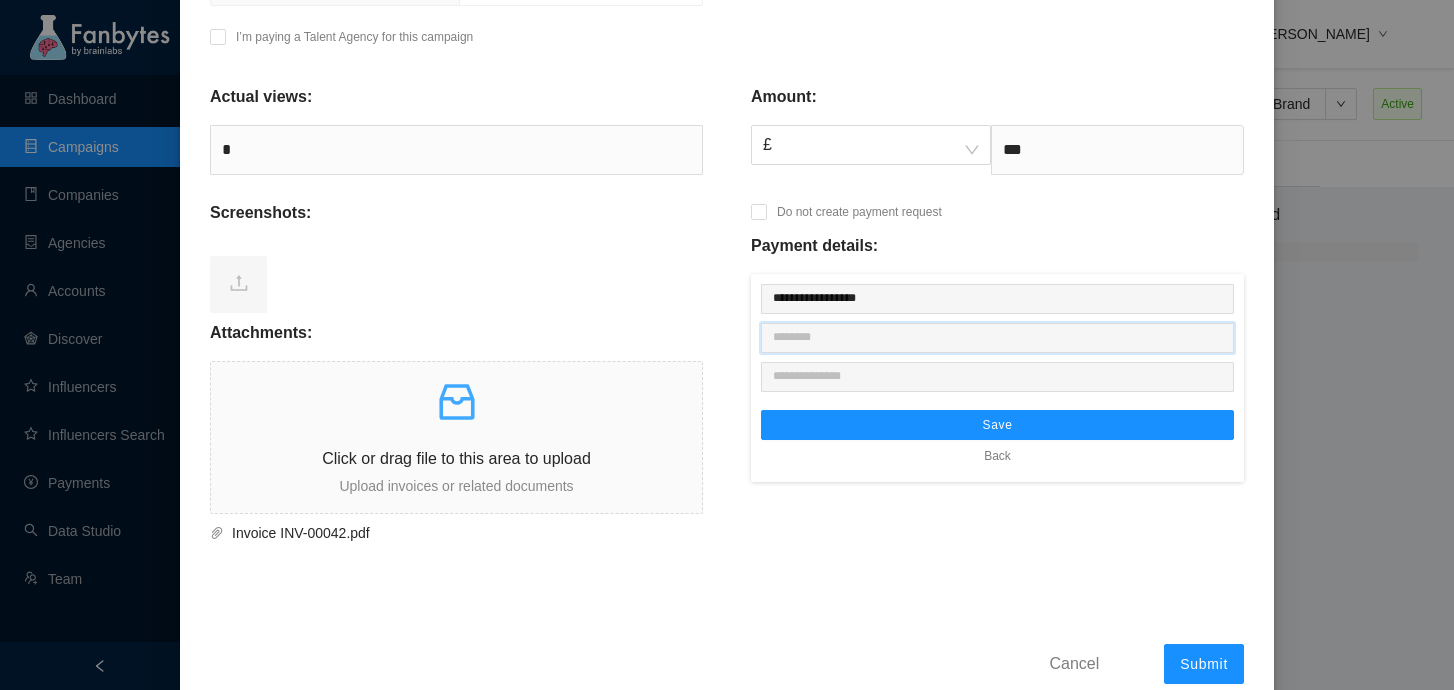 click at bounding box center (997, 338) 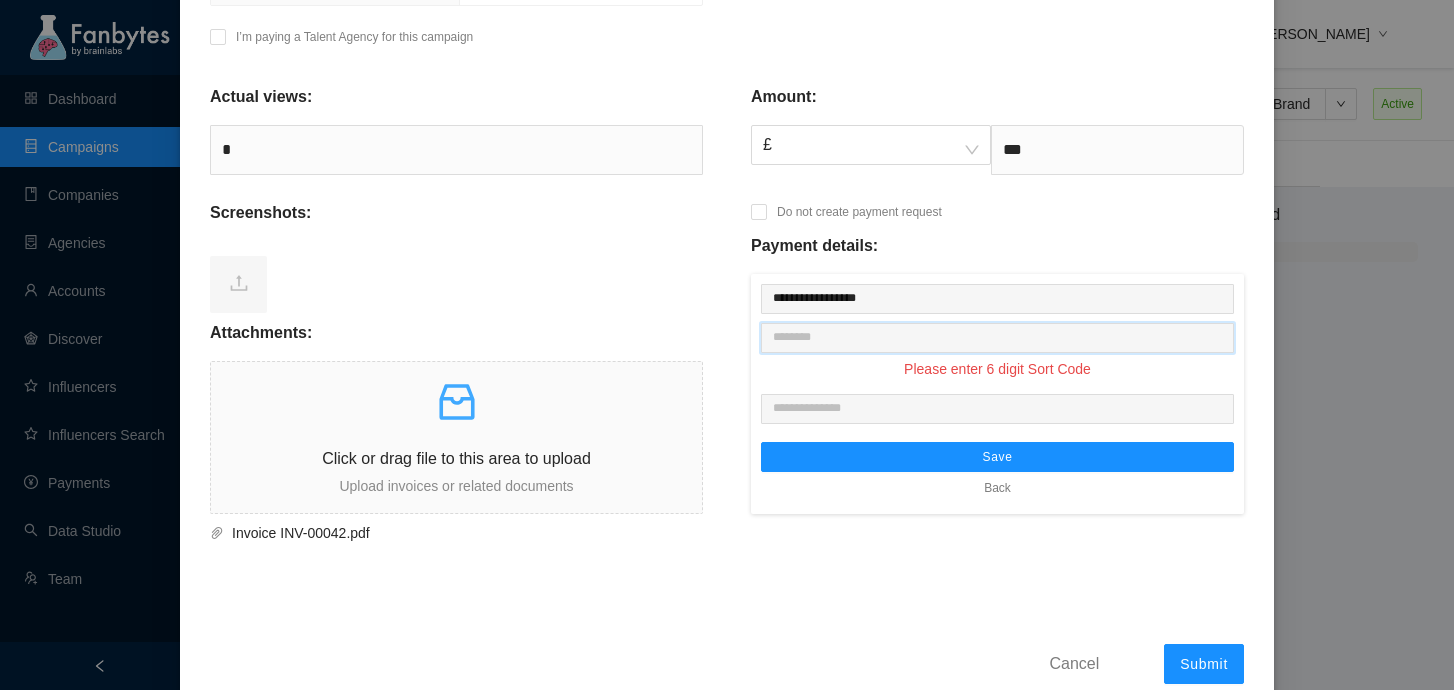 paste on "********" 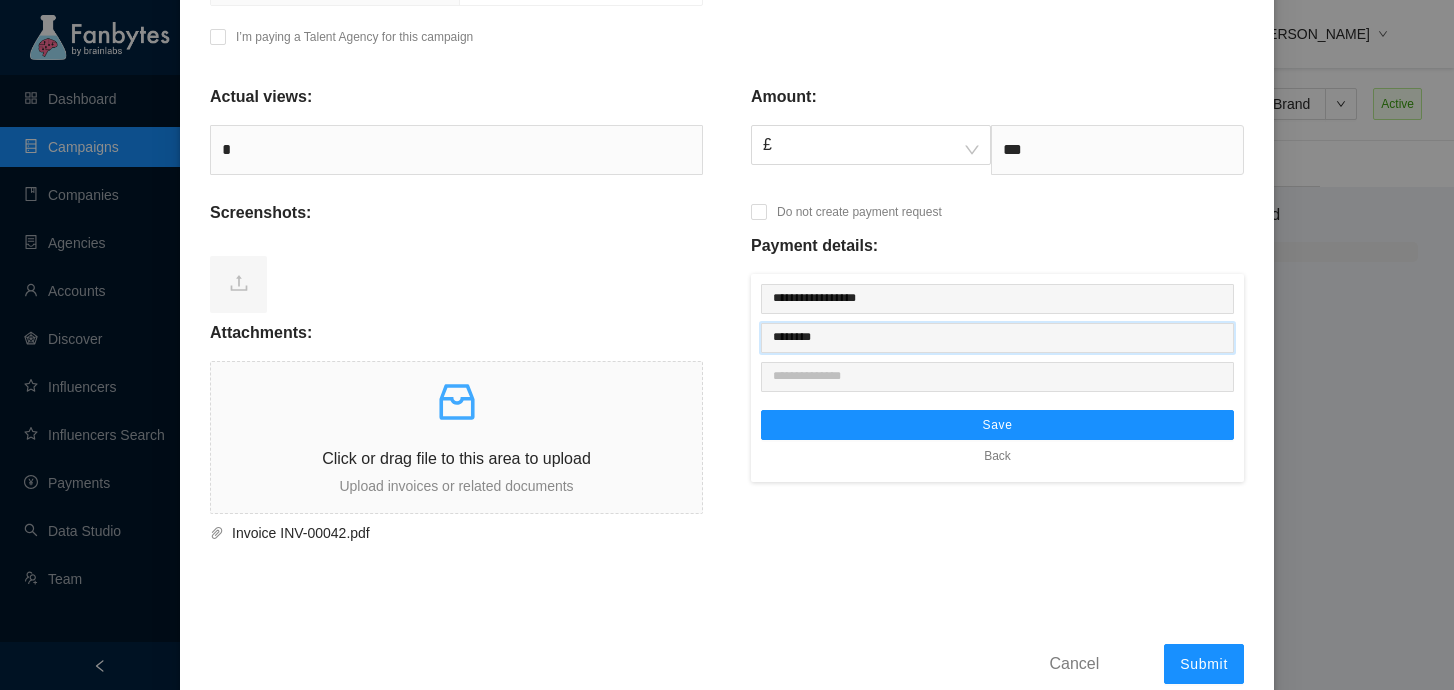 type on "********" 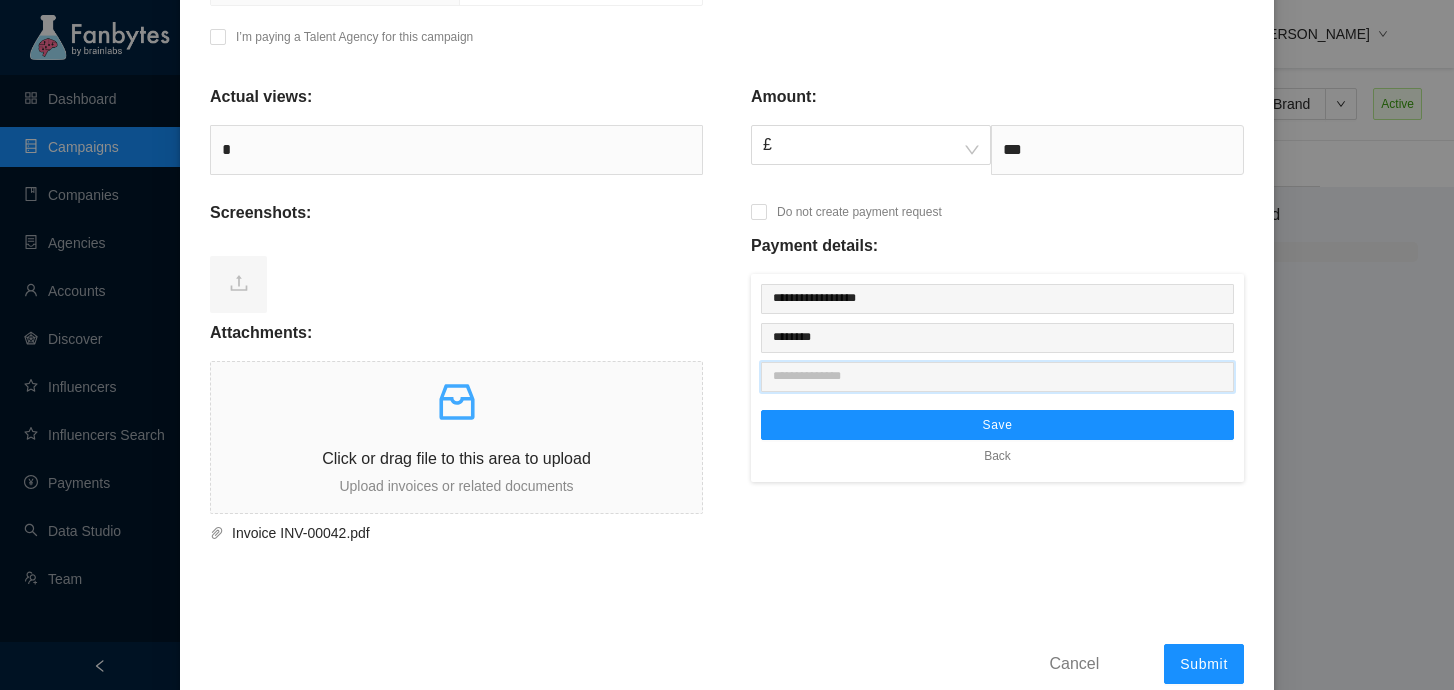 click at bounding box center (997, 377) 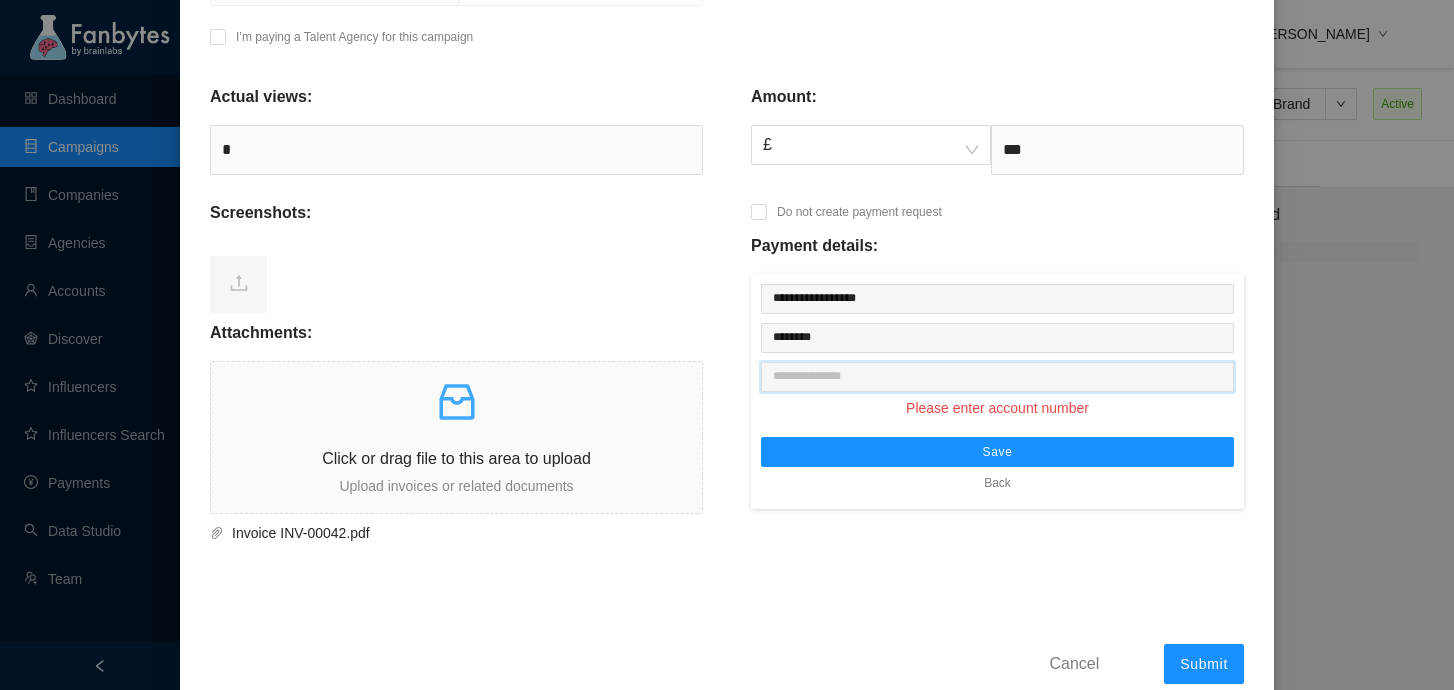 paste on "********" 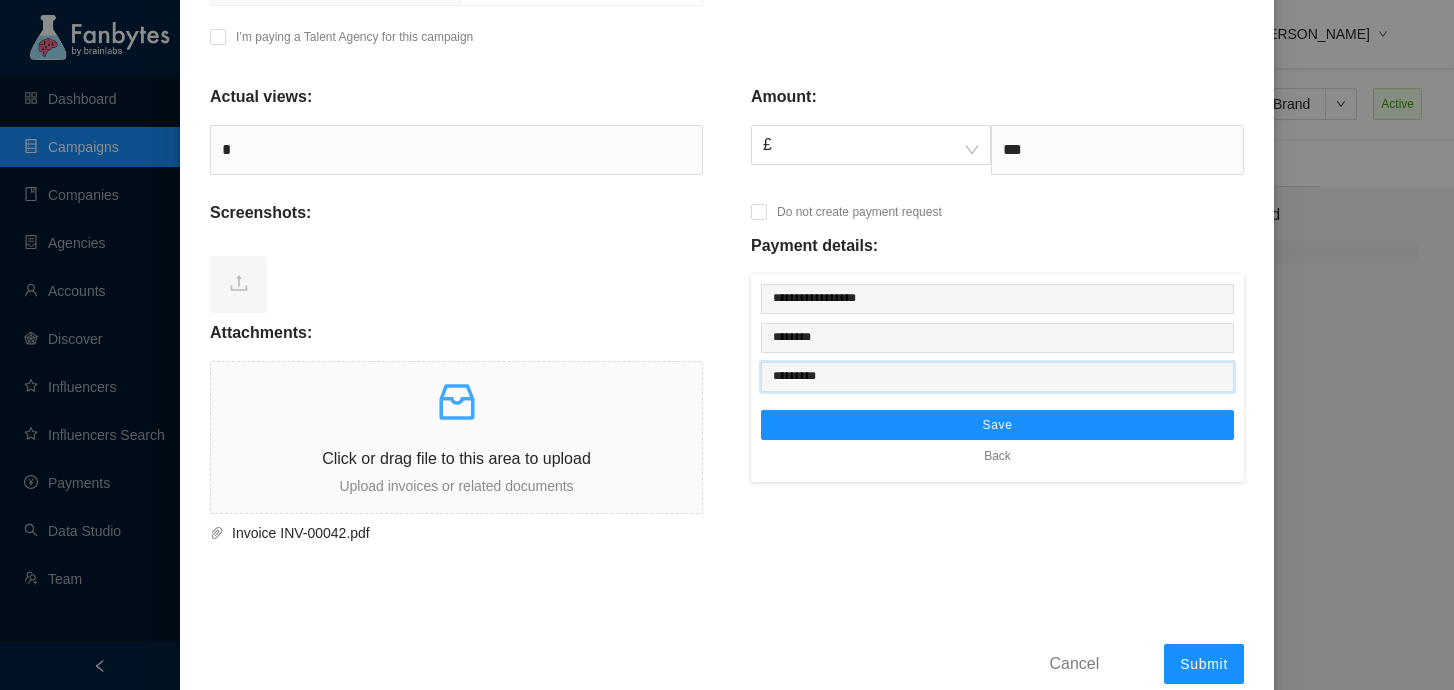 type on "********" 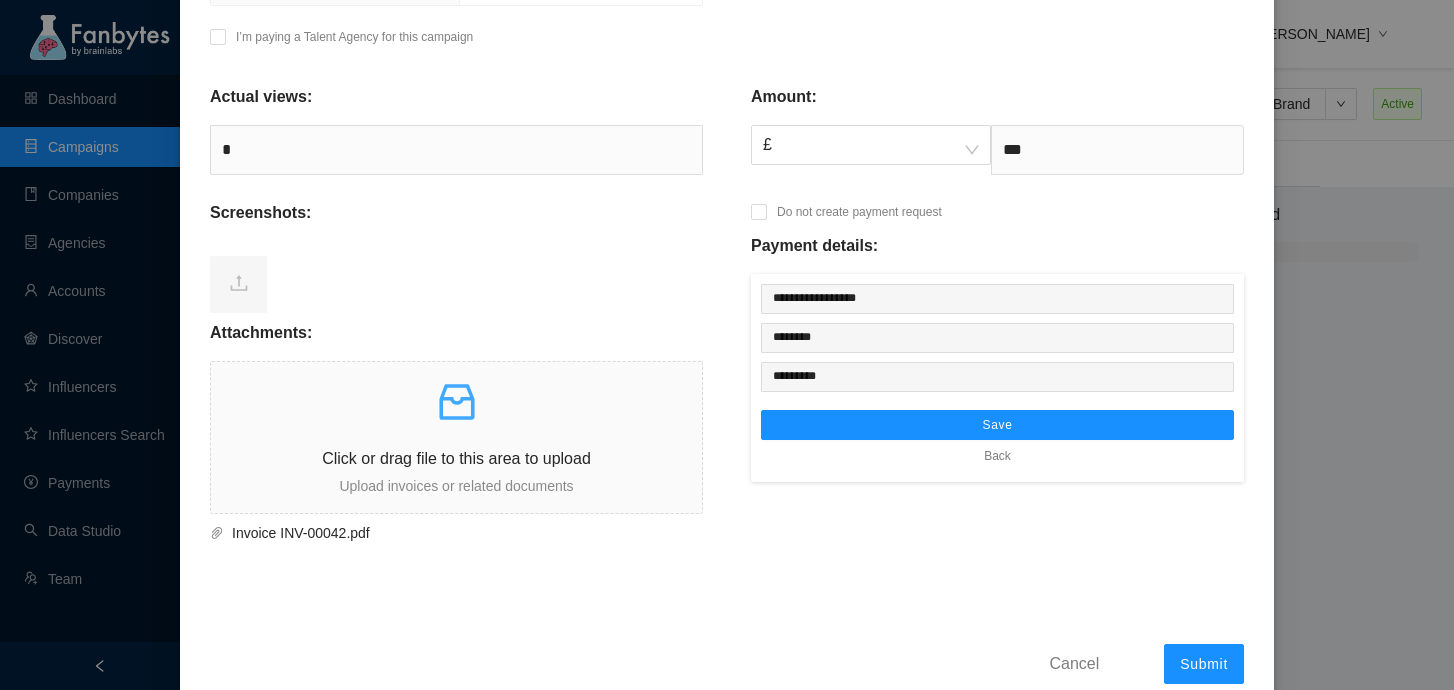 click on "**********" at bounding box center [727, 93] 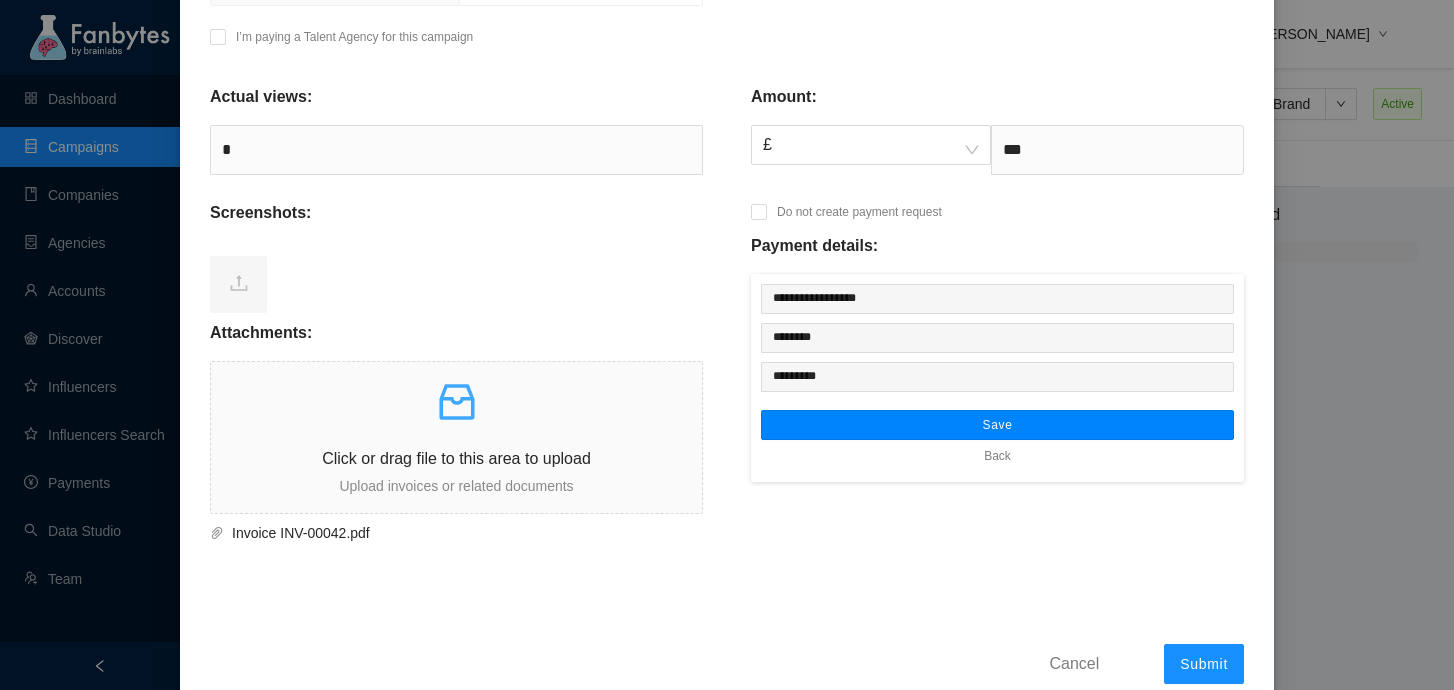 click on "Save" at bounding box center (997, 425) 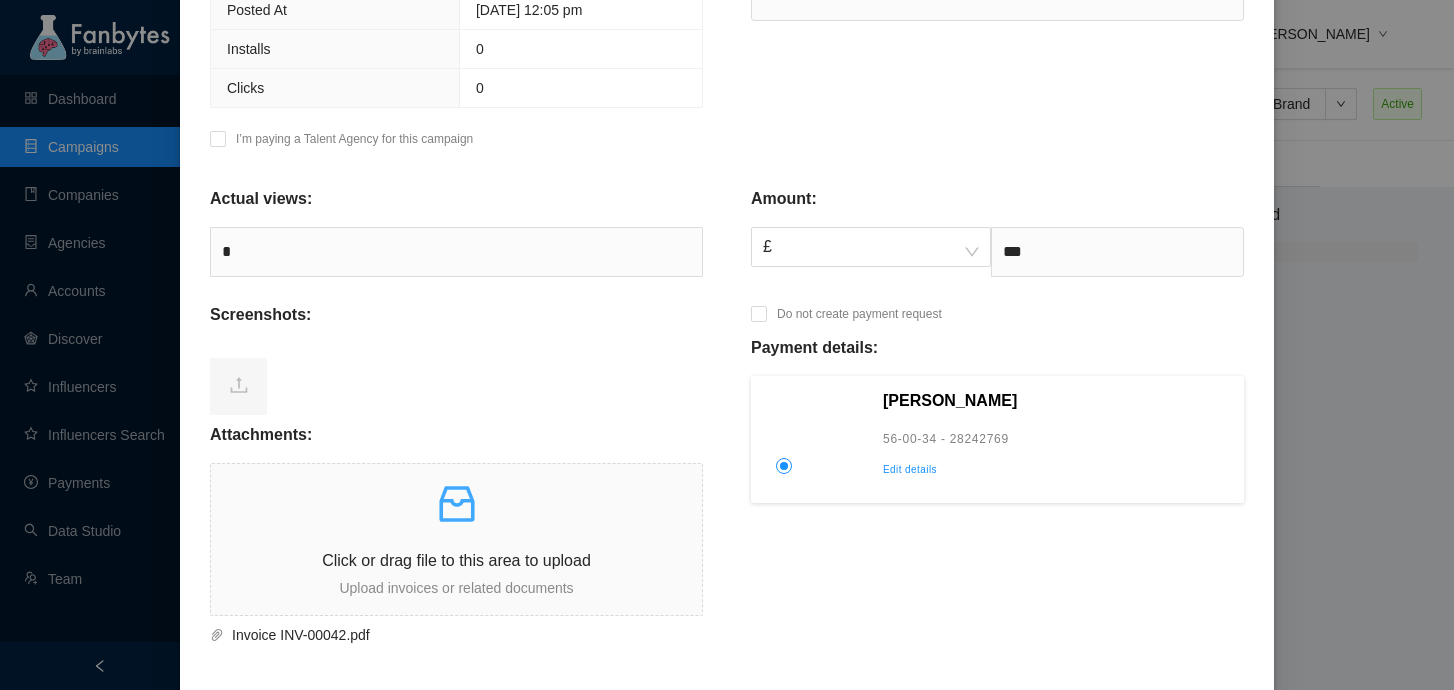 scroll, scrollTop: 666, scrollLeft: 0, axis: vertical 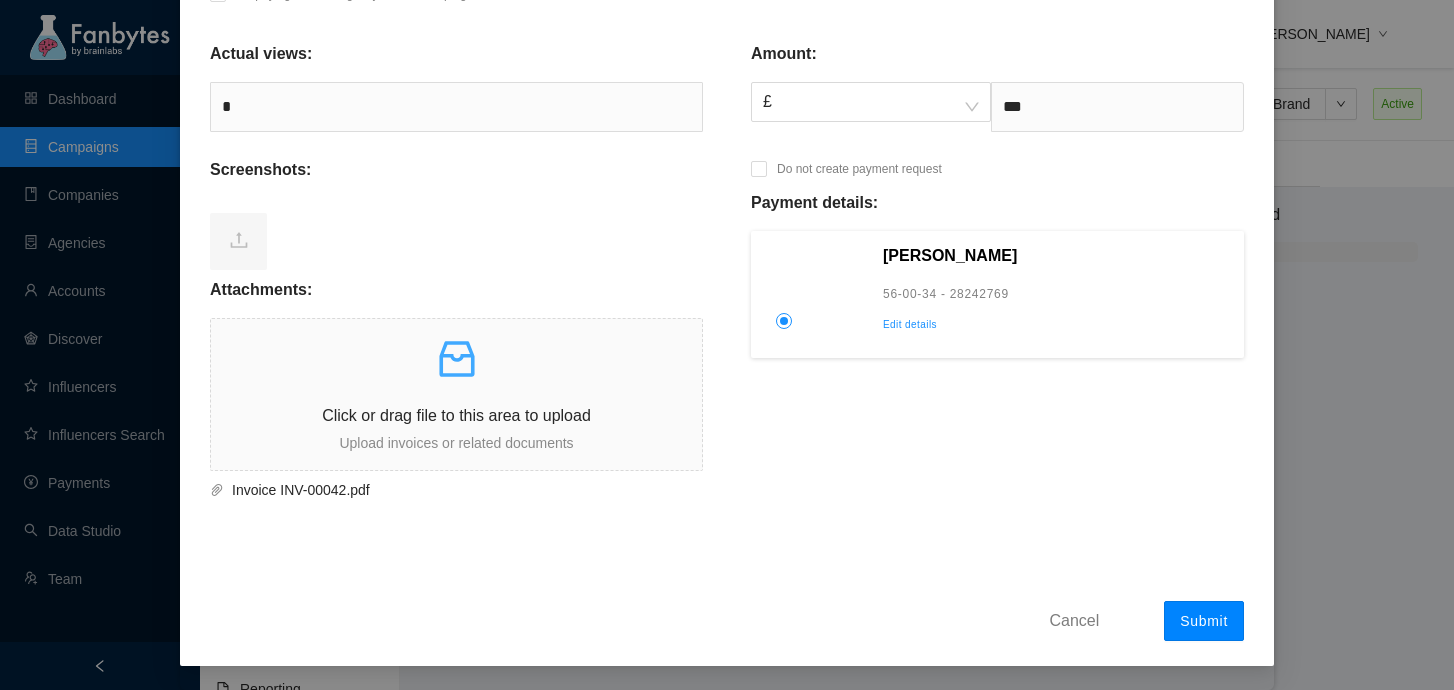click on "Submit" at bounding box center (1204, 621) 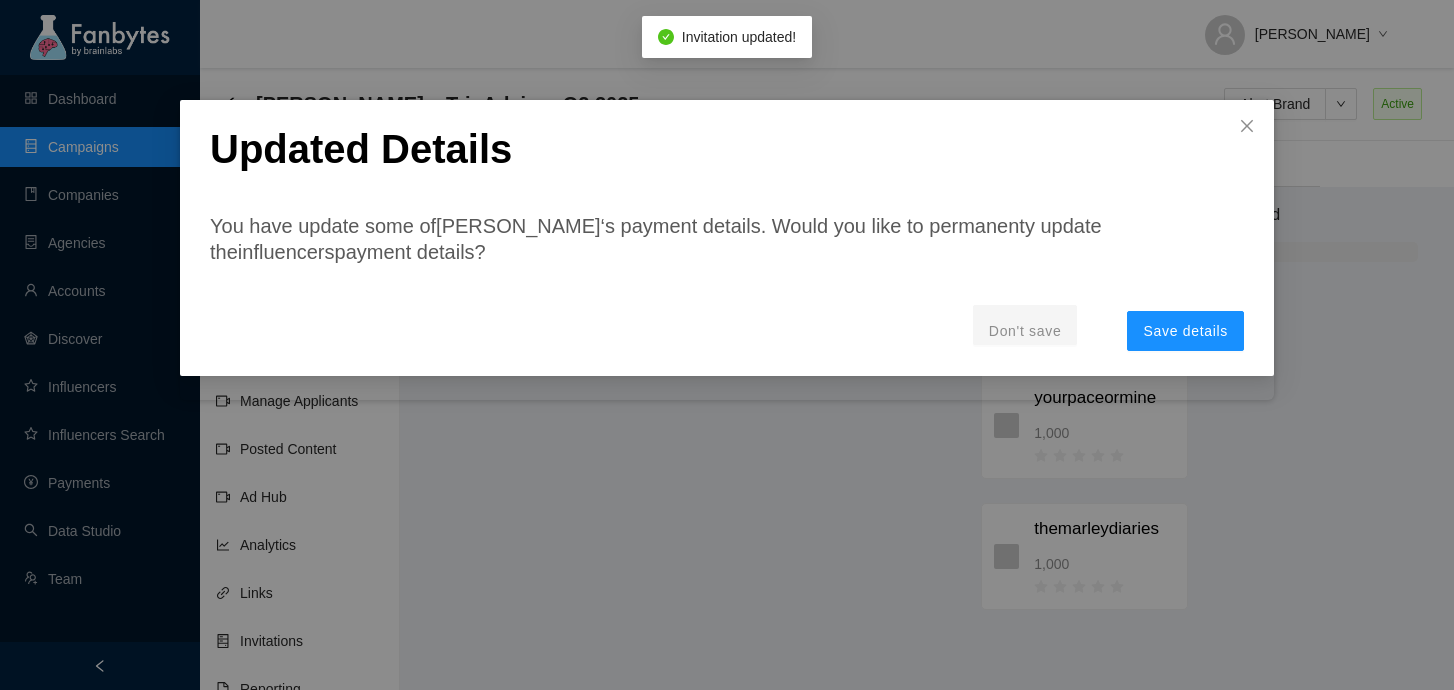 scroll, scrollTop: 0, scrollLeft: 0, axis: both 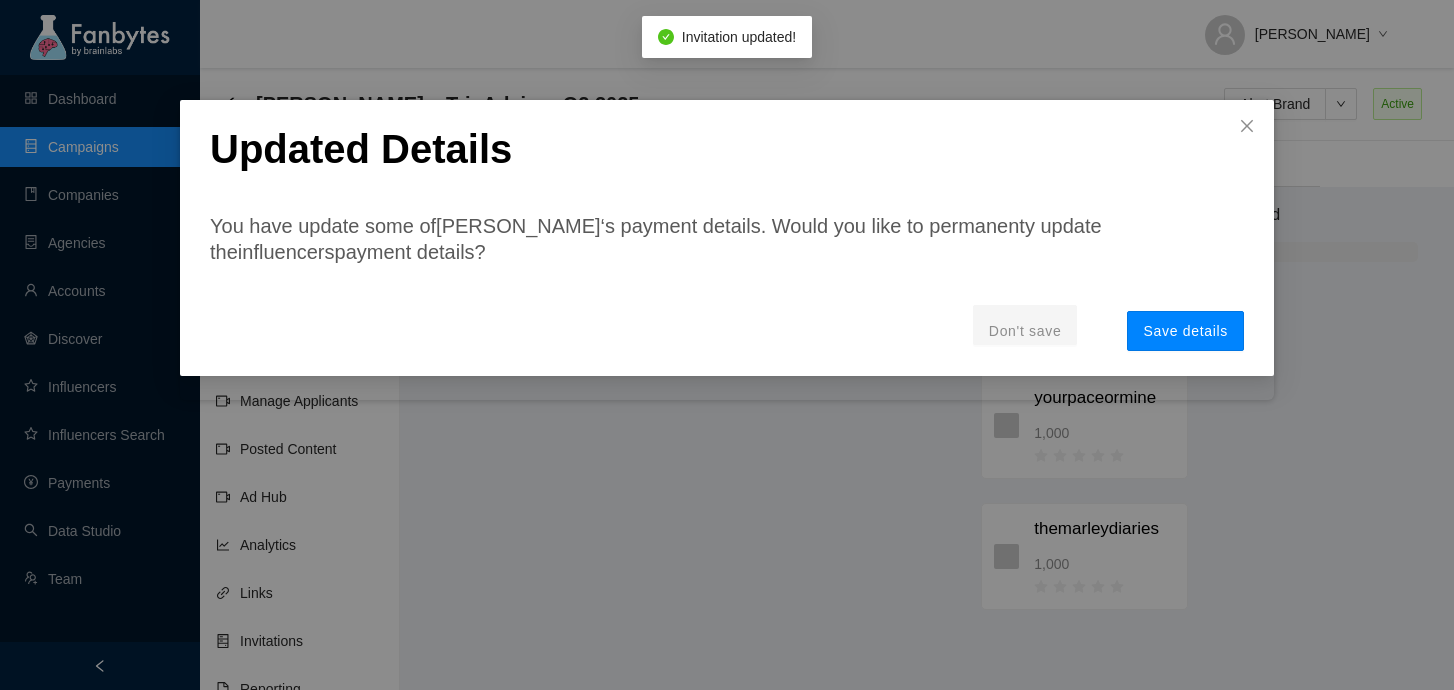 click on "Save details" at bounding box center [1185, 331] 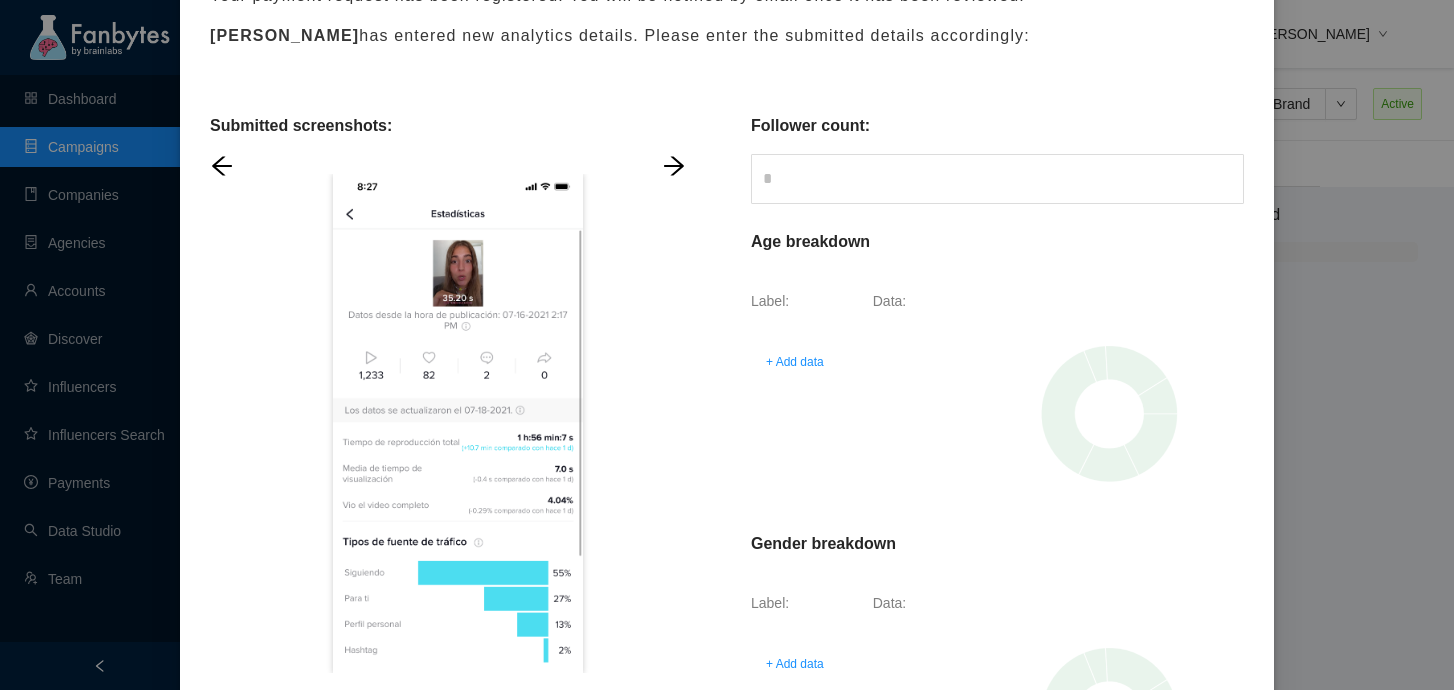 scroll, scrollTop: 0, scrollLeft: 0, axis: both 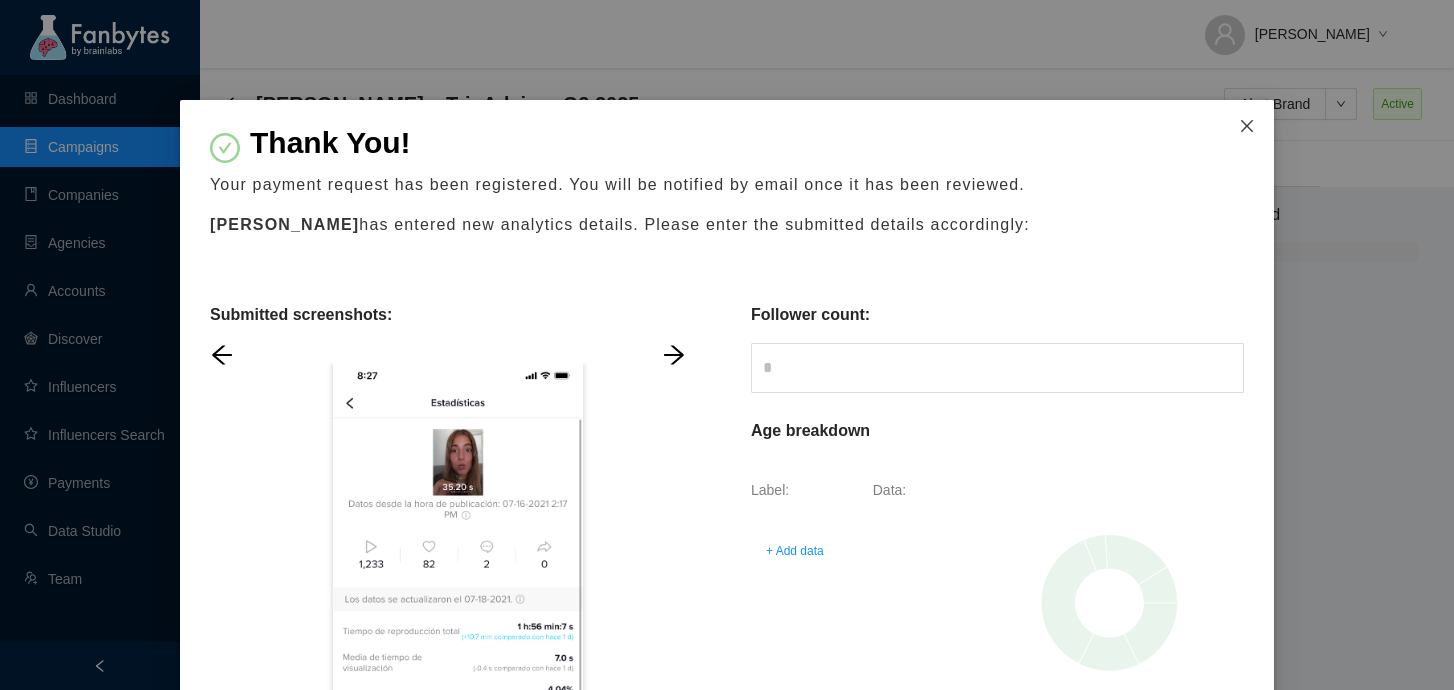 click 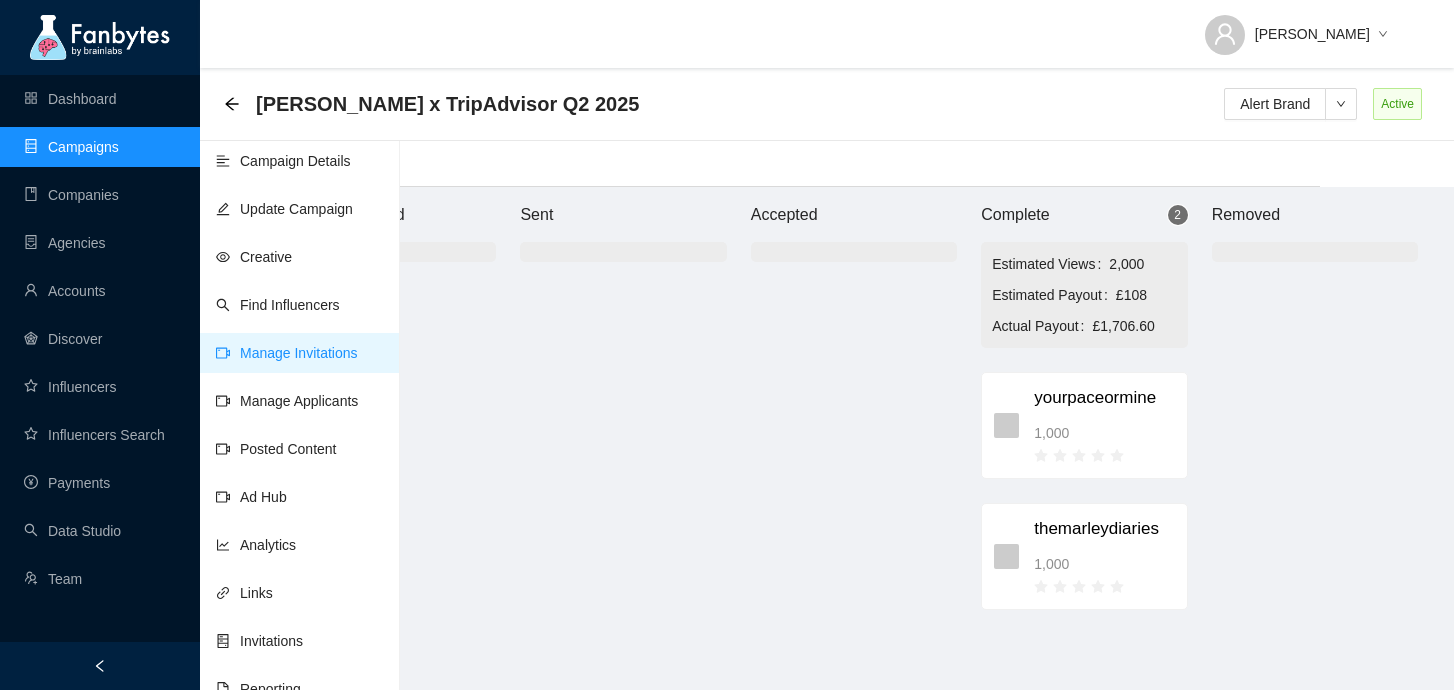 scroll, scrollTop: 20, scrollLeft: 0, axis: vertical 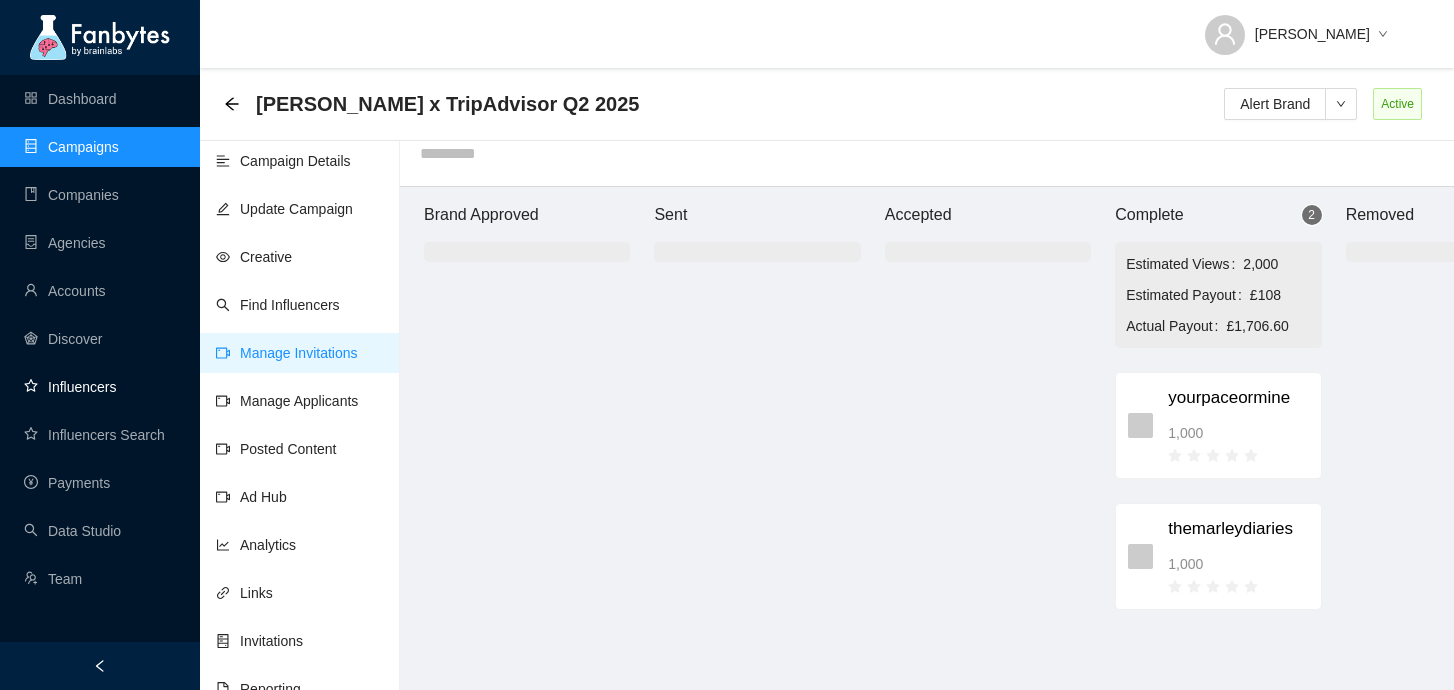 click on "Influencers" at bounding box center [70, 387] 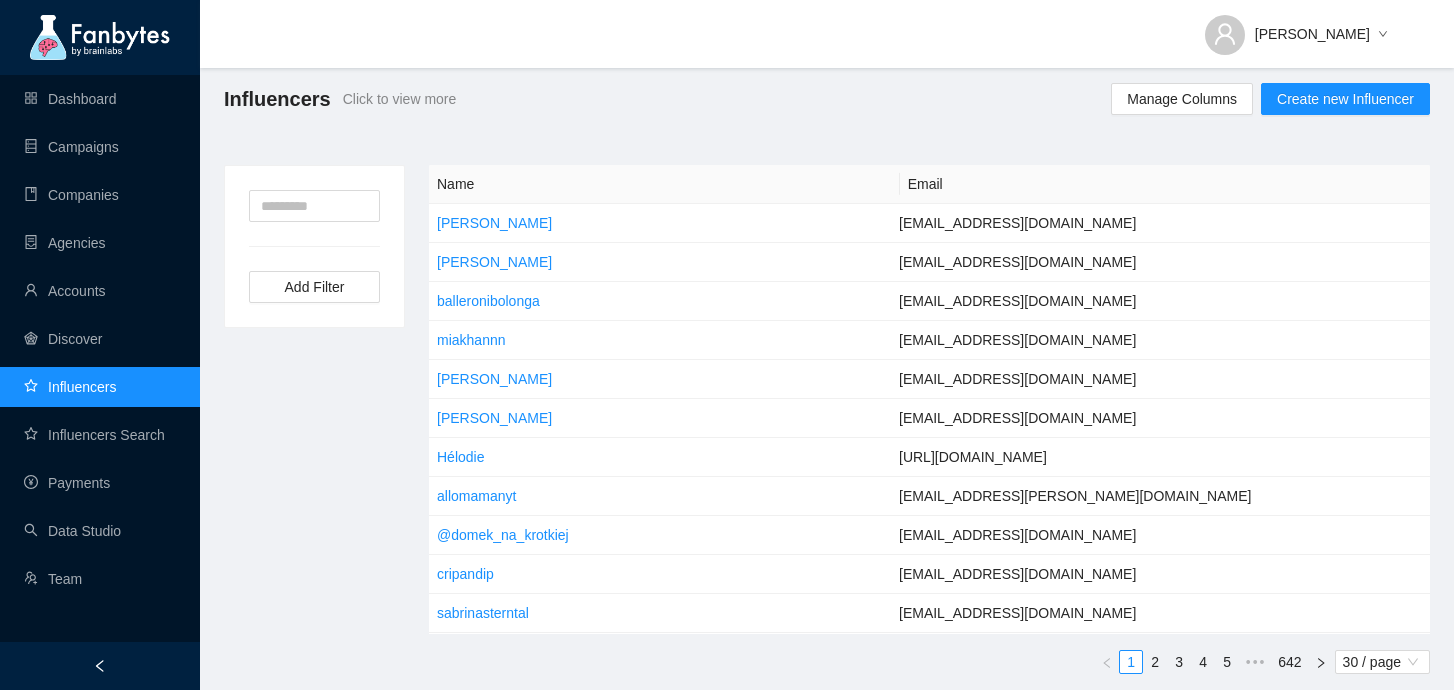 scroll, scrollTop: 5, scrollLeft: 0, axis: vertical 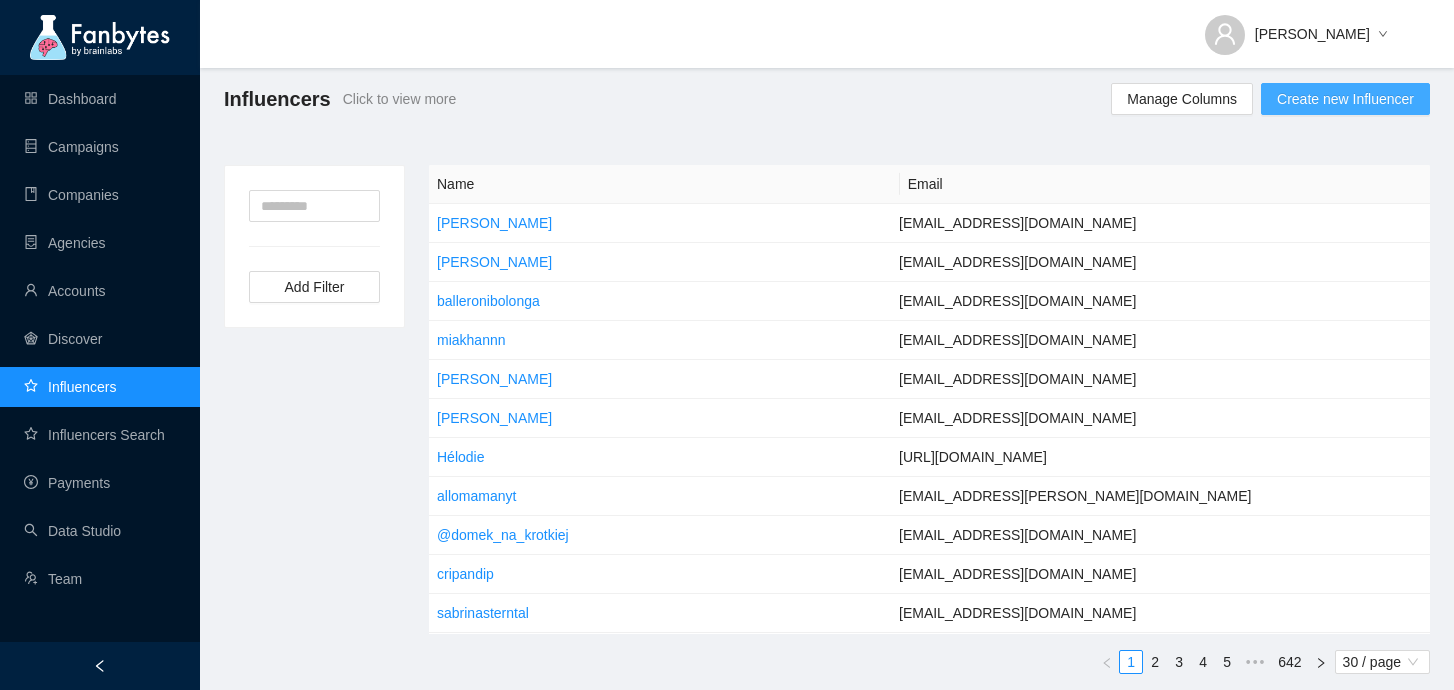 click on "Create new Influencer" at bounding box center (1345, 99) 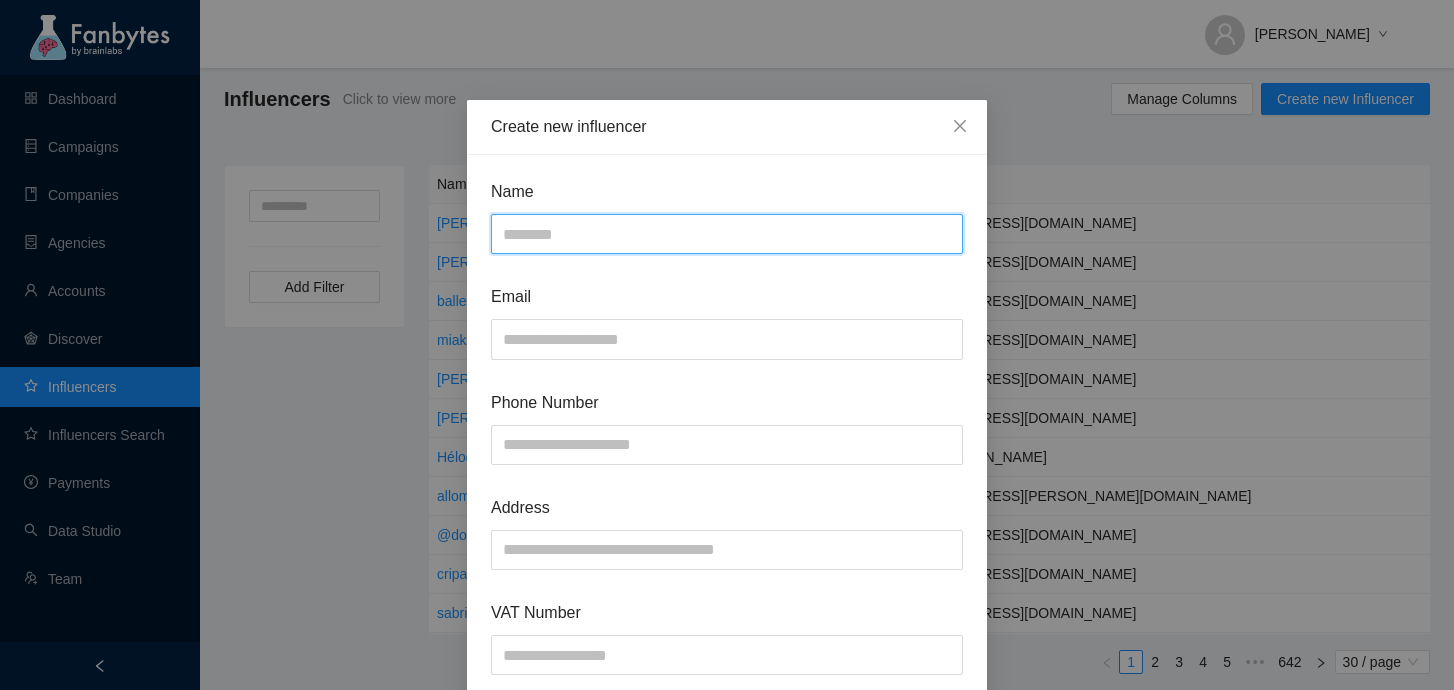 click at bounding box center (727, 234) 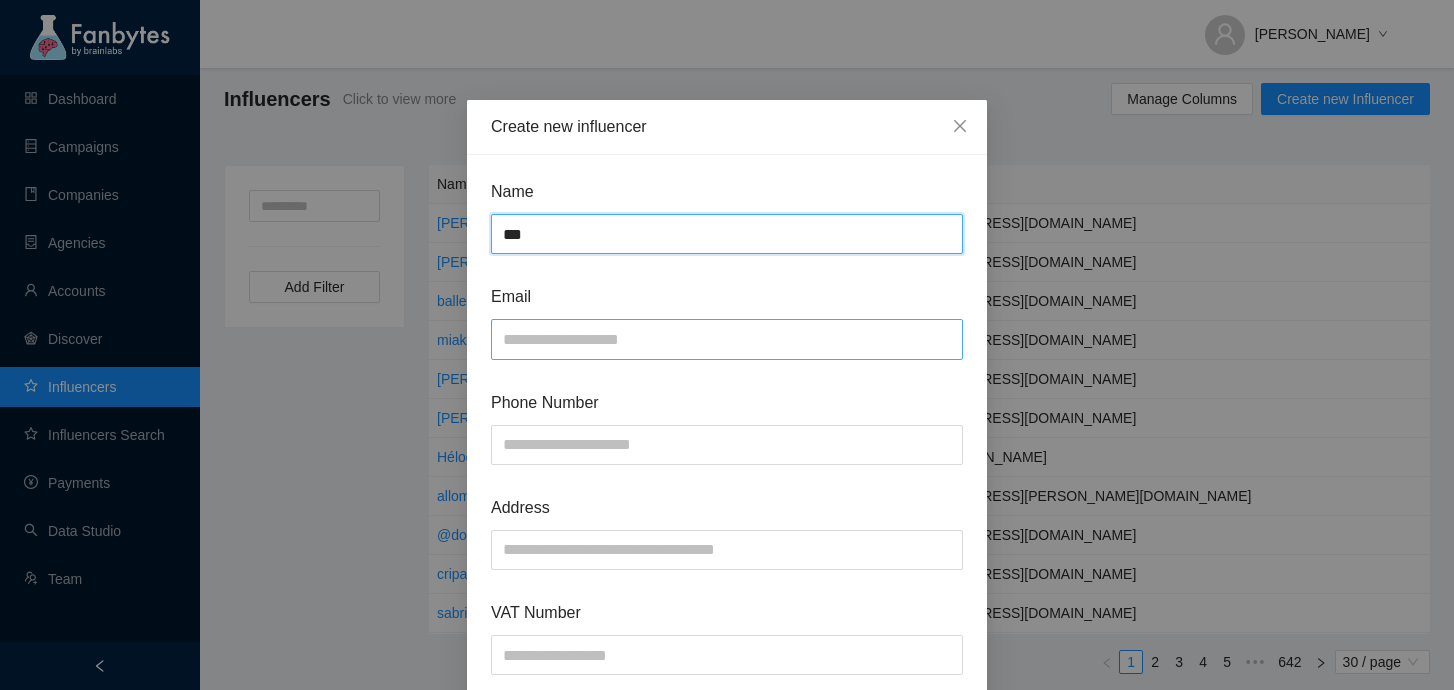 type on "***" 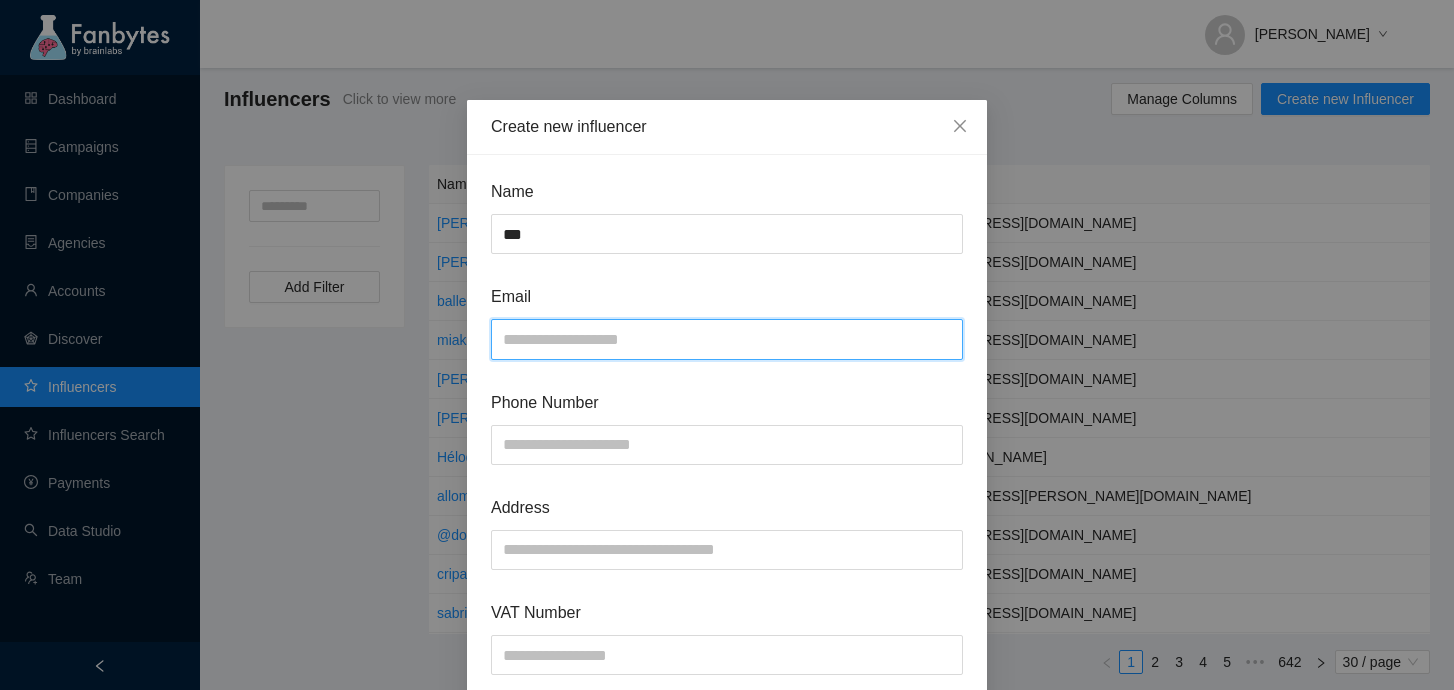 click at bounding box center [727, 339] 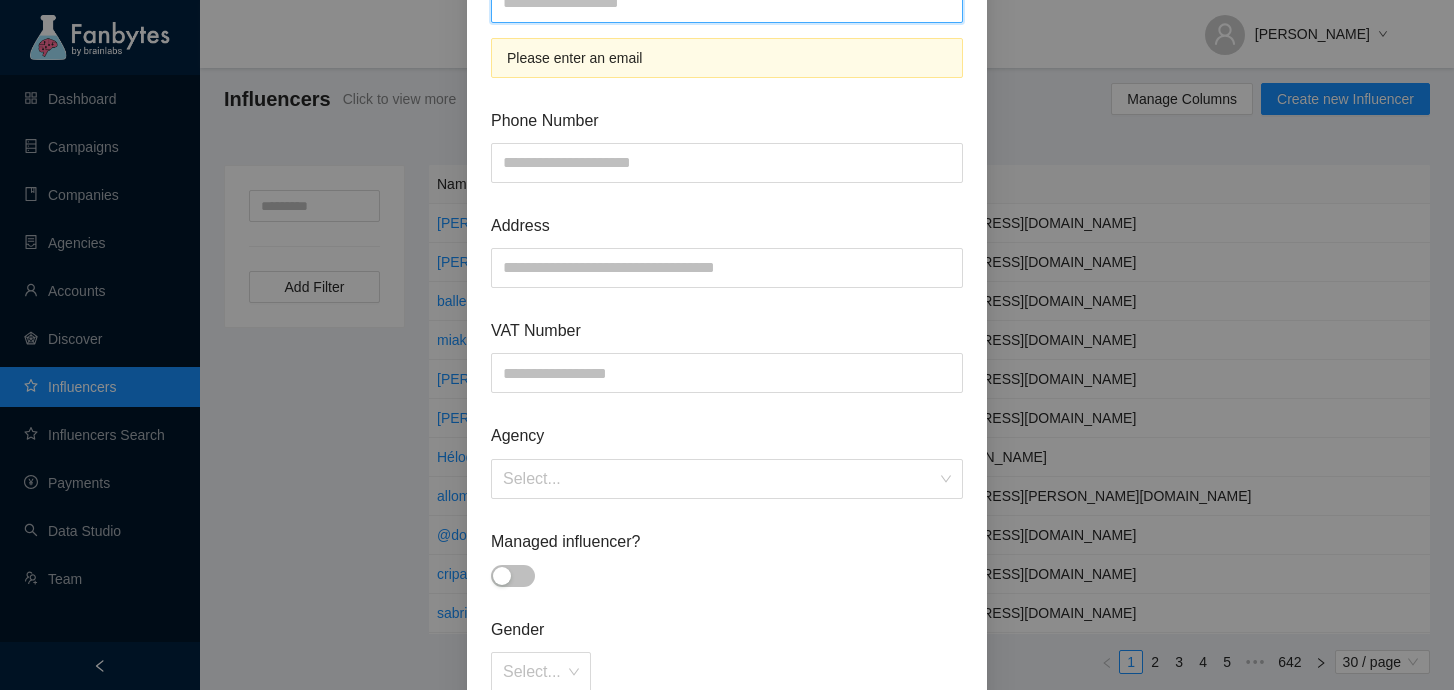 scroll, scrollTop: 329, scrollLeft: 0, axis: vertical 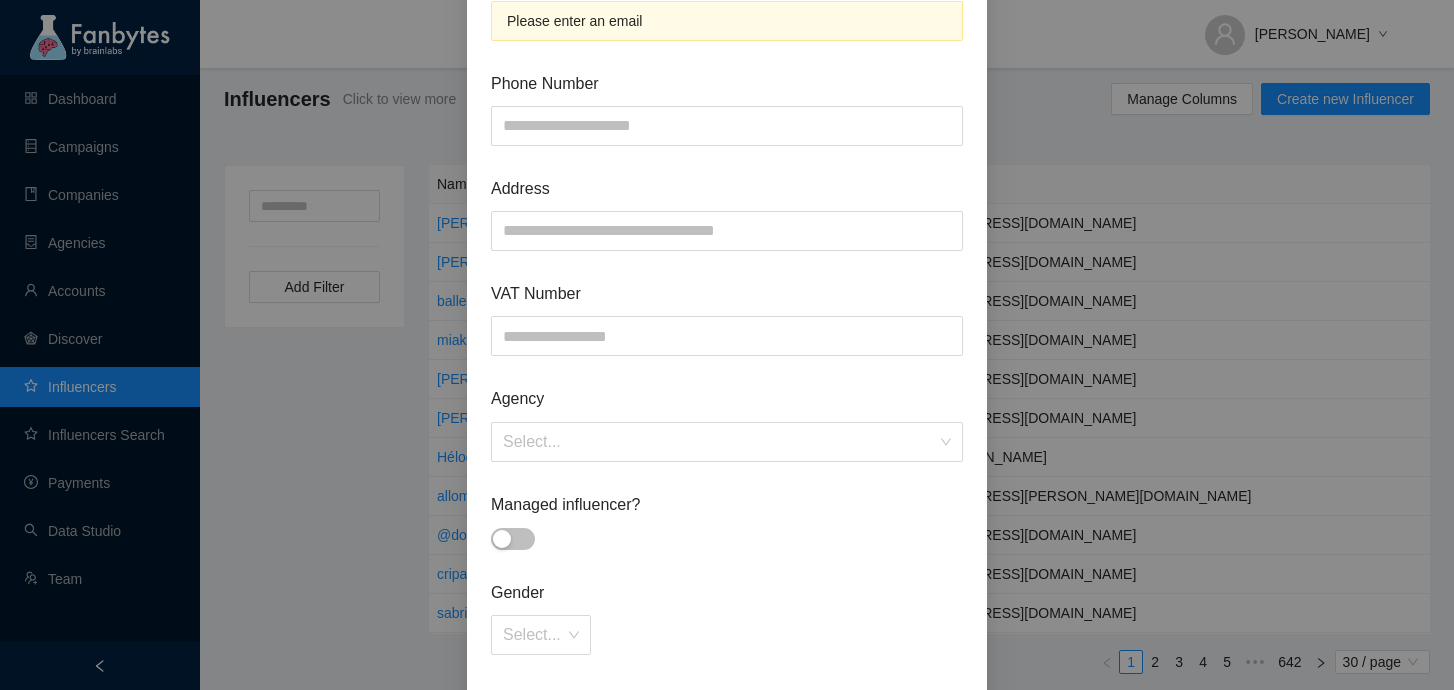 paste on "**********" 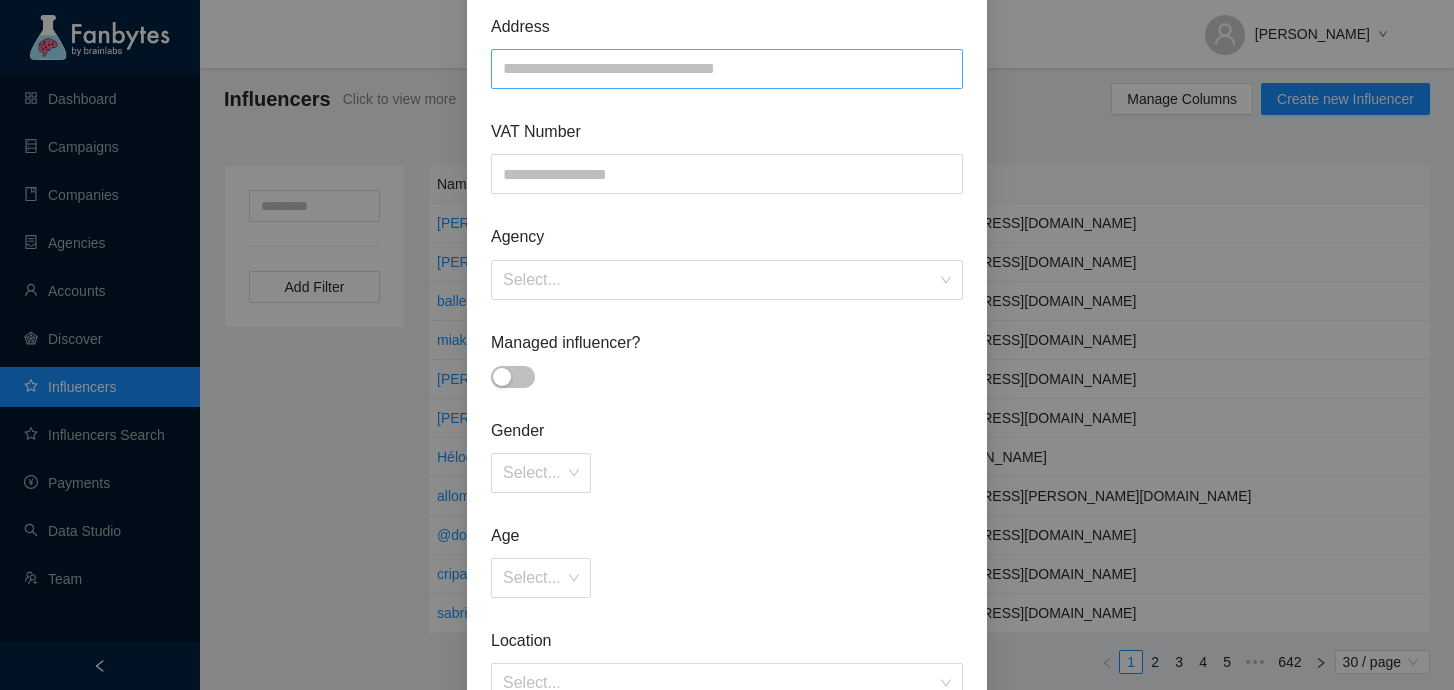 scroll, scrollTop: 507, scrollLeft: 0, axis: vertical 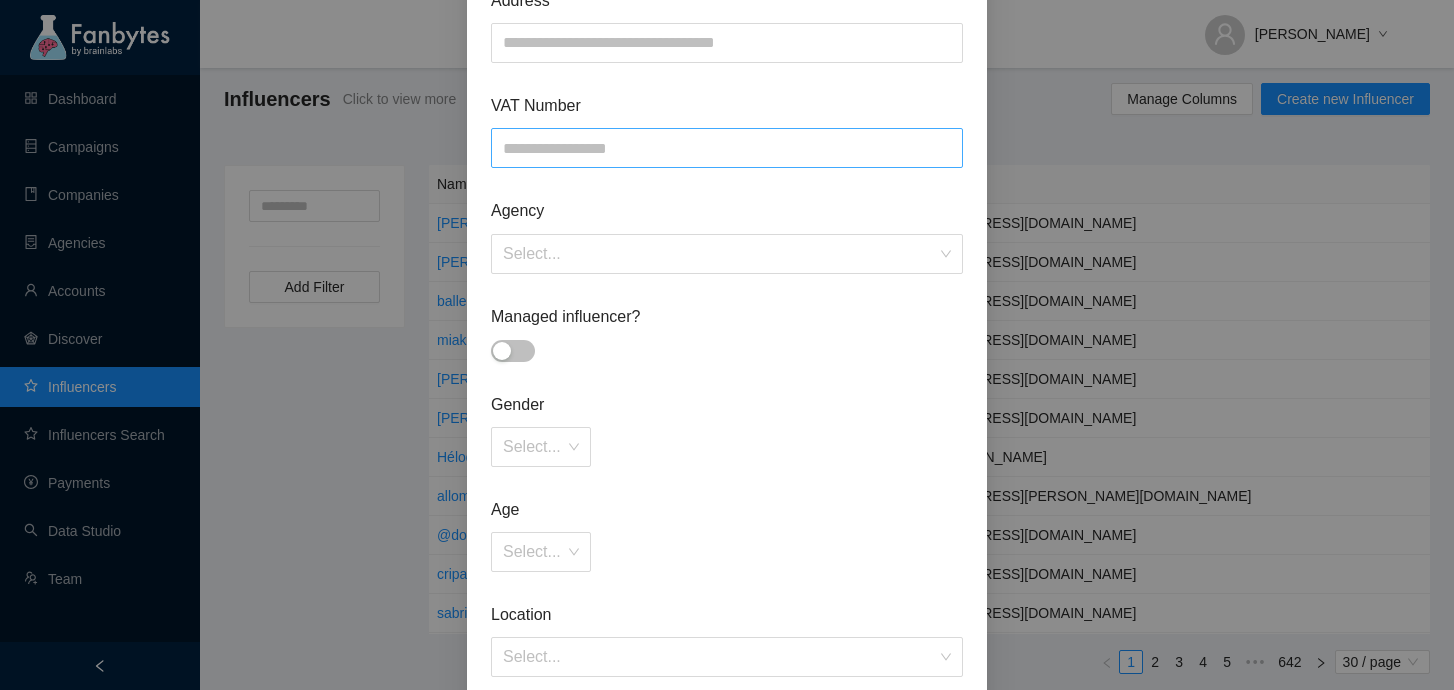type on "**********" 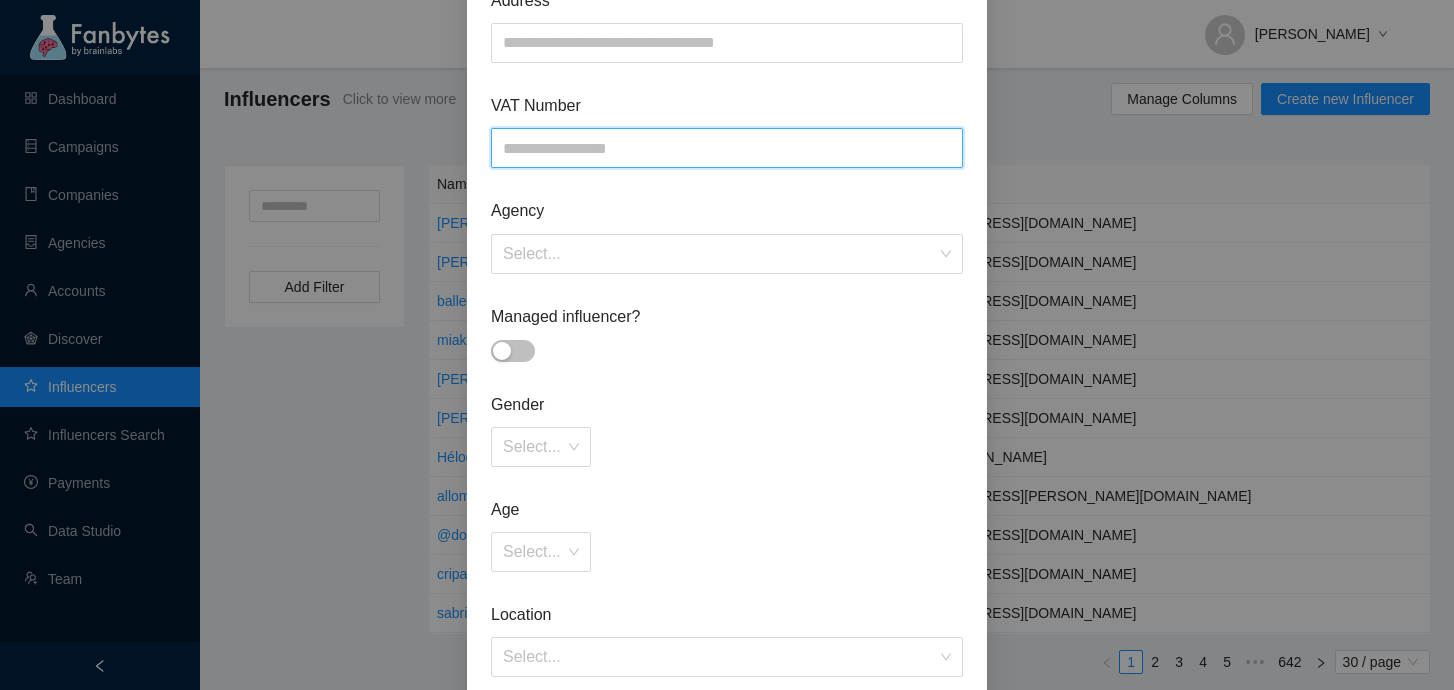 click at bounding box center (727, 148) 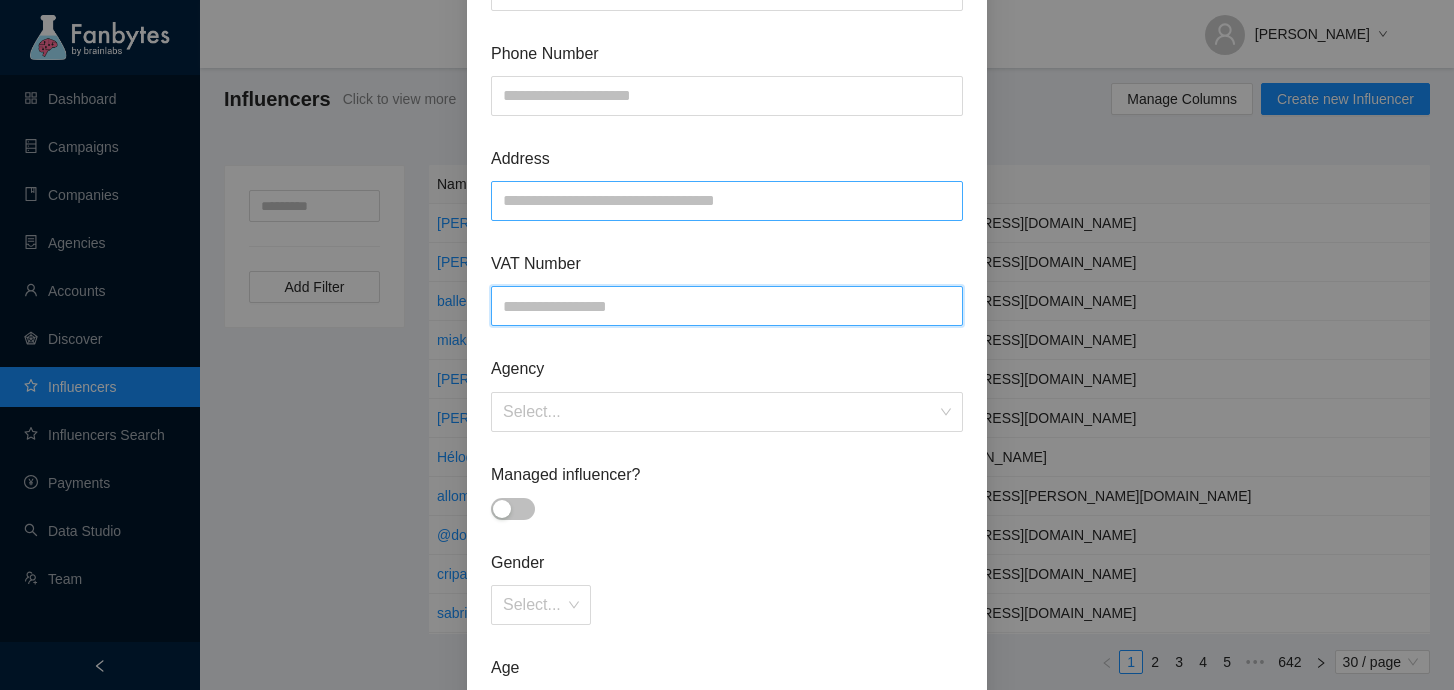 scroll, scrollTop: 366, scrollLeft: 0, axis: vertical 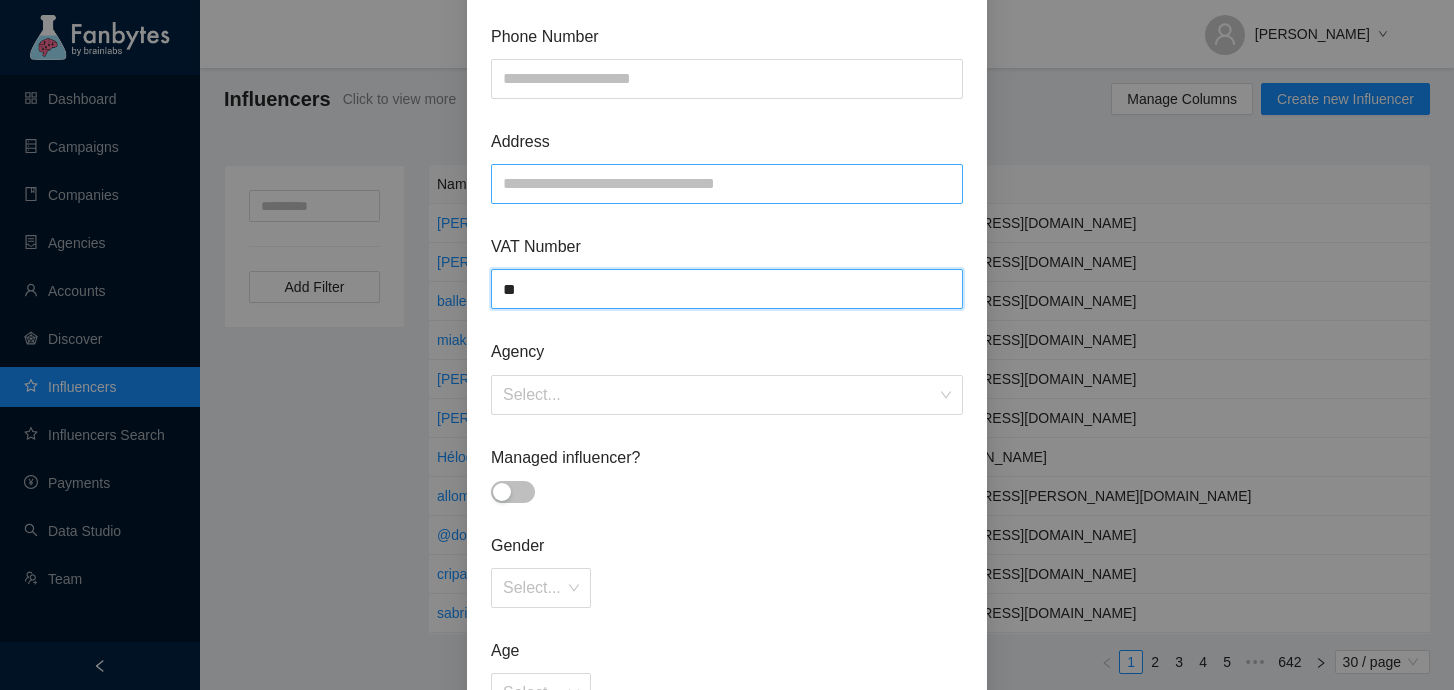 type on "*" 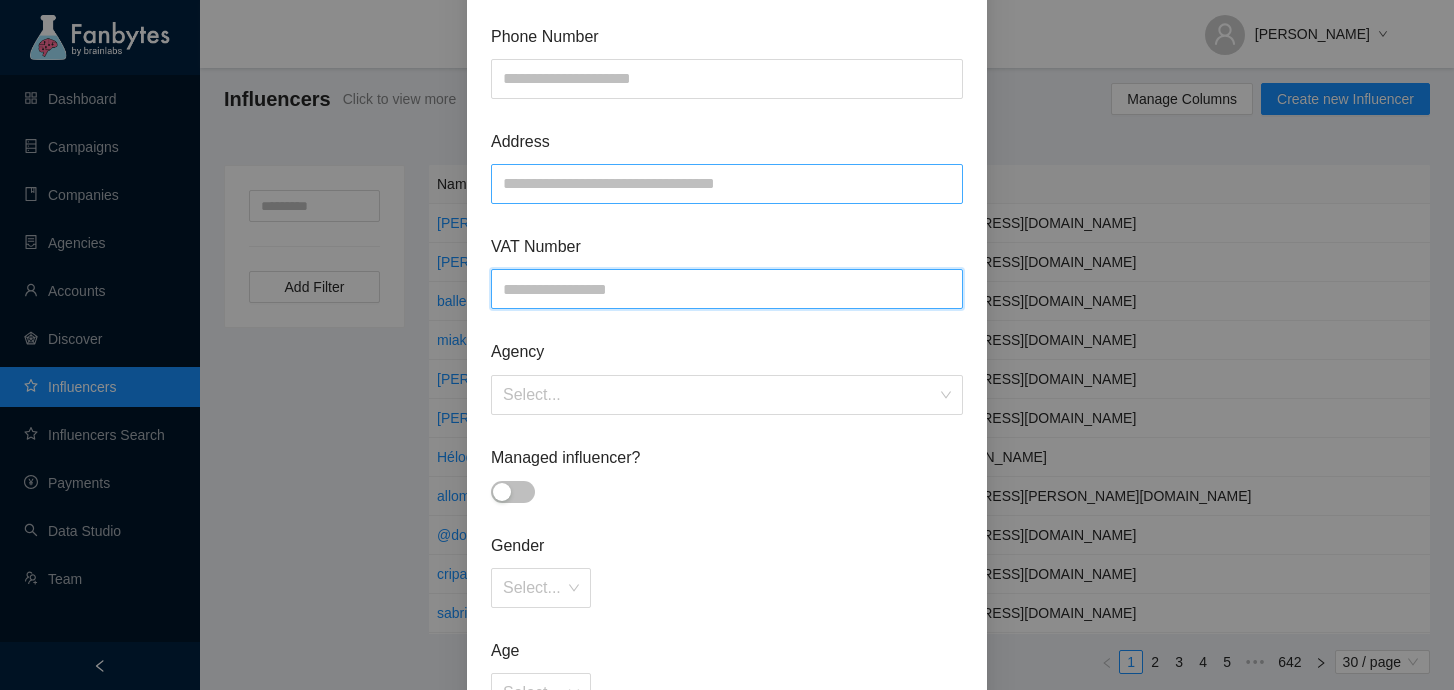 paste on "**********" 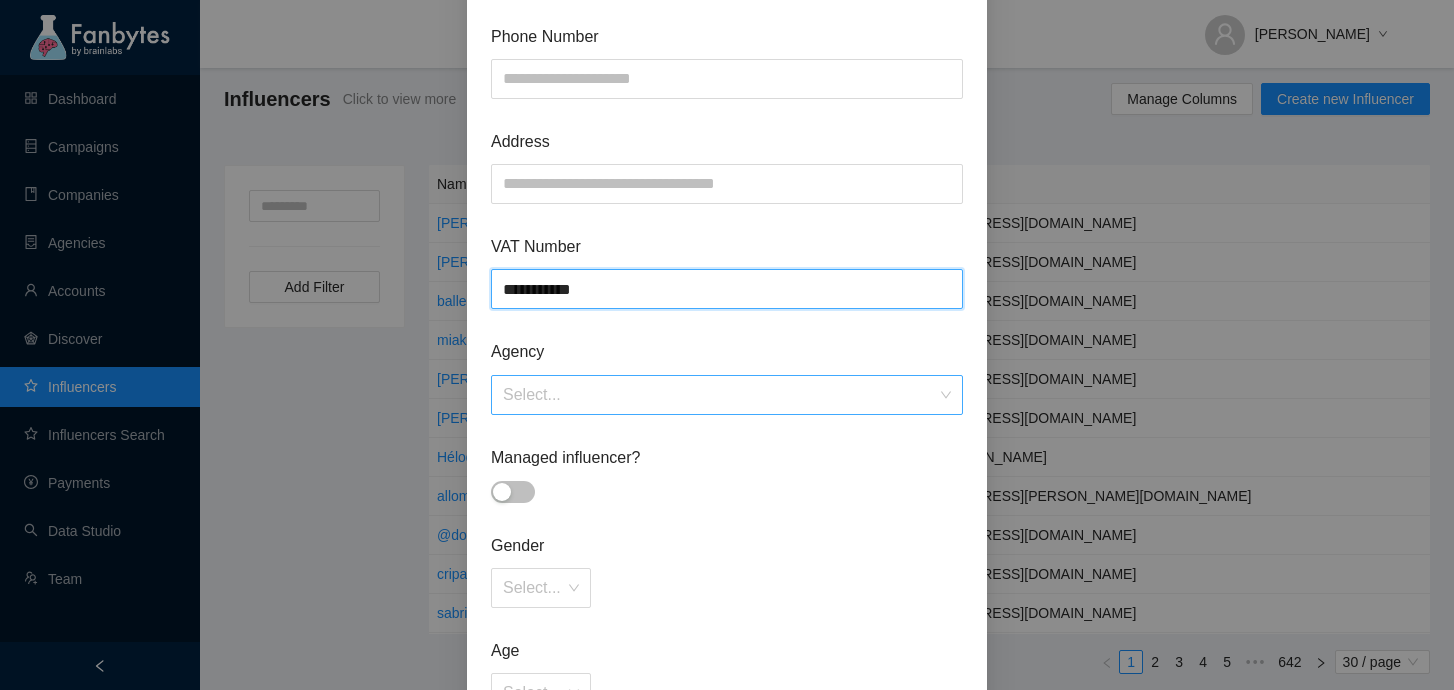 type on "**********" 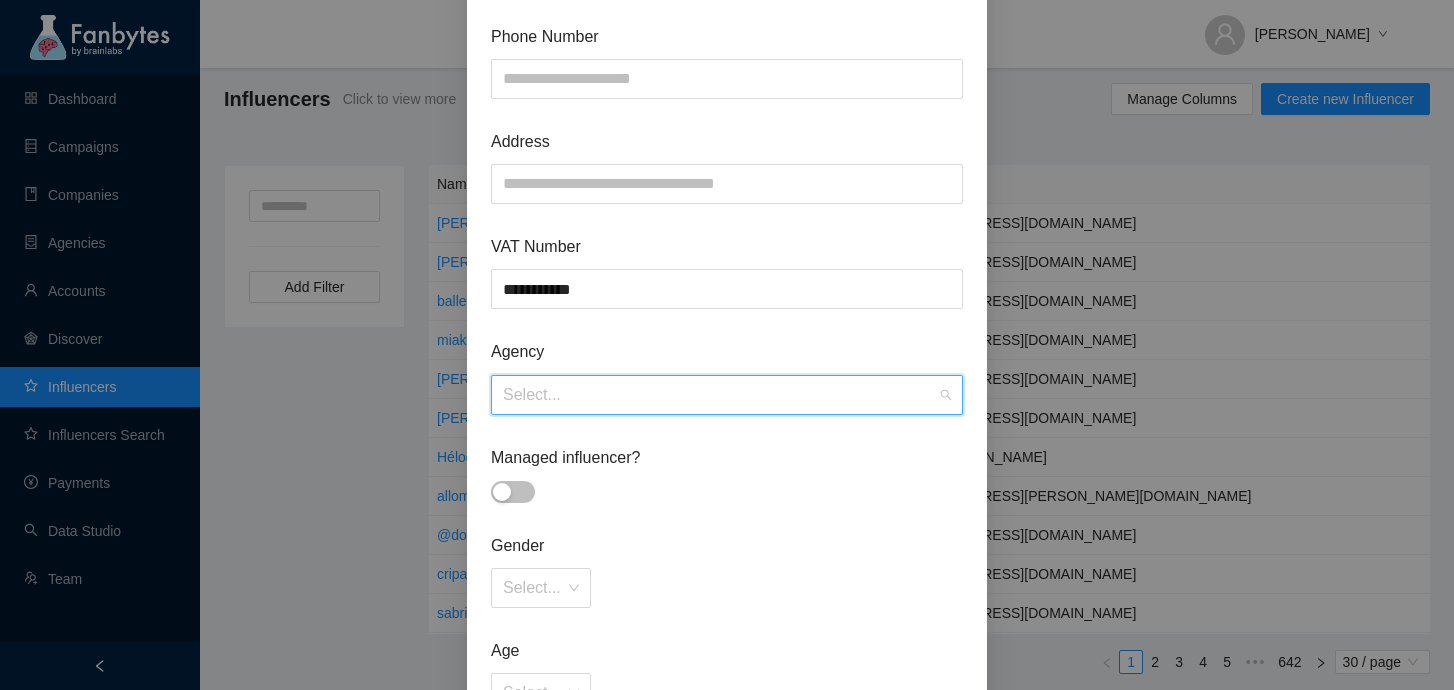 click at bounding box center [720, 395] 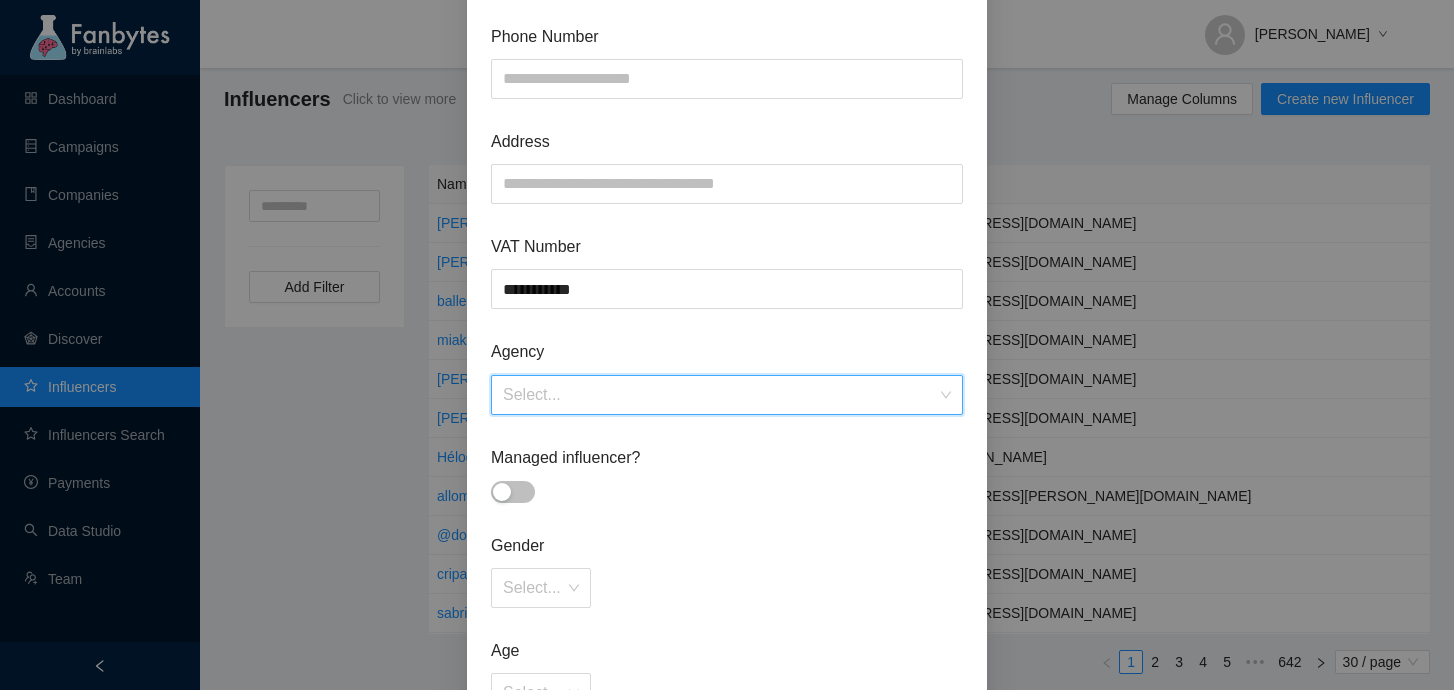 click at bounding box center (720, 395) 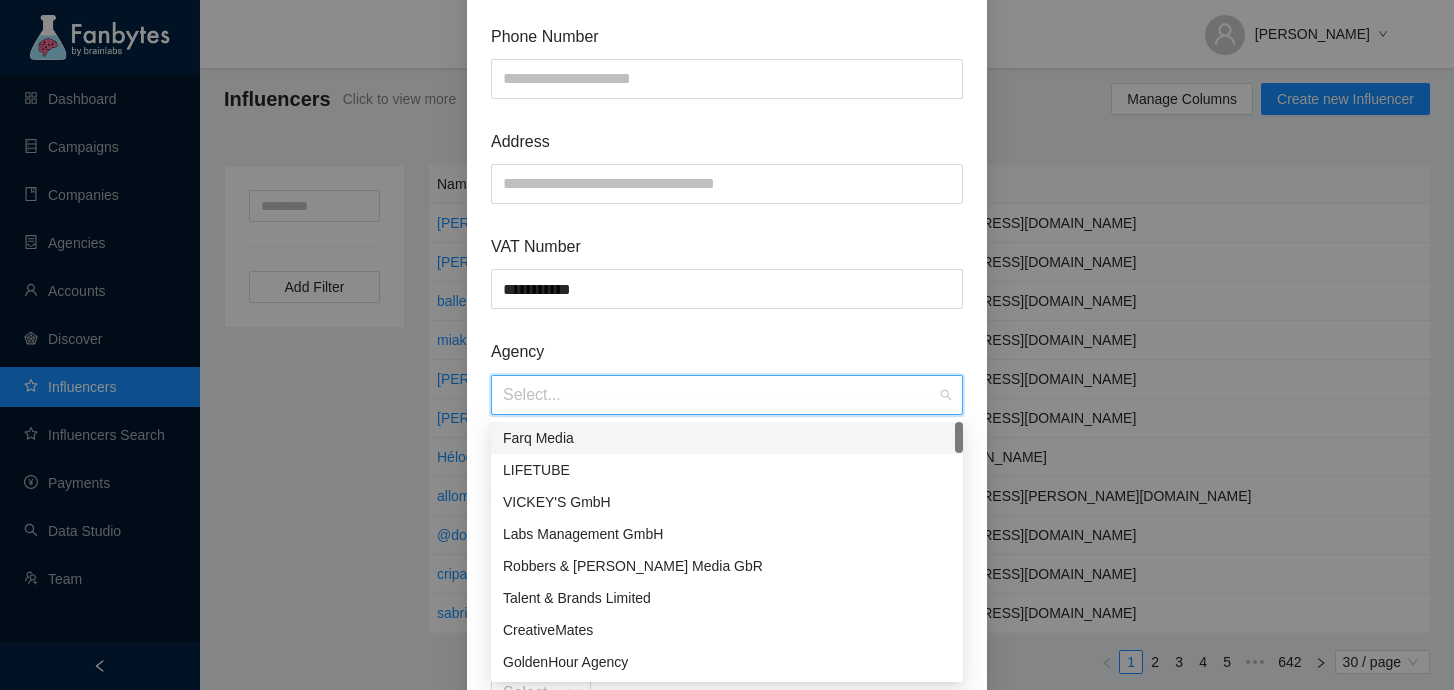 click on "Farq Media" at bounding box center (727, 438) 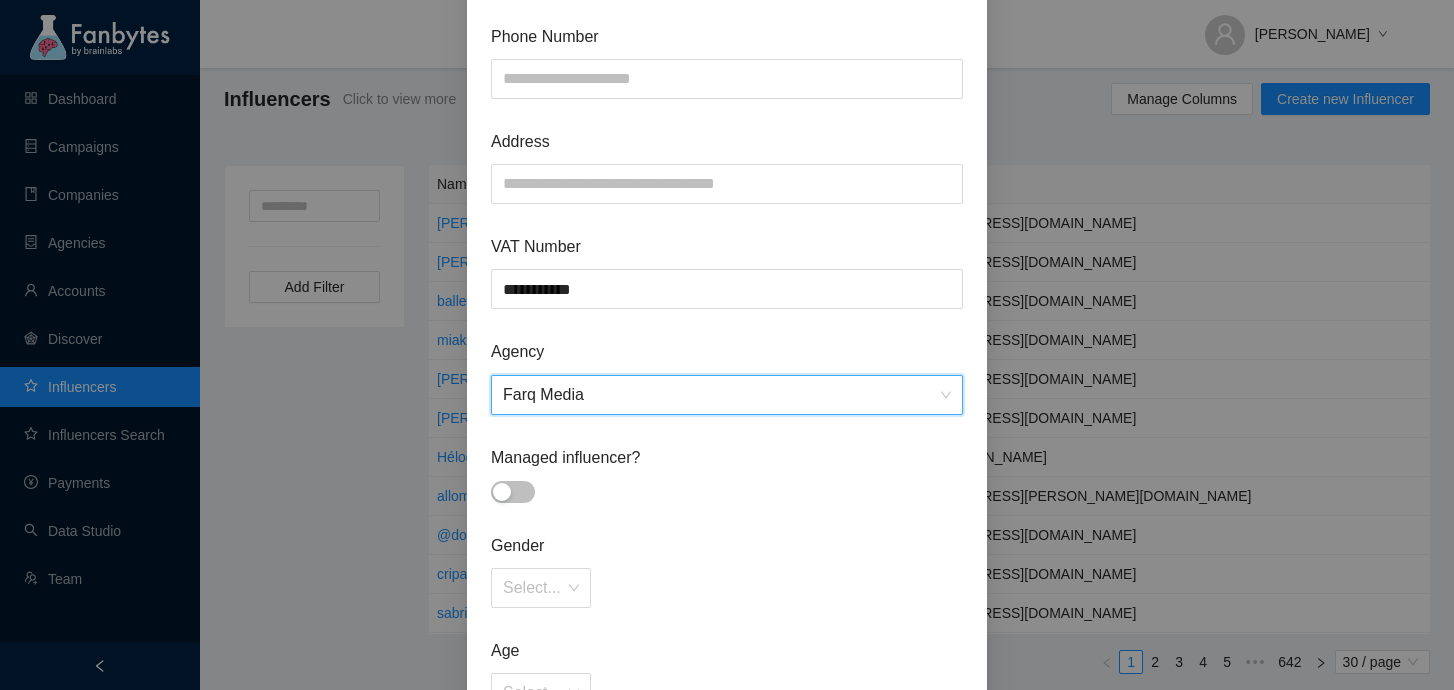 click on "Agency" at bounding box center (727, 351) 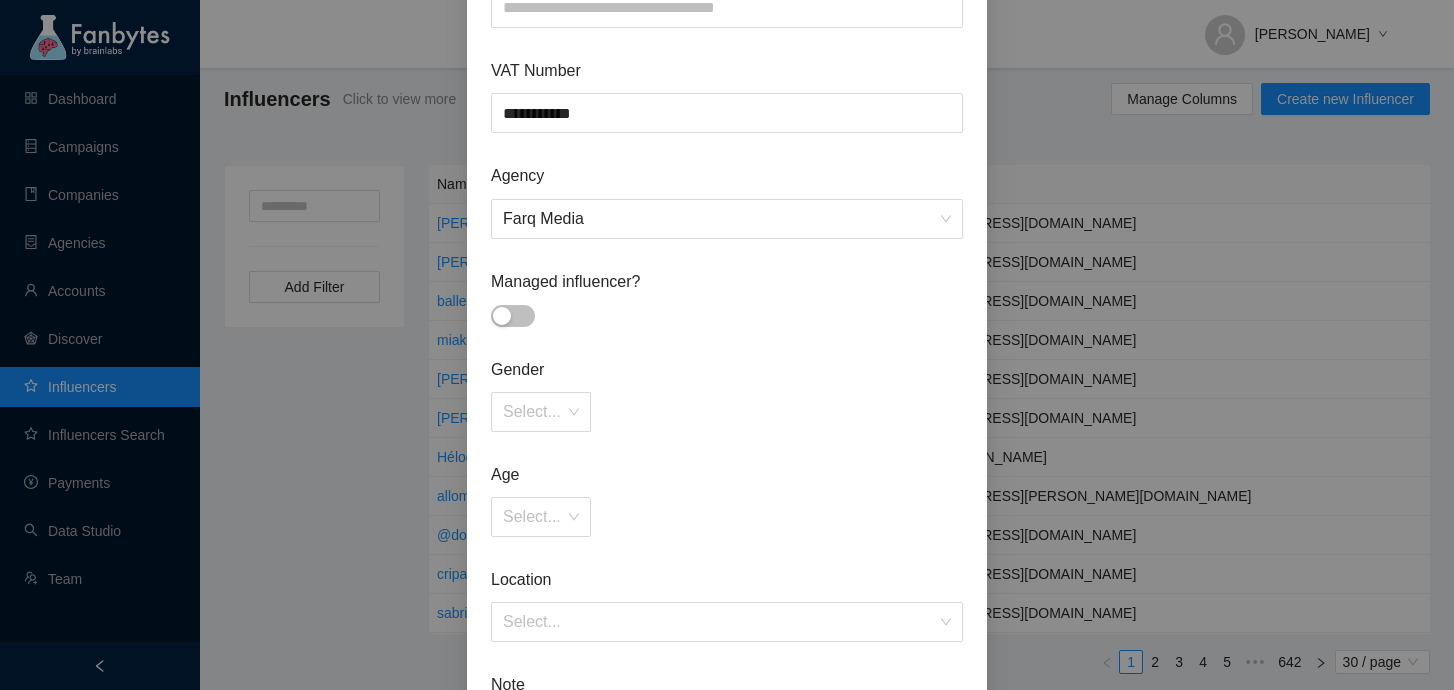 scroll, scrollTop: 599, scrollLeft: 0, axis: vertical 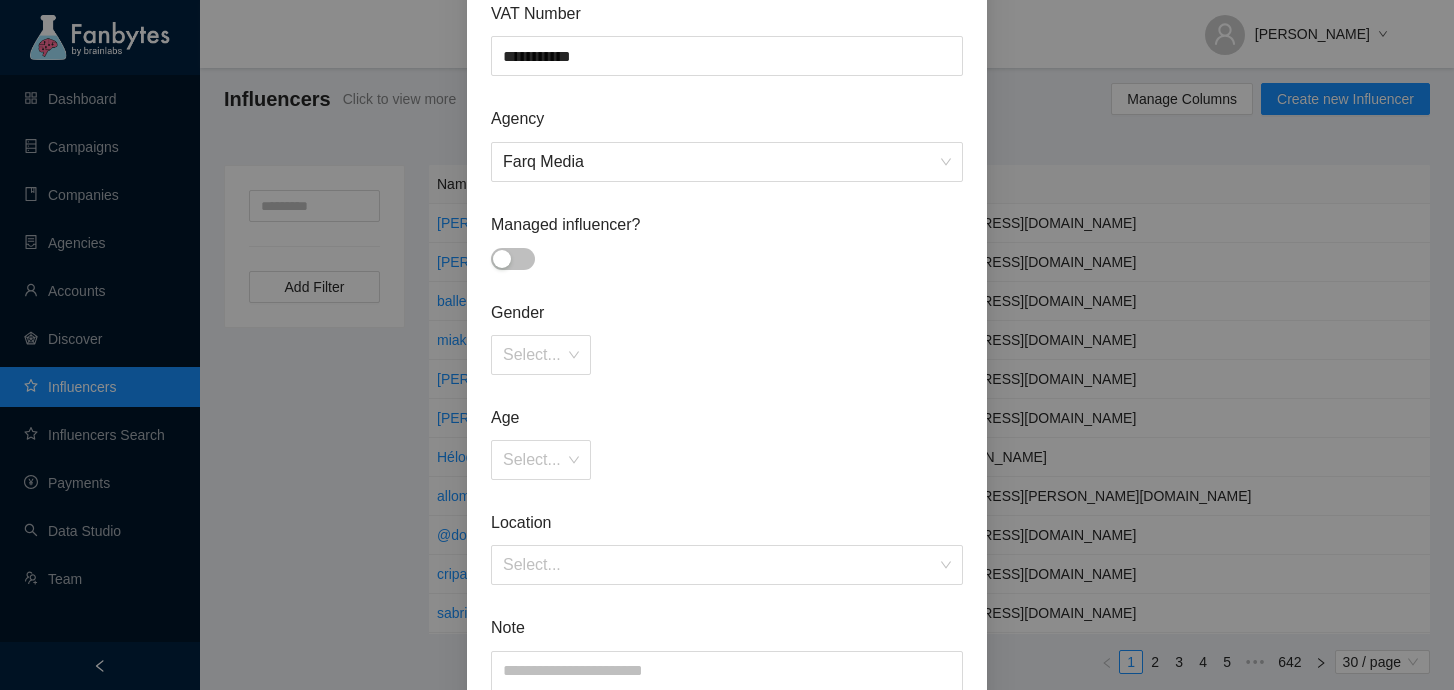 click at bounding box center [513, 259] 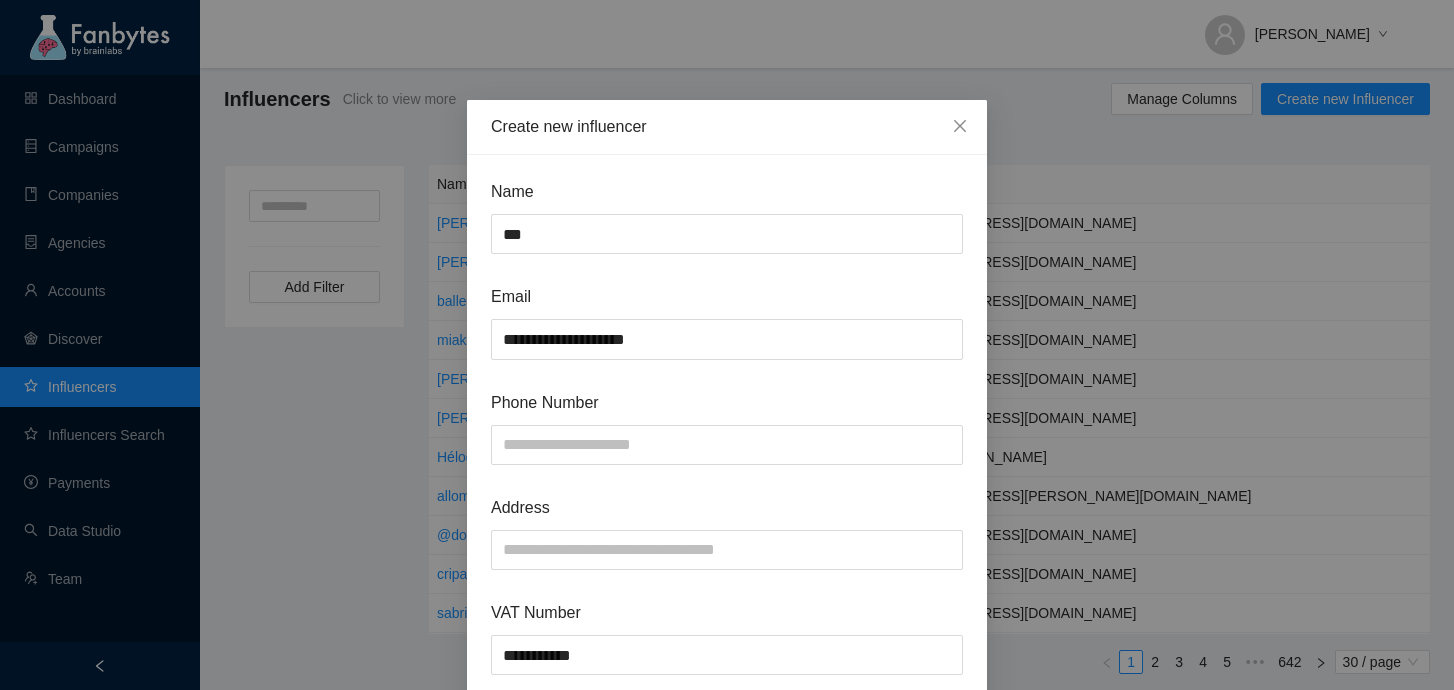 scroll, scrollTop: 830, scrollLeft: 0, axis: vertical 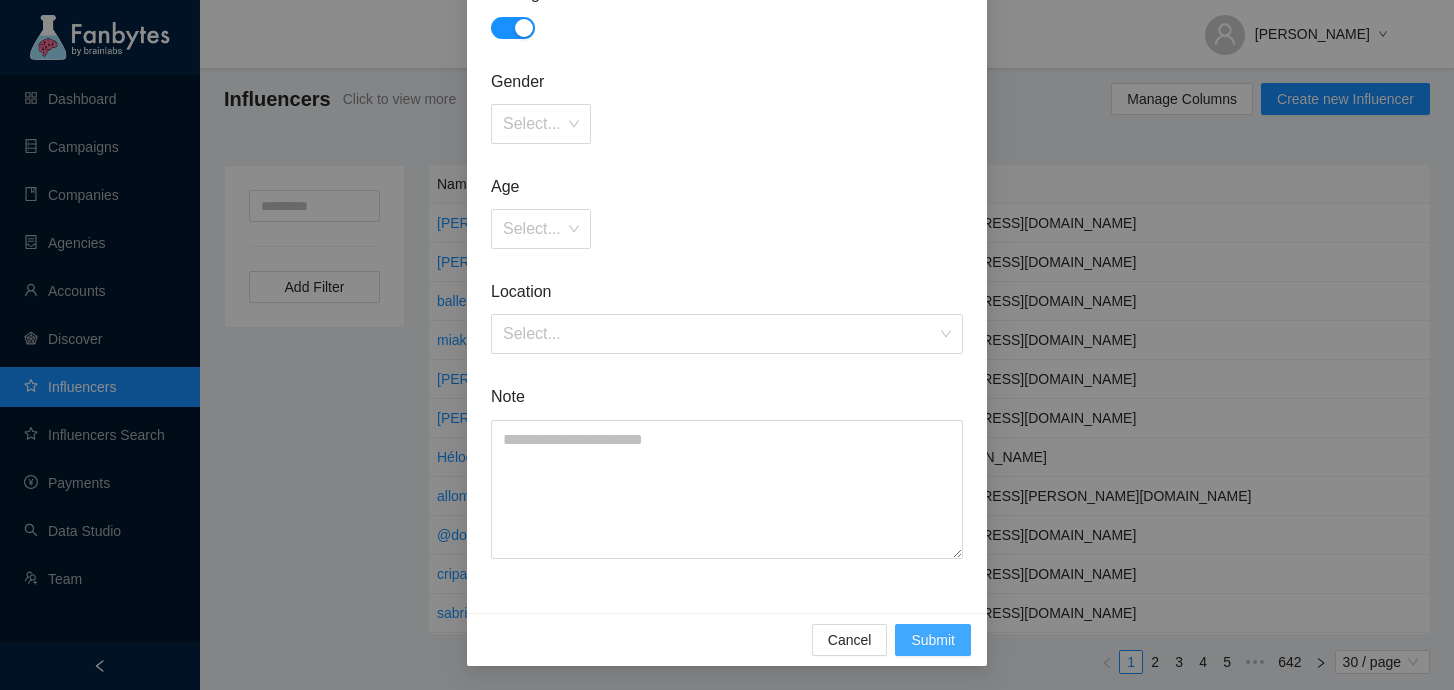 click on "Submit" at bounding box center (933, 640) 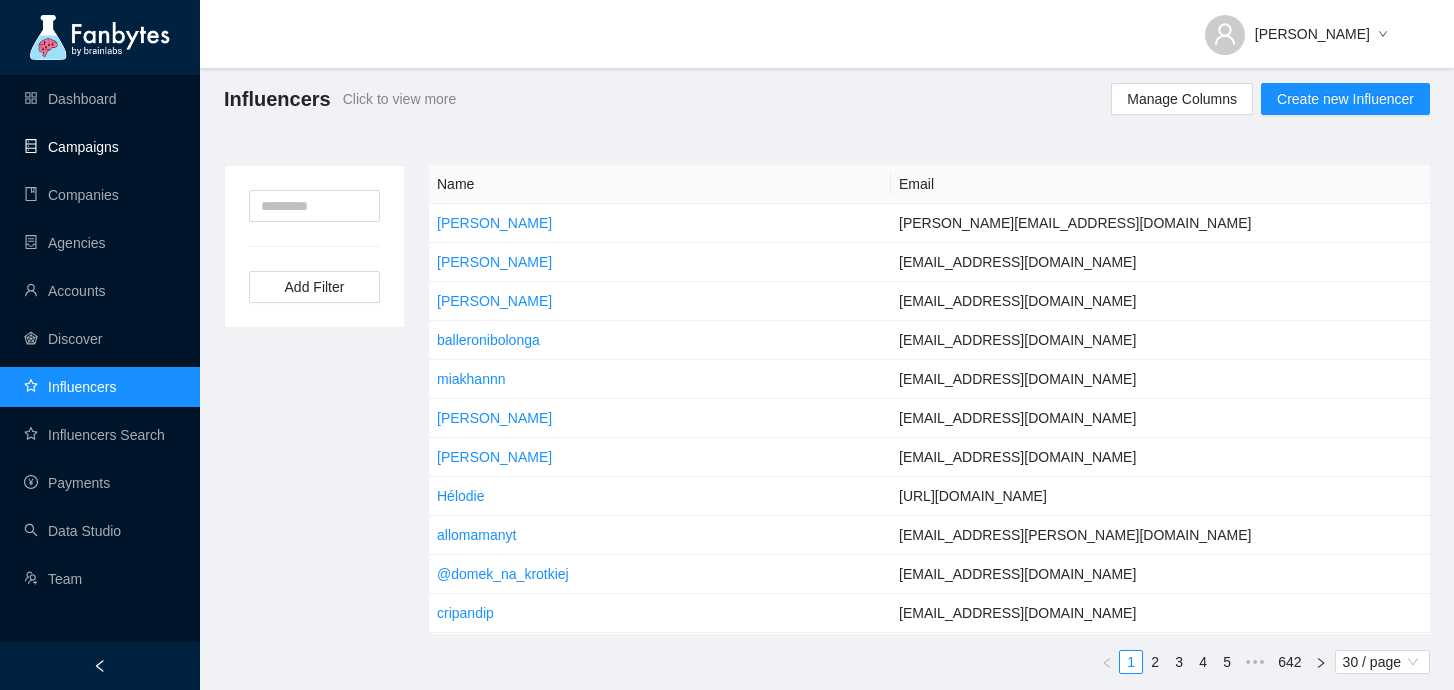 click on "Campaigns" at bounding box center (71, 147) 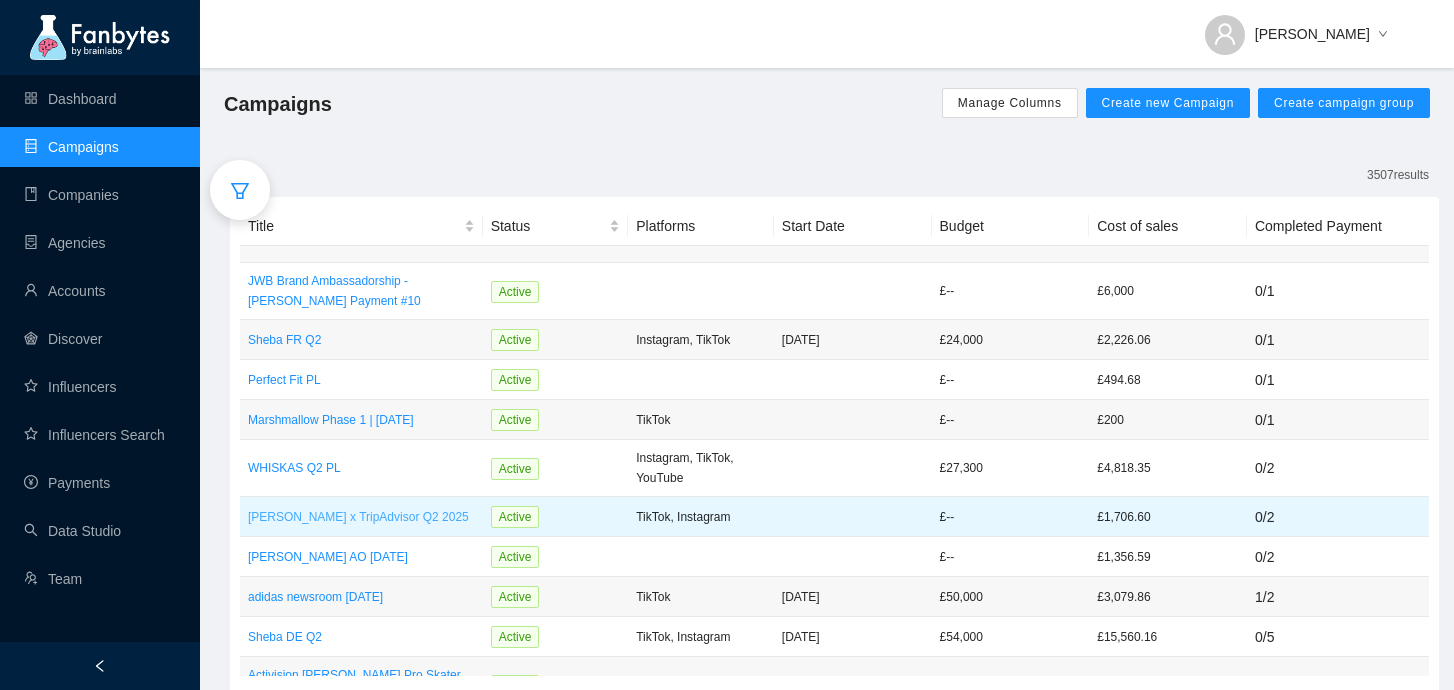 click on "[PERSON_NAME] x TripAdvisor Q2 2025" at bounding box center [361, 517] 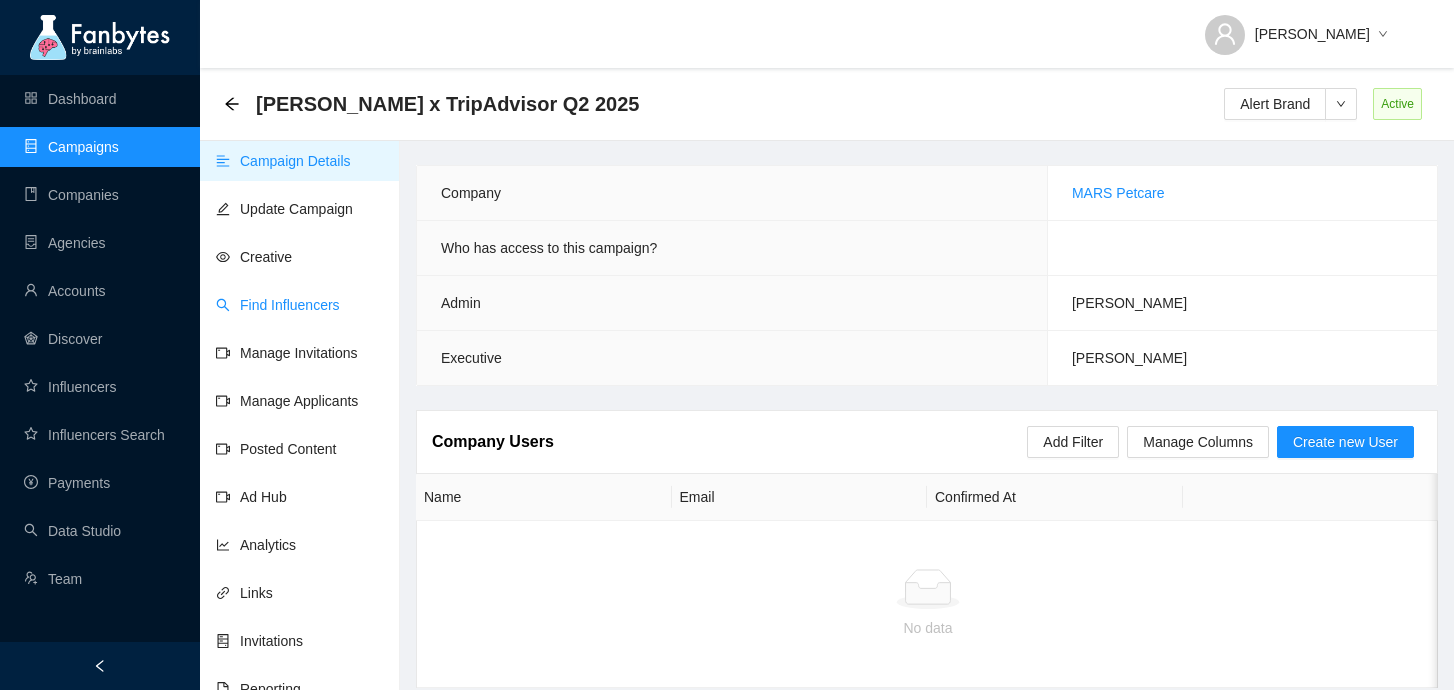 click on "Find Influencers" at bounding box center [278, 305] 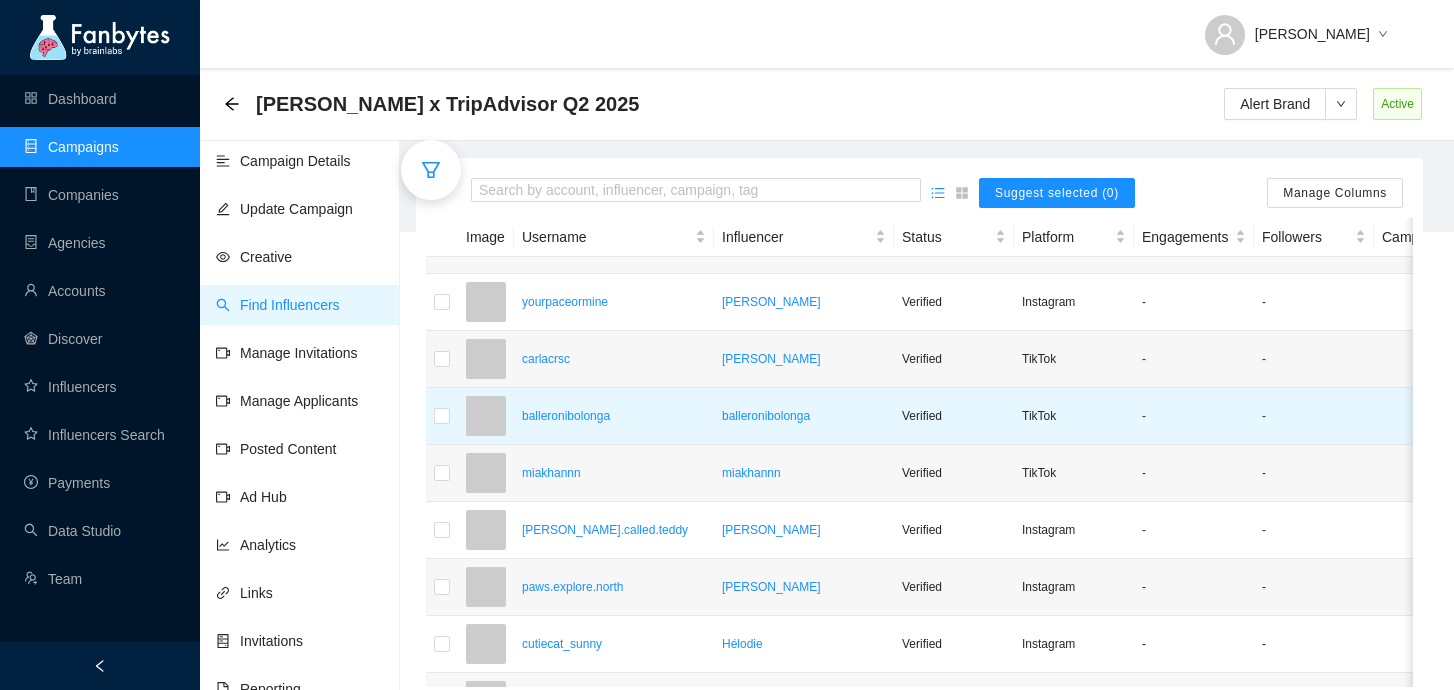 scroll, scrollTop: 461, scrollLeft: 0, axis: vertical 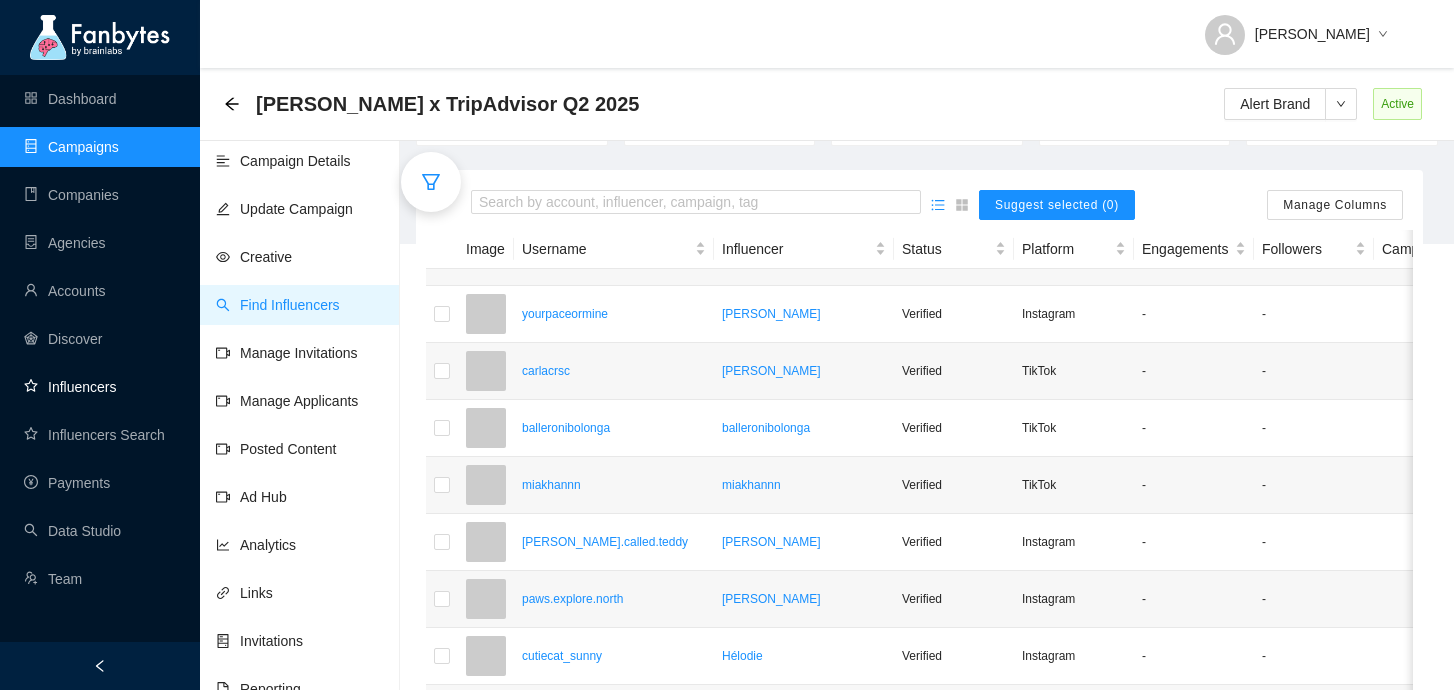 click on "Influencers" at bounding box center [70, 387] 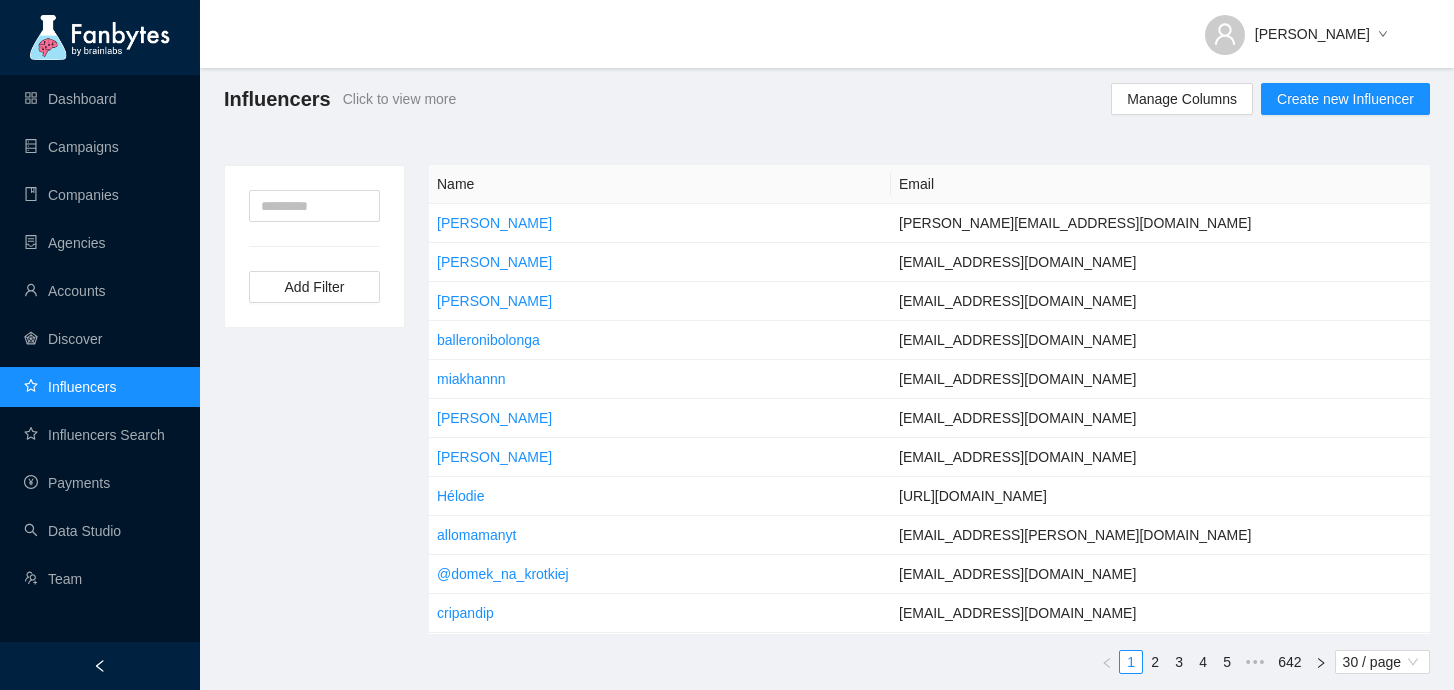 scroll, scrollTop: 5, scrollLeft: 0, axis: vertical 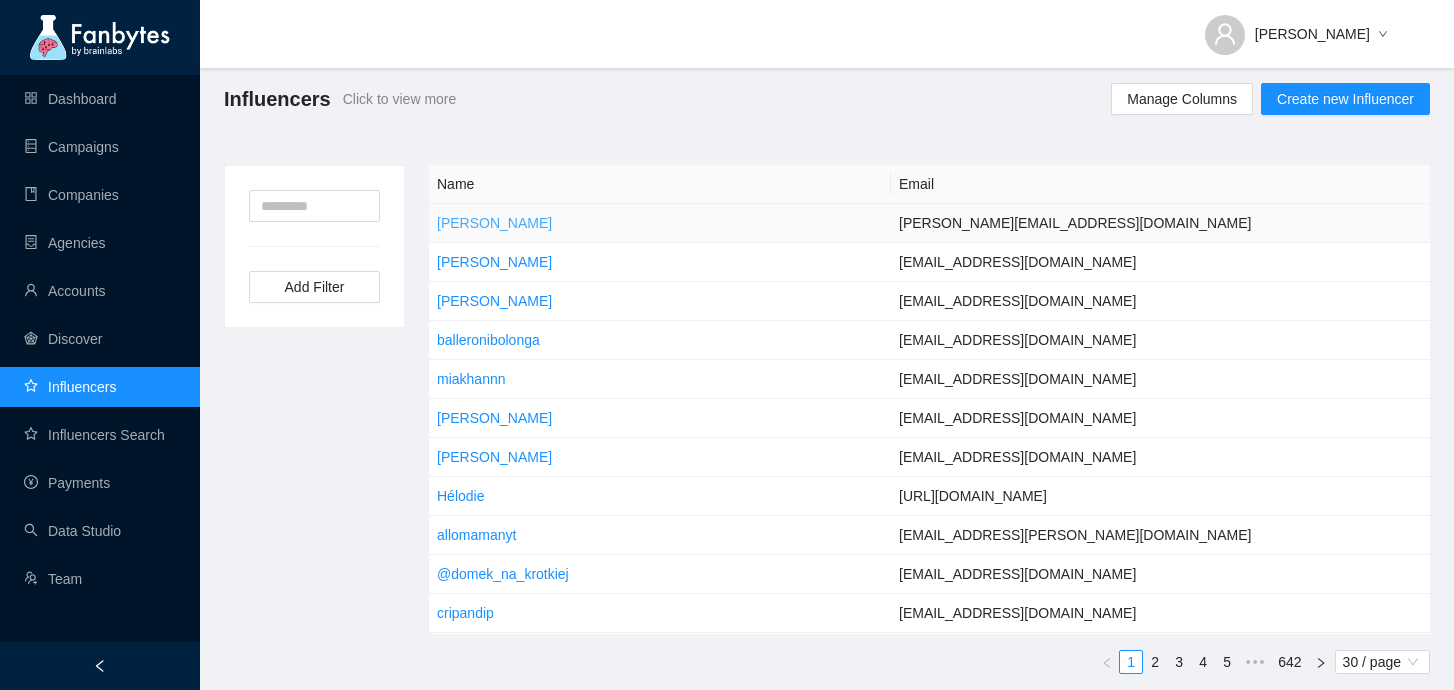 click on "[PERSON_NAME]" at bounding box center (494, 223) 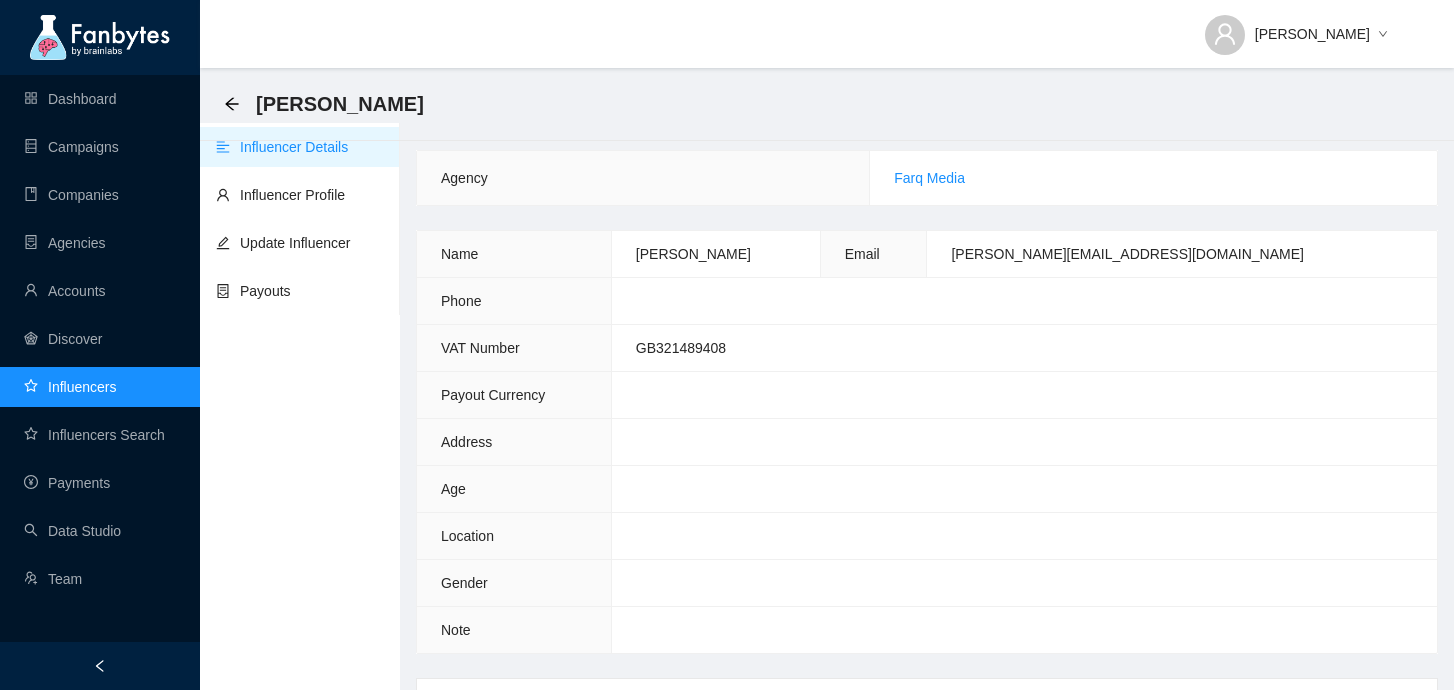 scroll, scrollTop: 266, scrollLeft: 0, axis: vertical 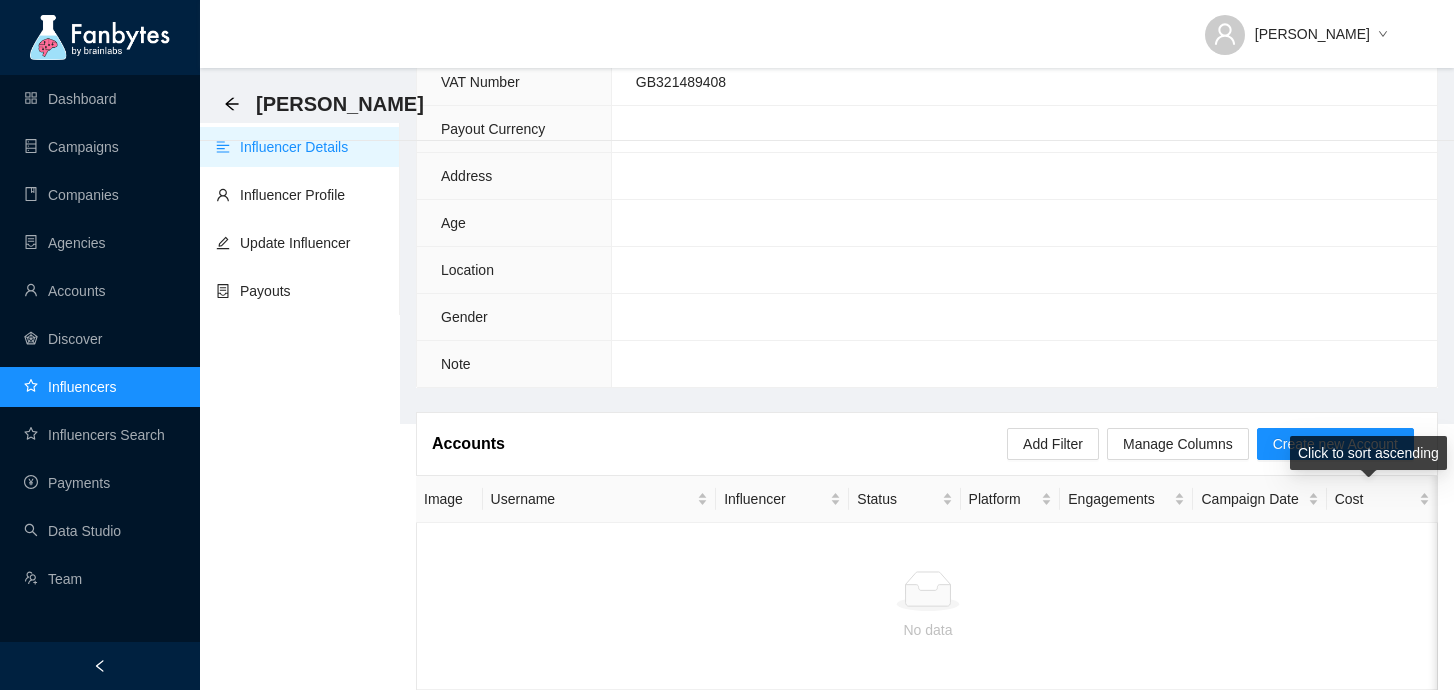 click on "Click to sort ascending" at bounding box center (1368, 453) 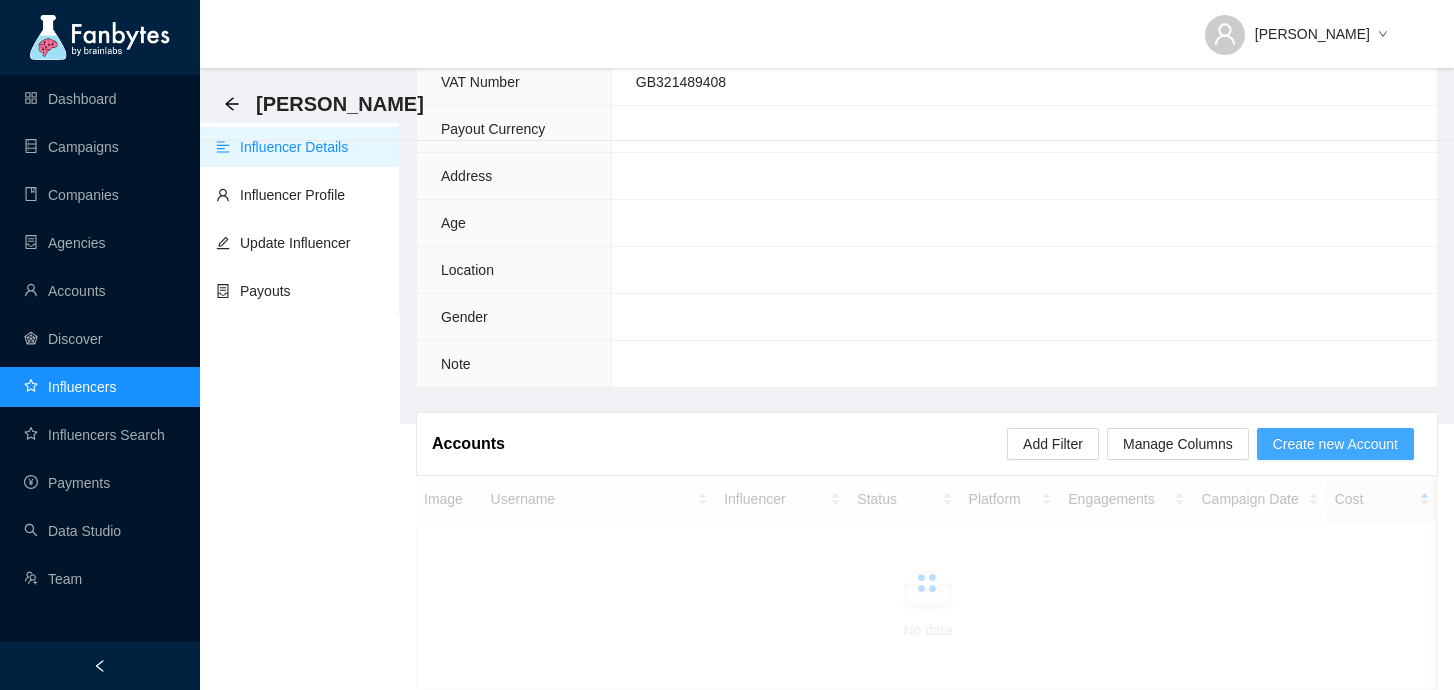 click on "Create new Account" at bounding box center [1335, 444] 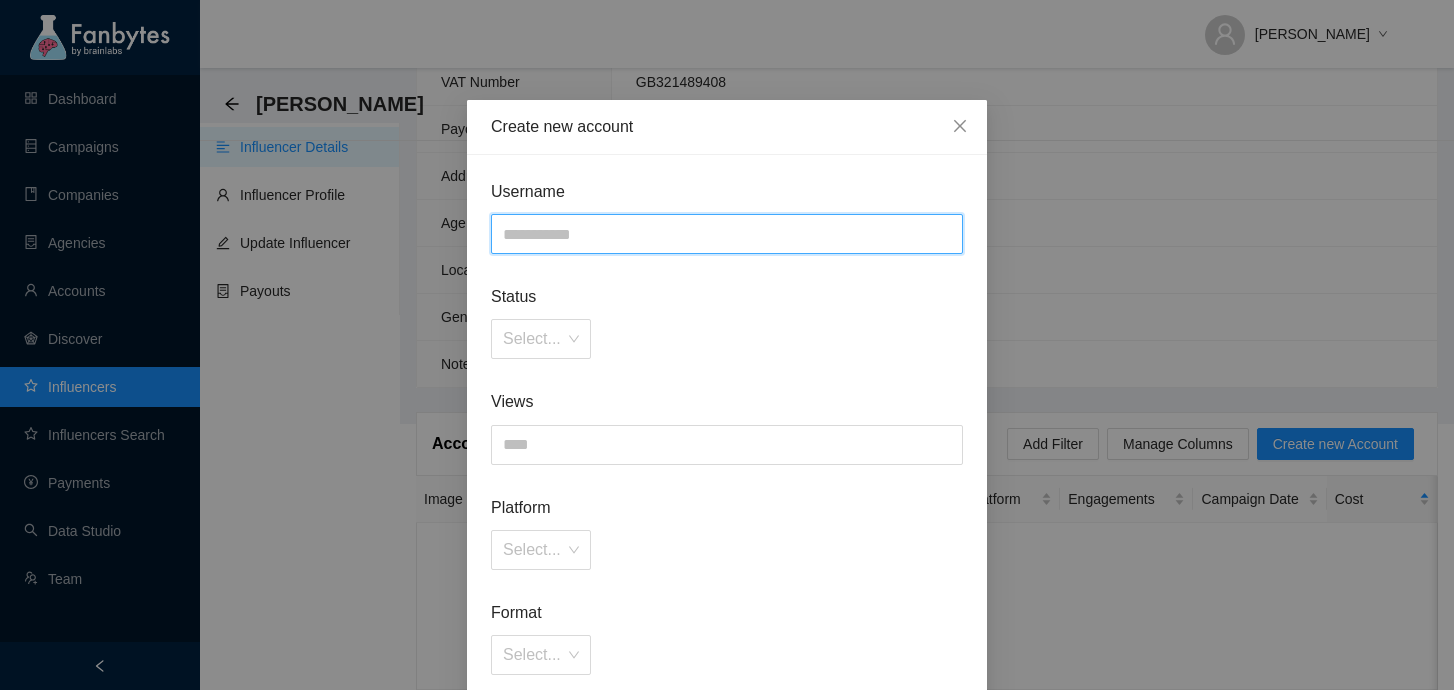 click at bounding box center [727, 234] 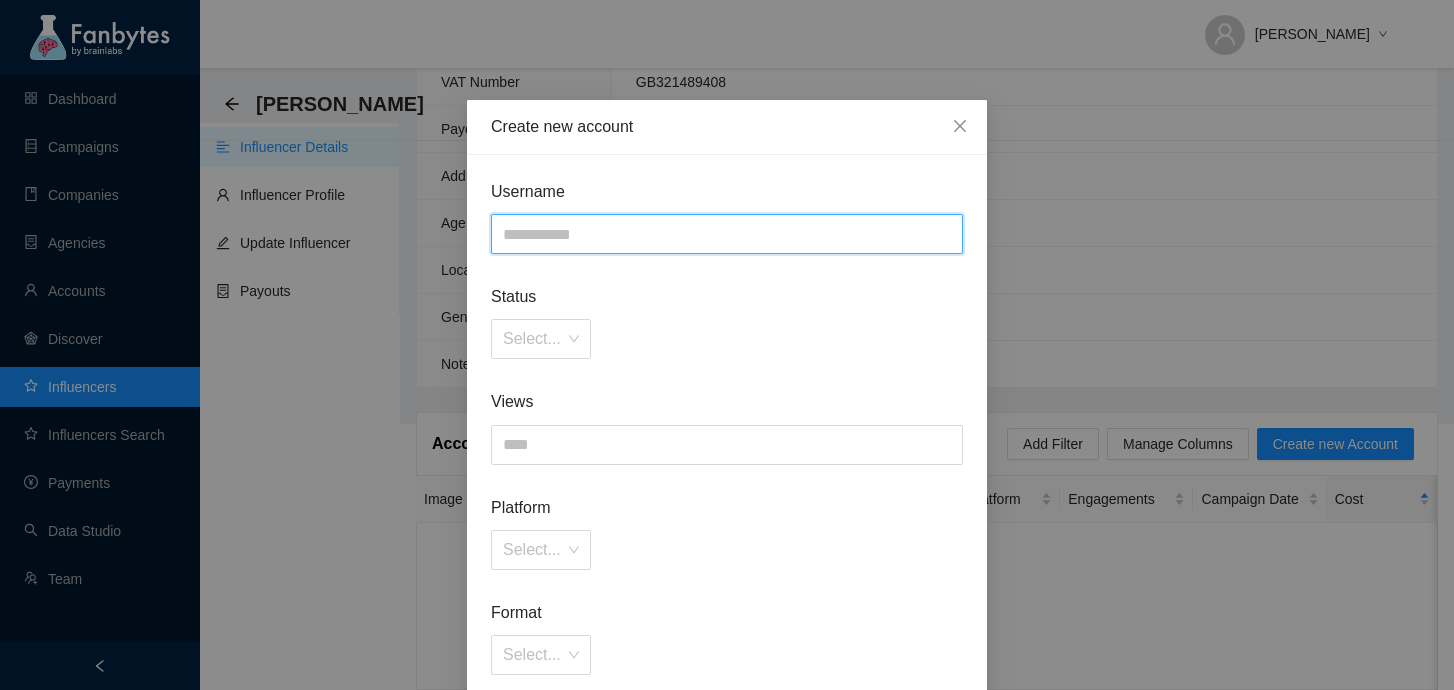 paste on "**********" 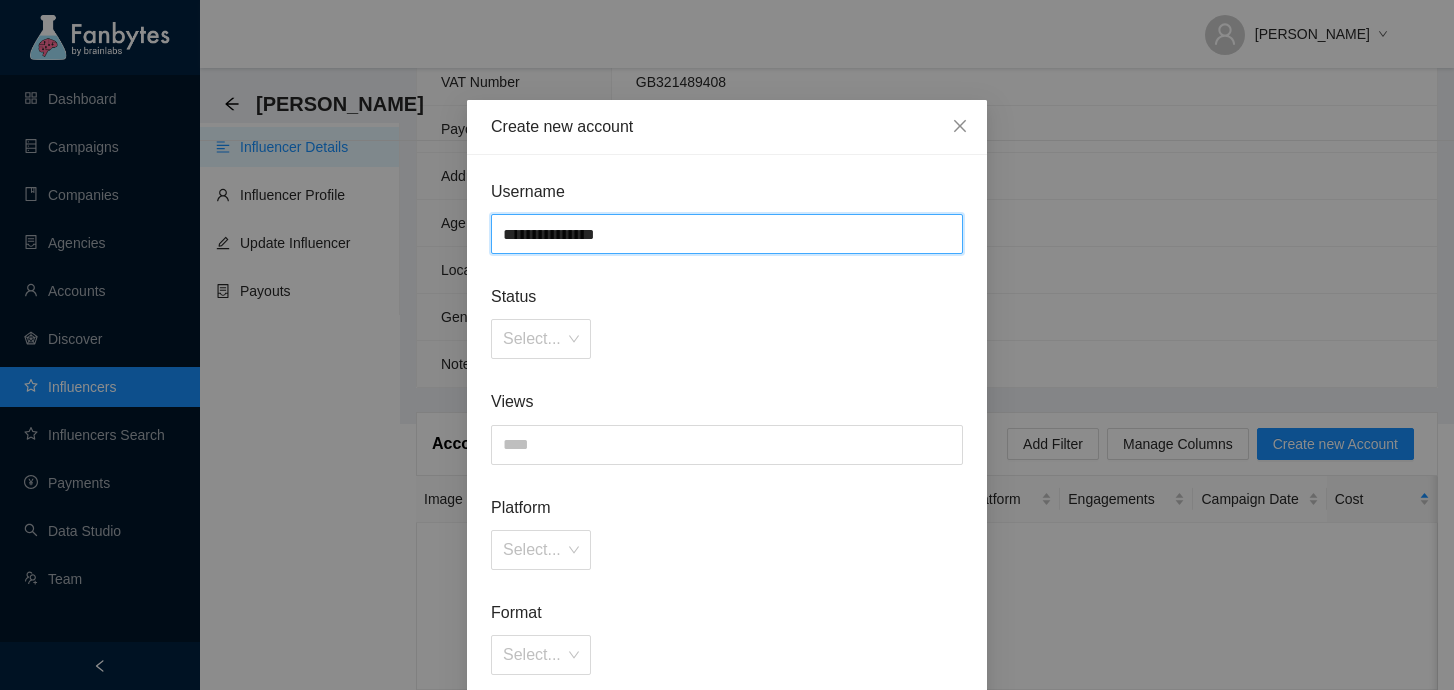 type on "**********" 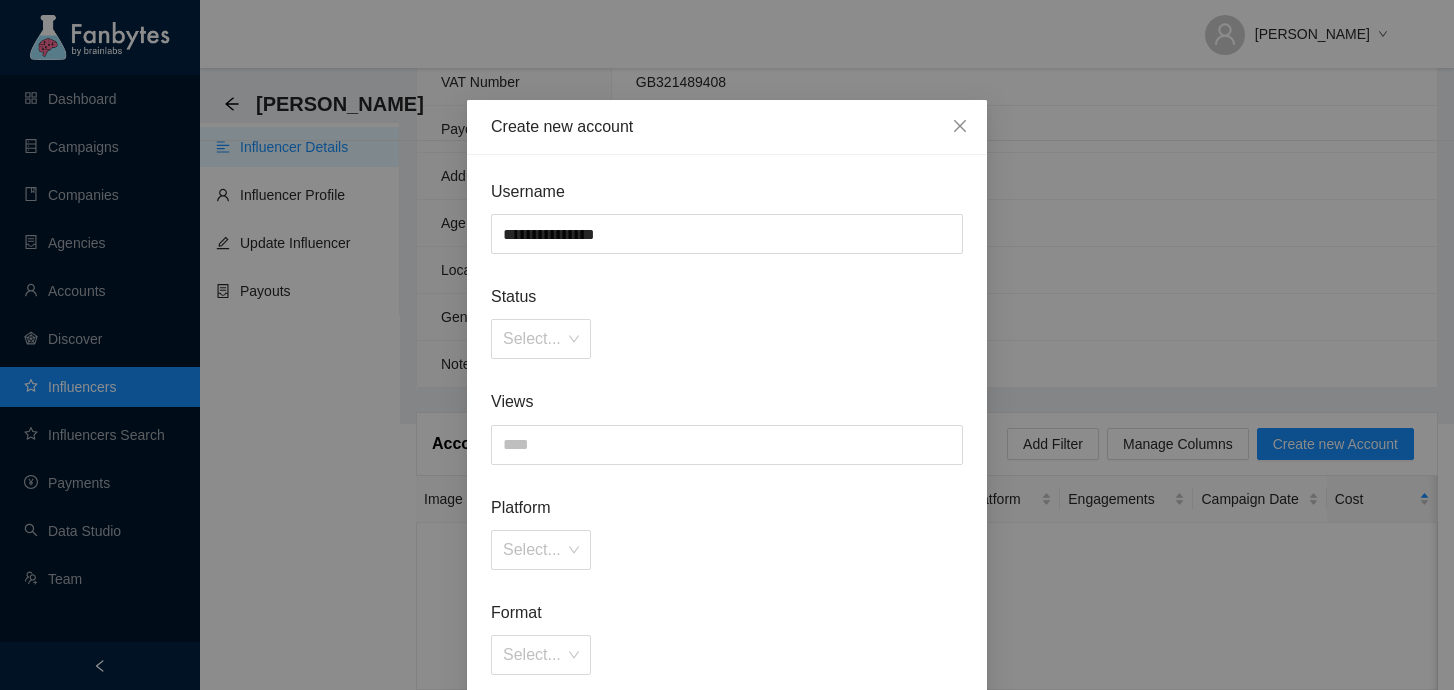 click on "Status" at bounding box center [727, 296] 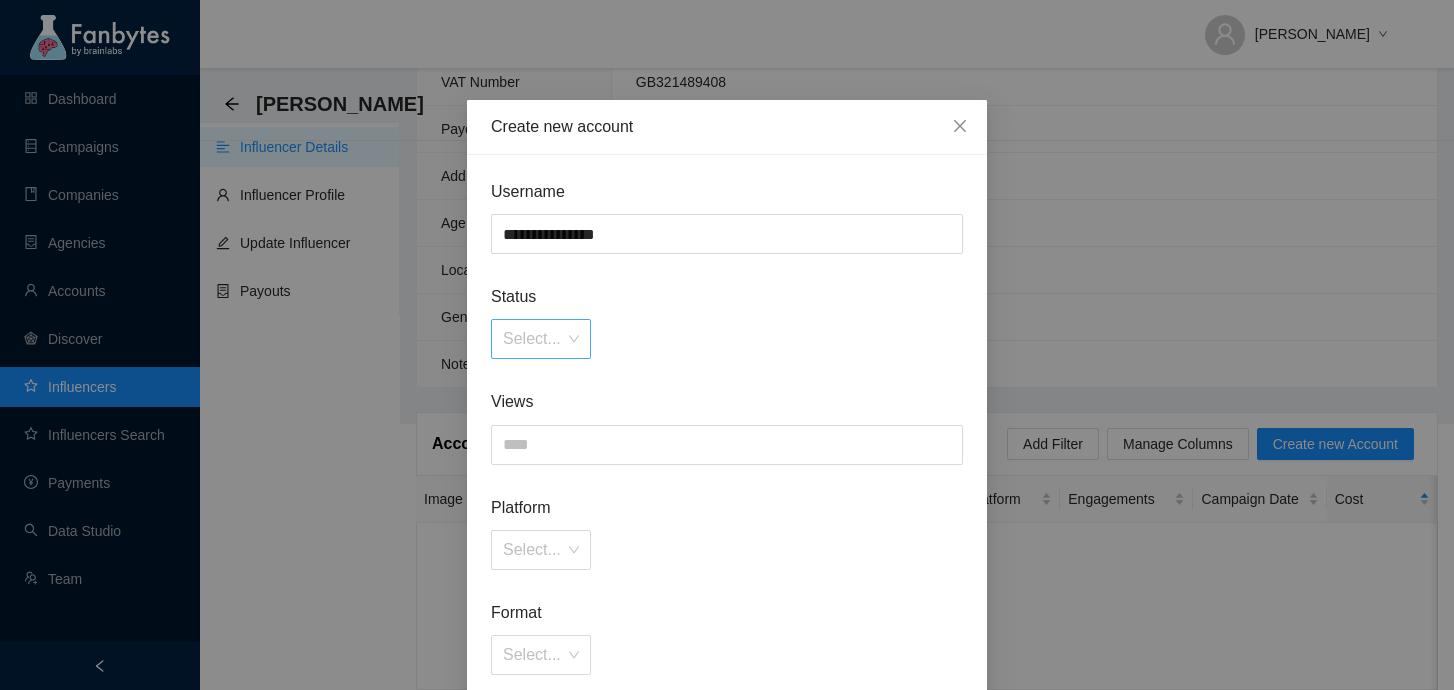 click on "Select..." at bounding box center (541, 339) 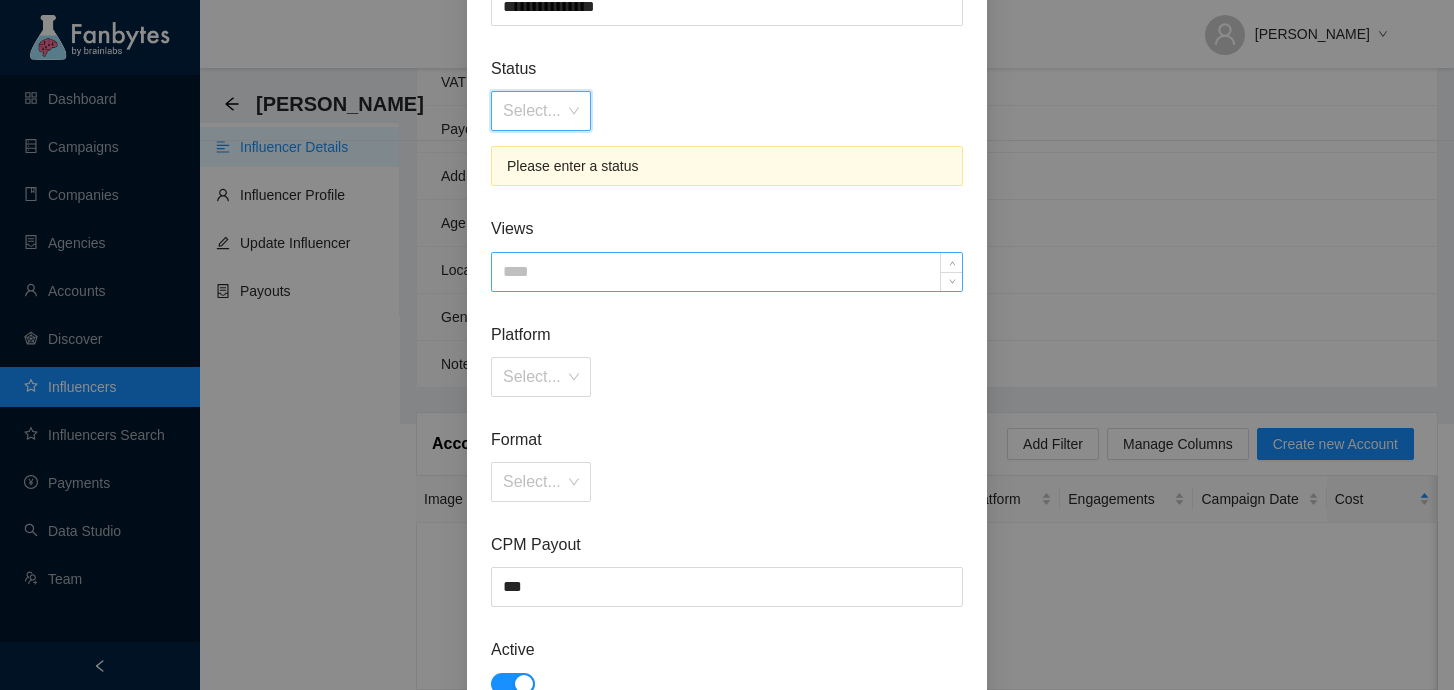 scroll, scrollTop: 227, scrollLeft: 0, axis: vertical 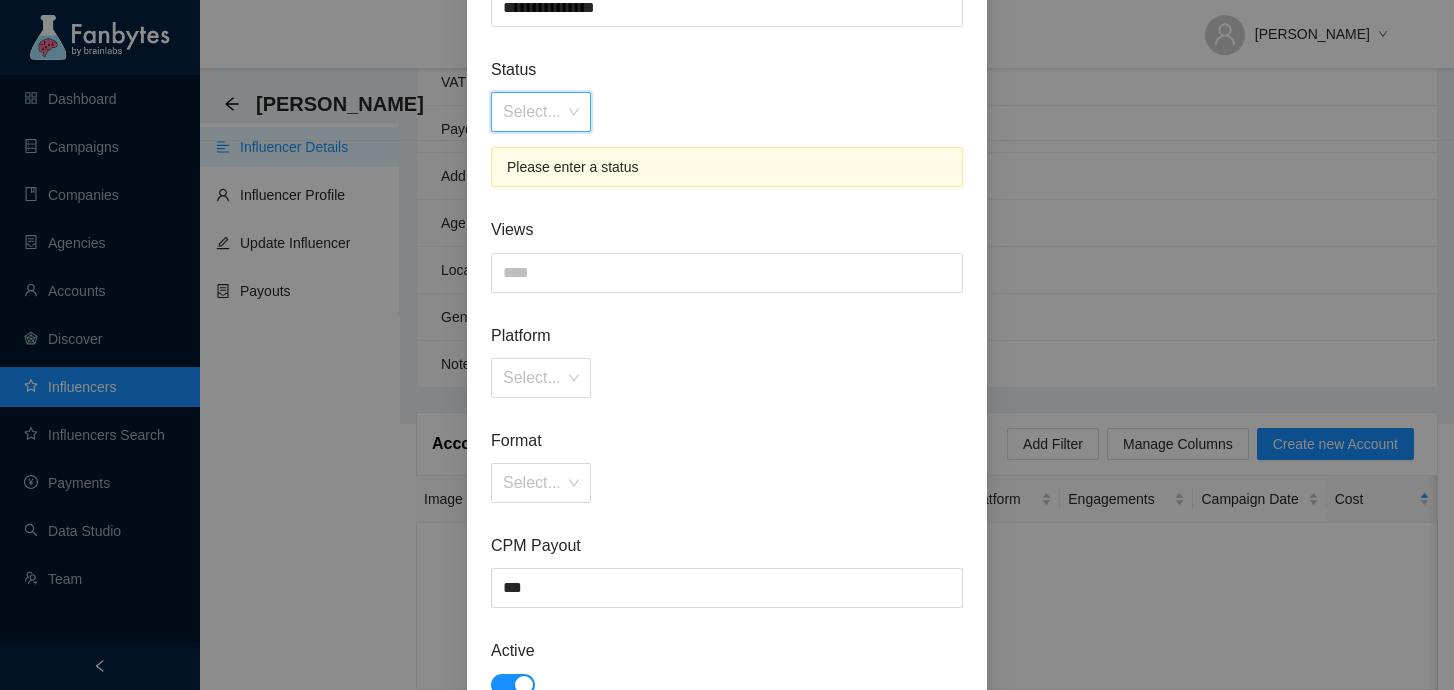 click at bounding box center [534, 112] 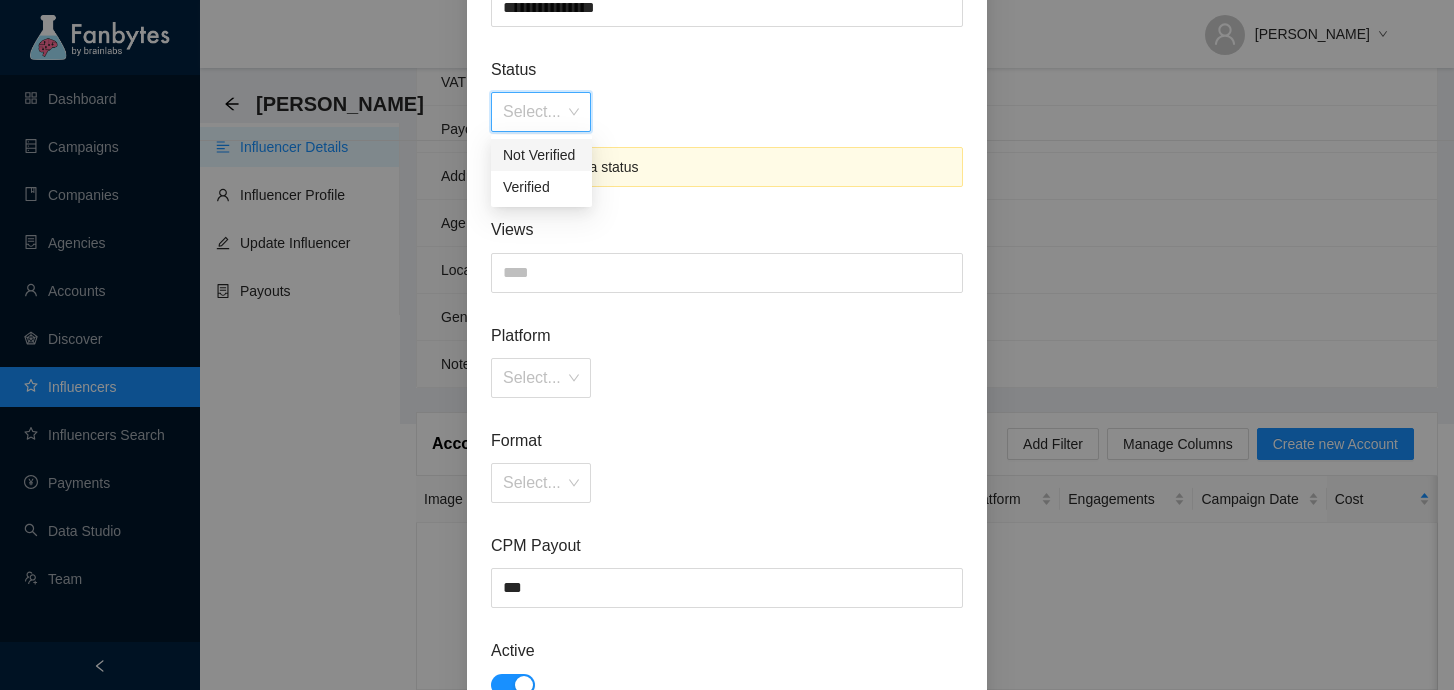 click on "Not Verified" at bounding box center [541, 155] 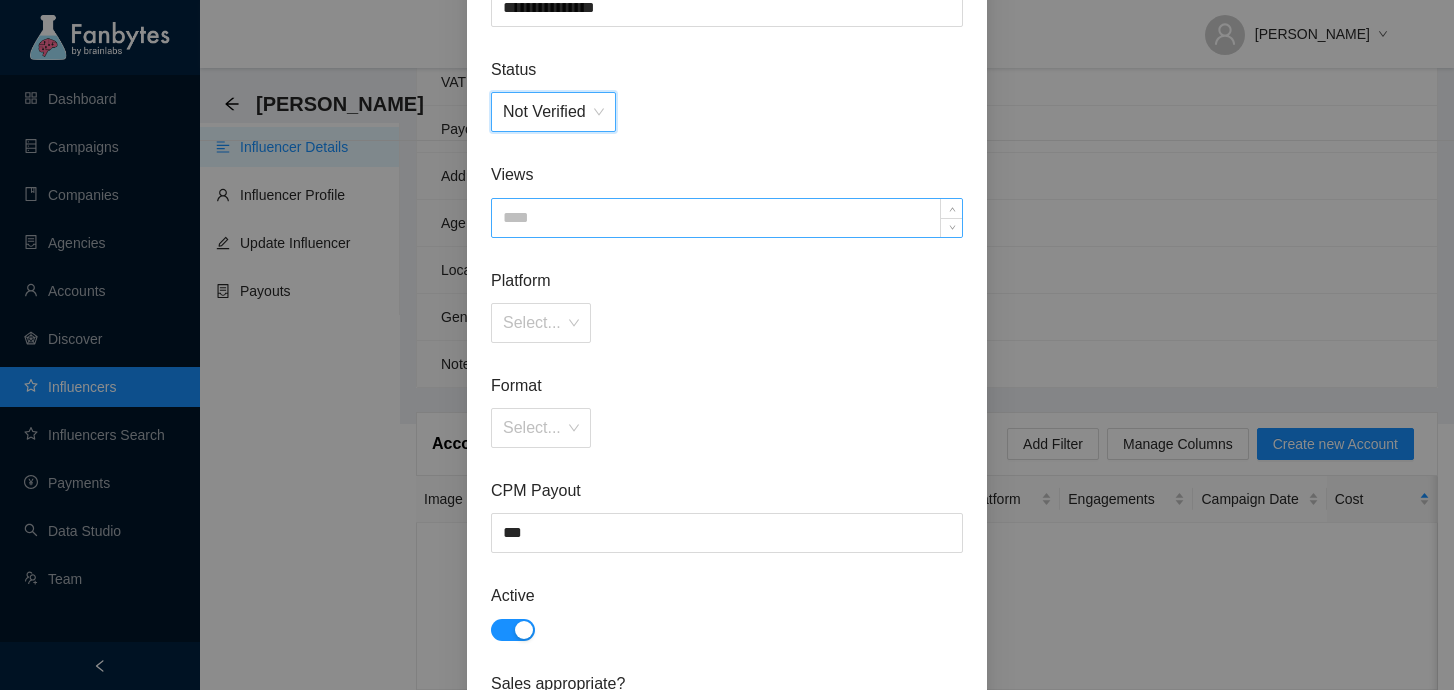 click at bounding box center [727, 218] 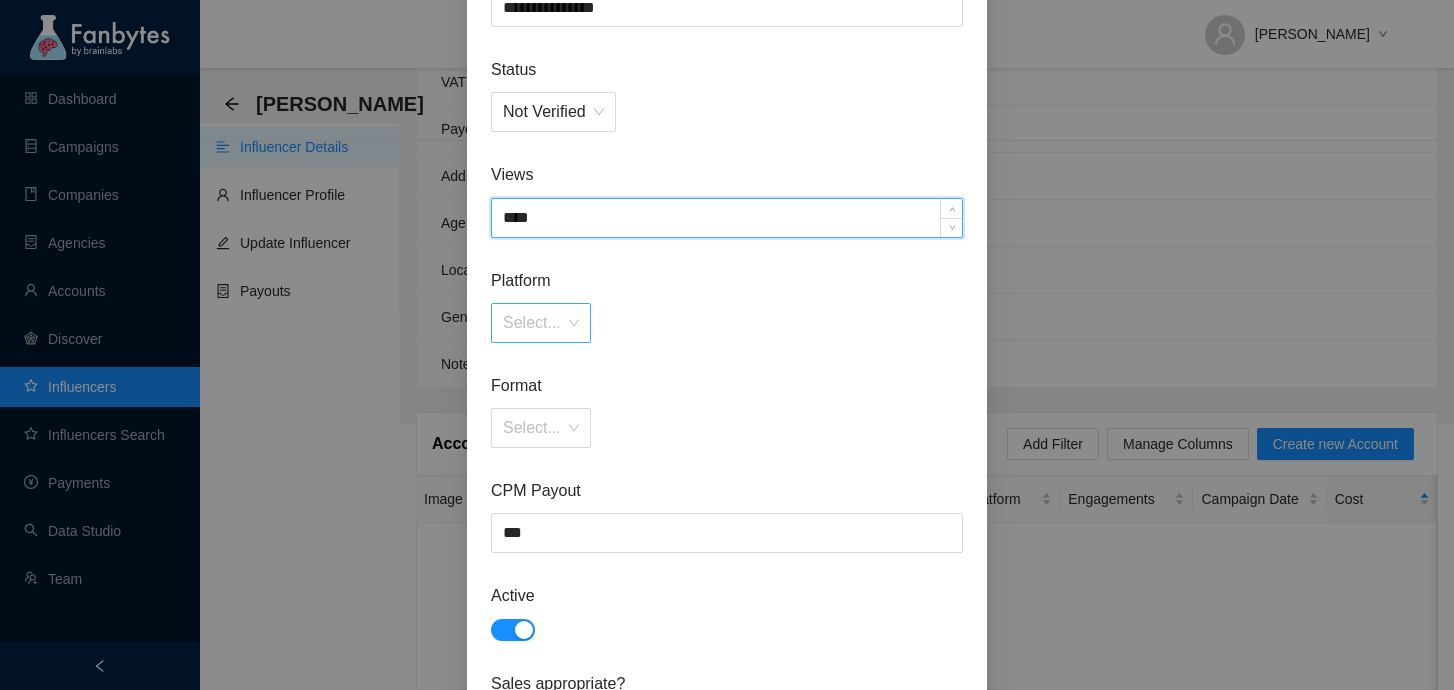 type on "****" 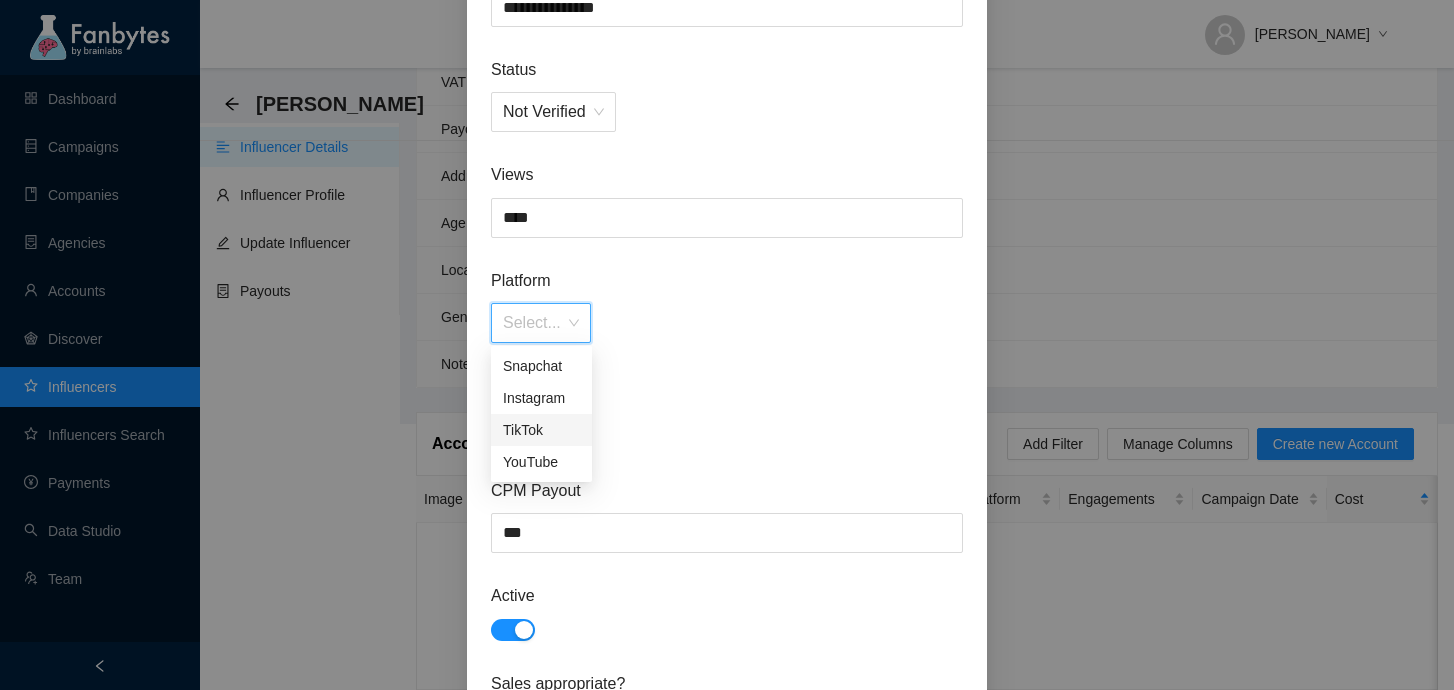 click on "TikTok" at bounding box center (541, 430) 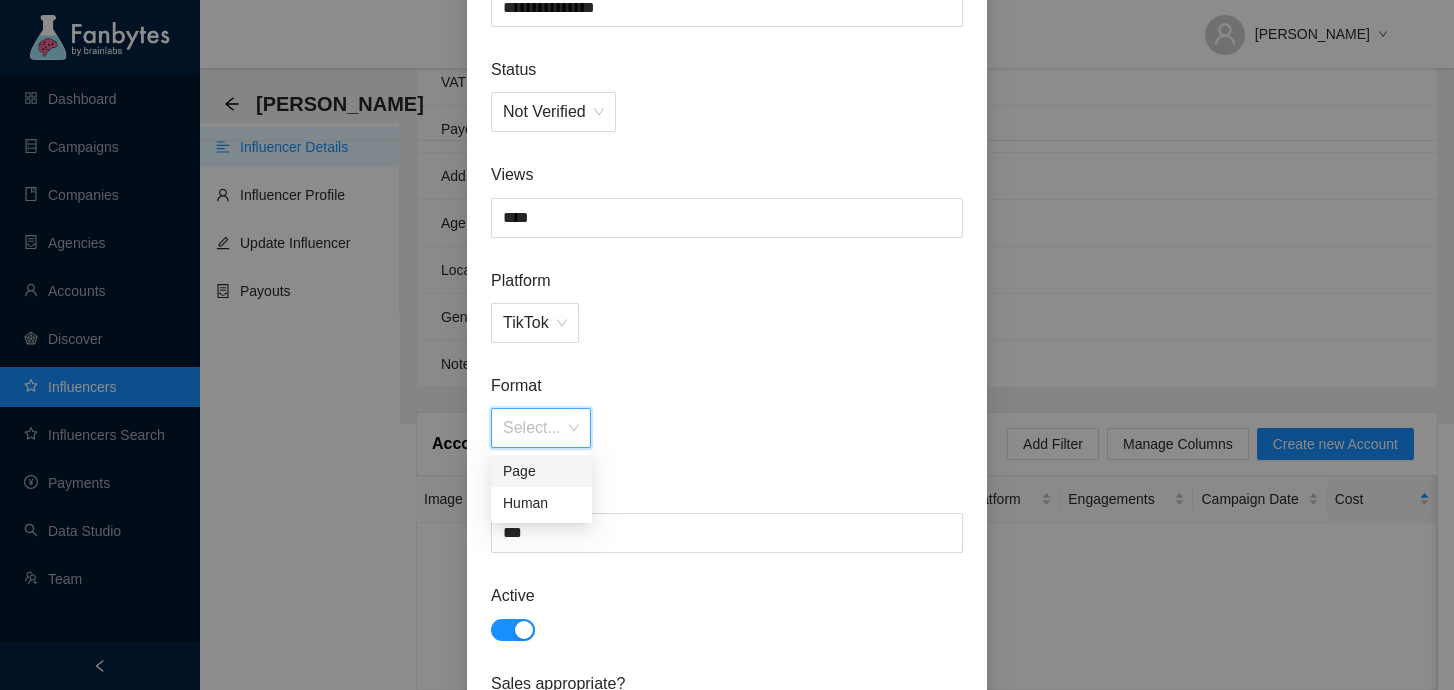 click at bounding box center (534, 428) 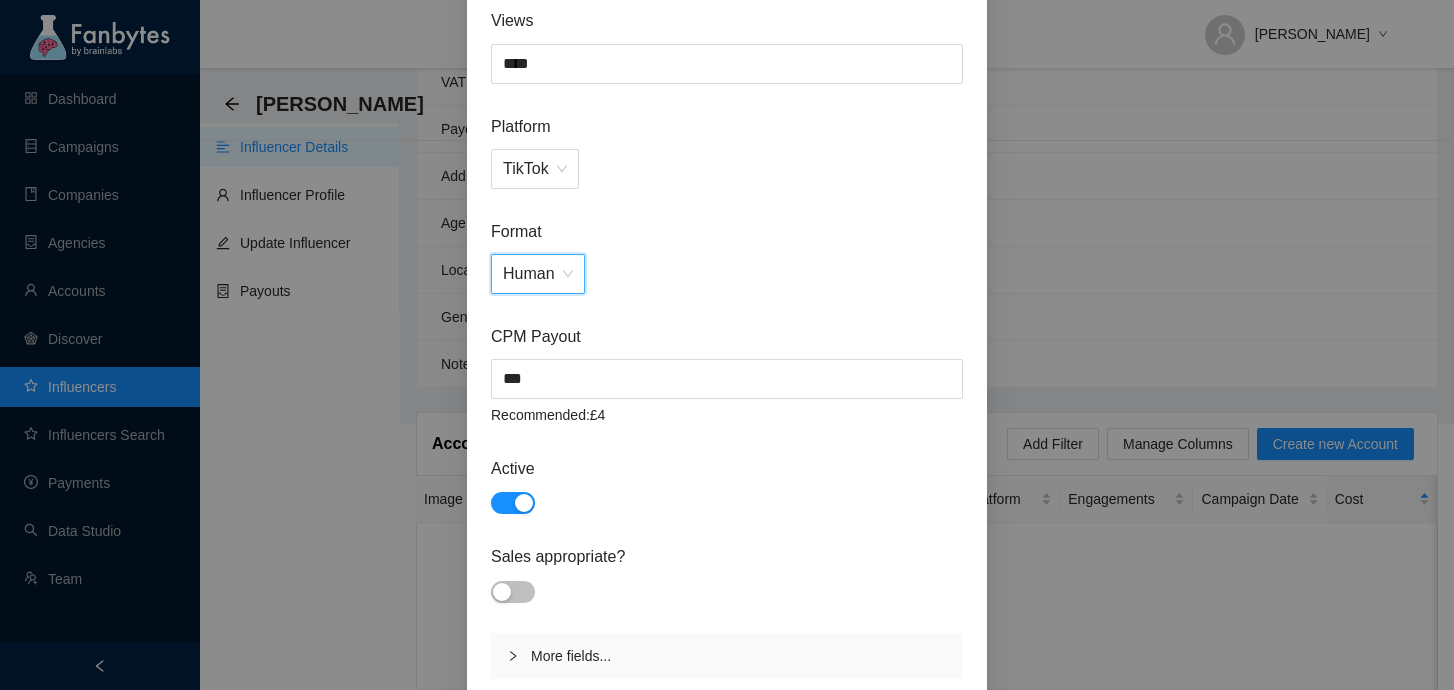 scroll, scrollTop: 413, scrollLeft: 0, axis: vertical 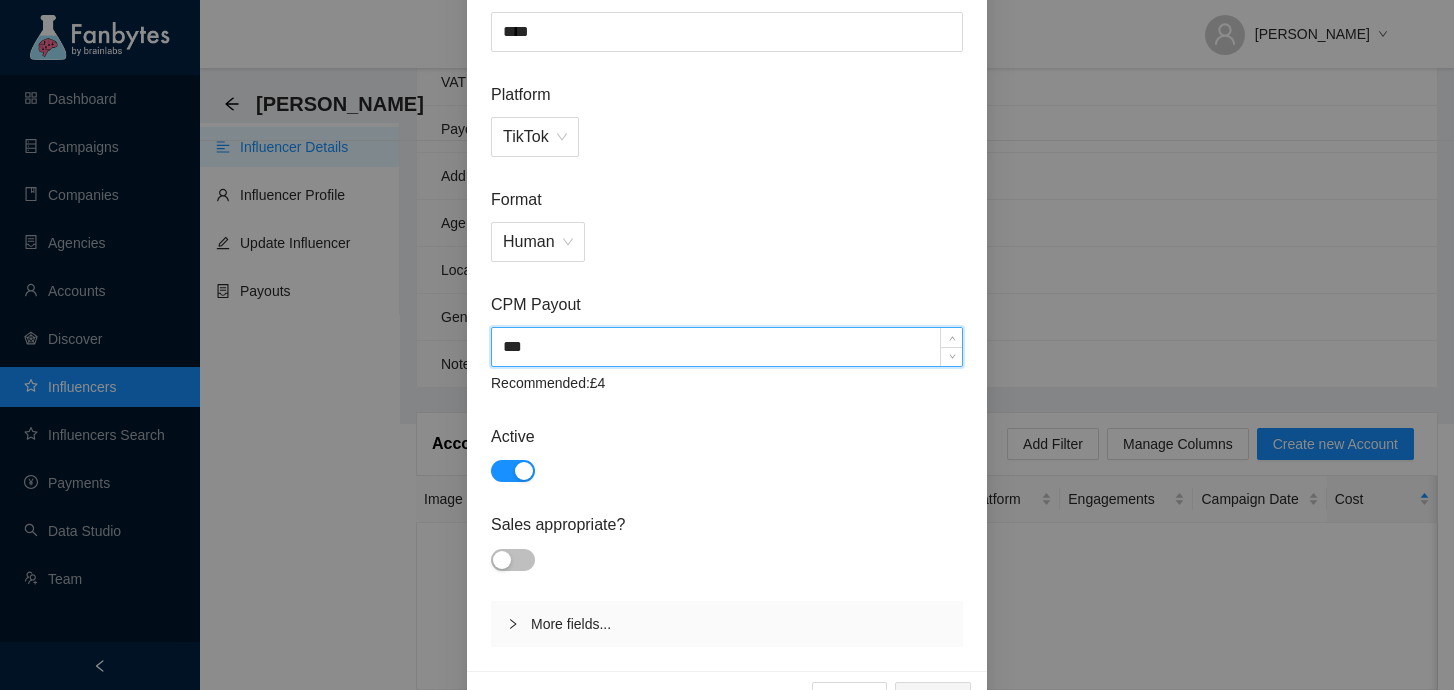 click on "***" at bounding box center [727, 347] 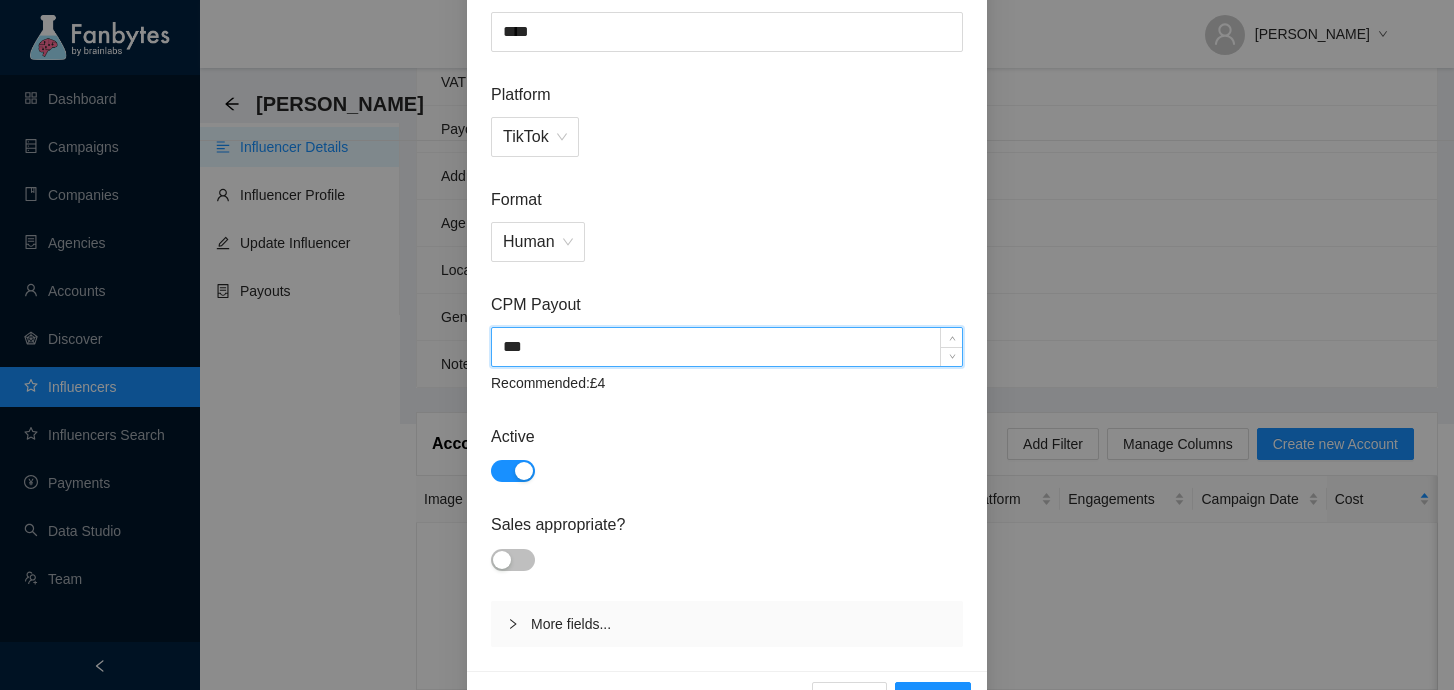 type on "***" 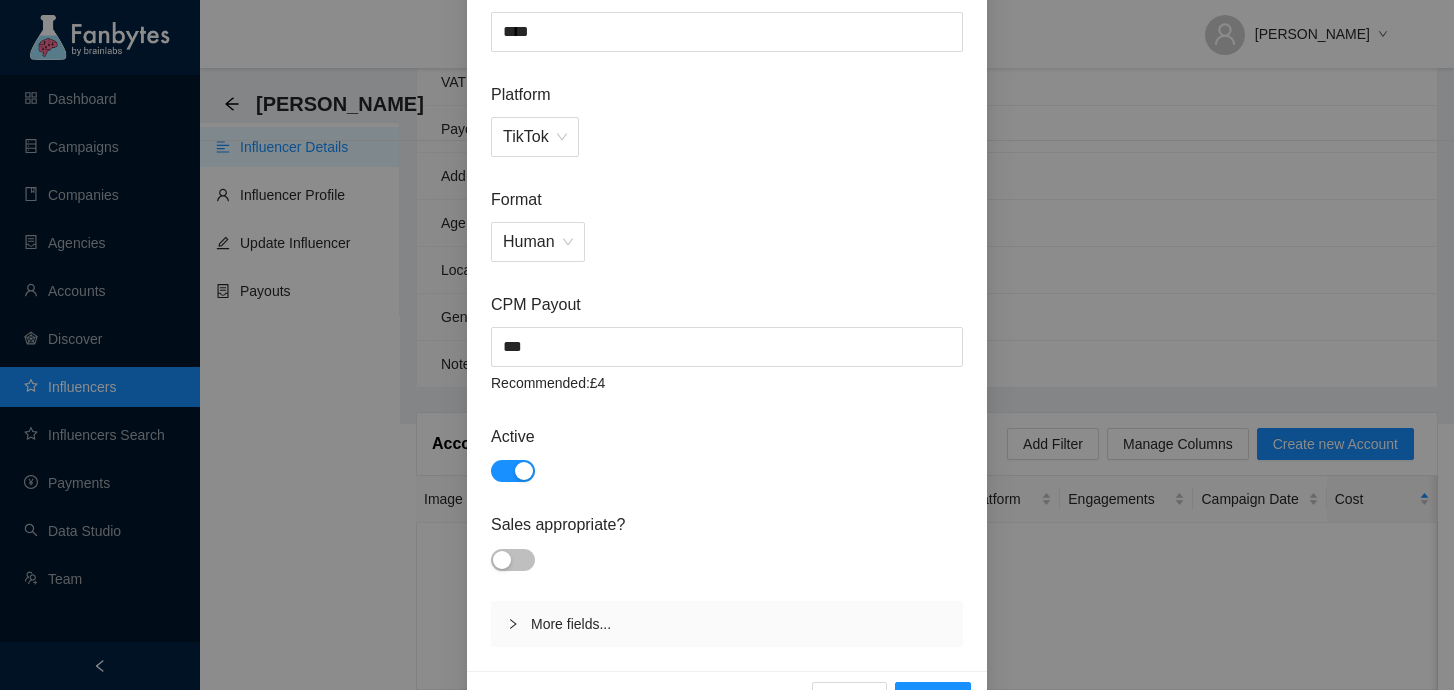 scroll, scrollTop: 471, scrollLeft: 0, axis: vertical 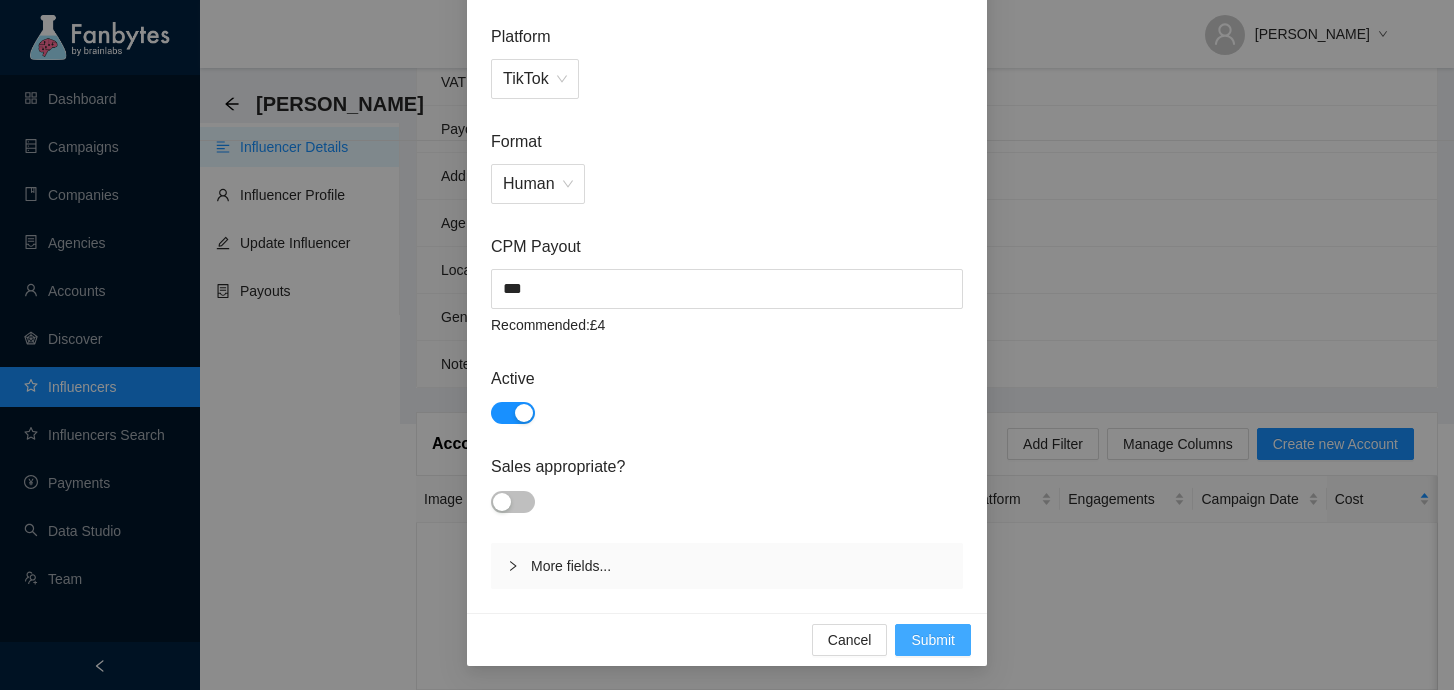 click on "Submit" at bounding box center (933, 640) 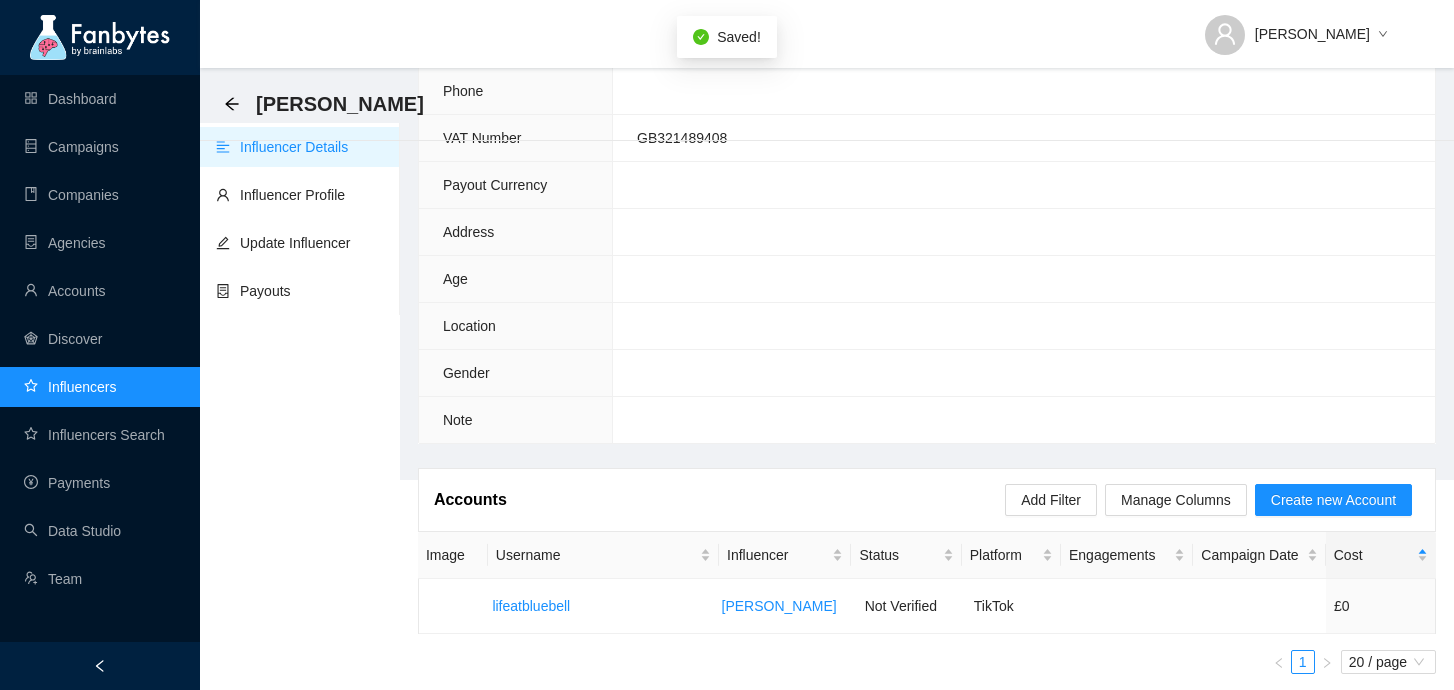 scroll, scrollTop: 0, scrollLeft: 0, axis: both 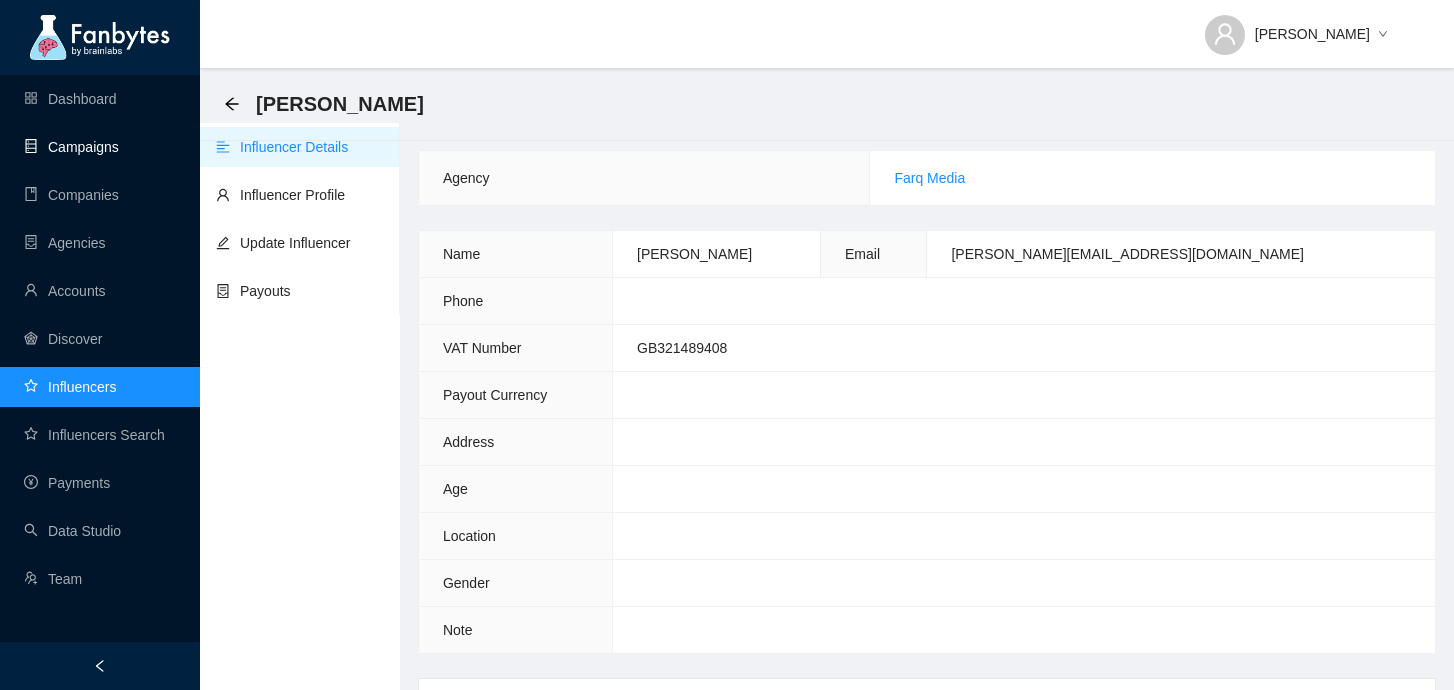 click on "Campaigns" at bounding box center (71, 147) 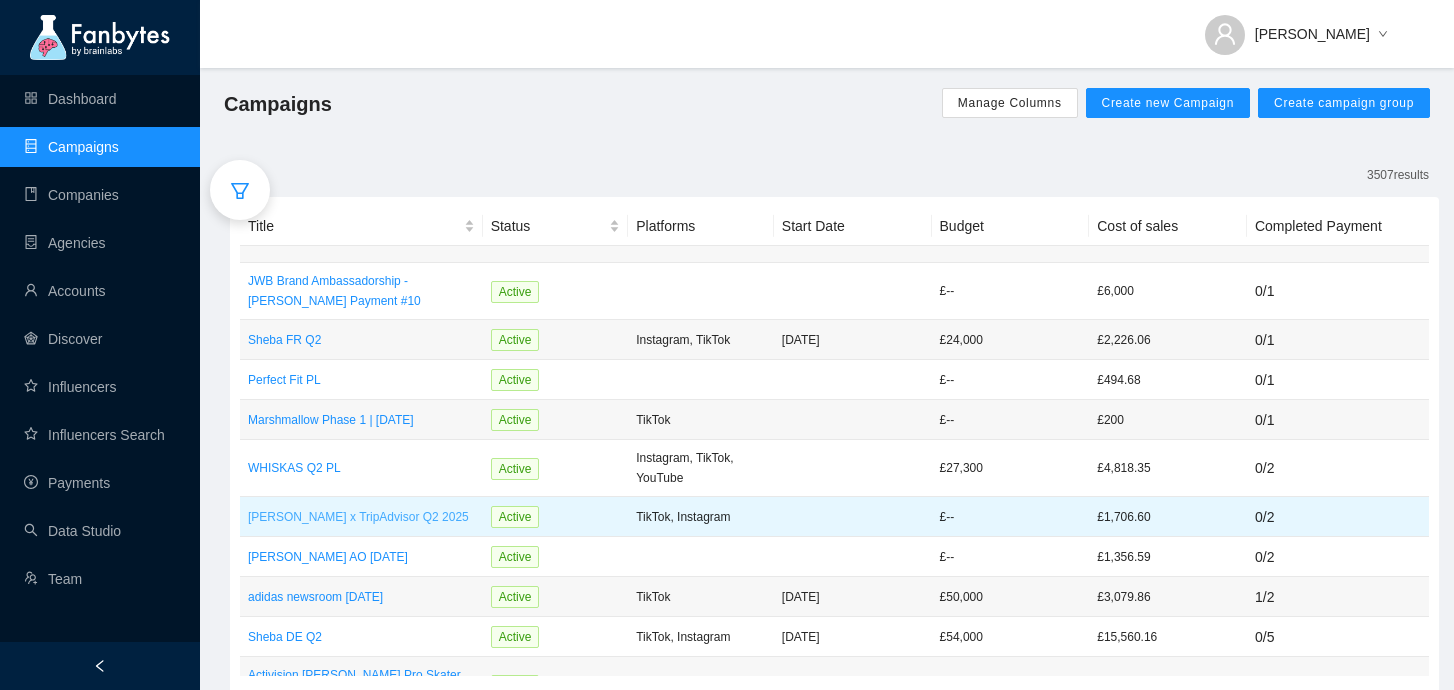 click on "[PERSON_NAME] x TripAdvisor Q2 2025" at bounding box center (361, 517) 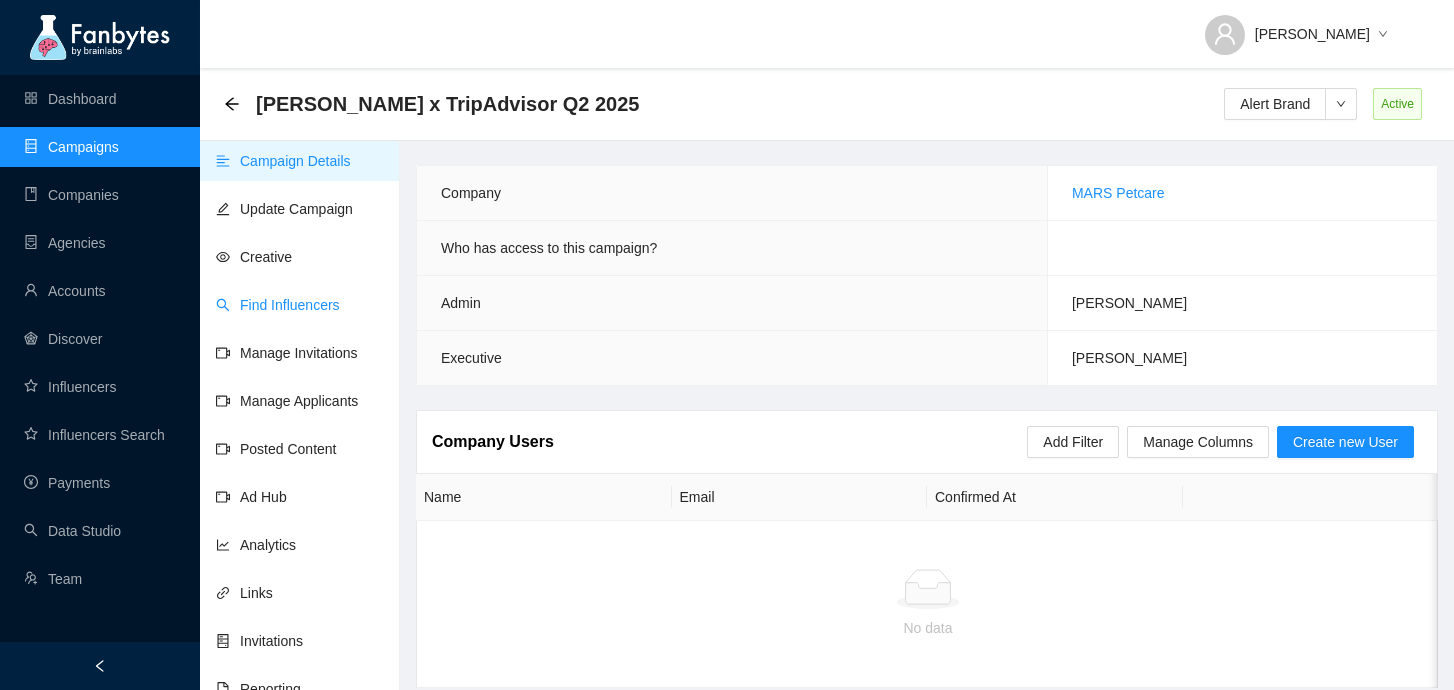click on "Find Influencers" at bounding box center (278, 305) 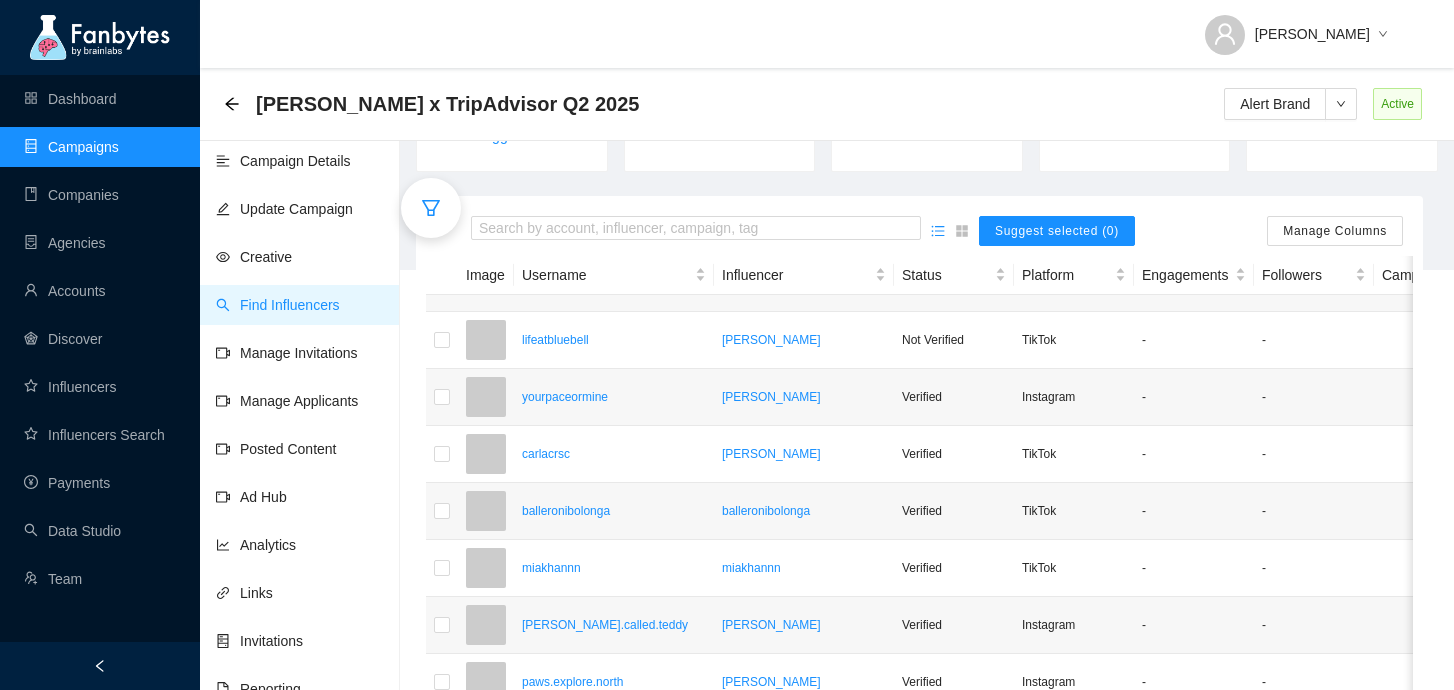 scroll, scrollTop: 464, scrollLeft: 0, axis: vertical 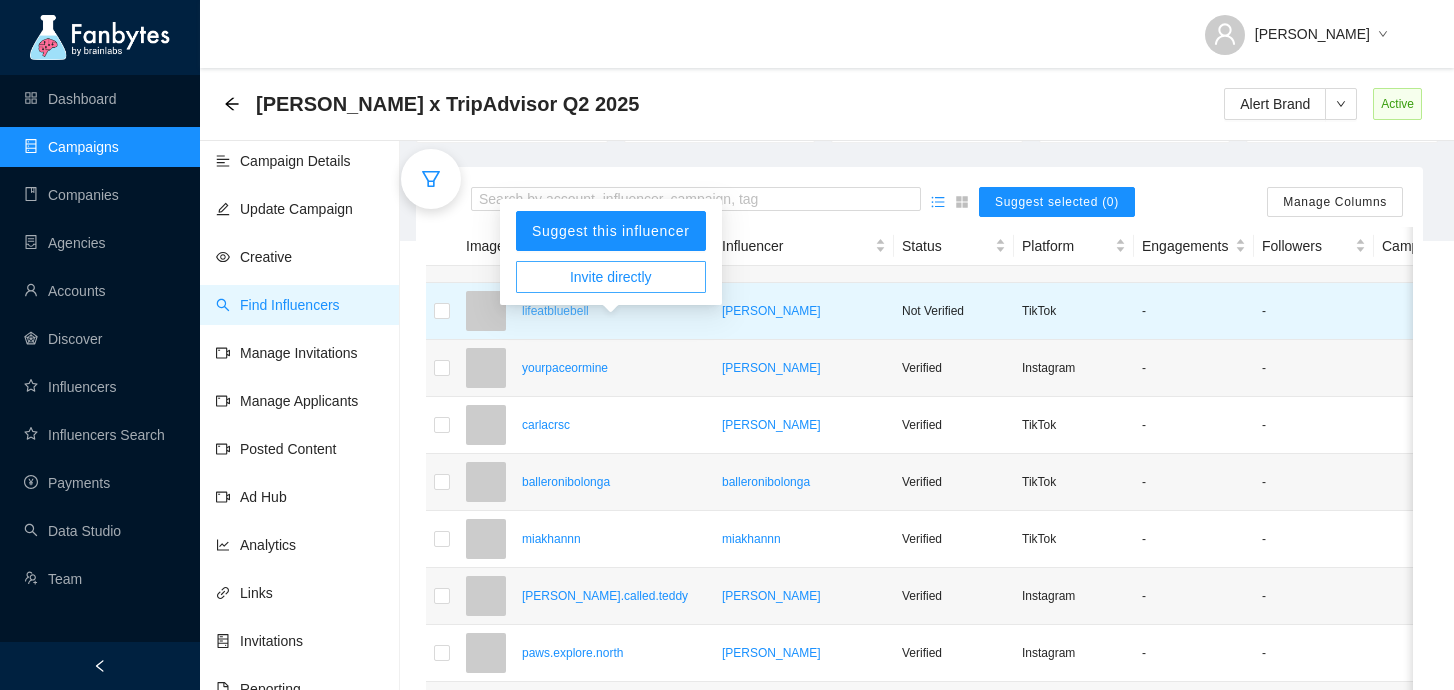 click on "lifeatbluebell" at bounding box center (614, 311) 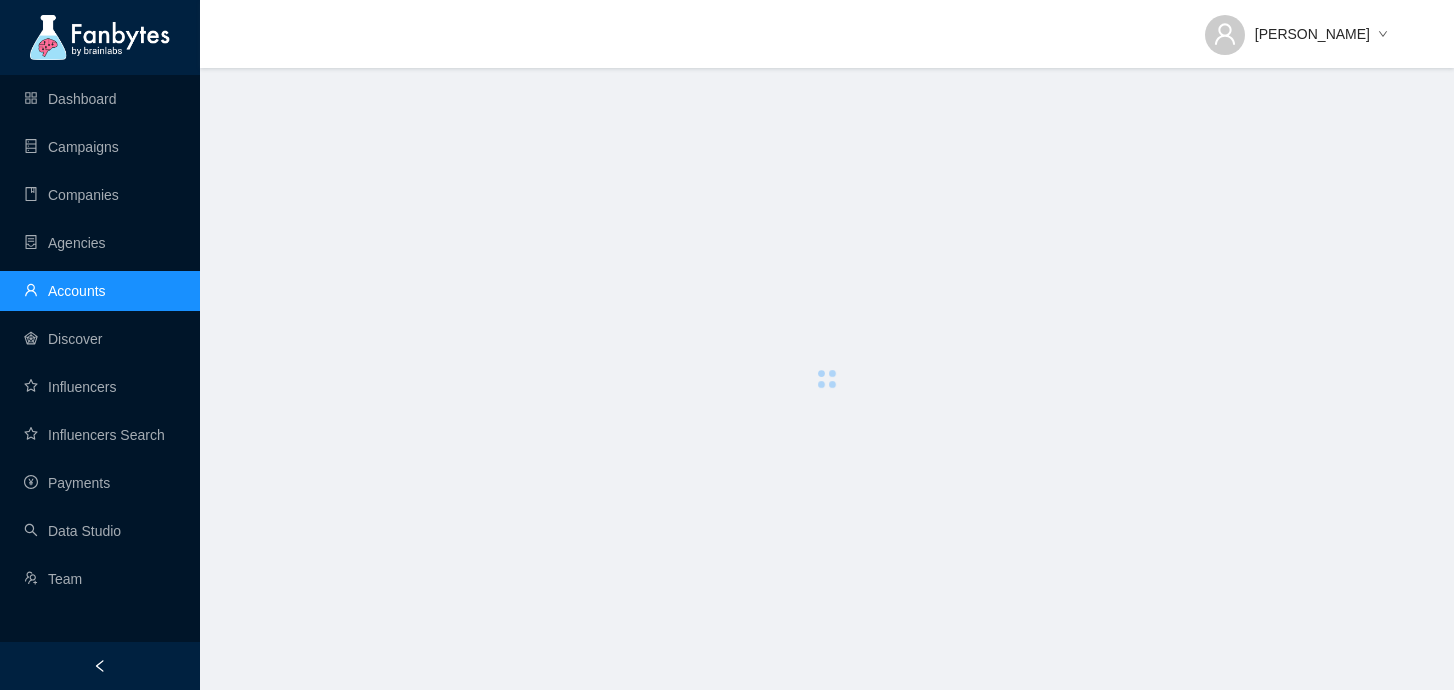 scroll, scrollTop: 0, scrollLeft: 0, axis: both 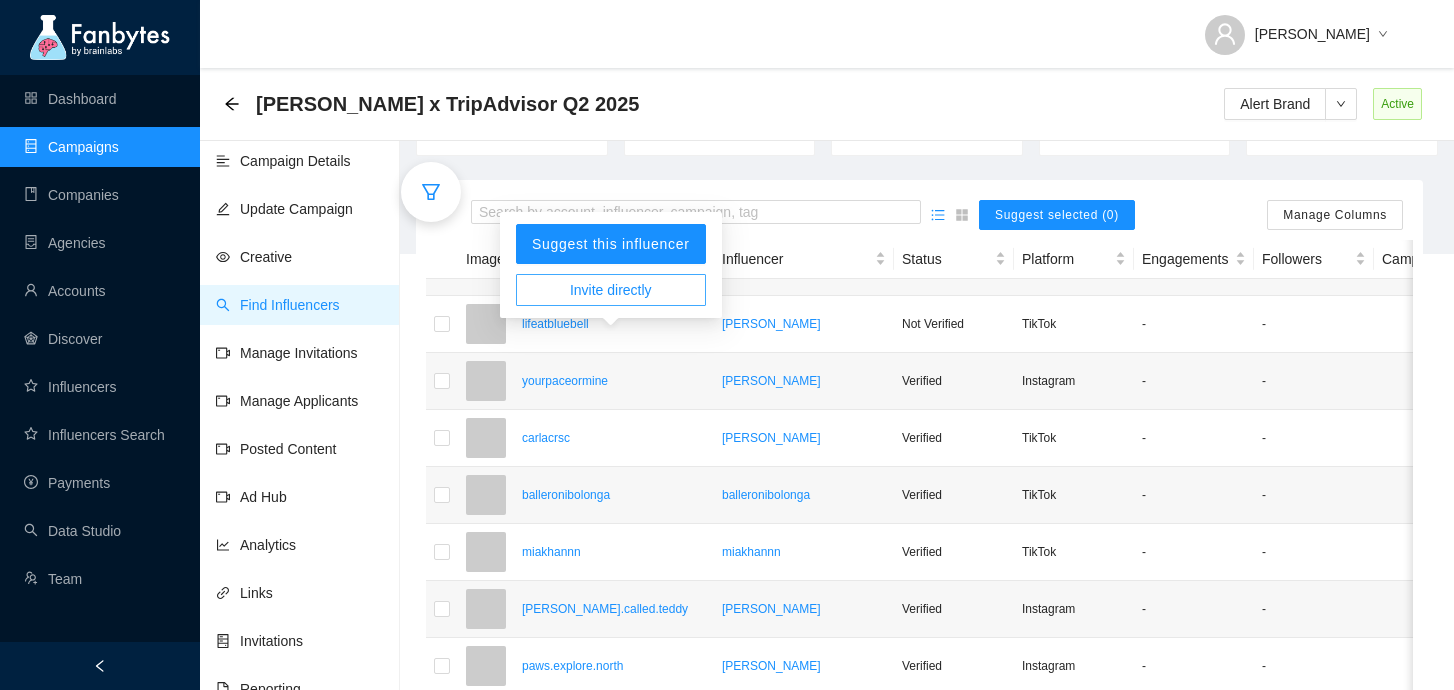 click on "Invite directly" at bounding box center [611, 290] 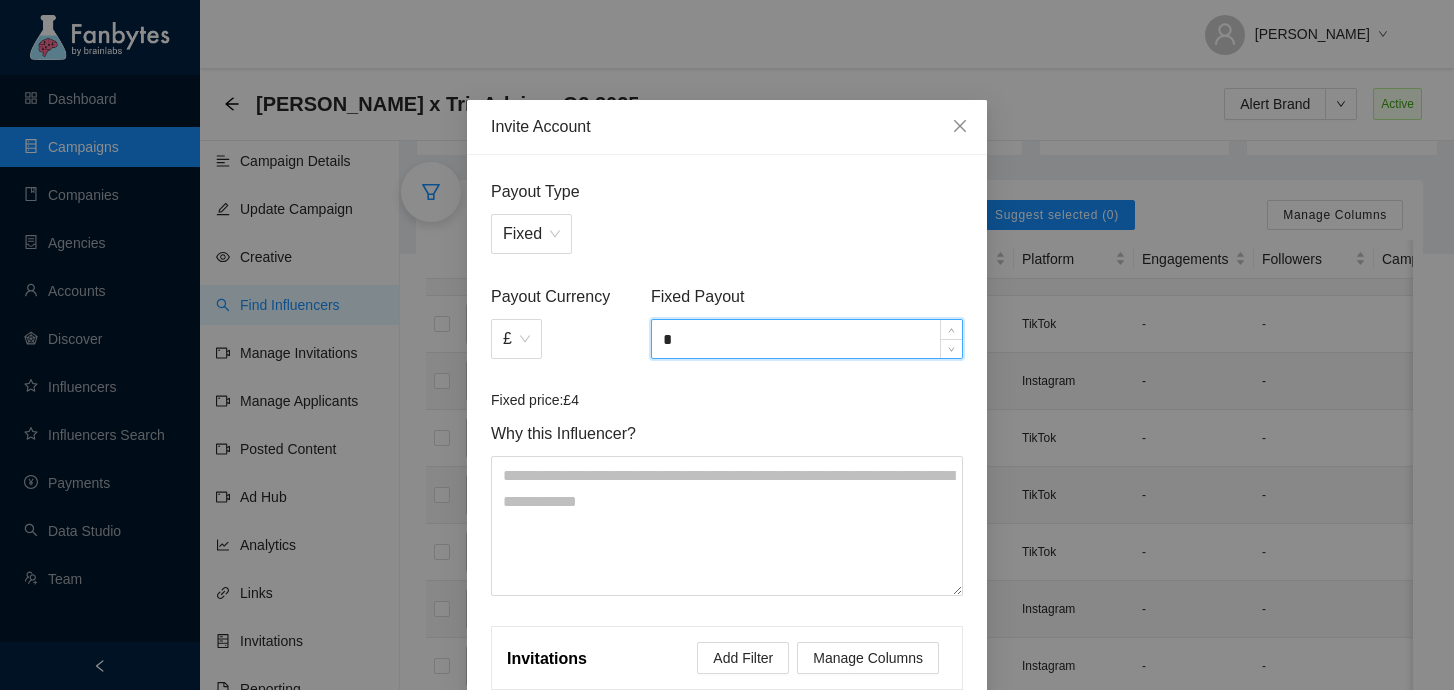 click on "*" at bounding box center [807, 339] 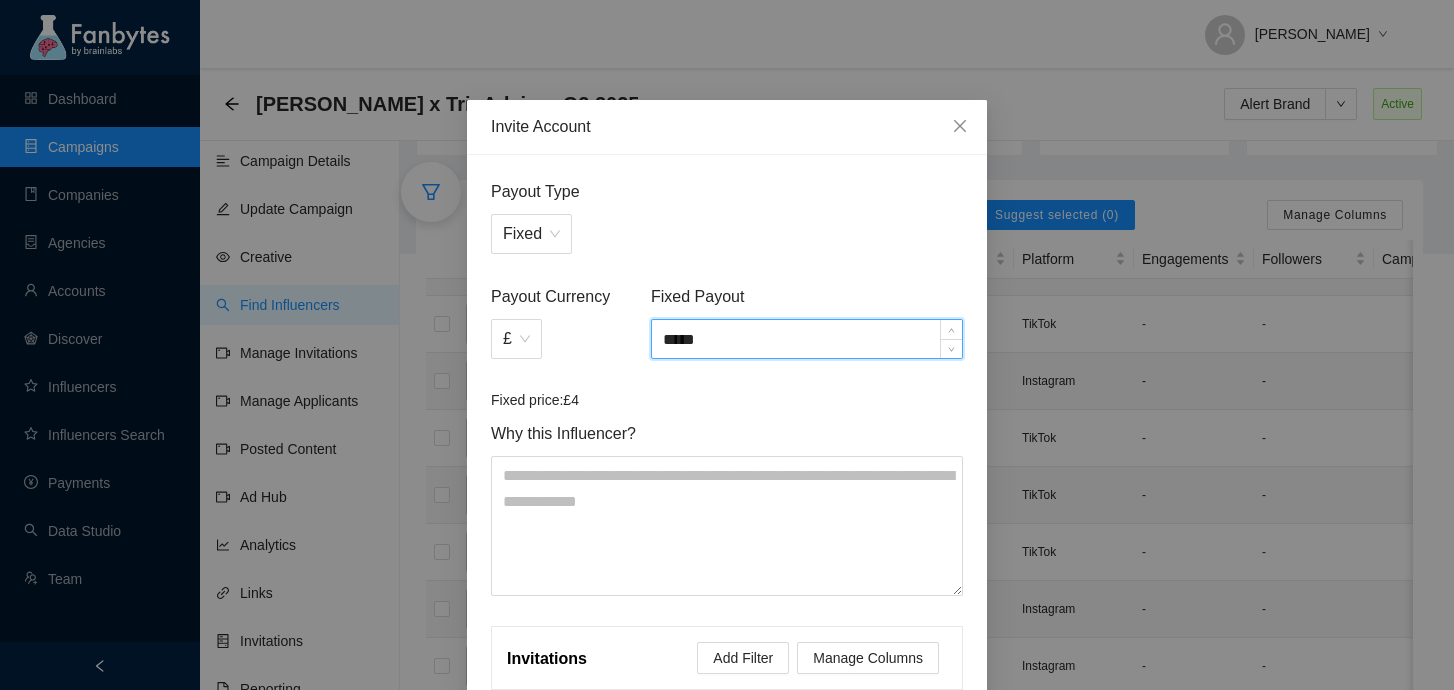 type on "*****" 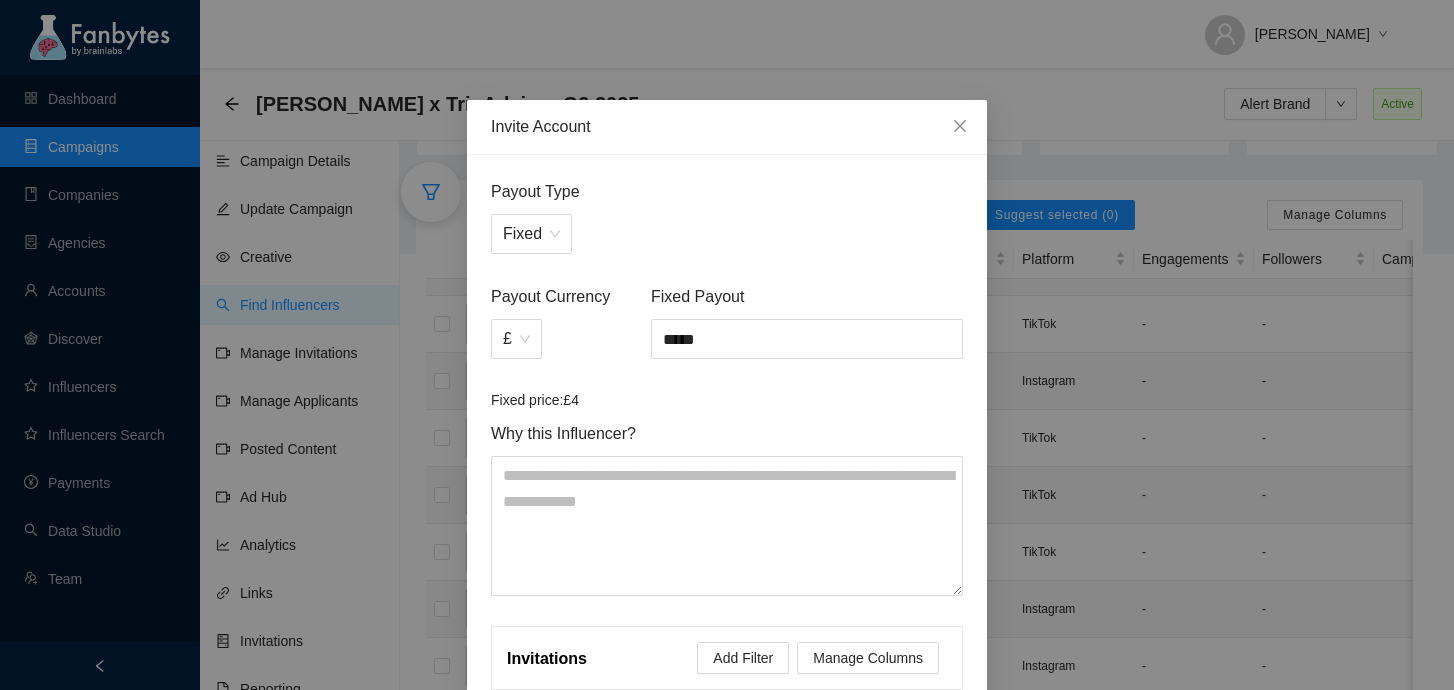 click on "Fixed price:  £4" at bounding box center [727, 400] 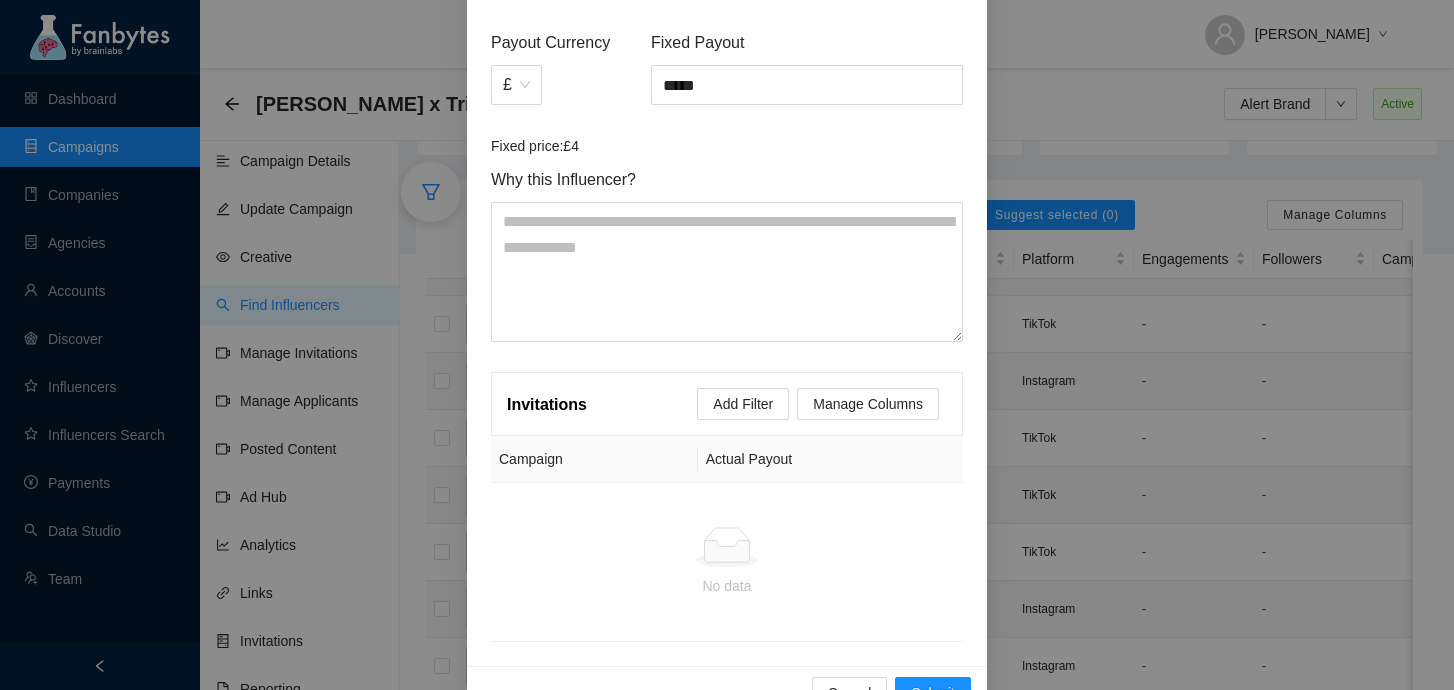scroll, scrollTop: 307, scrollLeft: 0, axis: vertical 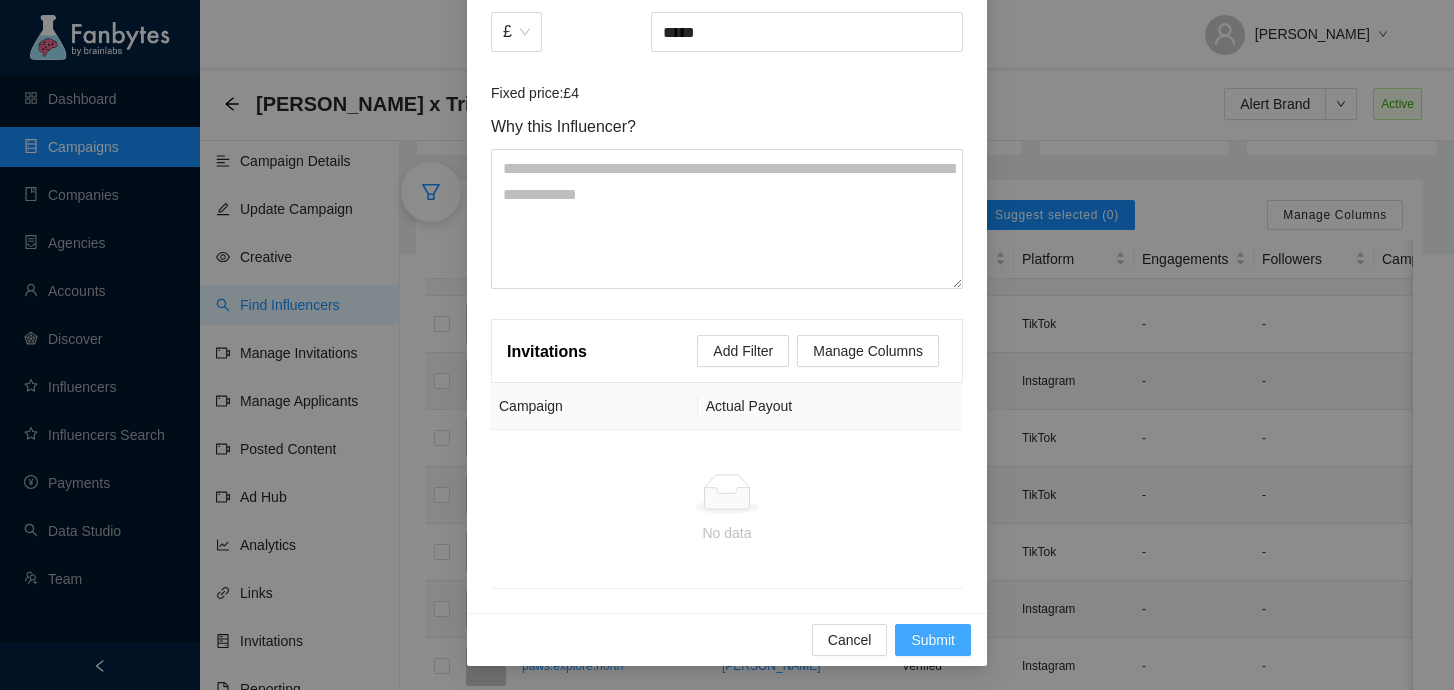 click on "Submit" at bounding box center [933, 640] 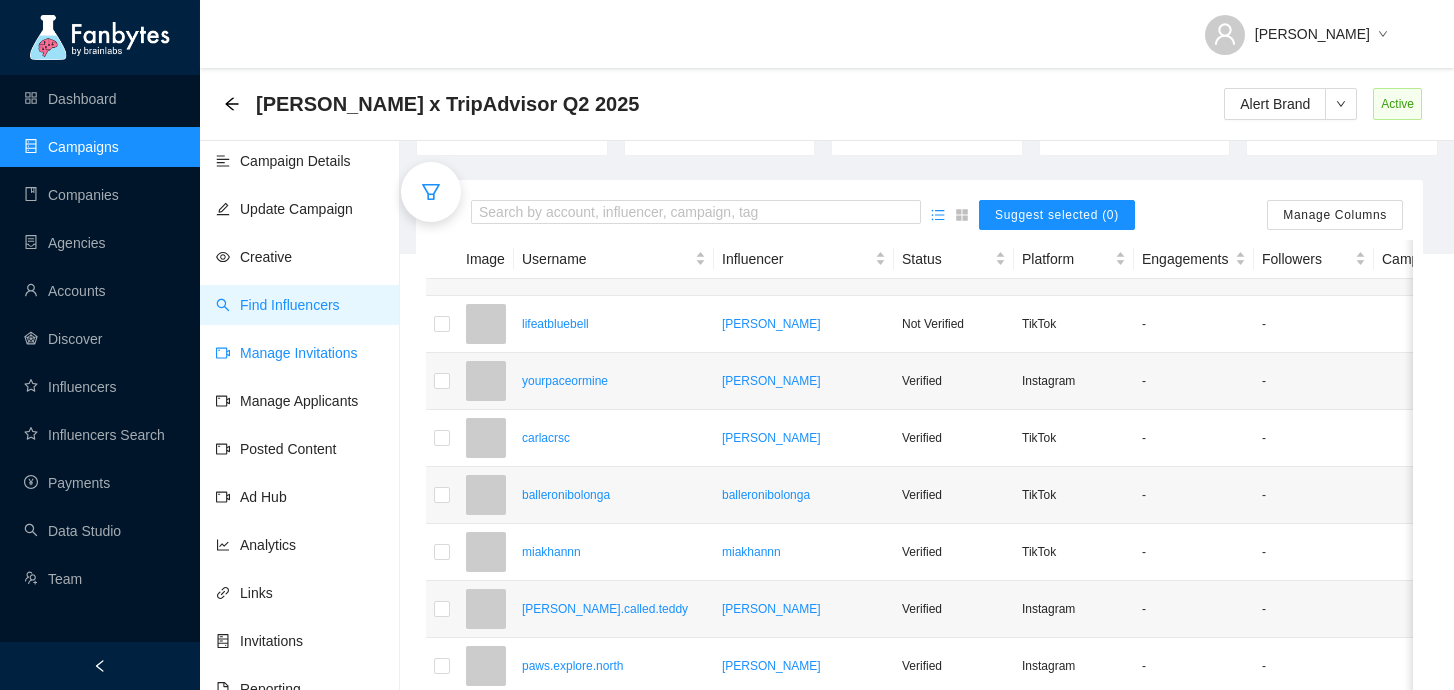 click on "Manage Invitations" at bounding box center (287, 353) 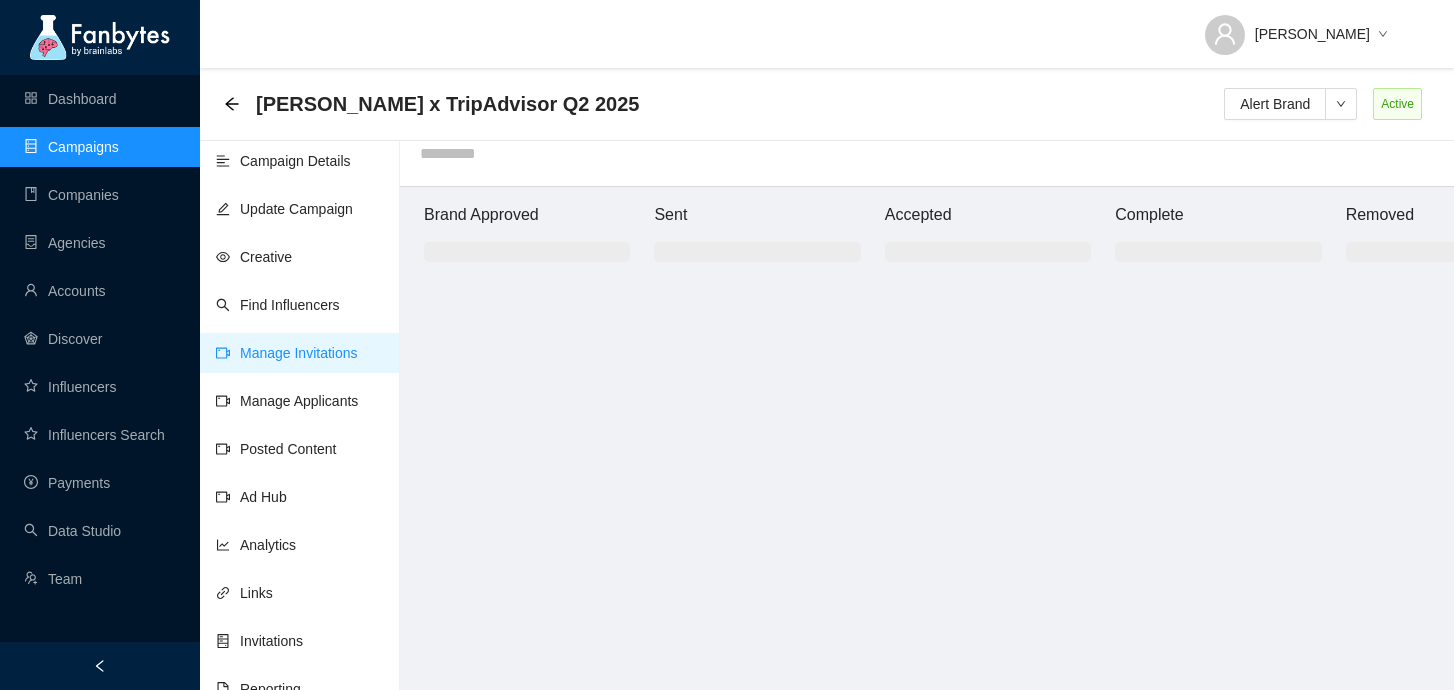scroll, scrollTop: 20, scrollLeft: 0, axis: vertical 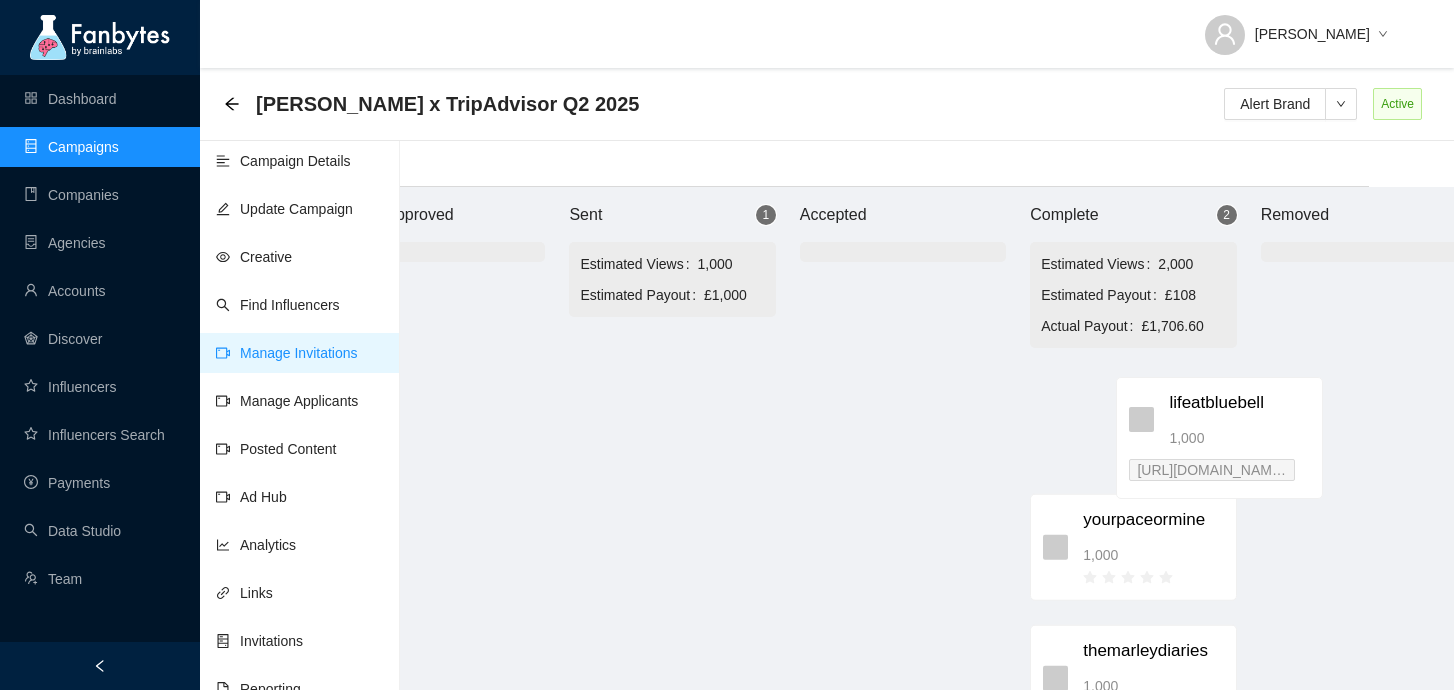drag, startPoint x: 745, startPoint y: 372, endPoint x: 1221, endPoint y: 408, distance: 477.3594 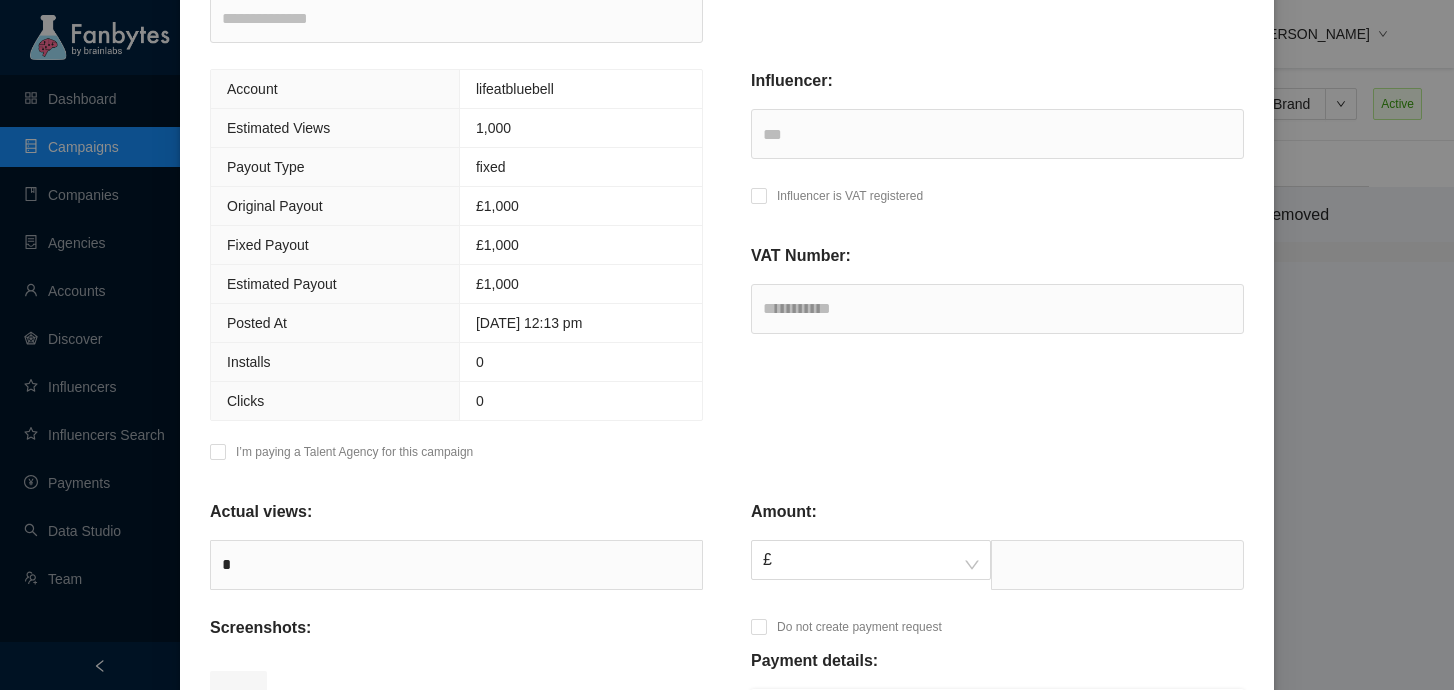 scroll, scrollTop: 328, scrollLeft: 0, axis: vertical 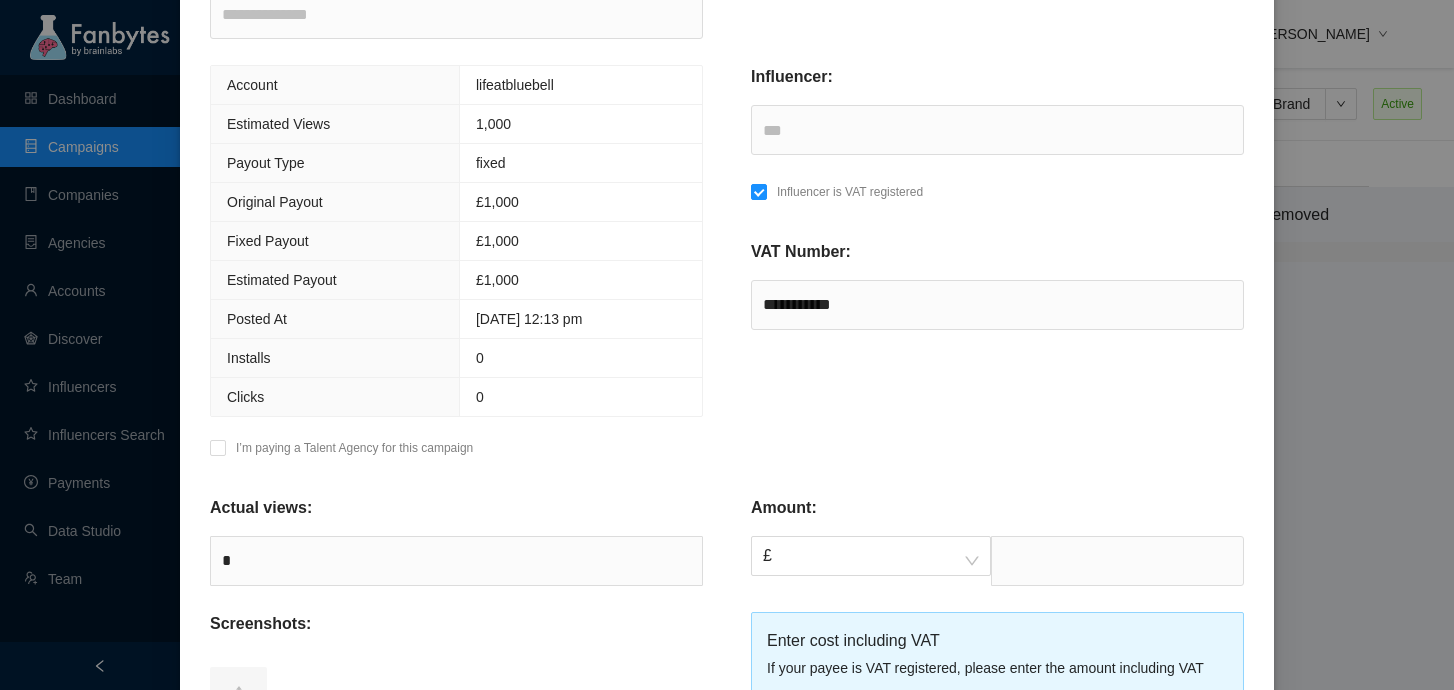 click on "**********" at bounding box center (997, 267) 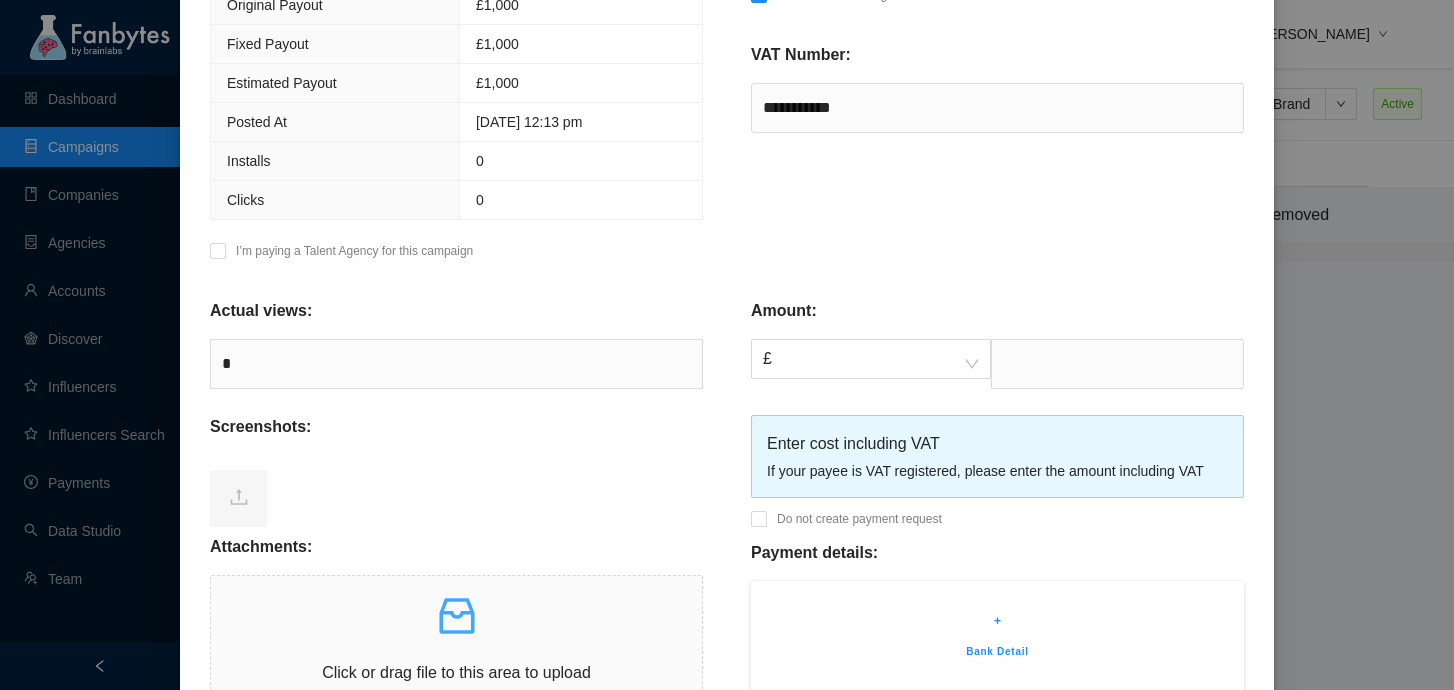 scroll, scrollTop: 561, scrollLeft: 0, axis: vertical 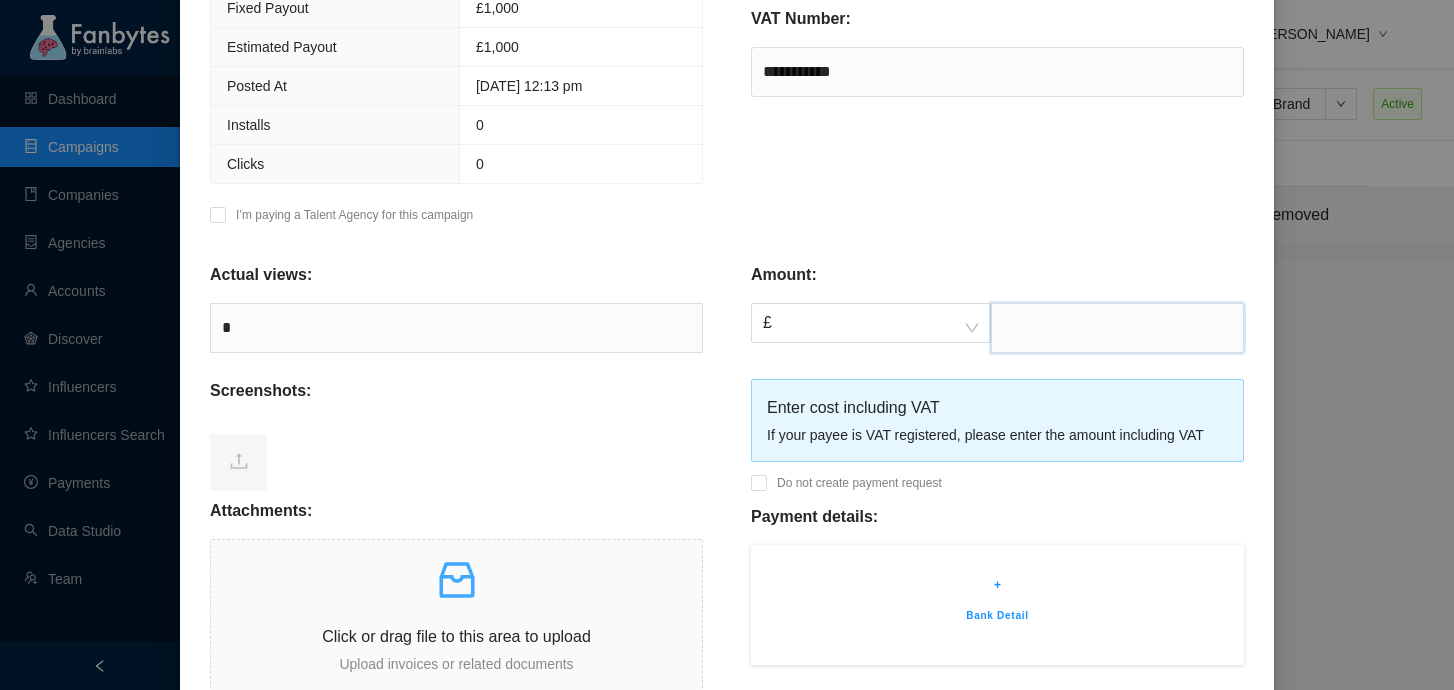 click at bounding box center (1117, 328) 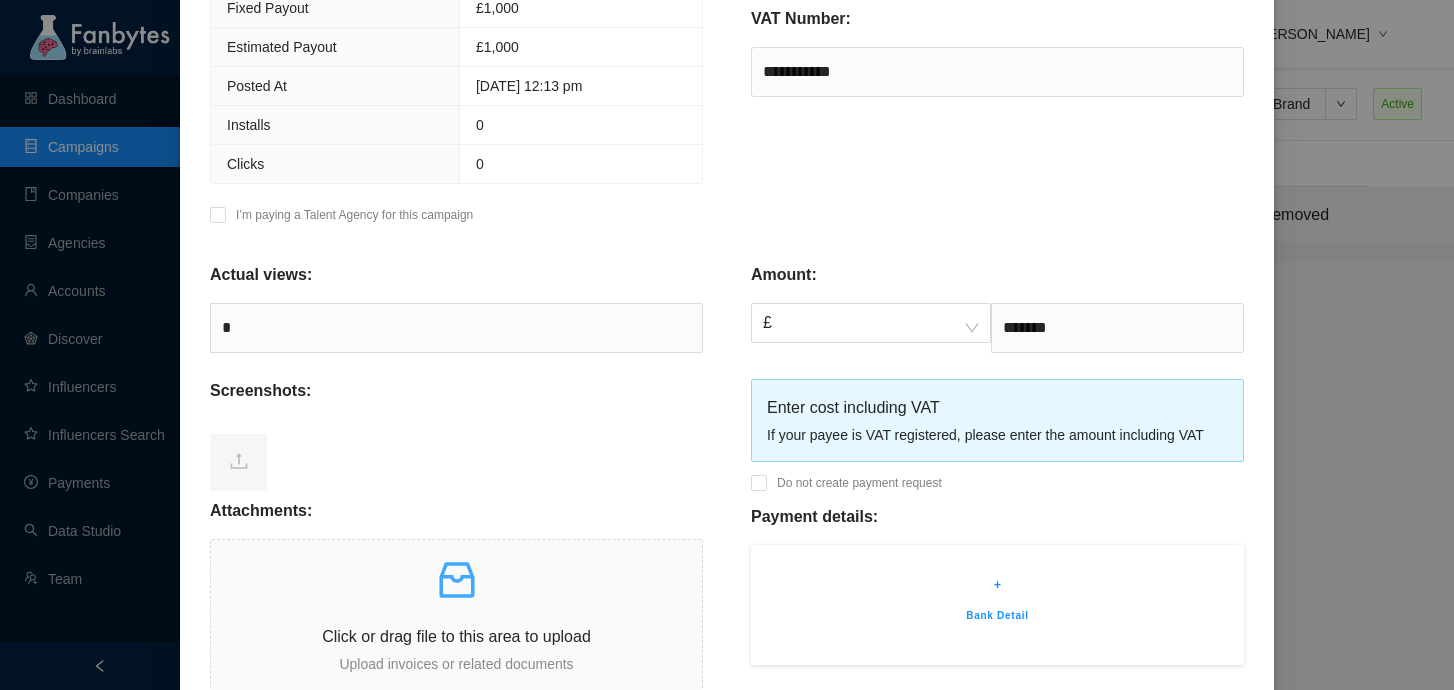 type on "****" 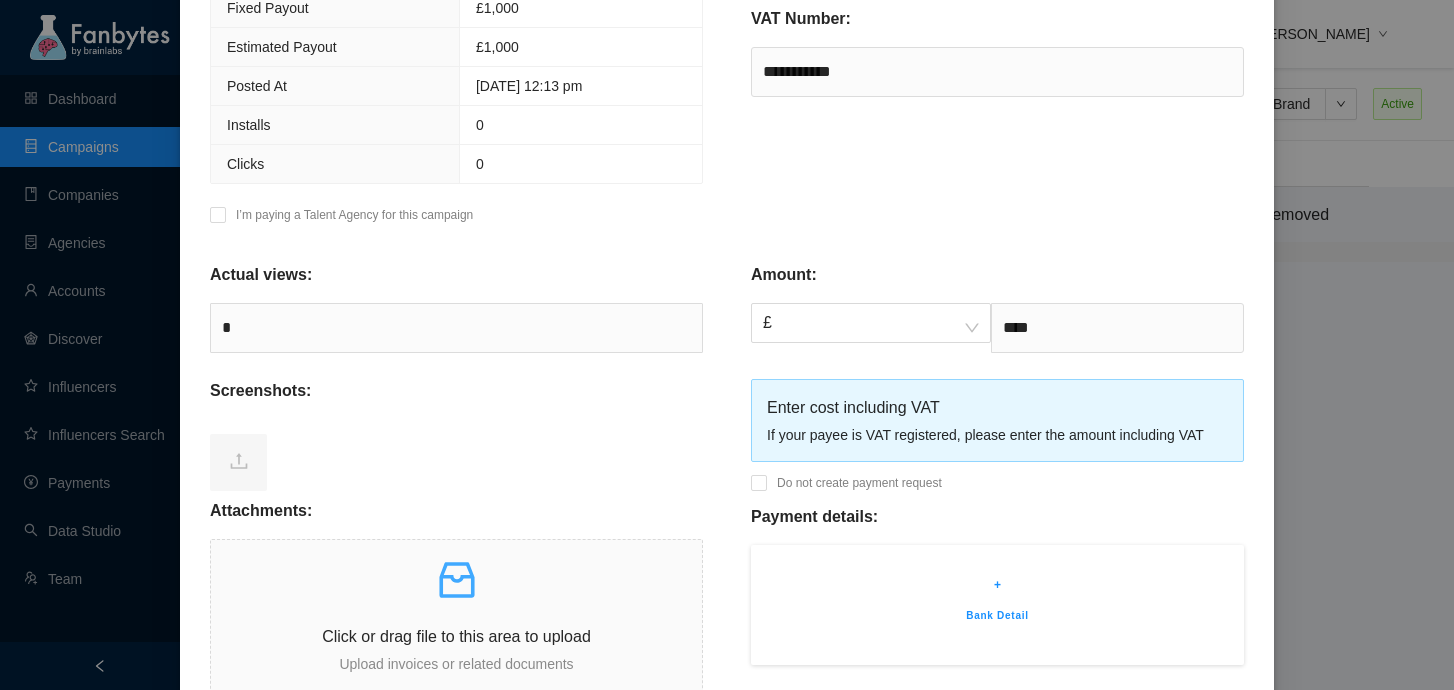 click on "Actual views: * Screenshots: Attachments: Click or drag file to this area to upload Upload invoices or related documents" at bounding box center (456, 464) 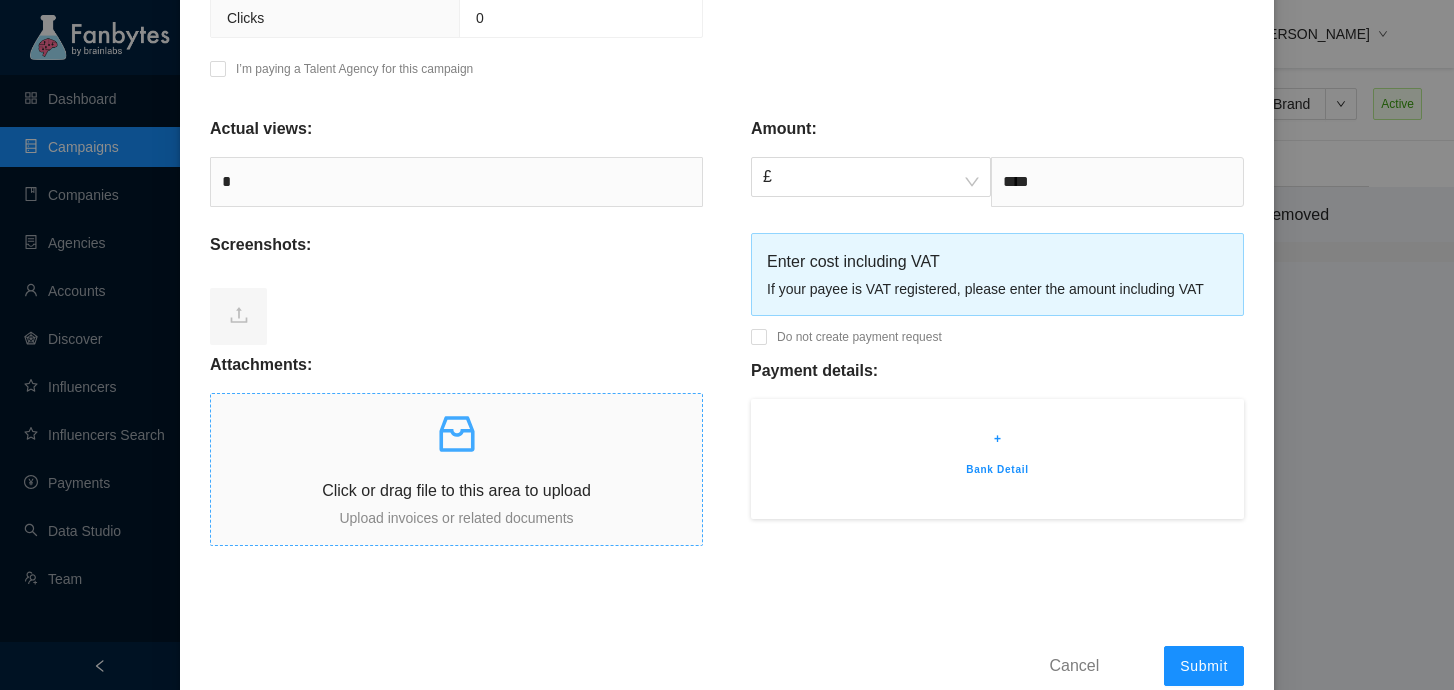 scroll, scrollTop: 723, scrollLeft: 0, axis: vertical 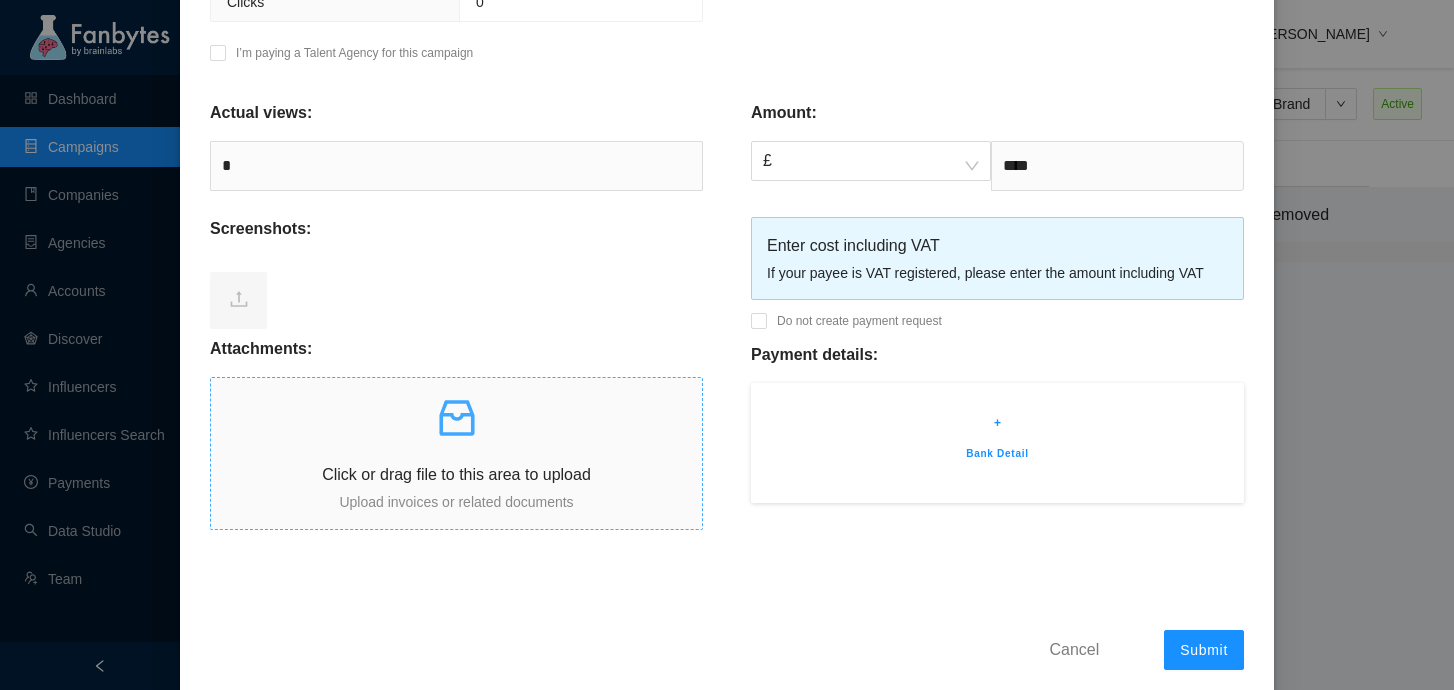 click on "Click or drag file to this area to upload Upload invoices or related documents" at bounding box center [456, 453] 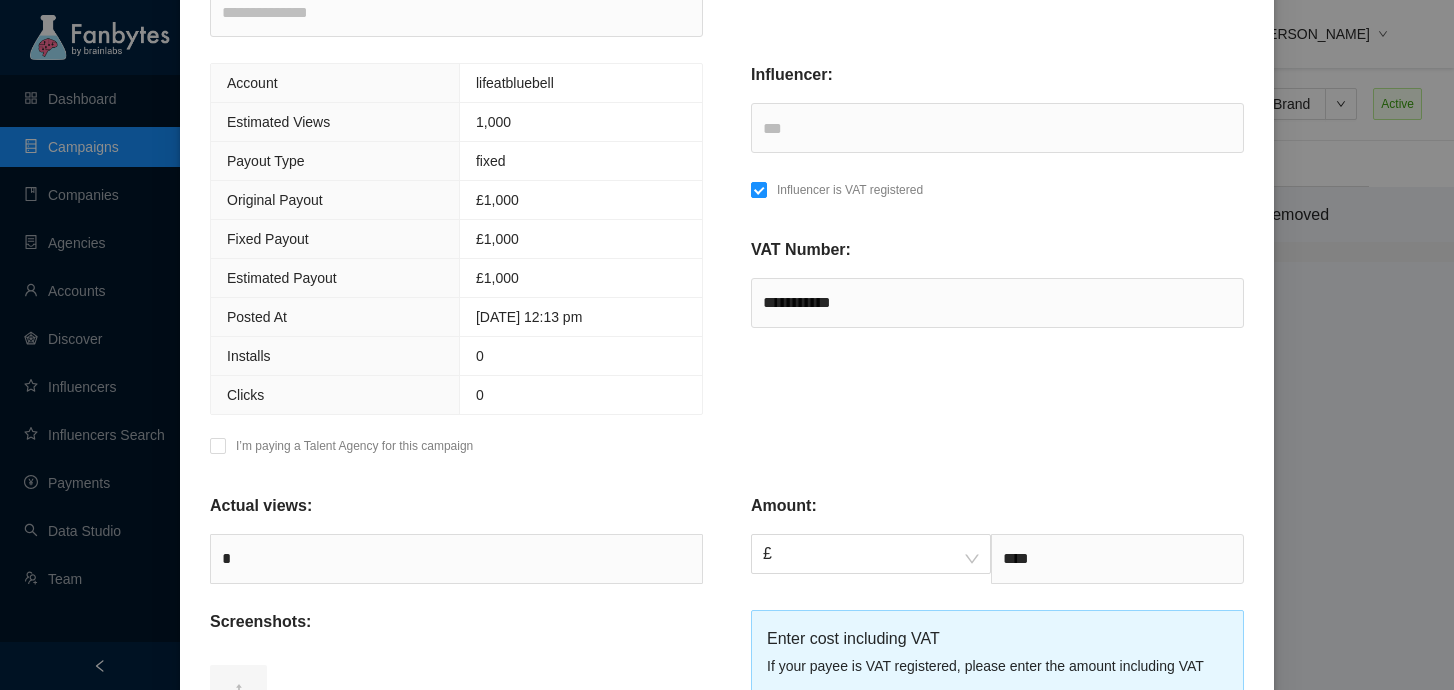 scroll, scrollTop: 782, scrollLeft: 0, axis: vertical 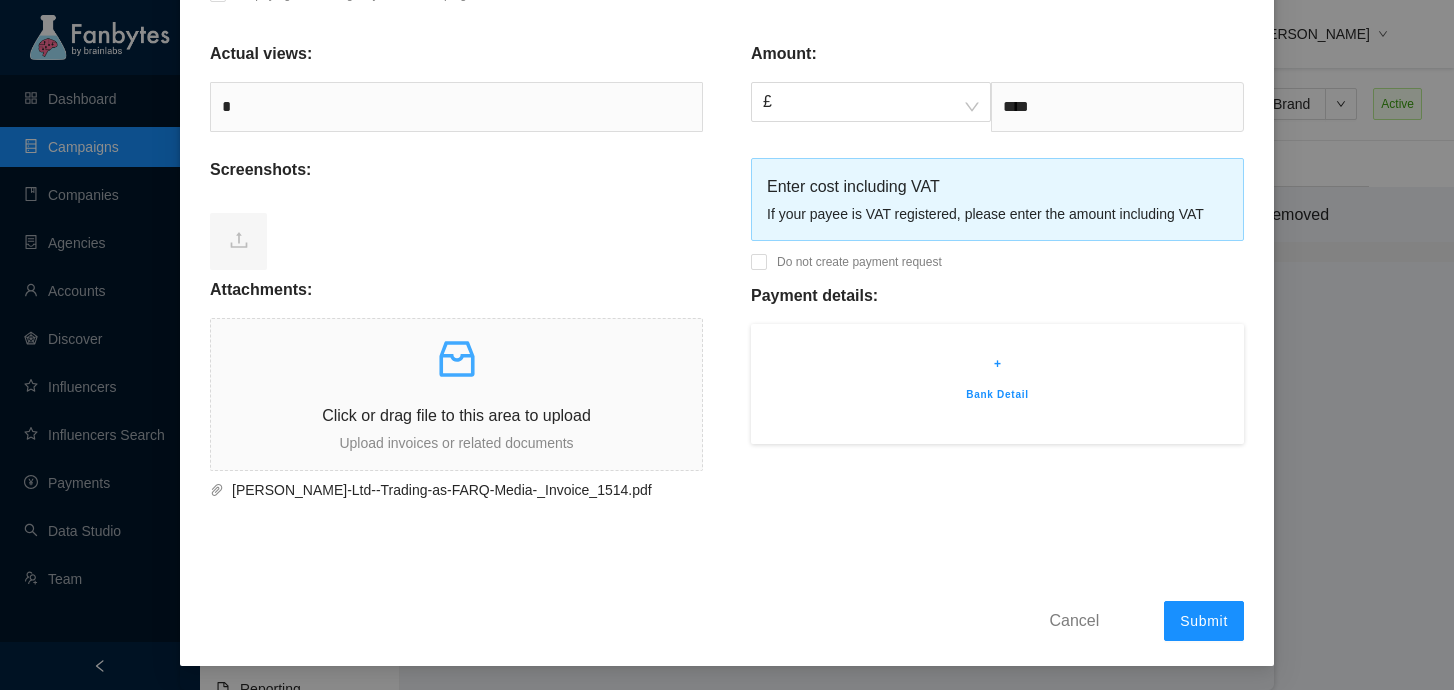 click on "Bank Detail" at bounding box center [997, 395] 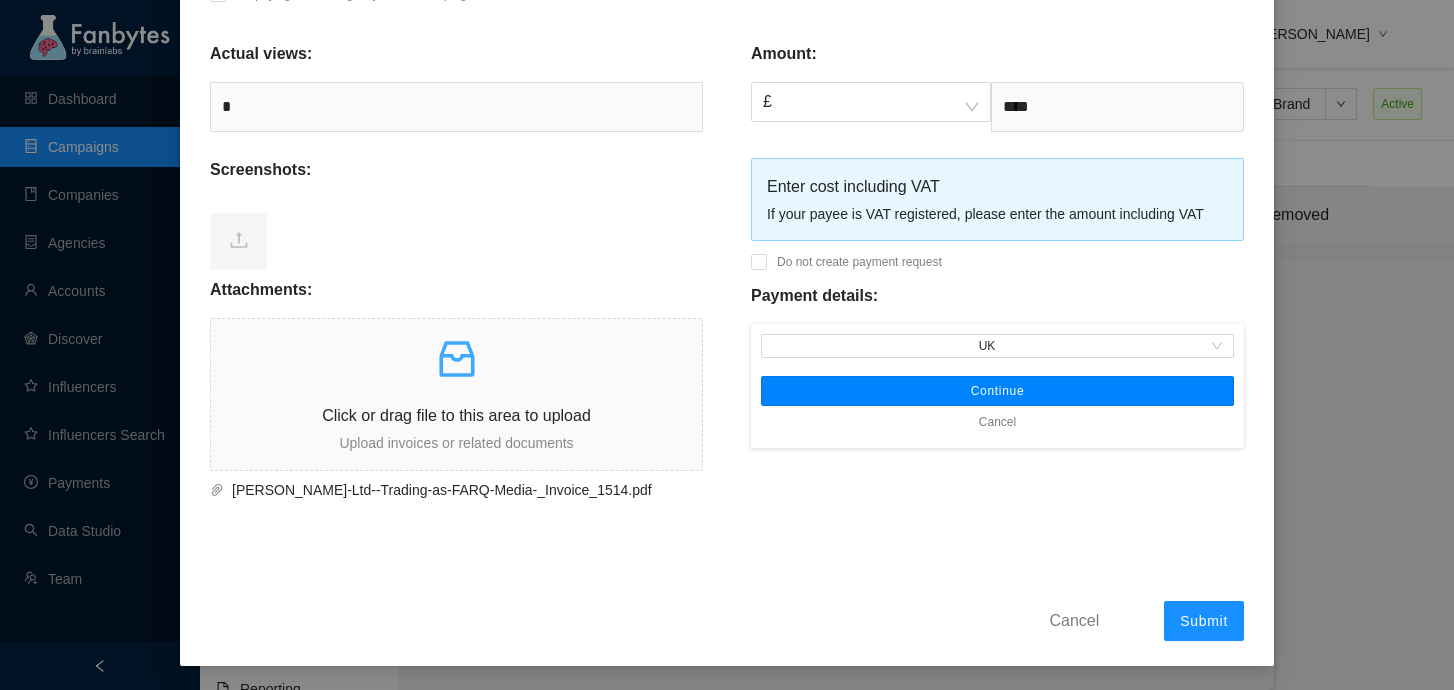 click on "Continue" at bounding box center (997, 391) 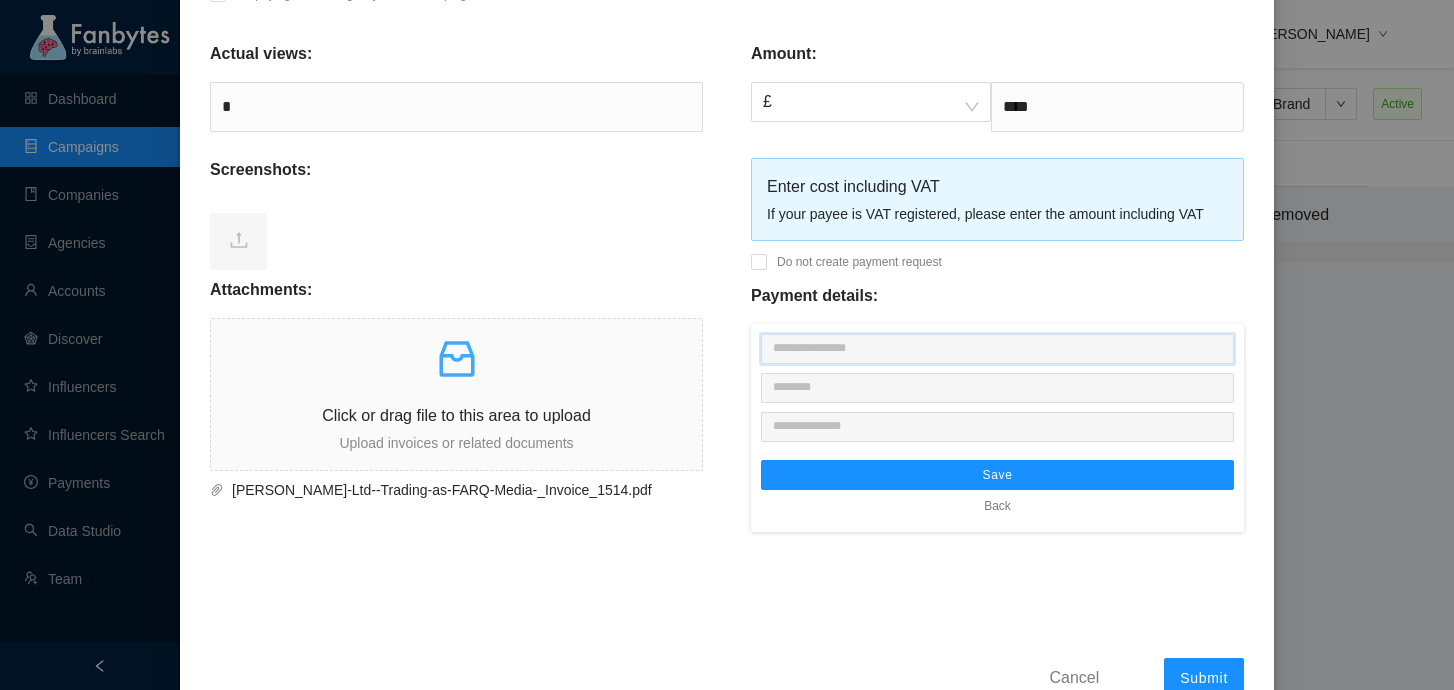 click at bounding box center (997, 349) 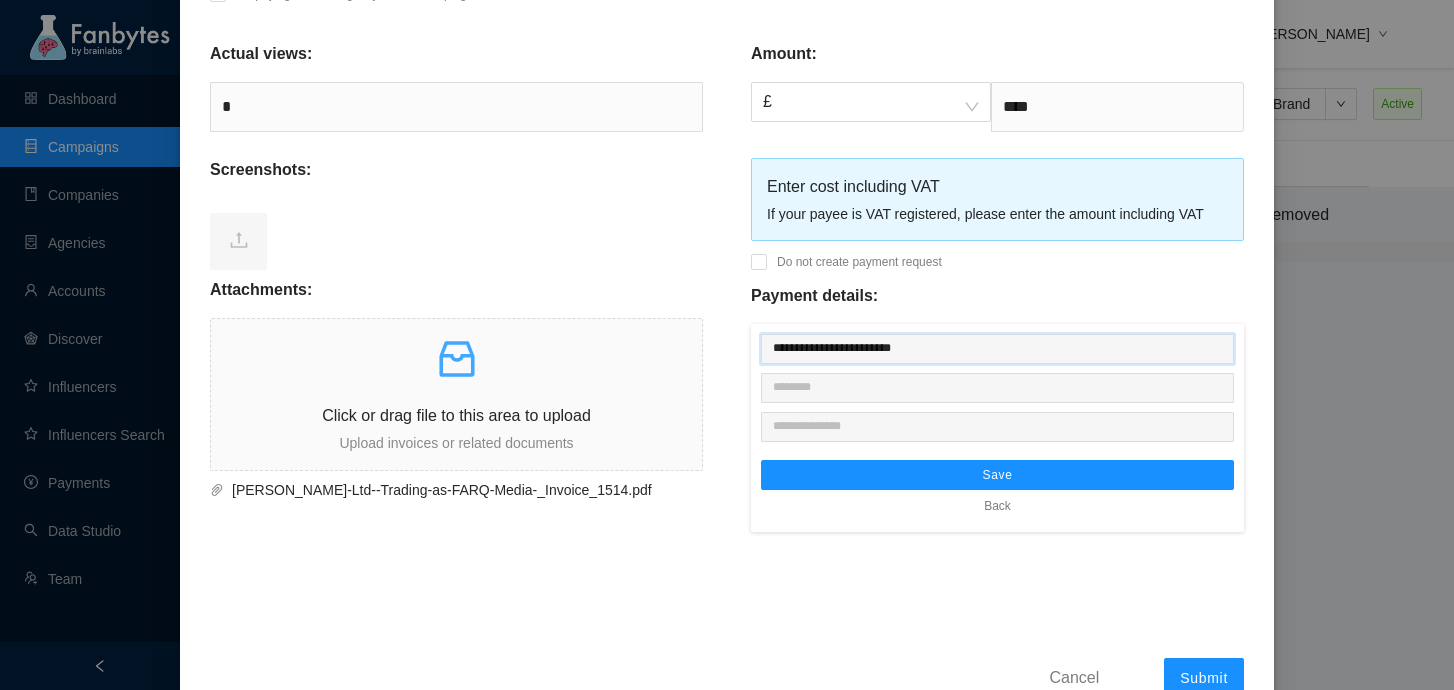 type on "**********" 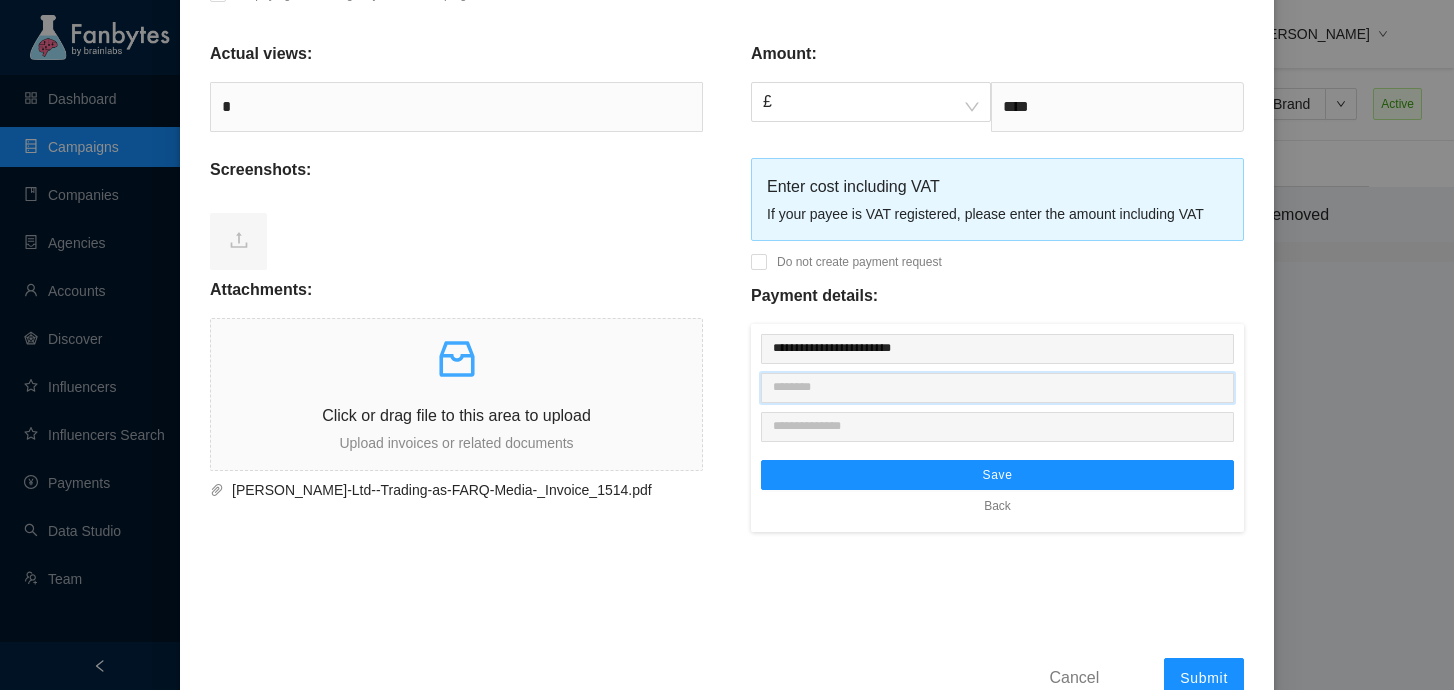 click at bounding box center [997, 388] 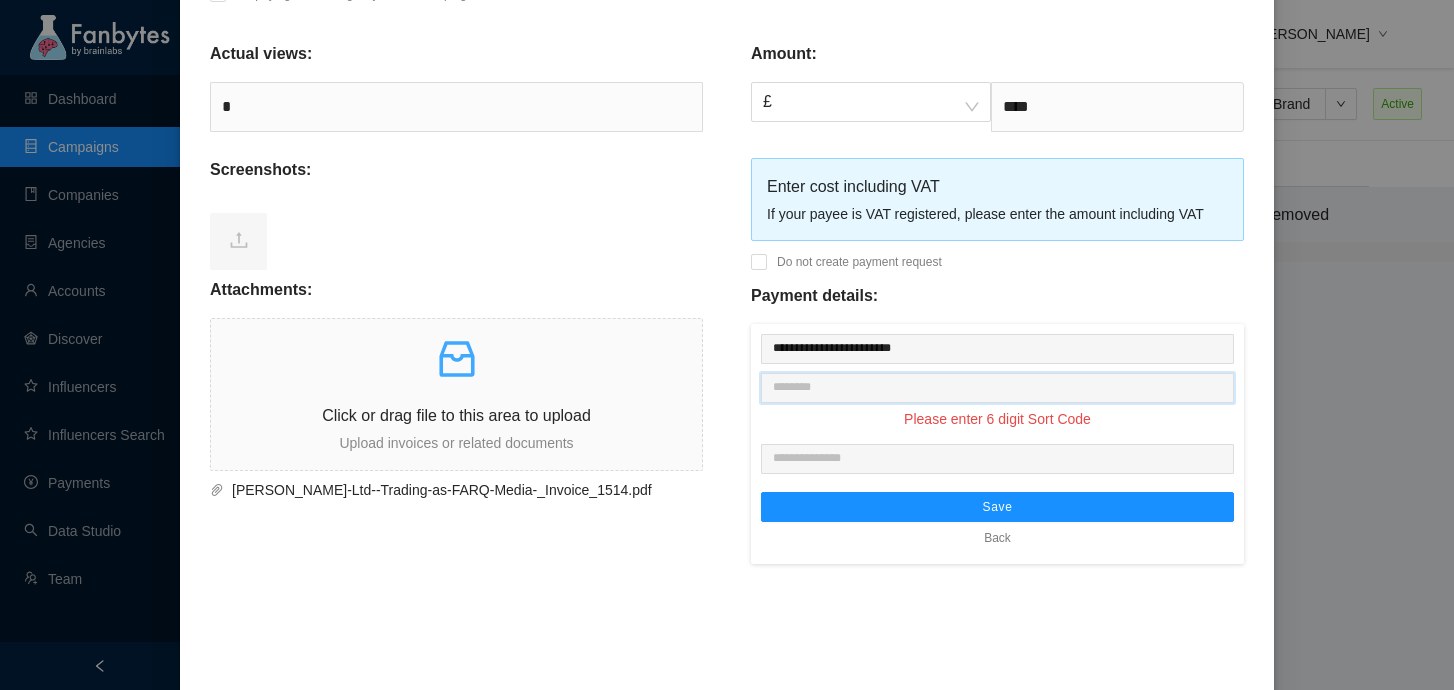 paste on "********" 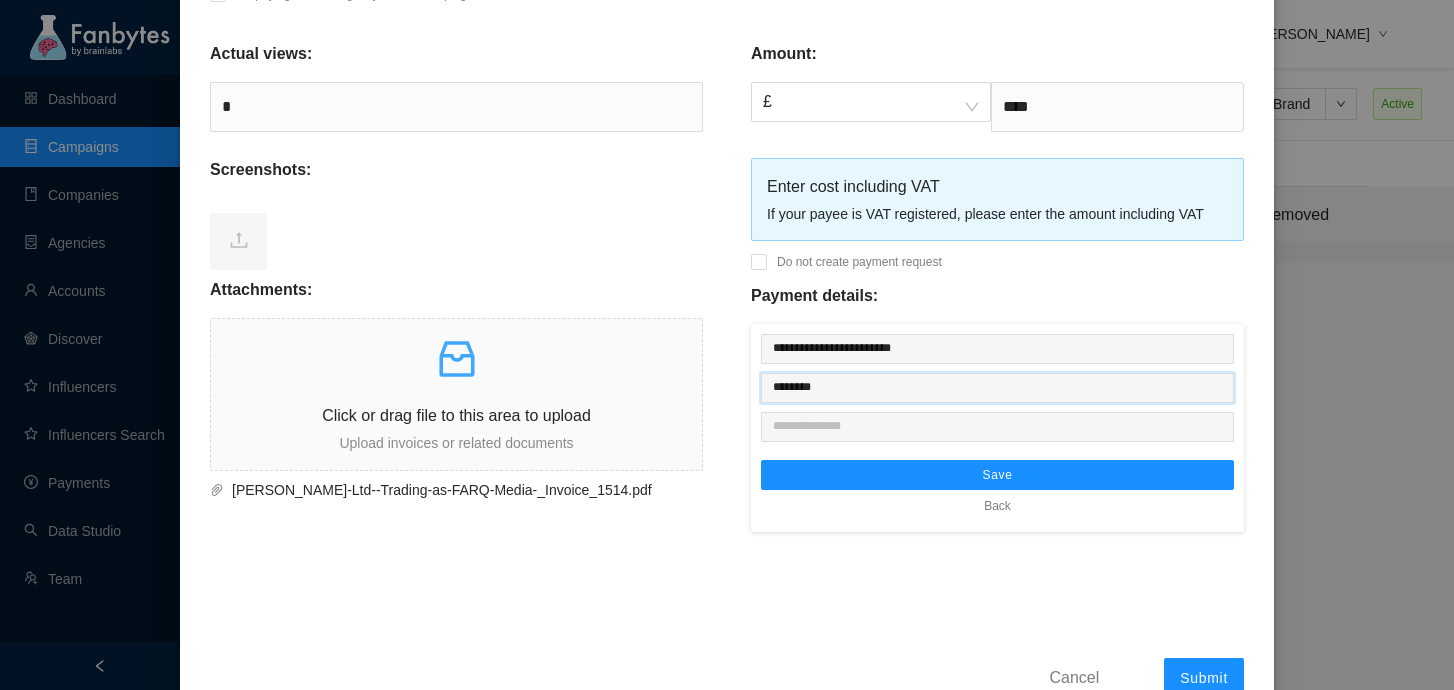 type on "********" 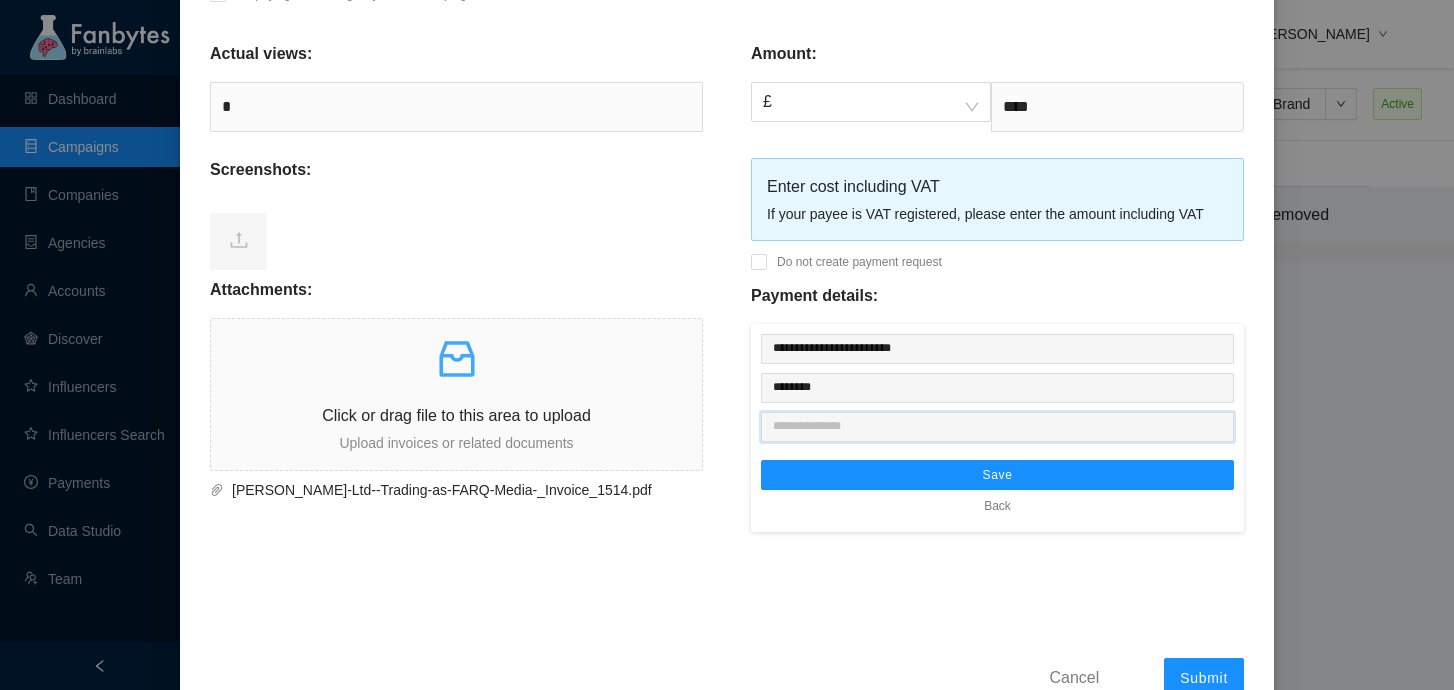 click at bounding box center [997, 427] 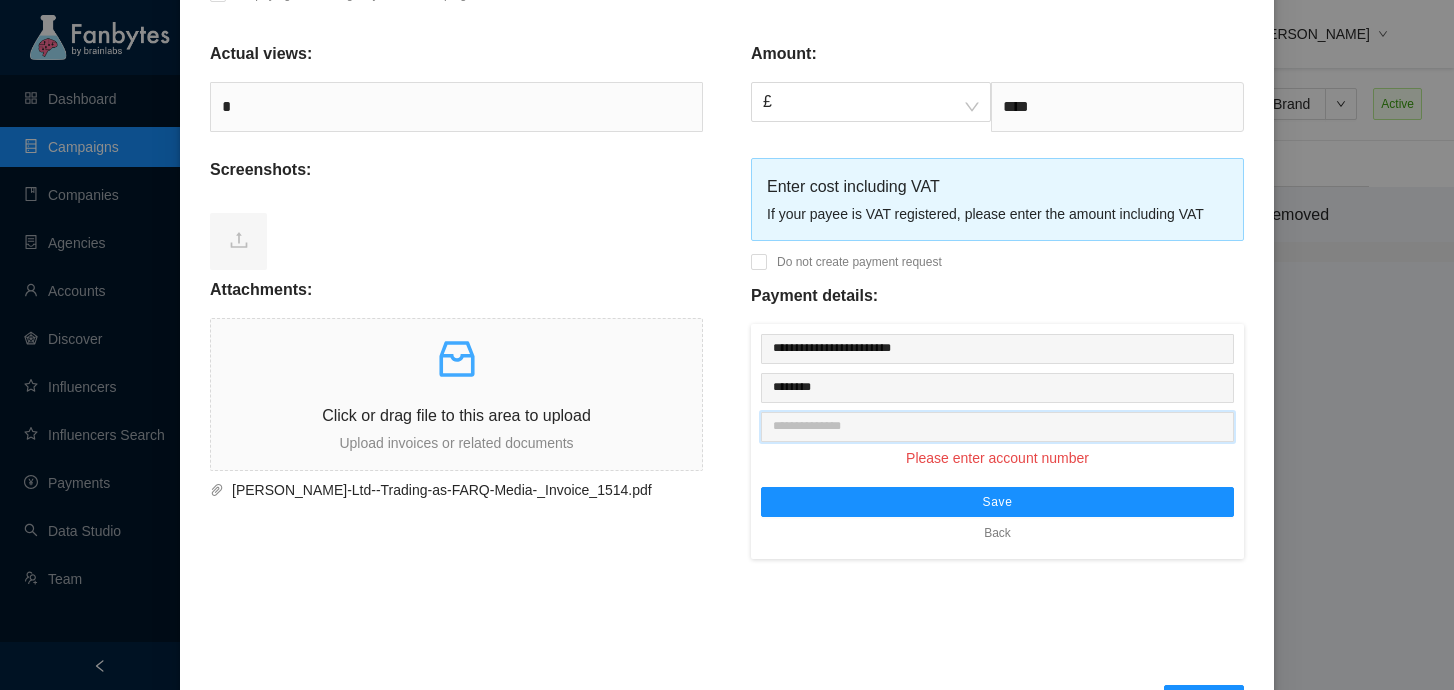 paste on "********" 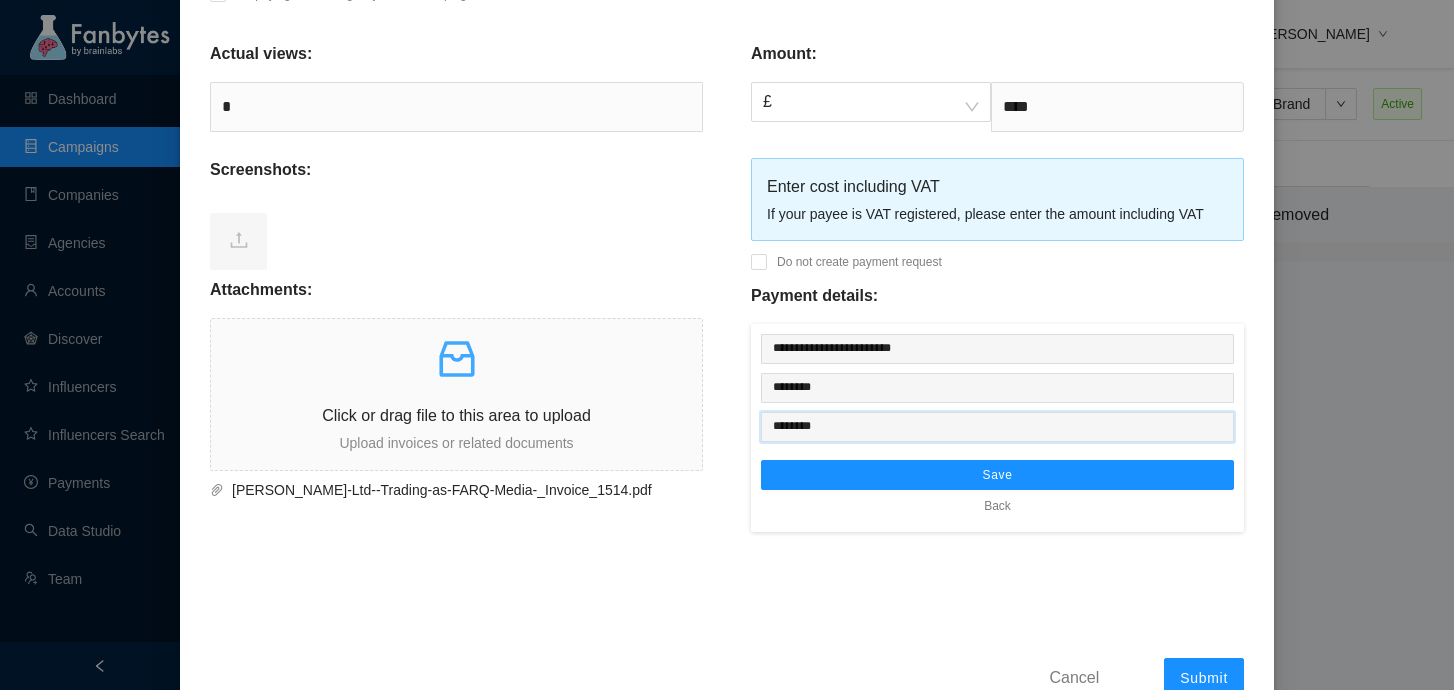 type on "********" 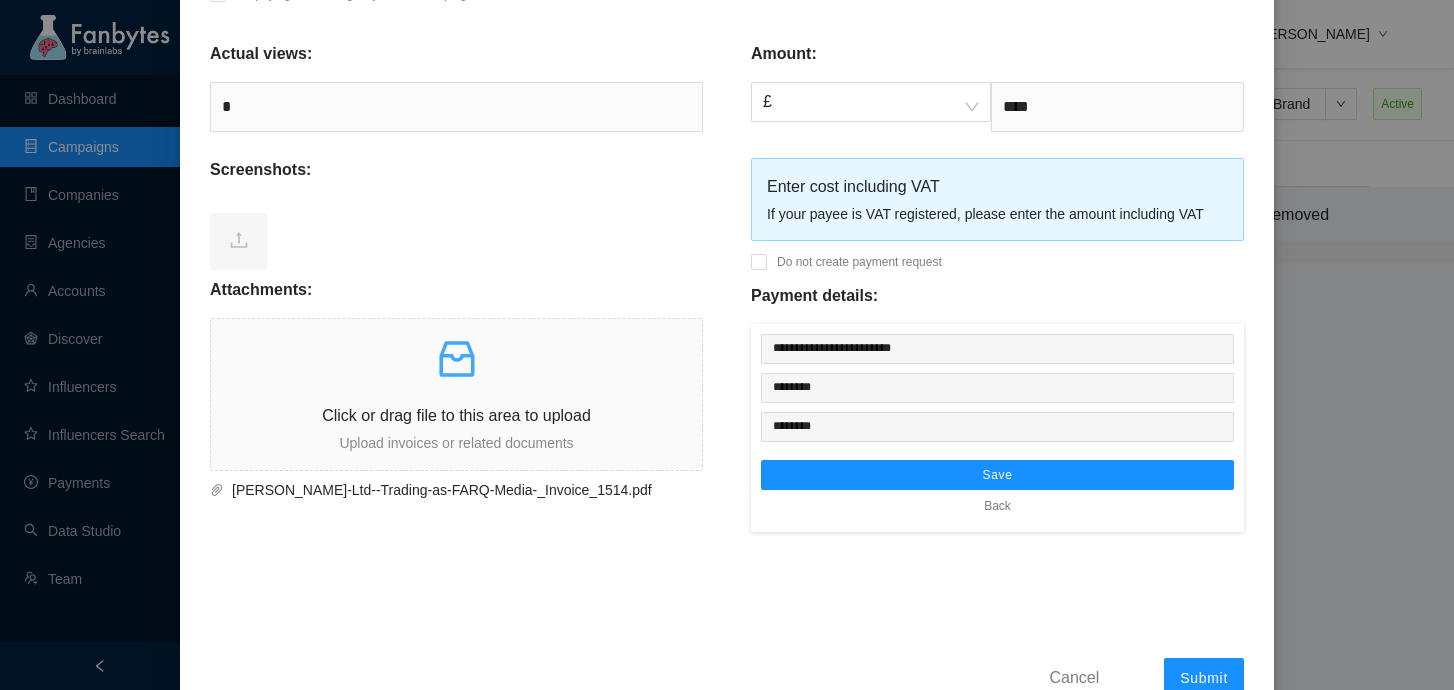 click at bounding box center (456, 238) 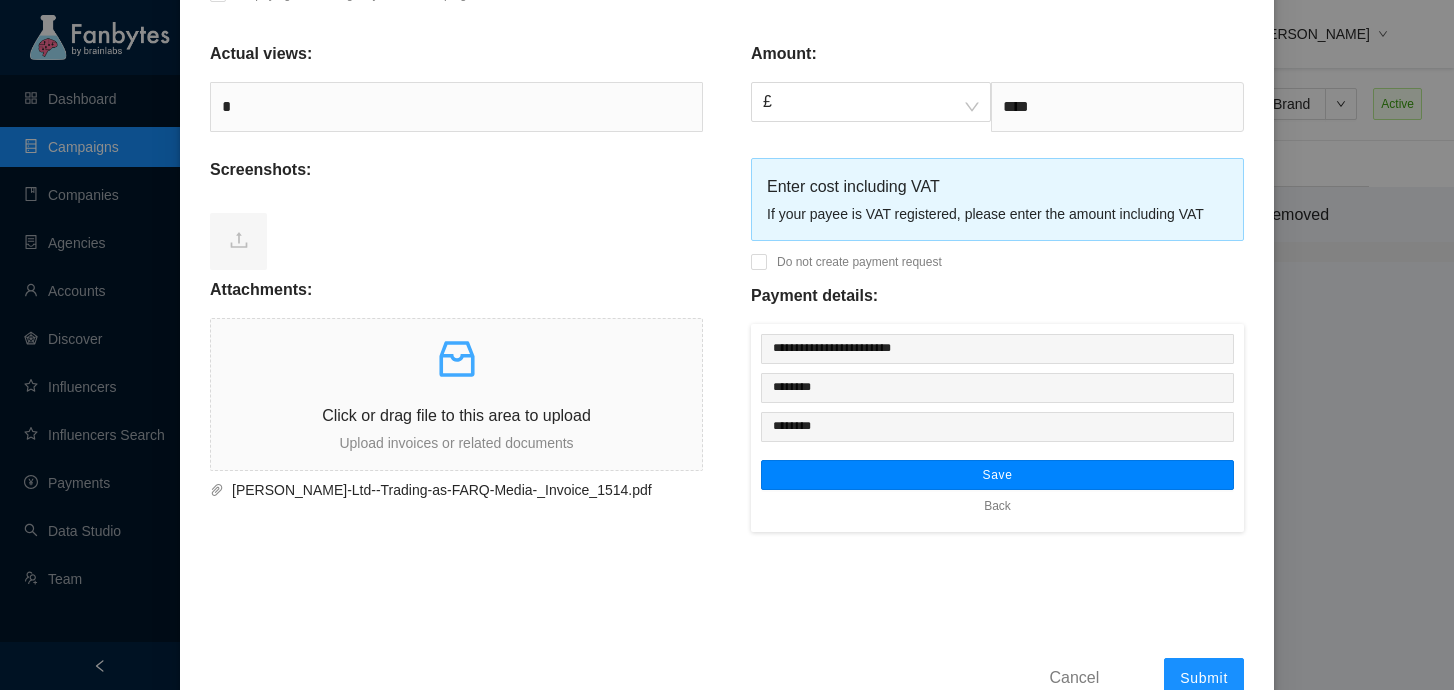 click on "Save" at bounding box center [997, 475] 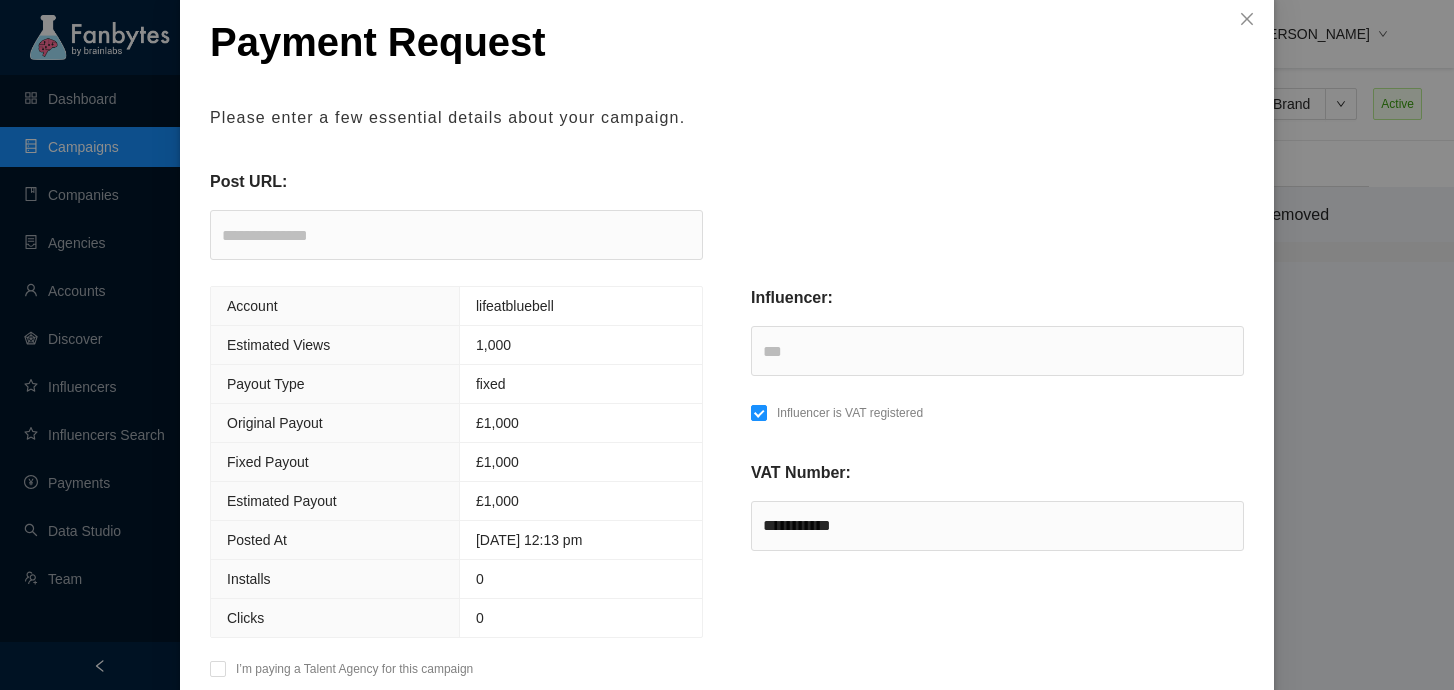 scroll, scrollTop: 108, scrollLeft: 0, axis: vertical 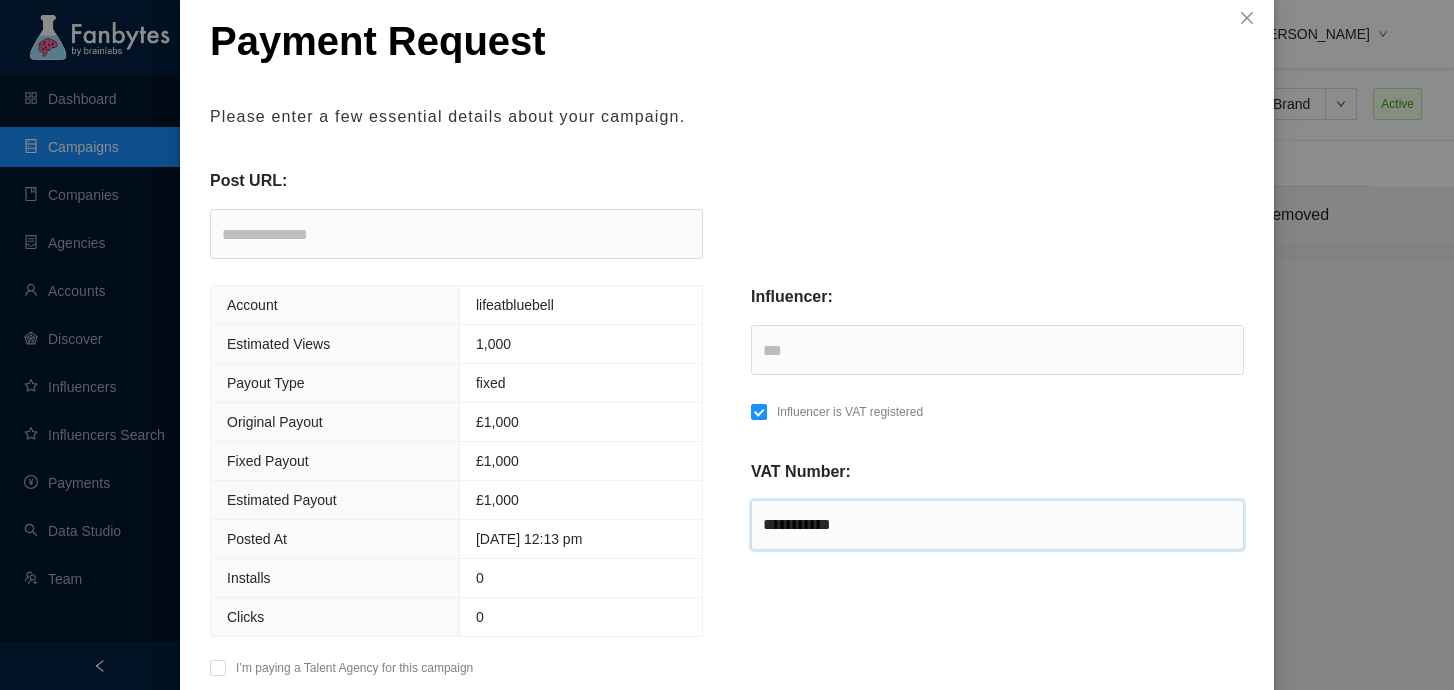 drag, startPoint x: 902, startPoint y: 515, endPoint x: 601, endPoint y: 525, distance: 301.16608 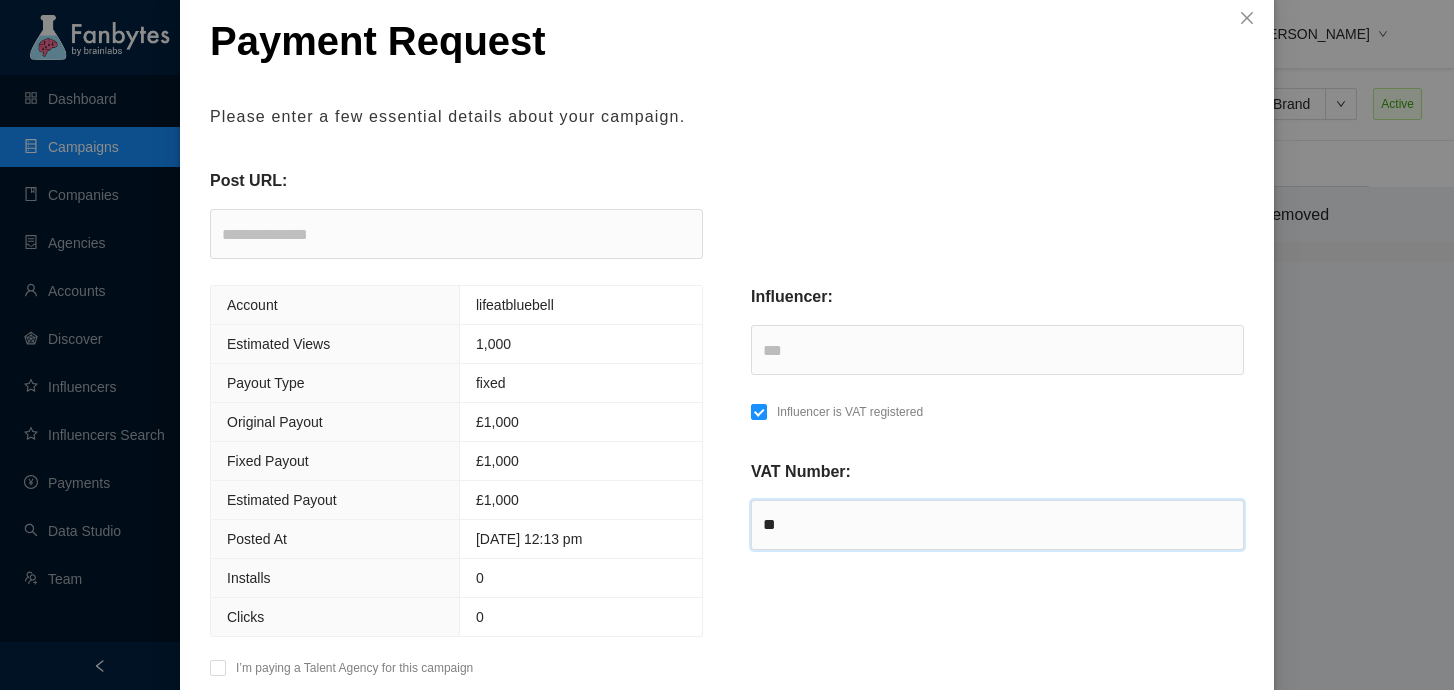 paste on "*********" 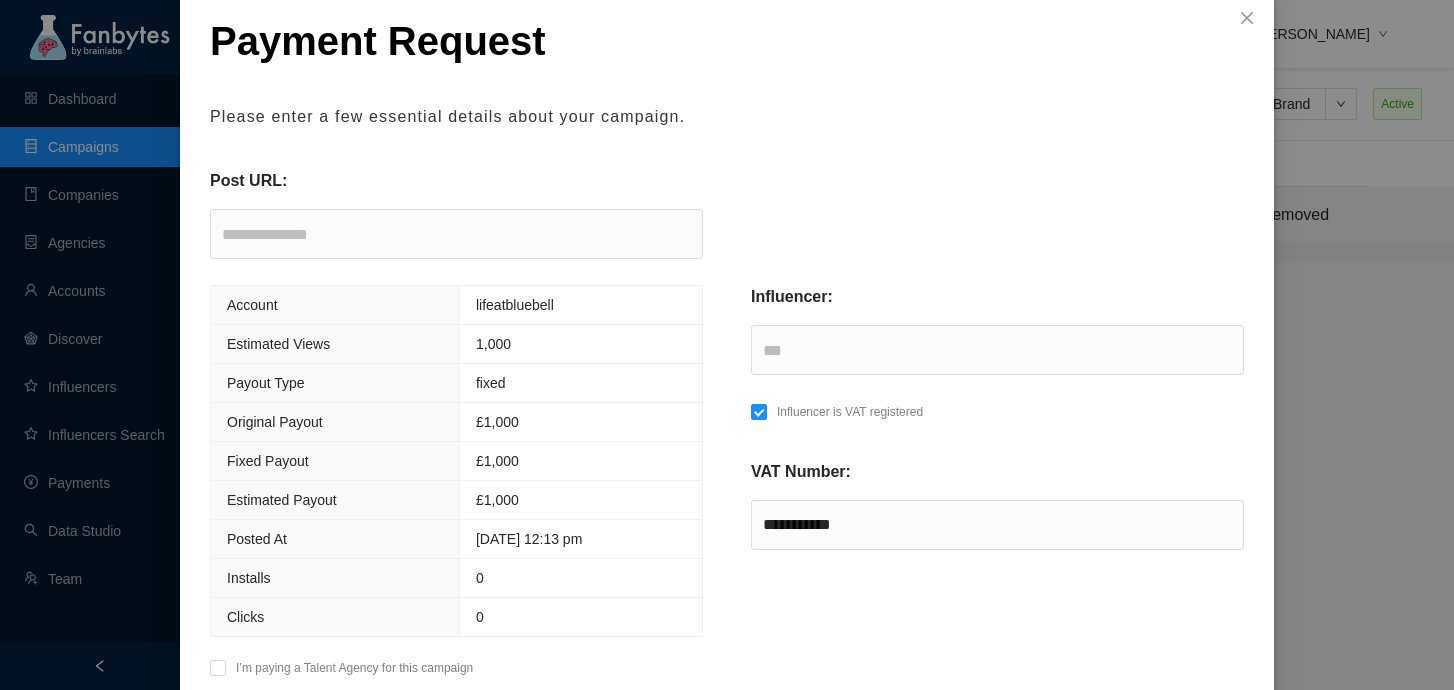 click on "**********" at bounding box center [997, 487] 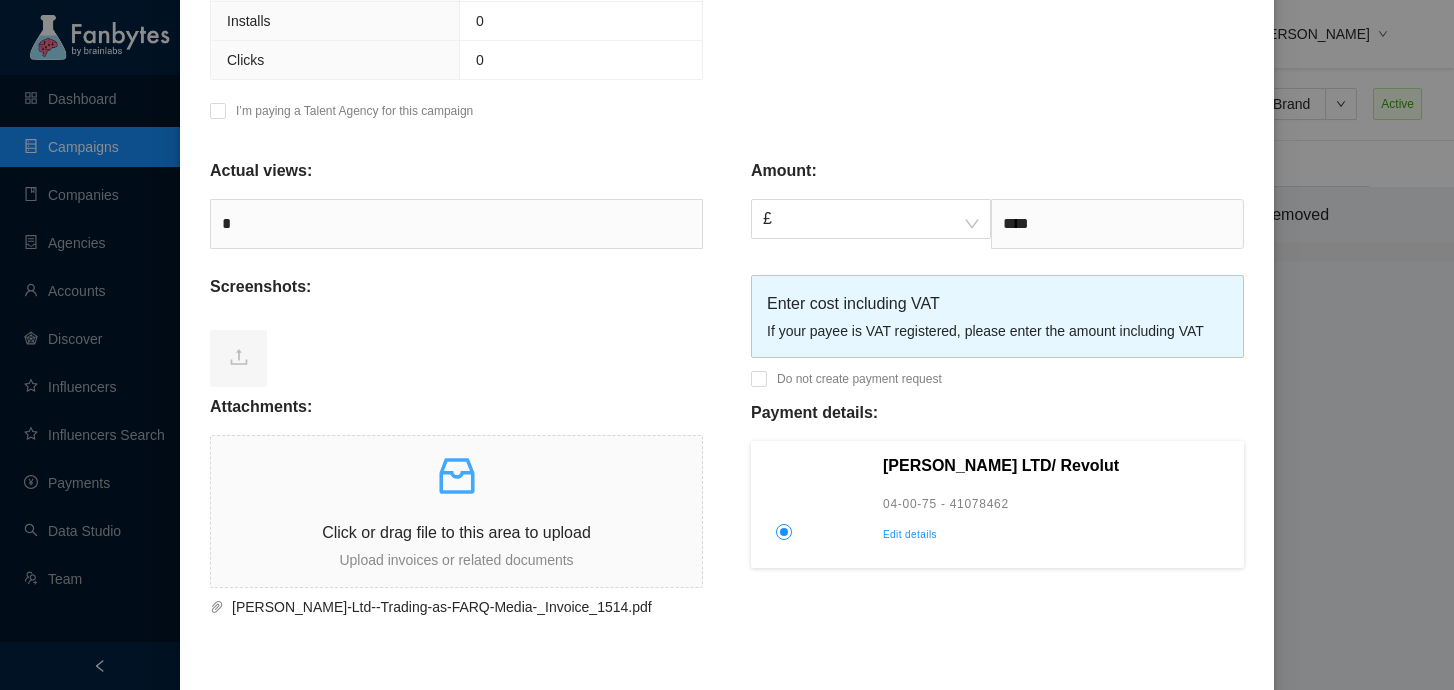 scroll, scrollTop: 670, scrollLeft: 0, axis: vertical 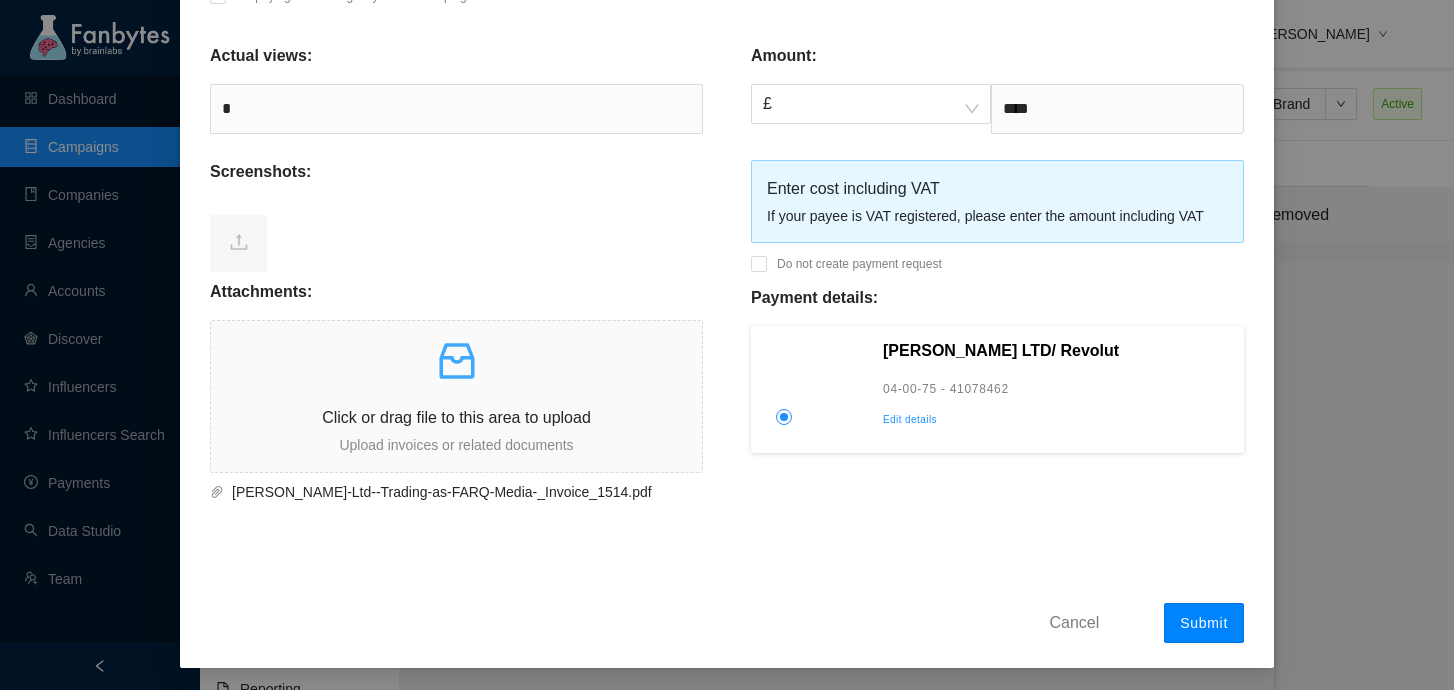 click on "Submit" at bounding box center (1204, 623) 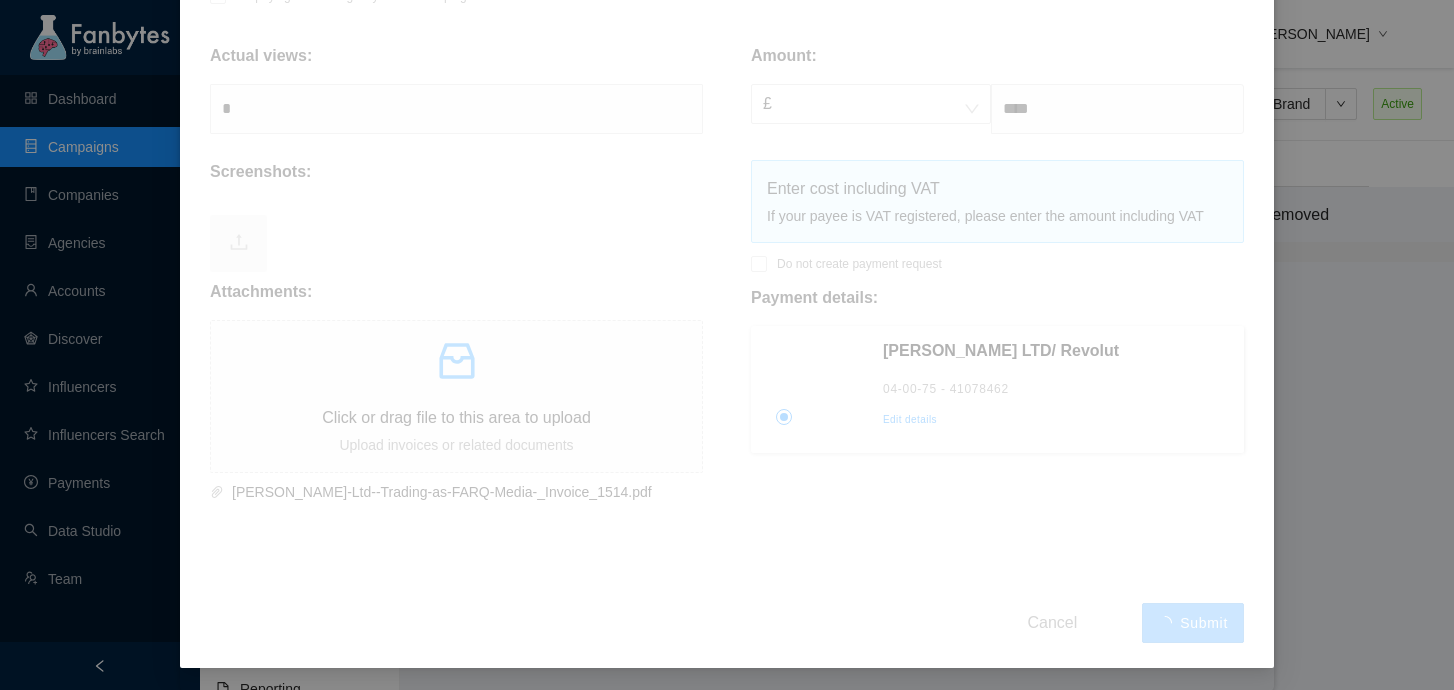 type on "**********" 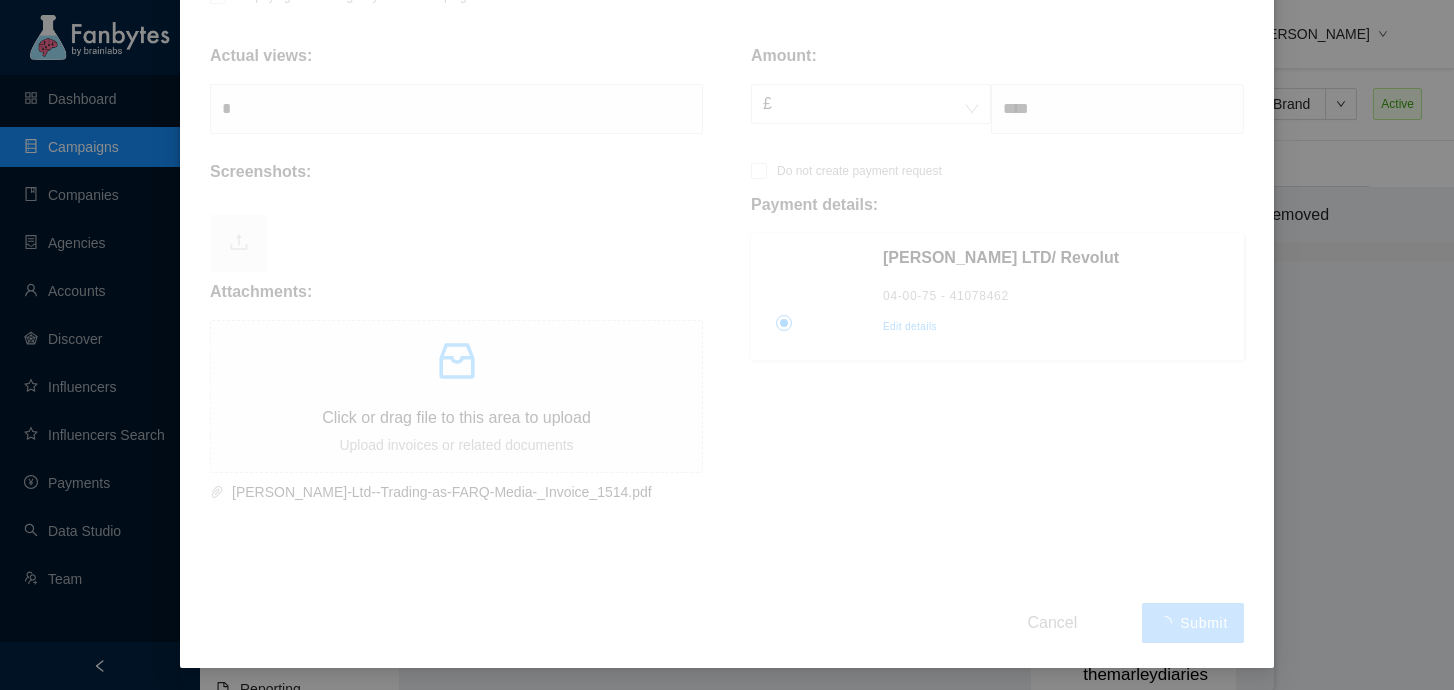 scroll, scrollTop: 0, scrollLeft: 0, axis: both 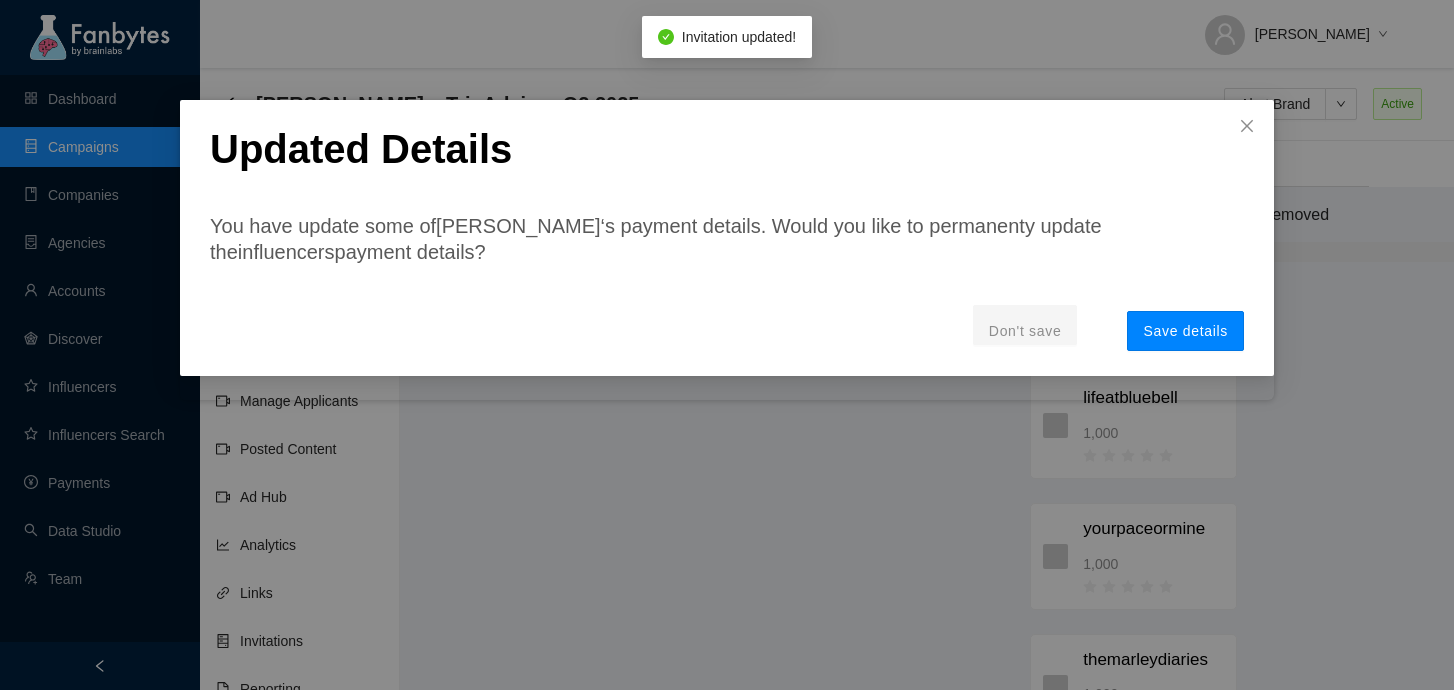 click on "Save details" at bounding box center [1185, 331] 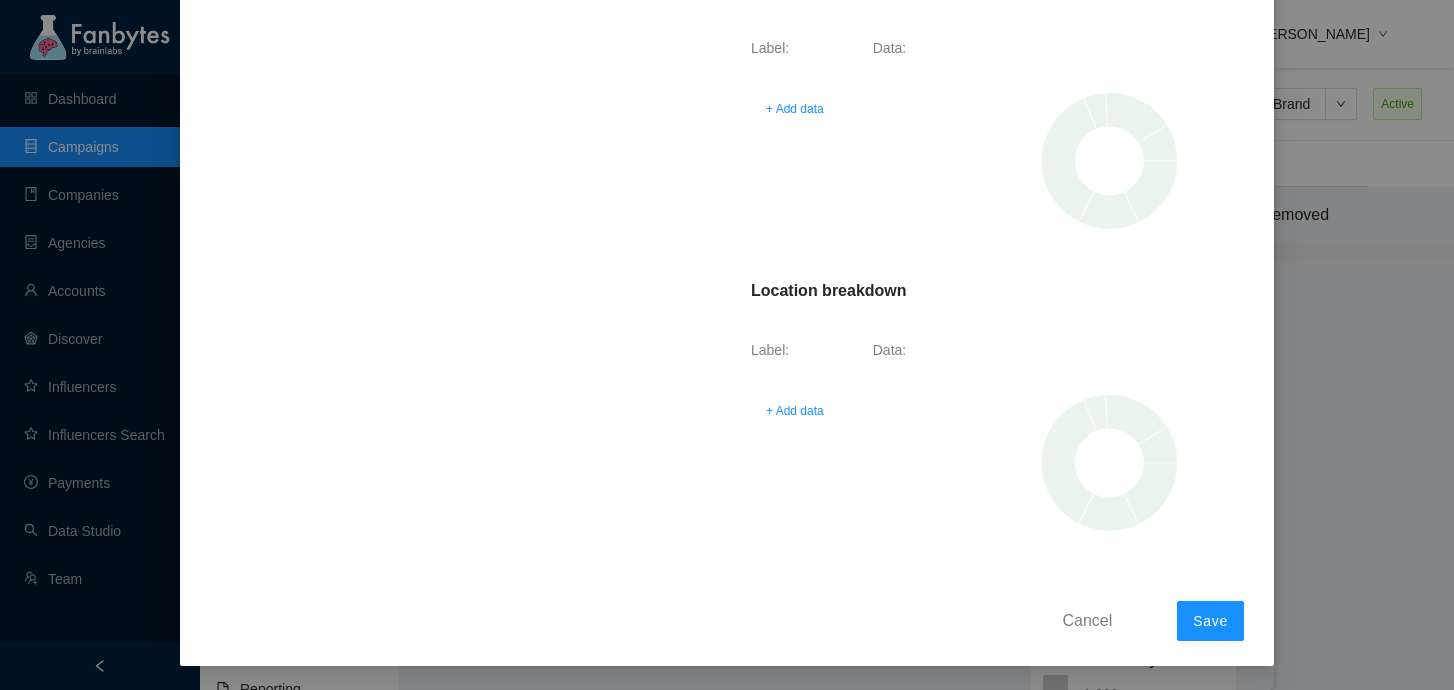 scroll, scrollTop: 0, scrollLeft: 0, axis: both 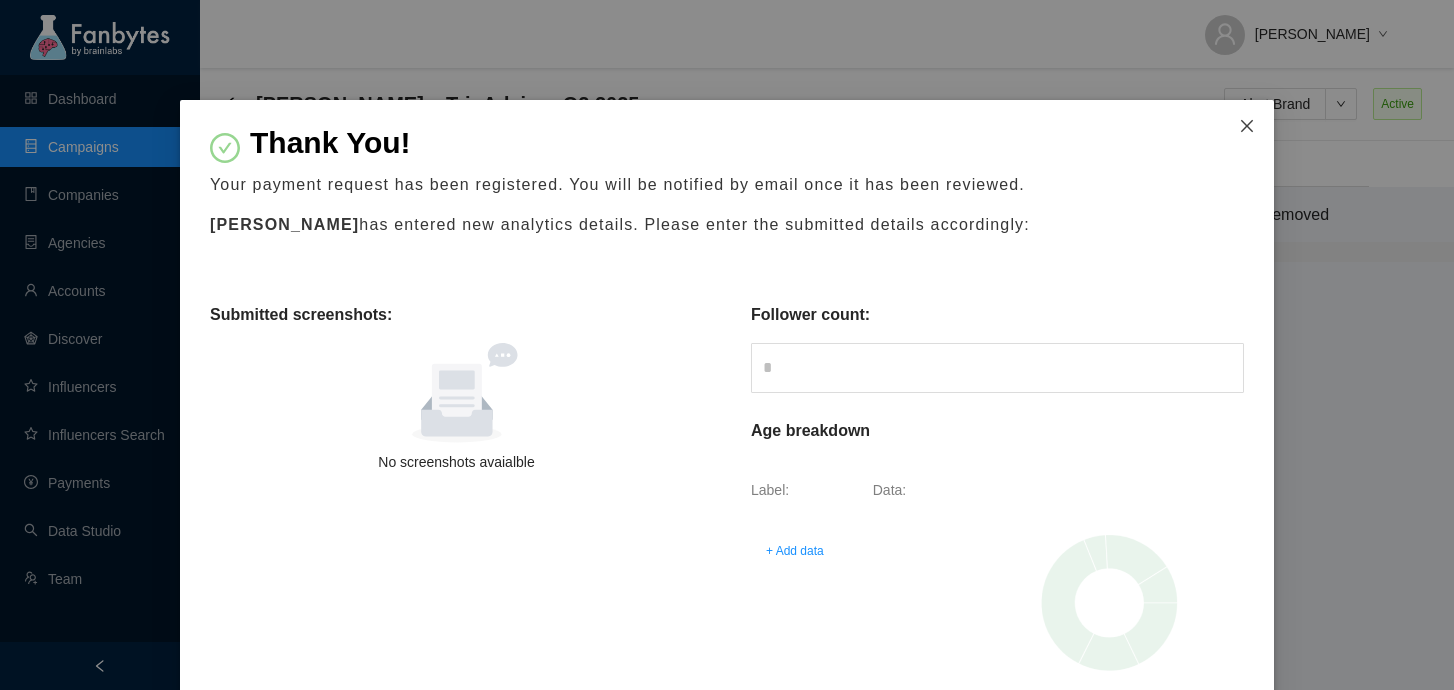 click 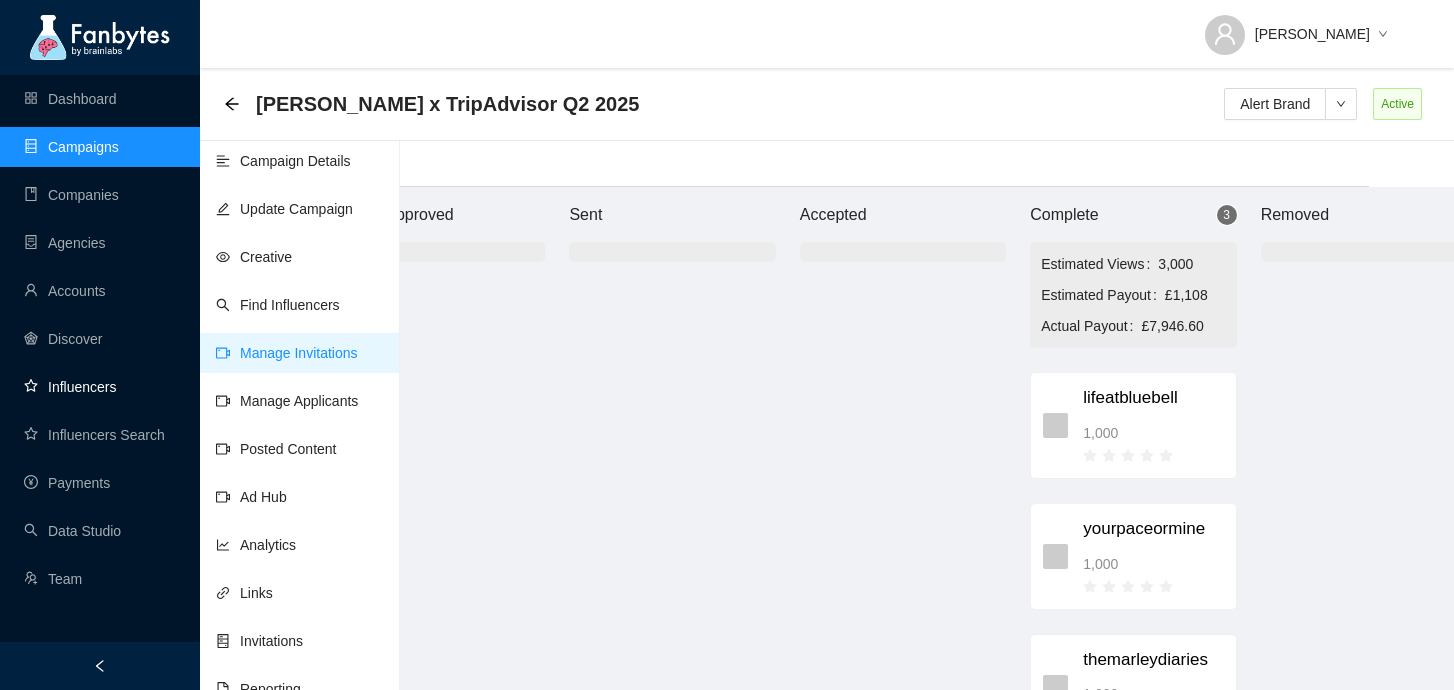 click on "Influencers" at bounding box center (70, 387) 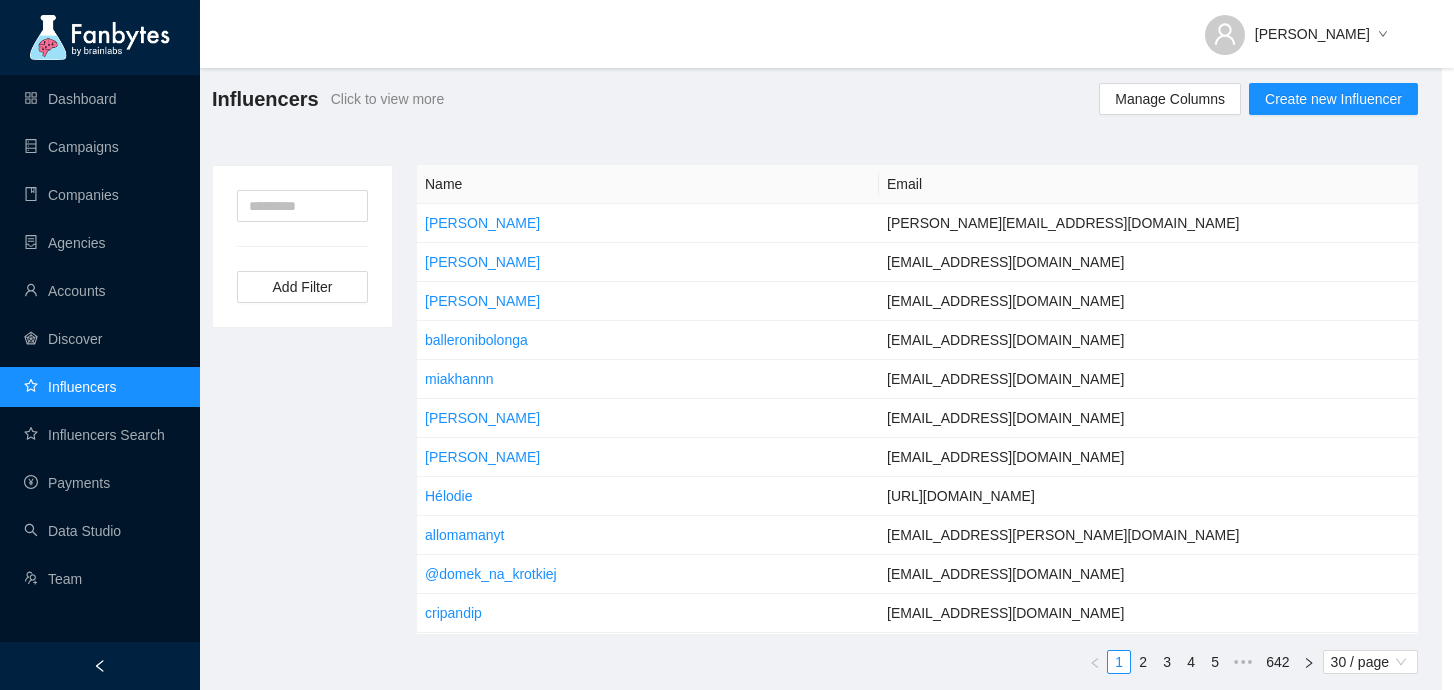 scroll, scrollTop: 5, scrollLeft: 12, axis: both 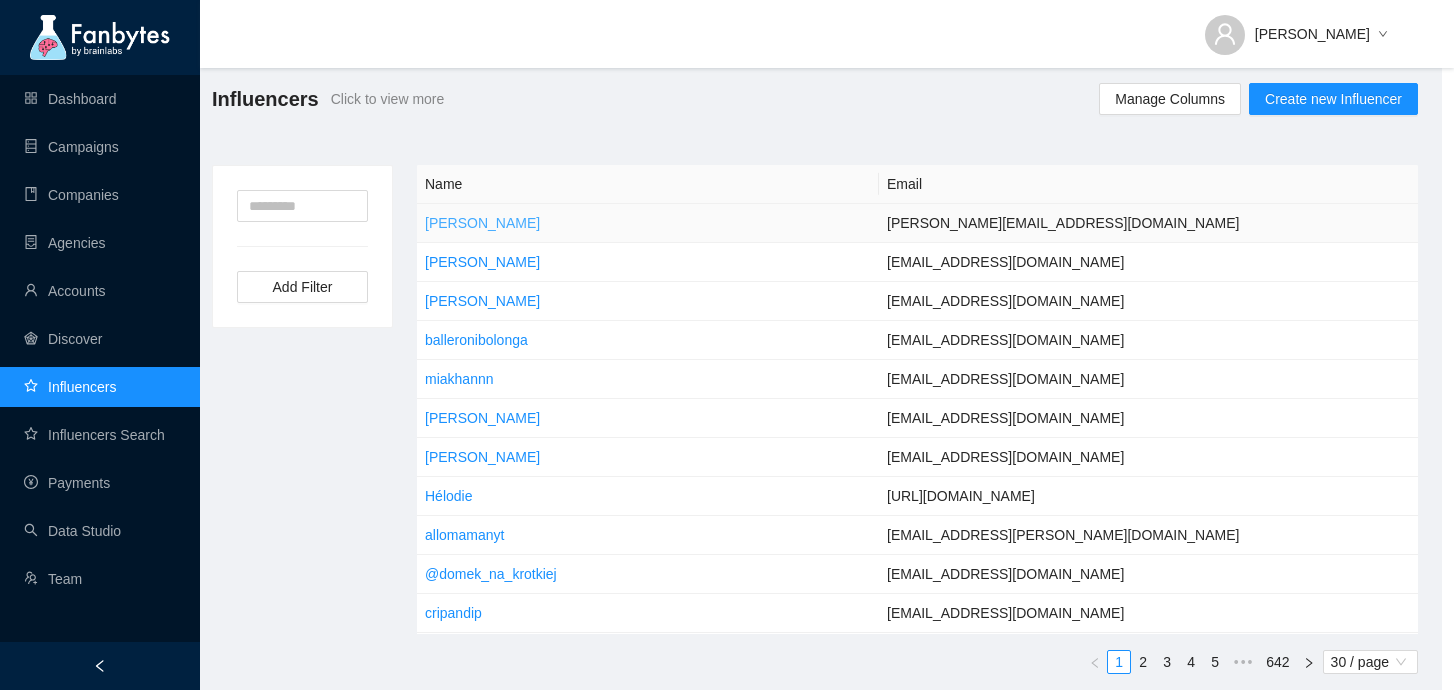click on "[PERSON_NAME]" at bounding box center [482, 223] 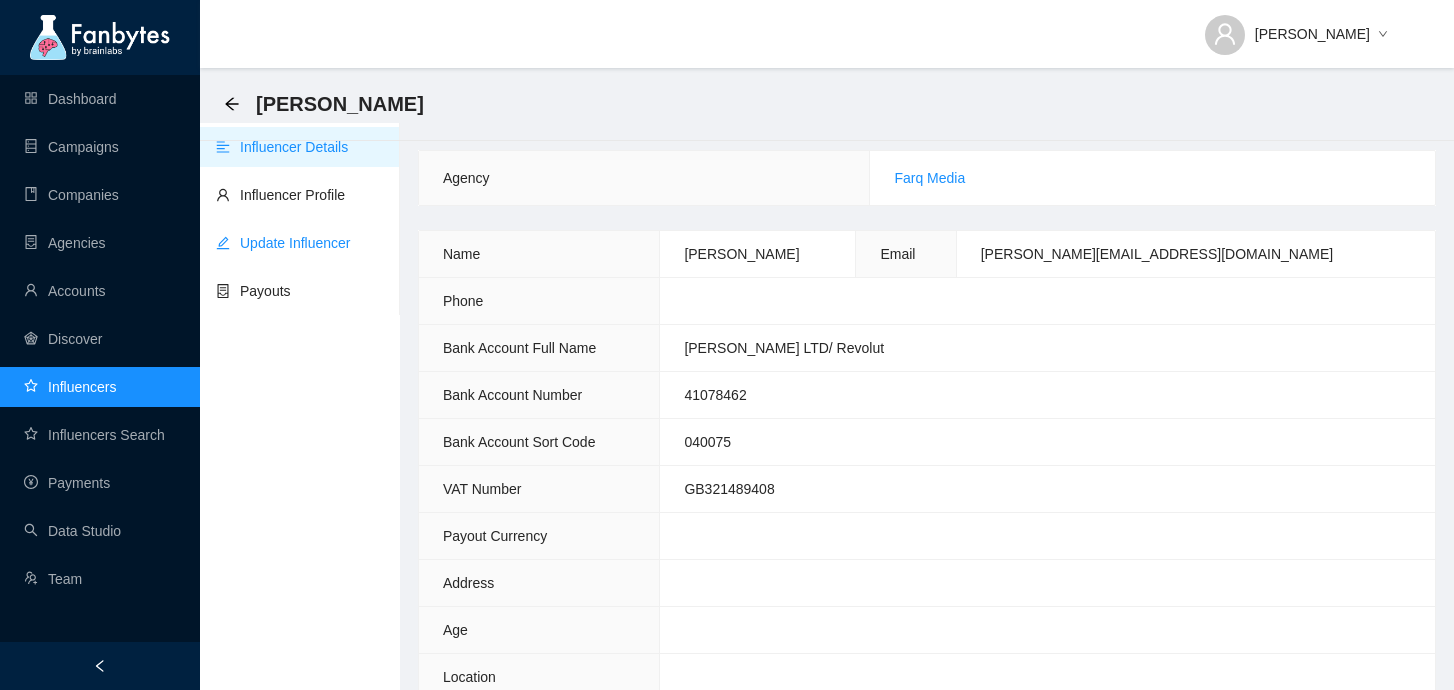 click on "Update Influencer" at bounding box center (283, 243) 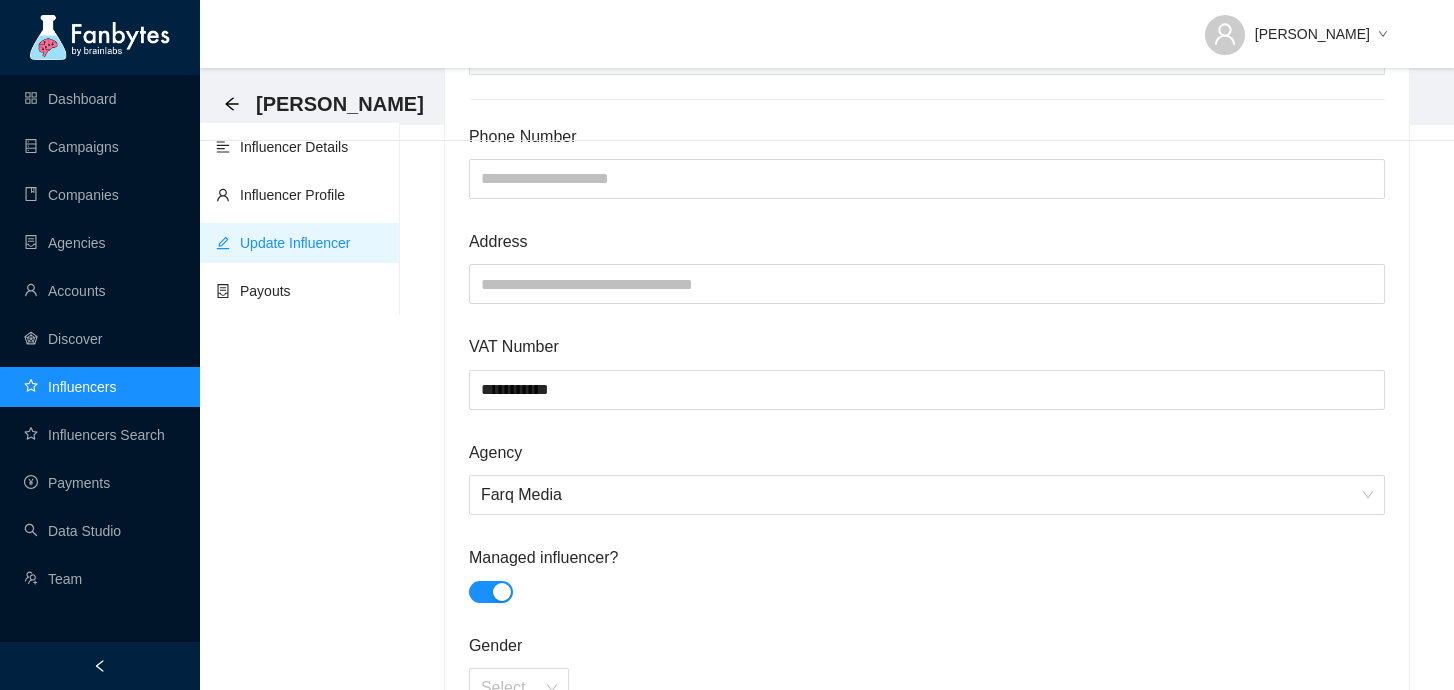 scroll, scrollTop: 596, scrollLeft: 0, axis: vertical 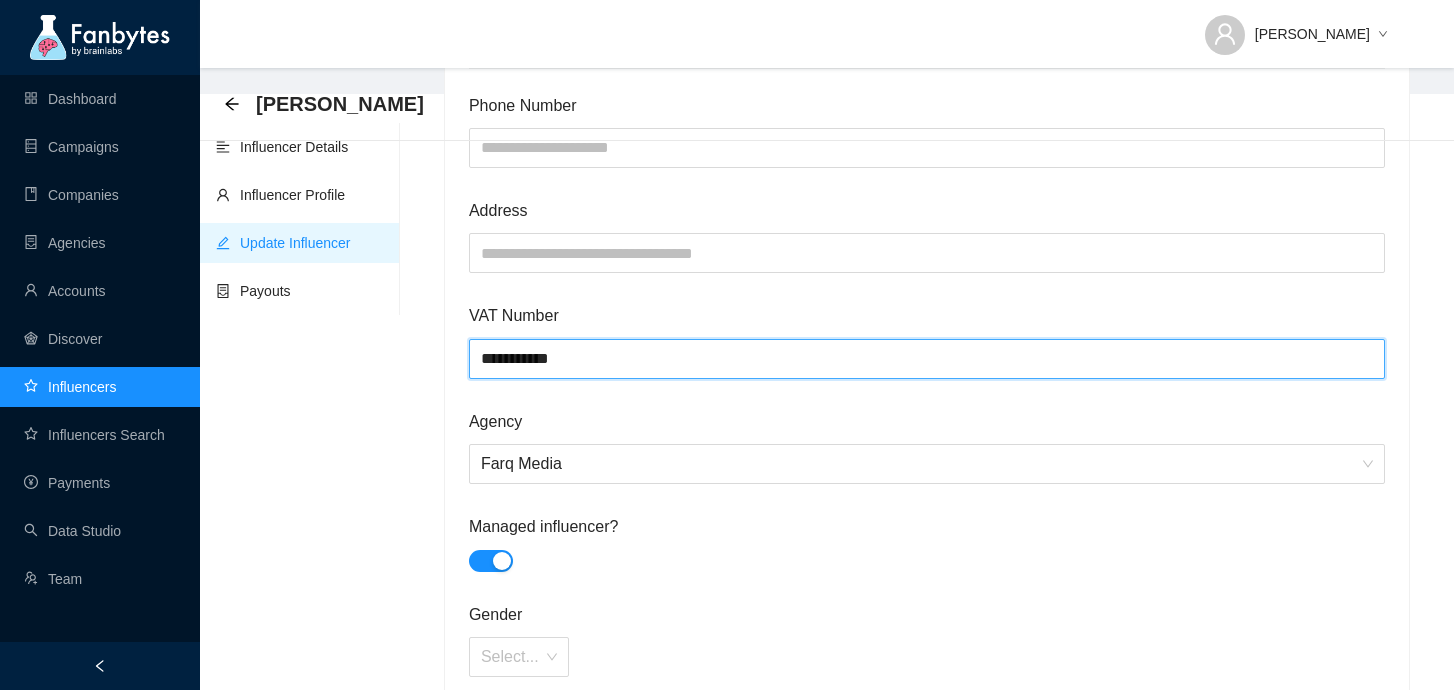 click on "**********" at bounding box center (927, 359) 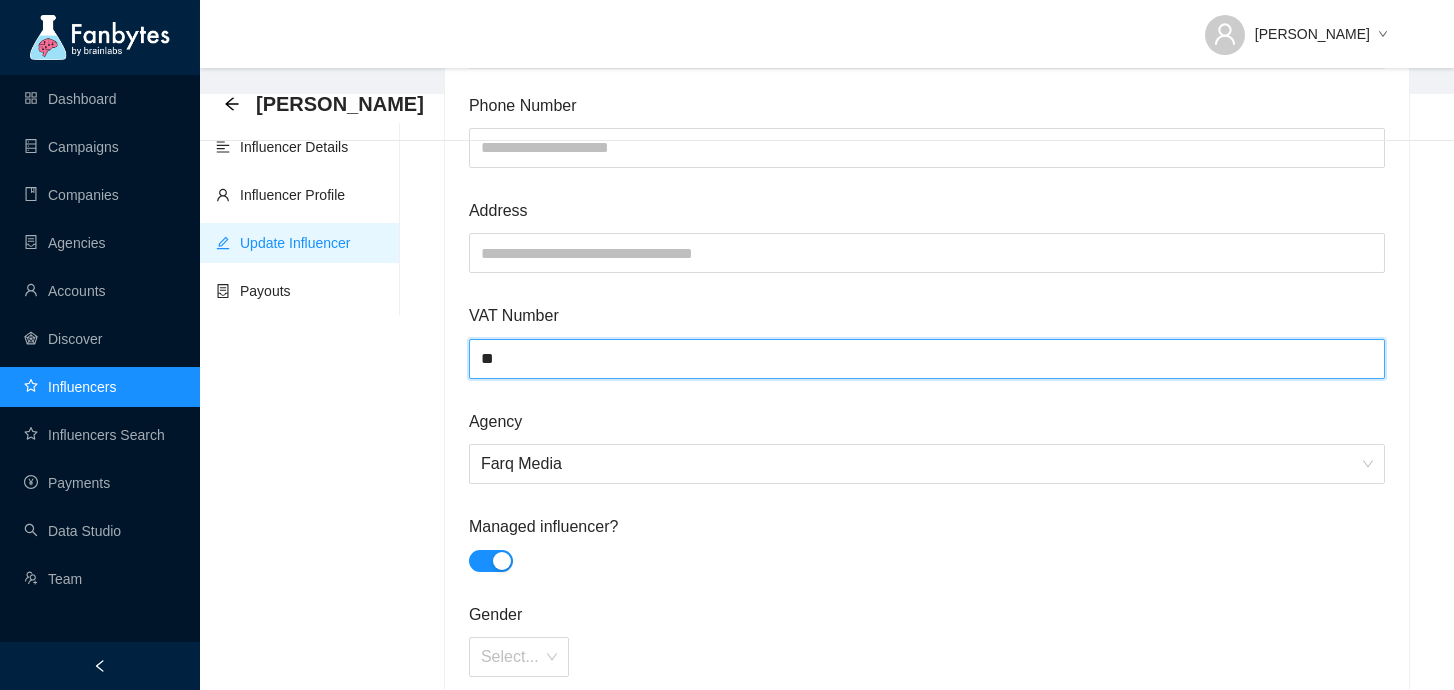 type on "*" 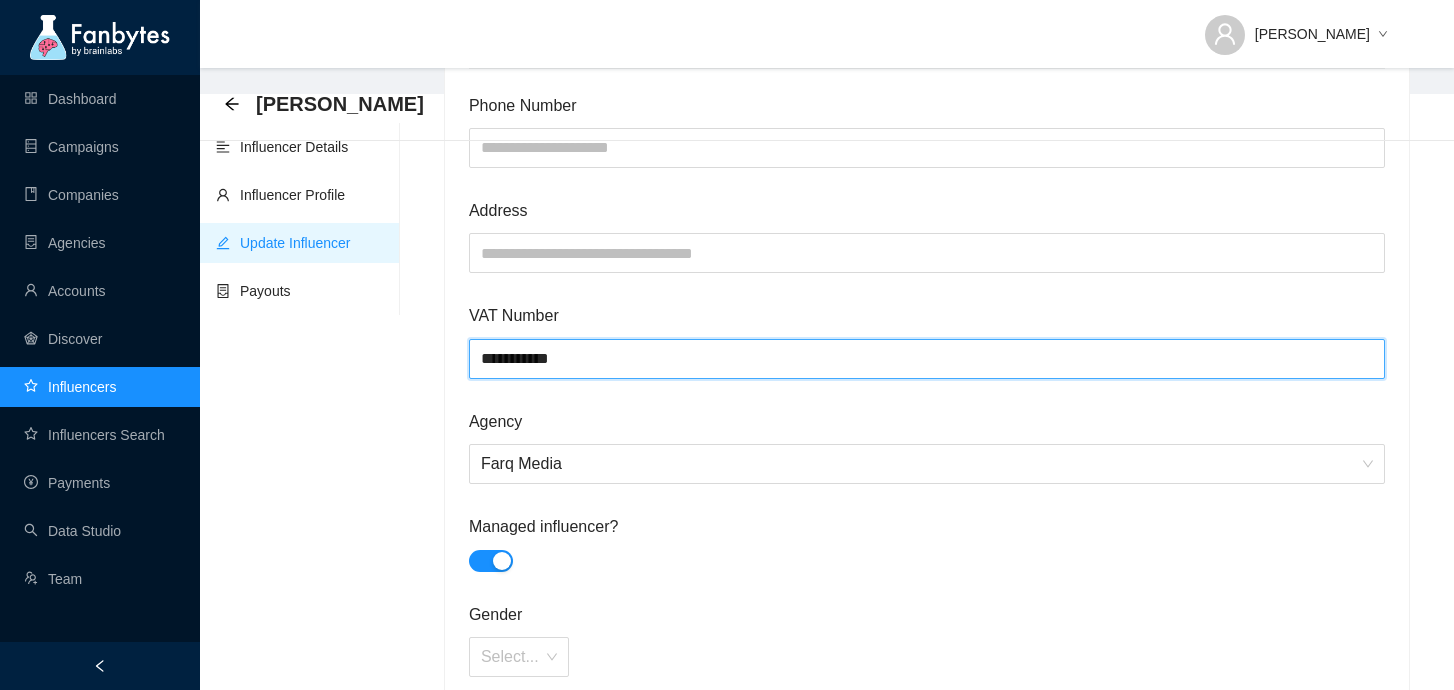 type on "**********" 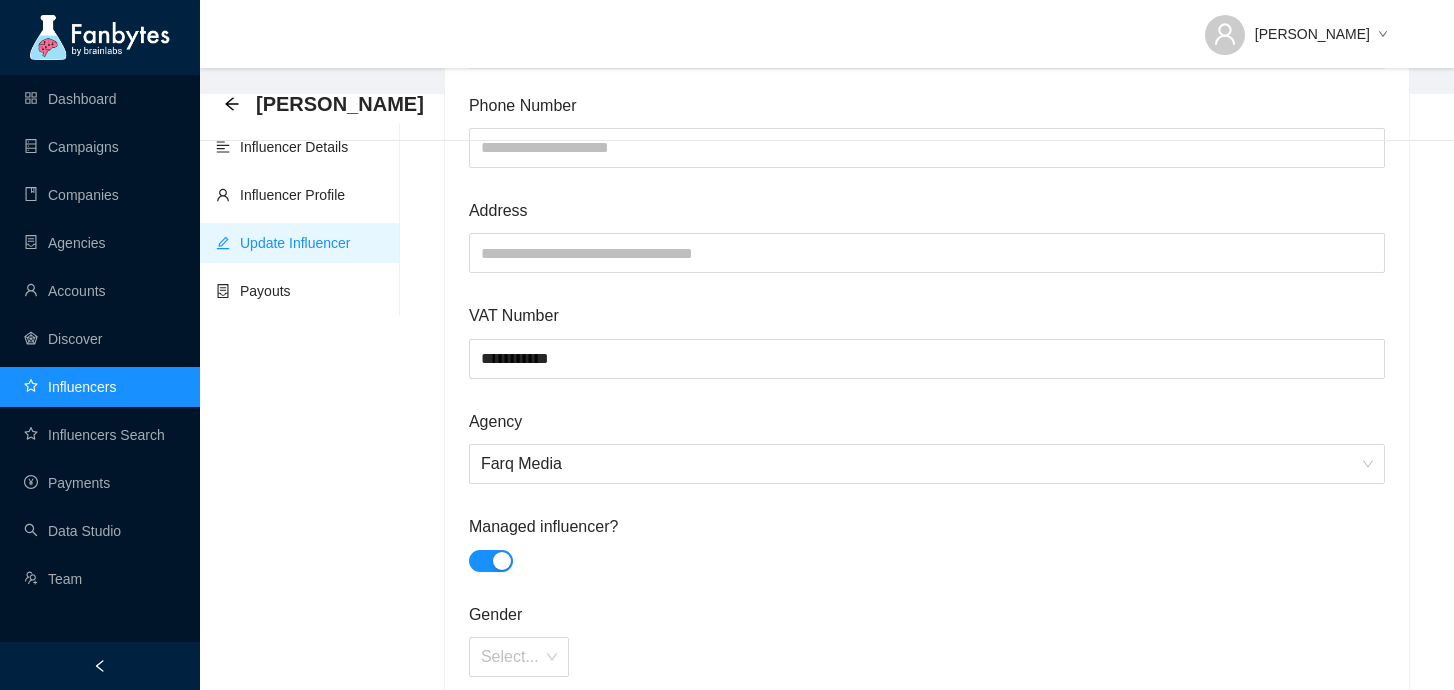 click on "**********" at bounding box center [927, 371] 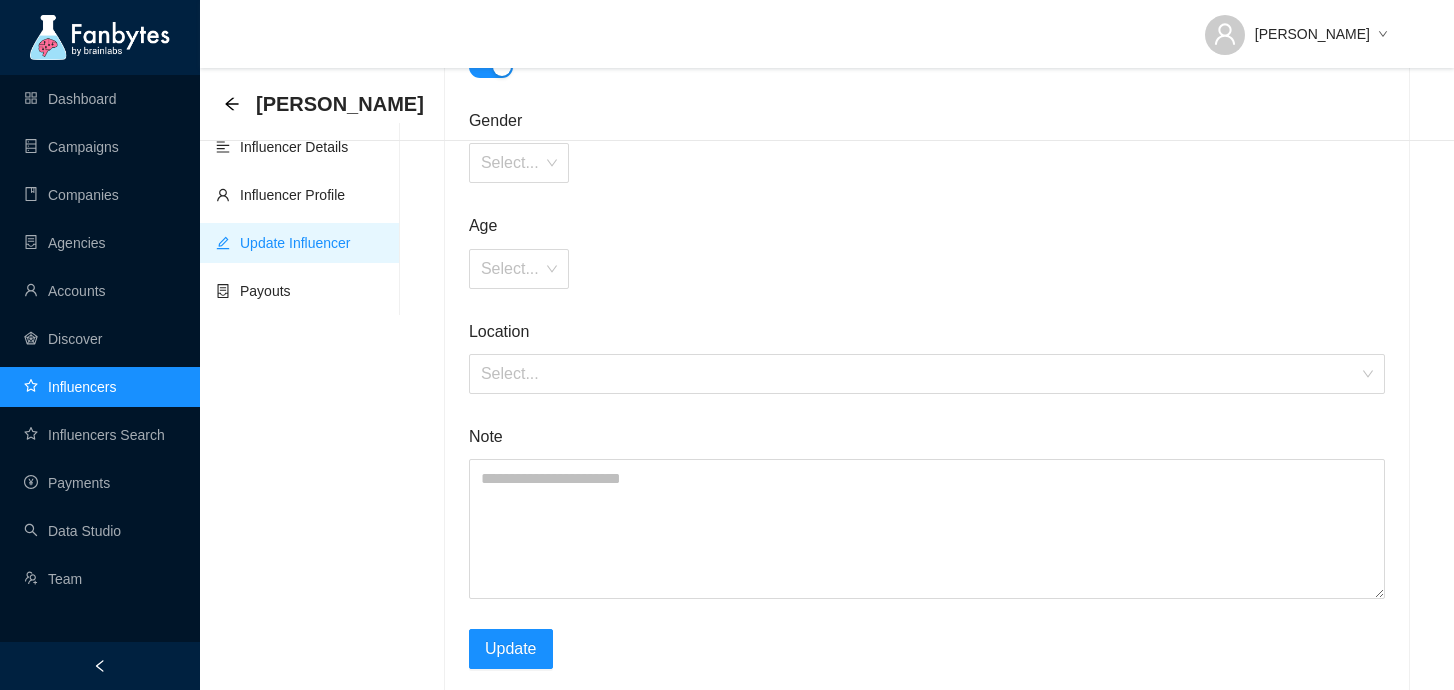 scroll, scrollTop: 1091, scrollLeft: 0, axis: vertical 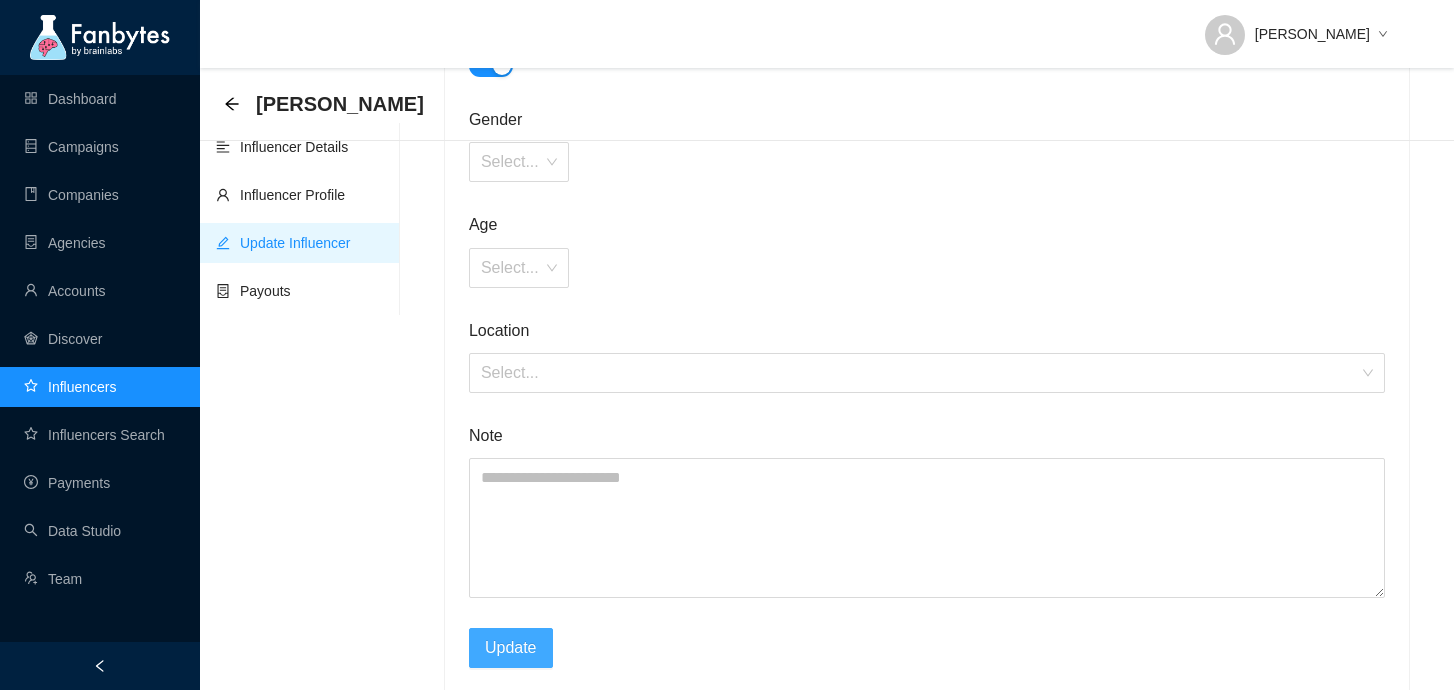 click on "Update" at bounding box center (511, 647) 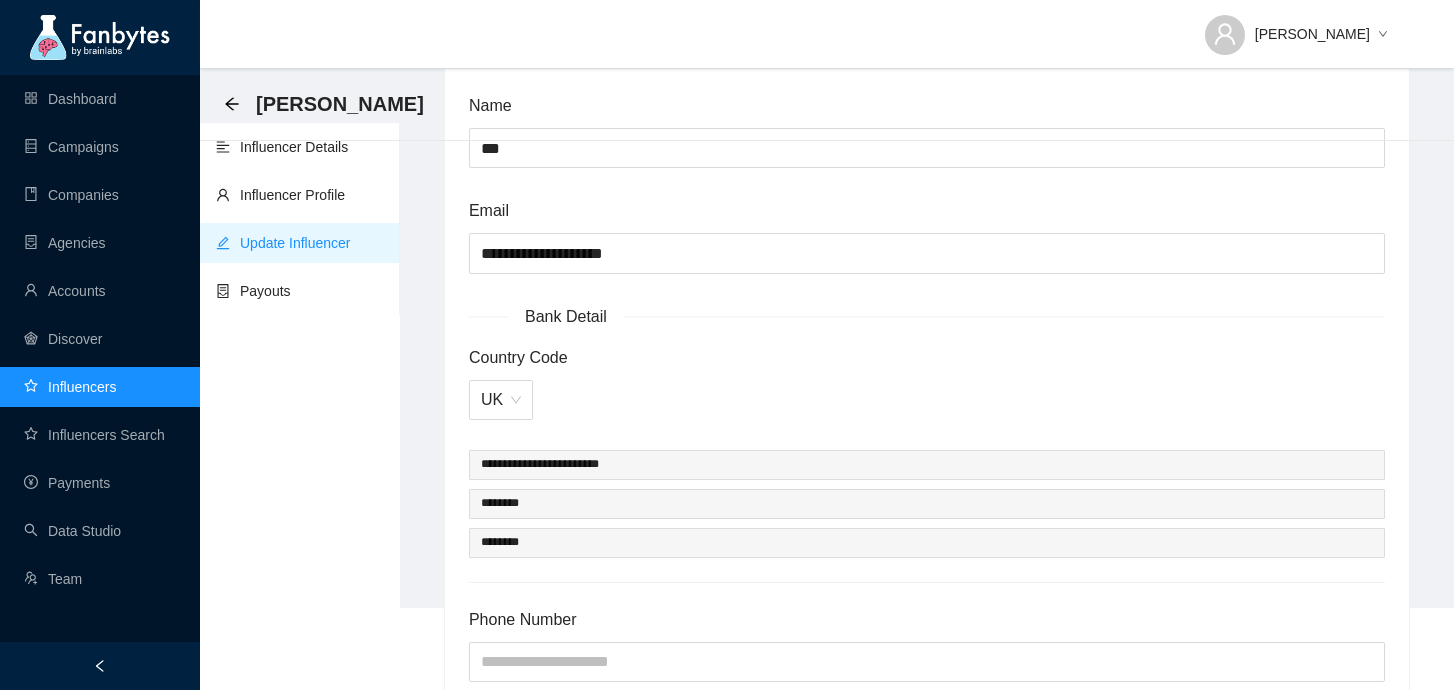 scroll, scrollTop: 0, scrollLeft: 0, axis: both 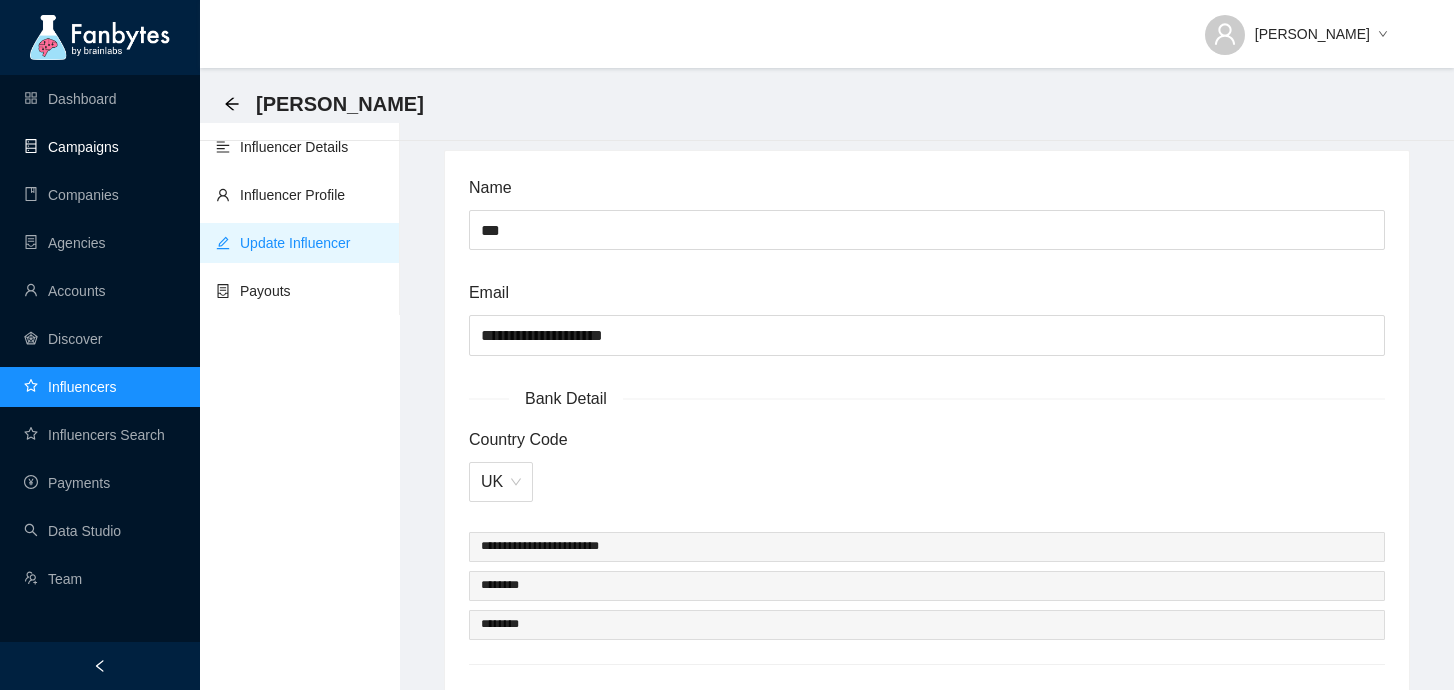 click on "Campaigns" at bounding box center (71, 147) 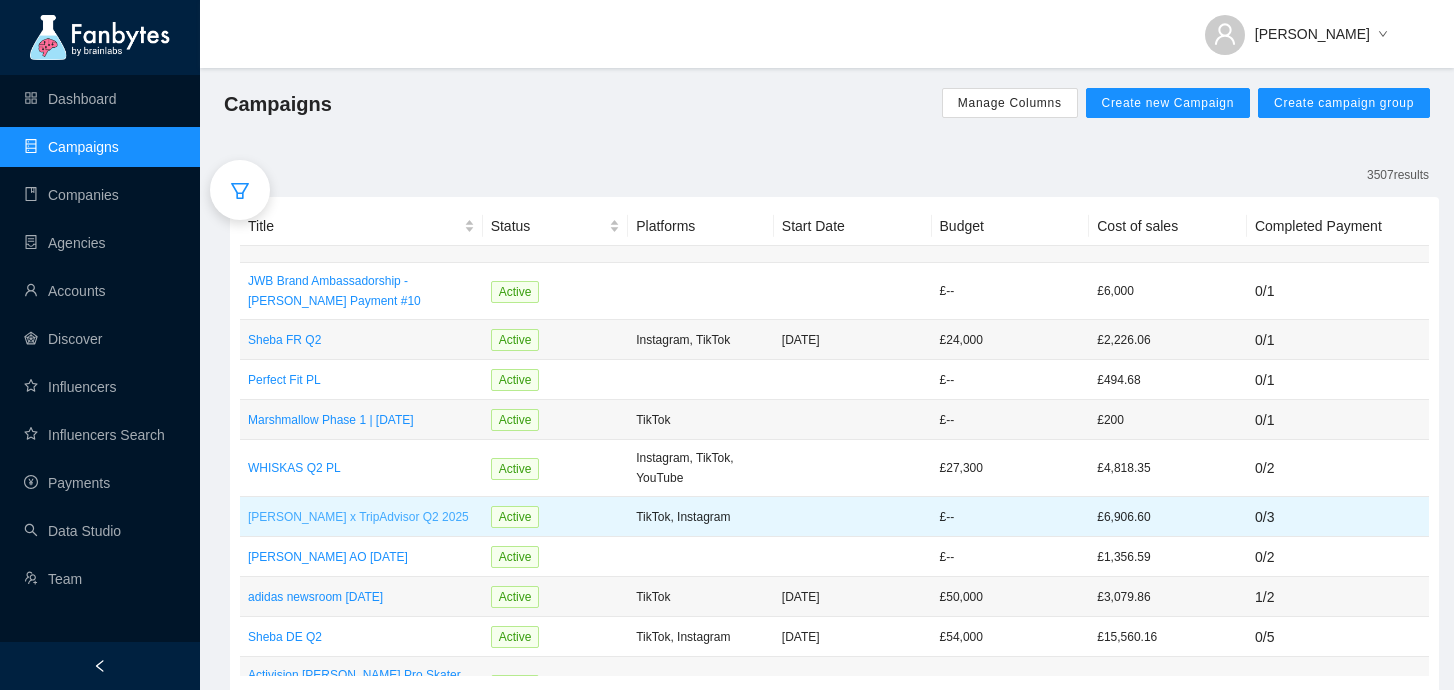 click on "[PERSON_NAME] x TripAdvisor Q2 2025" at bounding box center [361, 517] 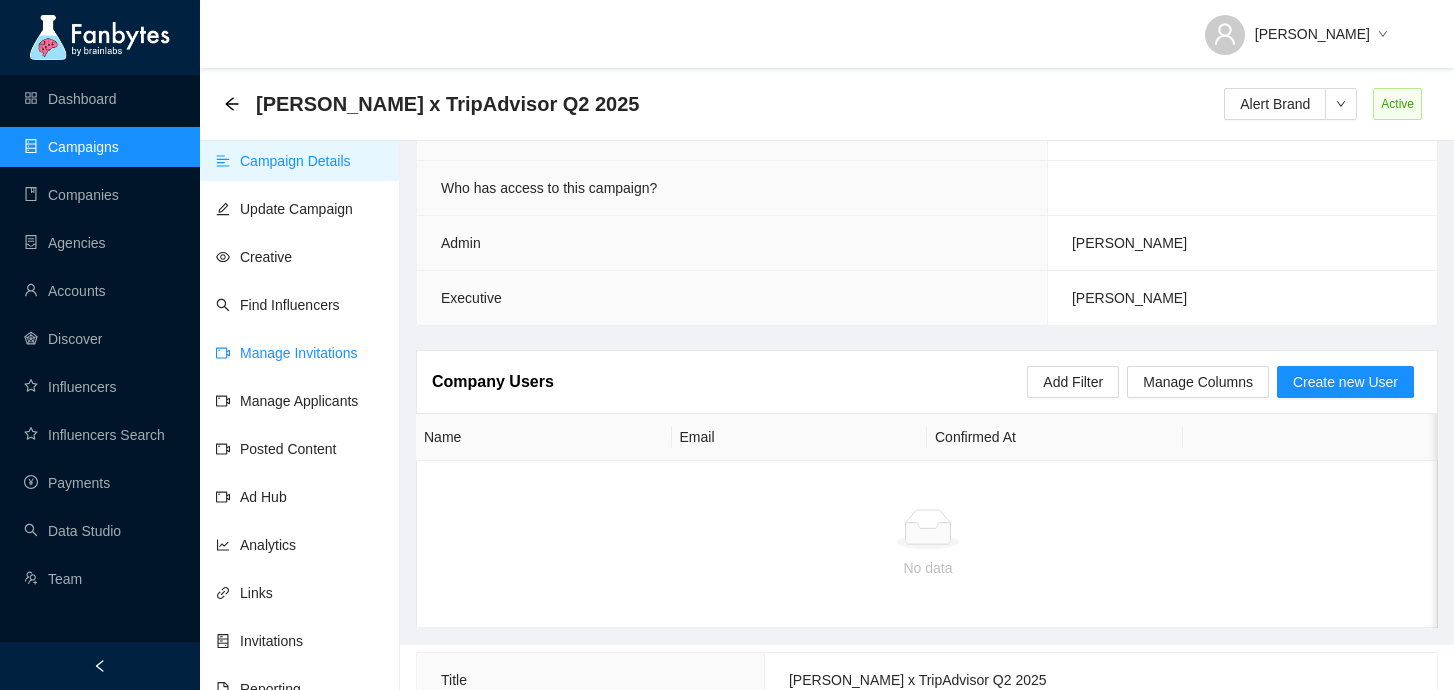 click on "Manage Invitations" at bounding box center [287, 353] 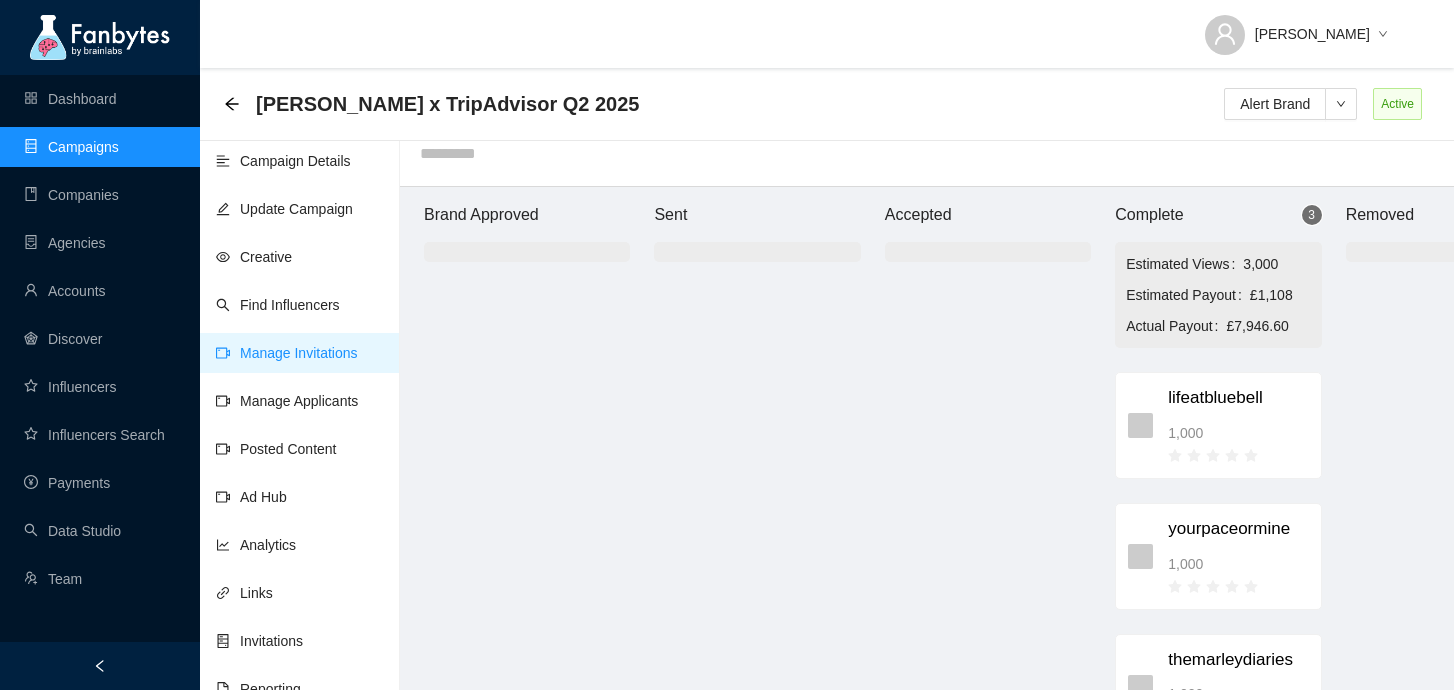 scroll, scrollTop: 74, scrollLeft: 0, axis: vertical 